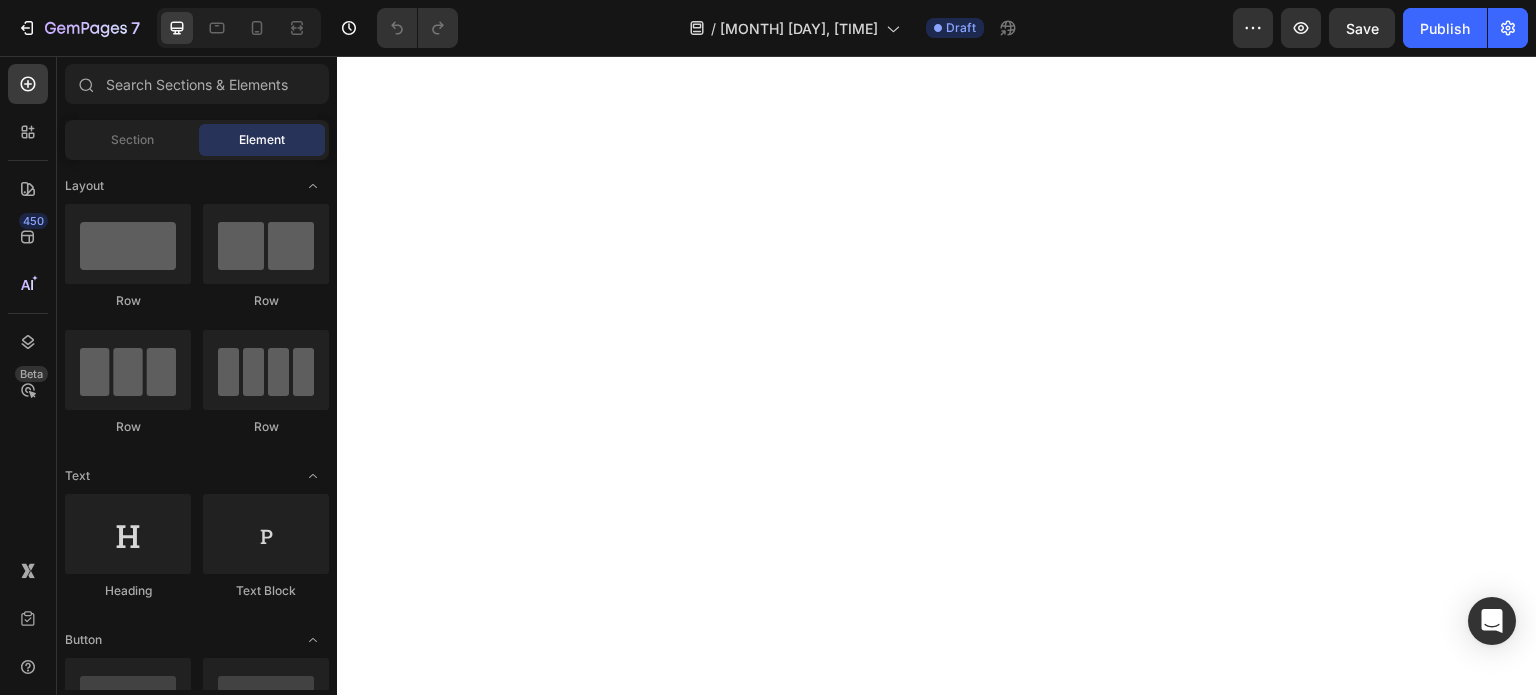 scroll, scrollTop: 0, scrollLeft: 0, axis: both 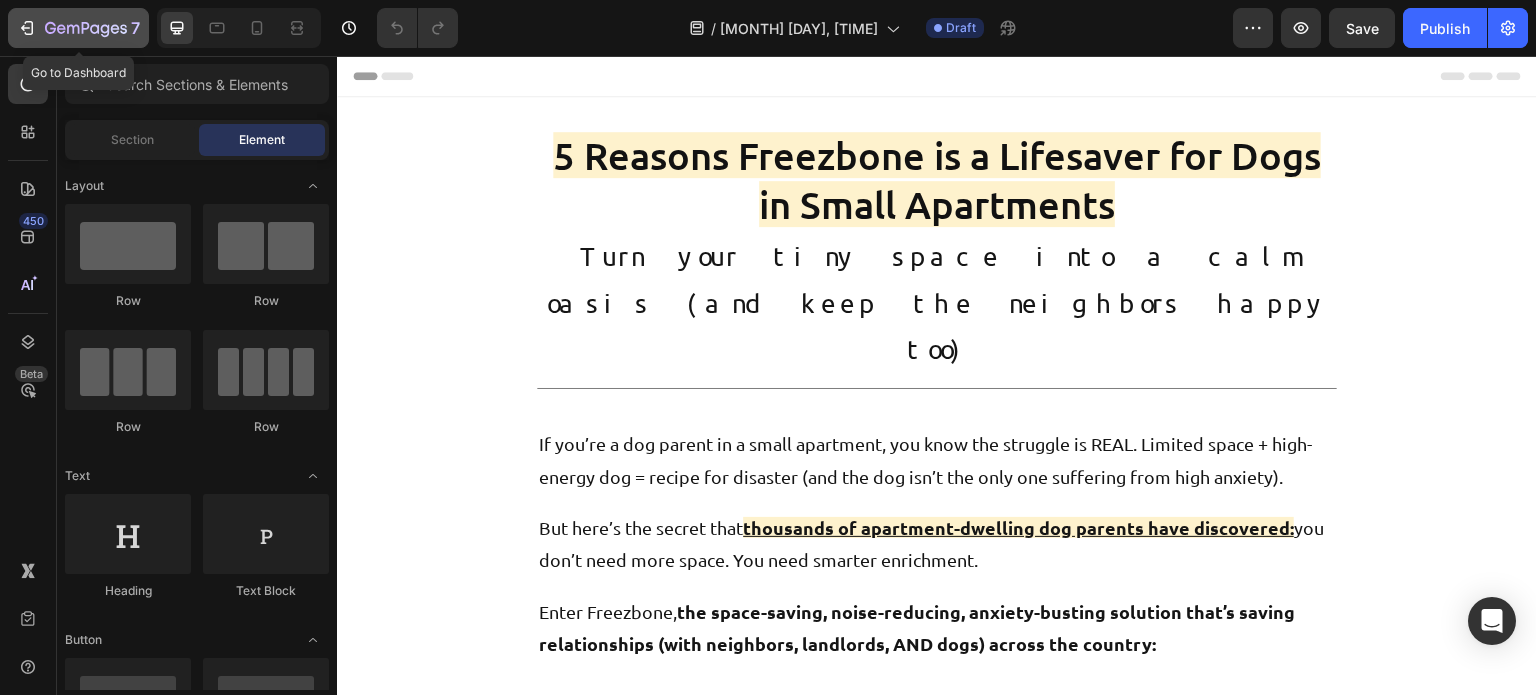 click 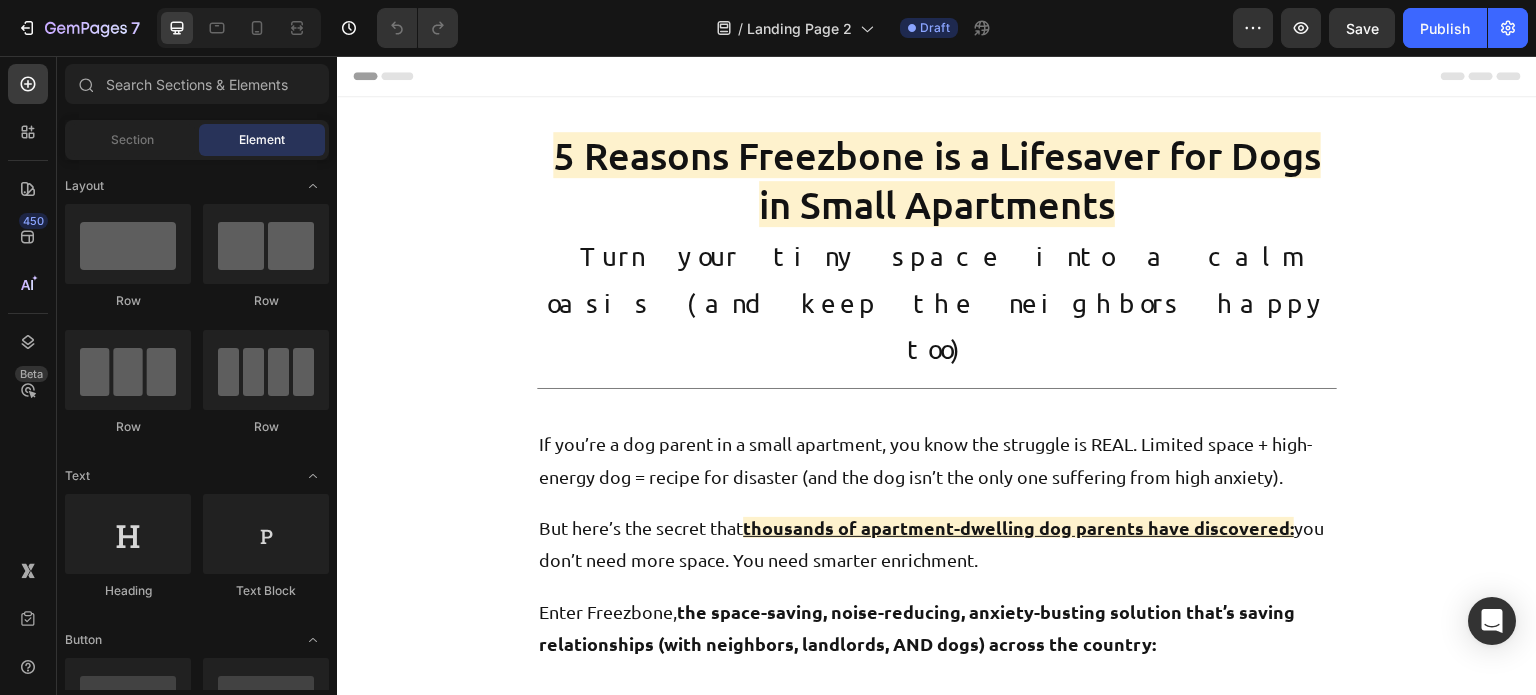 scroll, scrollTop: 0, scrollLeft: 0, axis: both 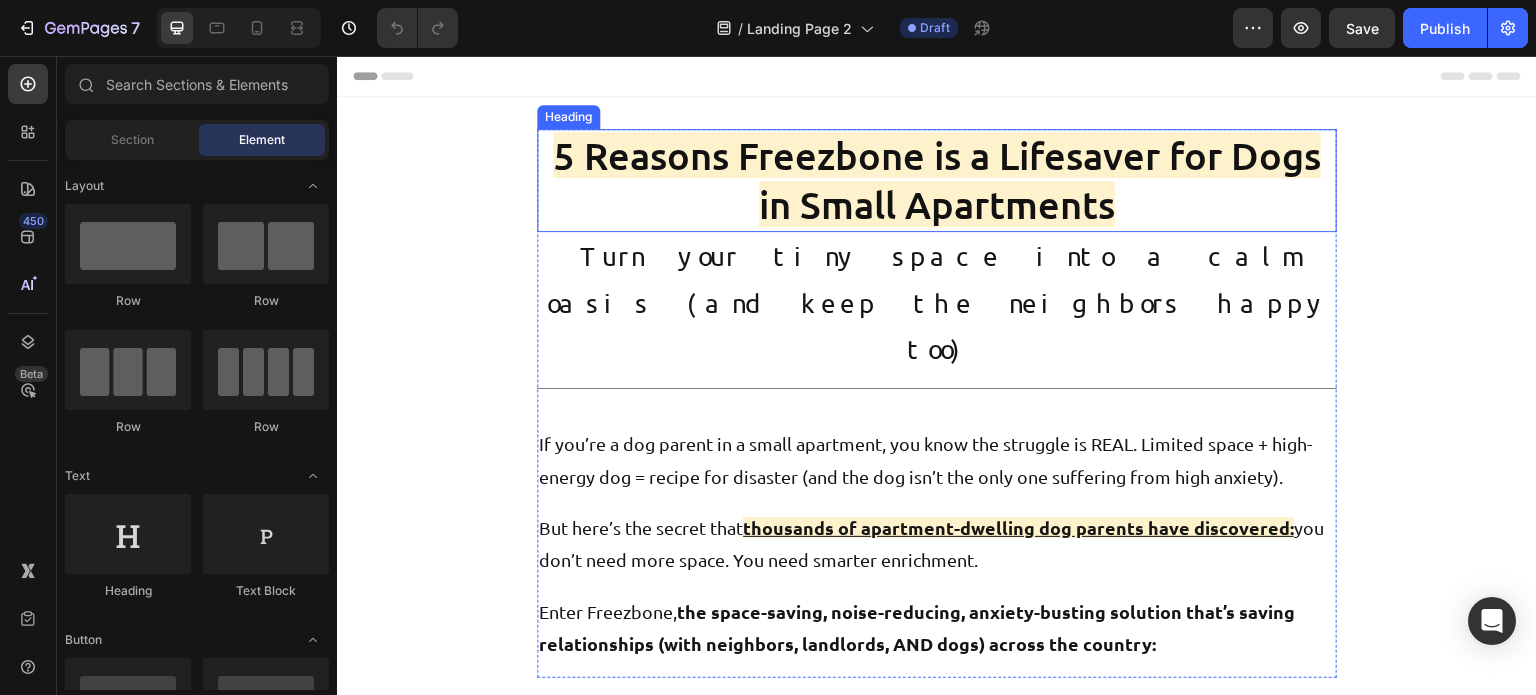 click on "5 Reasons Freezbone is a Lifesaver for Dogs in Small Apartments" at bounding box center [937, 179] 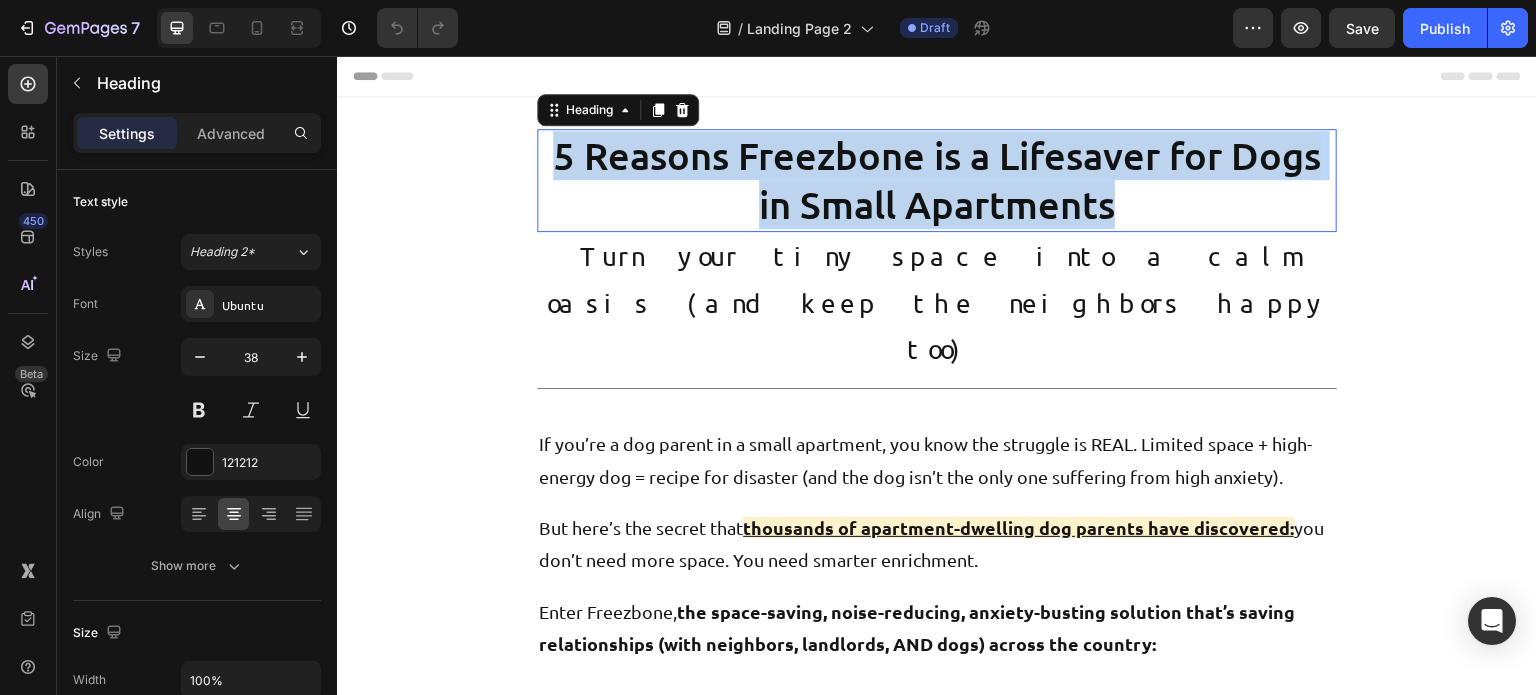 click on "5 Reasons Freezbone is a Lifesaver for Dogs in Small Apartments" at bounding box center [937, 179] 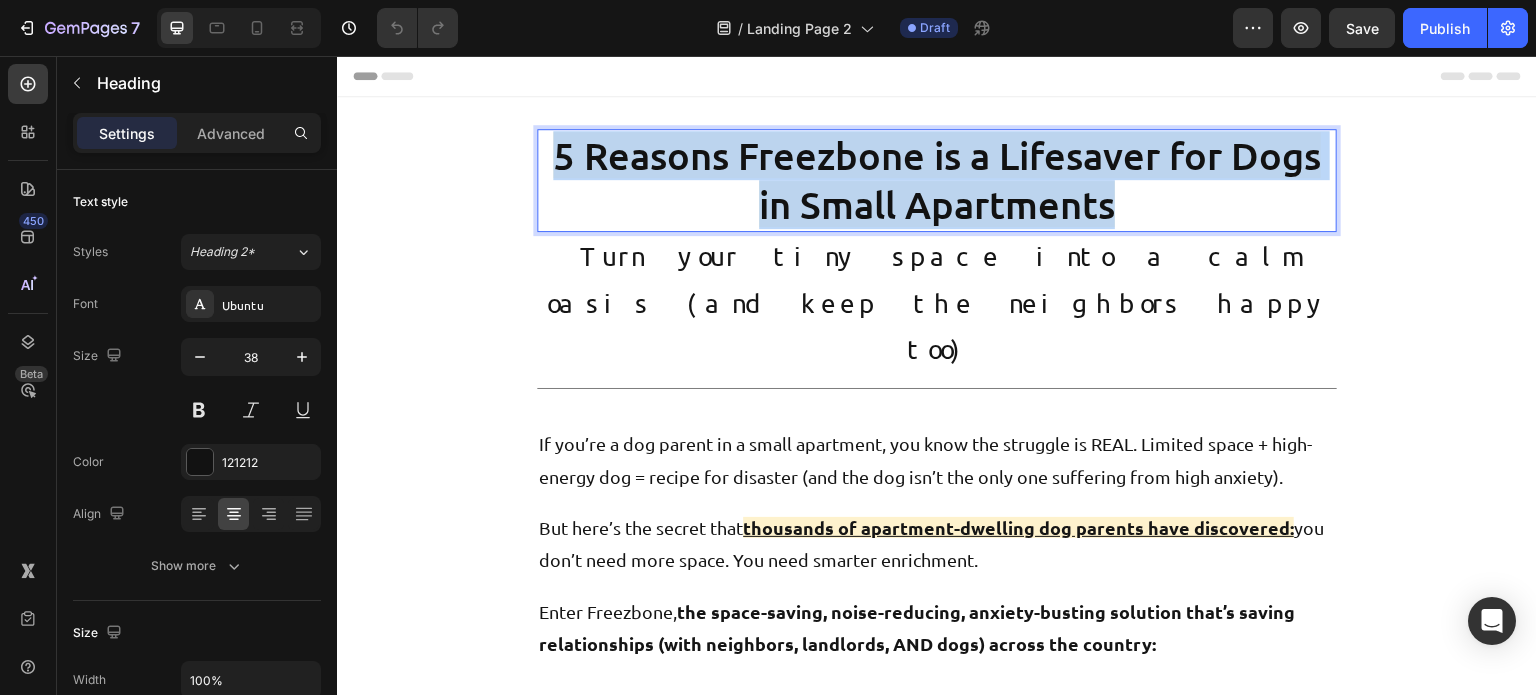 click on "5 Reasons Freezbone is a Lifesaver for Dogs in Small Apartments" at bounding box center [937, 179] 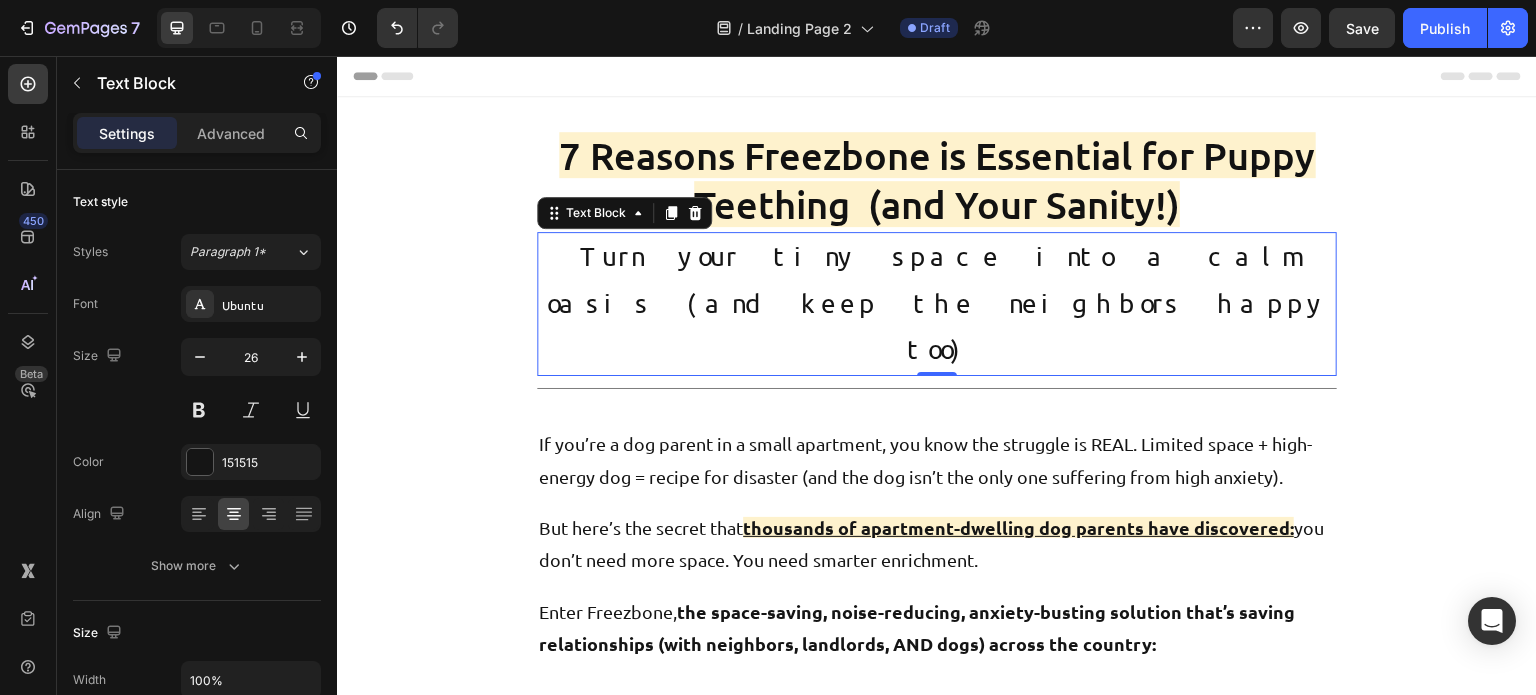 click on "Turn your tiny space into a calm oasis (and keep the neighbors happy too)" at bounding box center (937, 304) 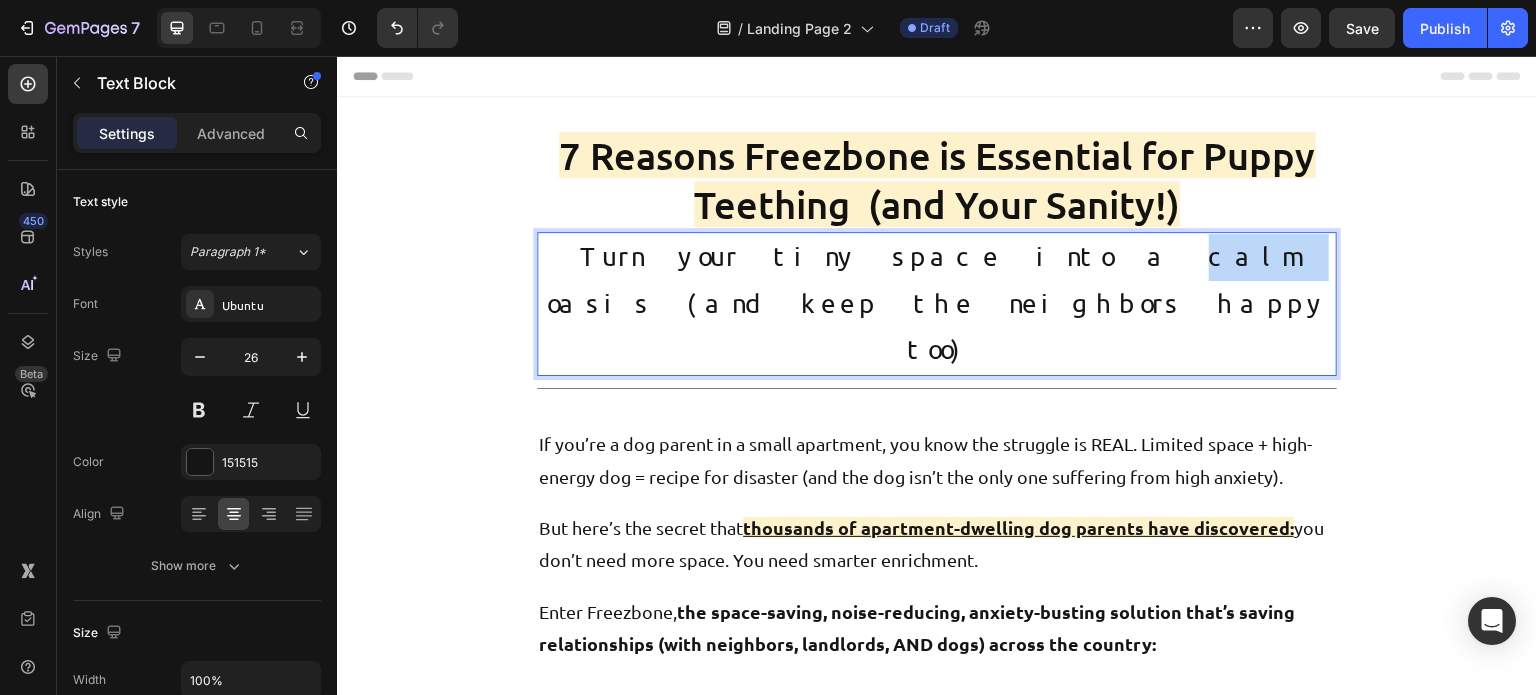 click on "Turn your tiny space into a calm oasis (and keep the neighbors happy too)" at bounding box center [937, 304] 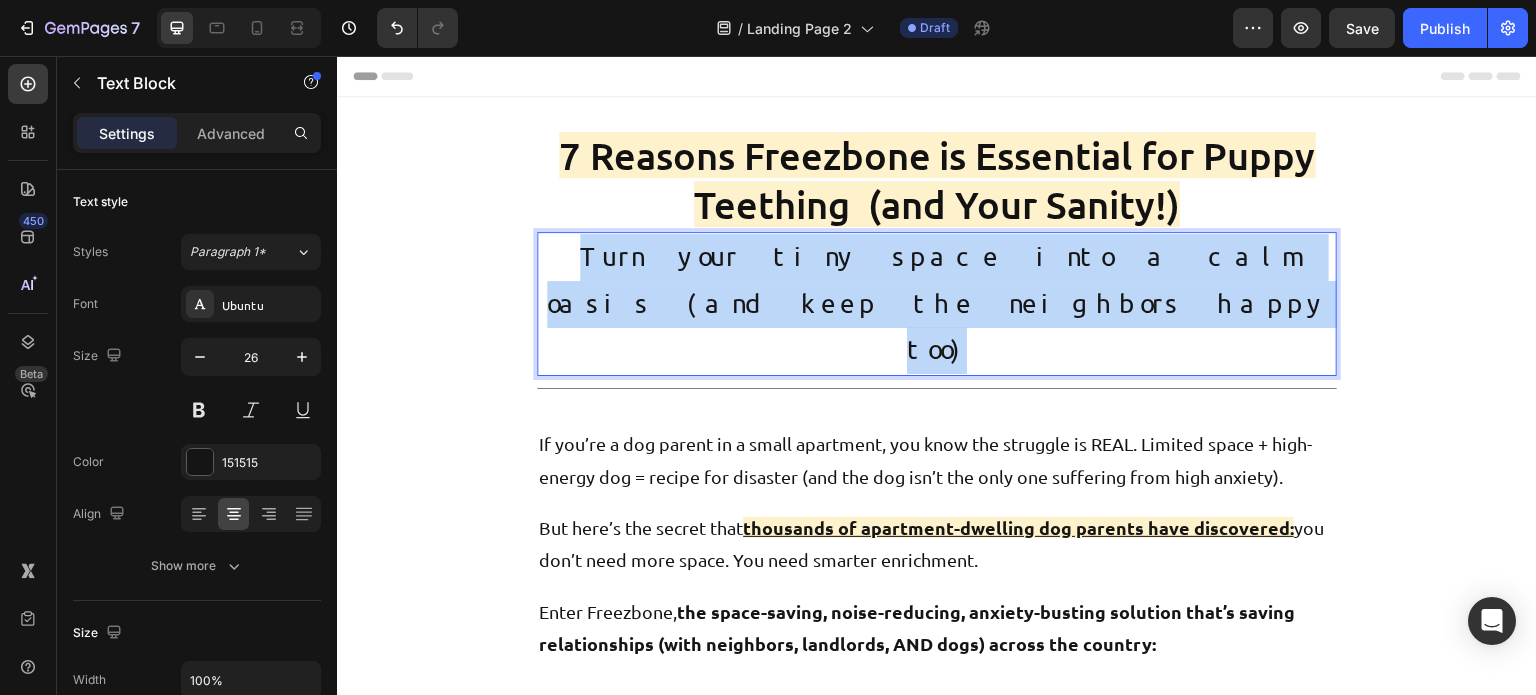 click on "Turn your tiny space into a calm oasis (and keep the neighbors happy too)" at bounding box center (937, 304) 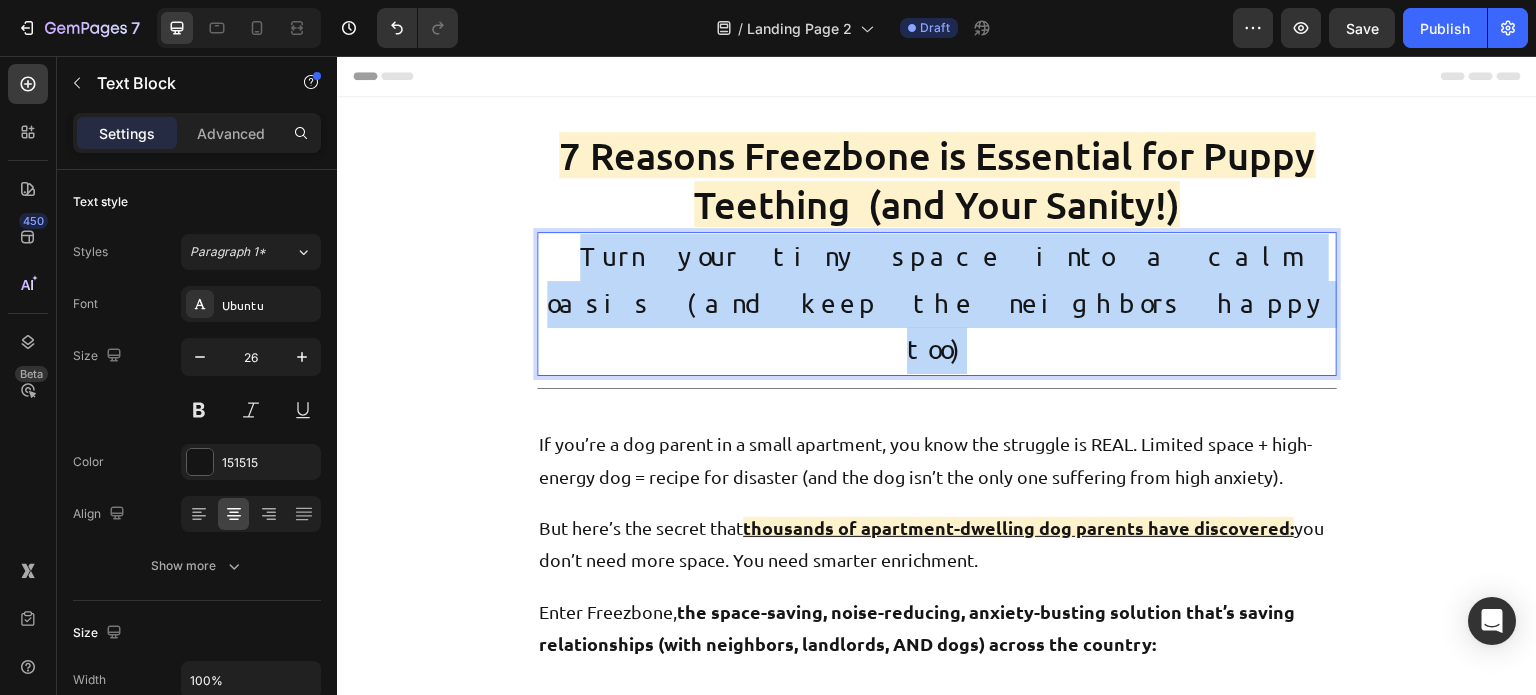 click on "Turn your tiny space into a calm oasis (and keep the neighbors happy too)" at bounding box center [937, 304] 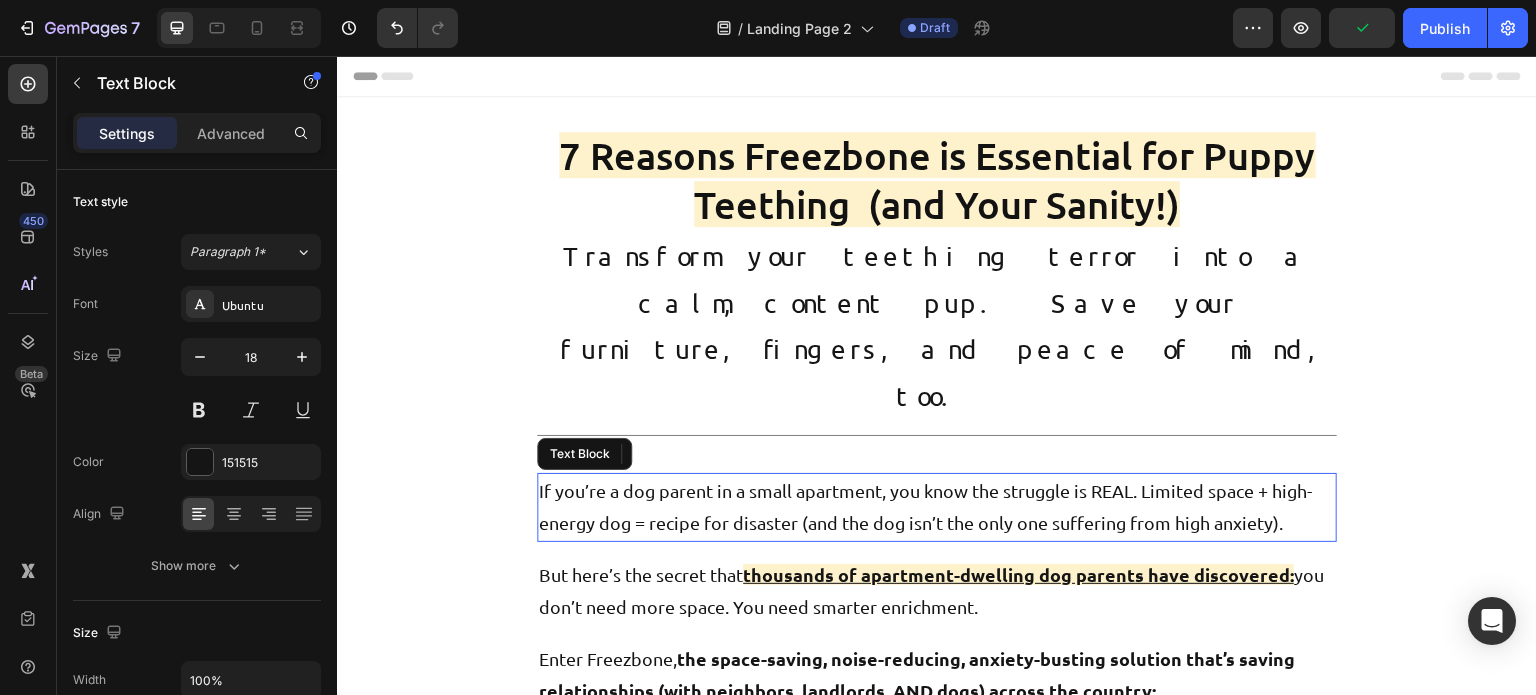 click on "If you’re a dog parent in a small apartment, you know the struggle is REAL. Limited space + high-energy dog = recipe for disaster (and the dog isn’t the only one suffering from high anxiety)." at bounding box center (937, 507) 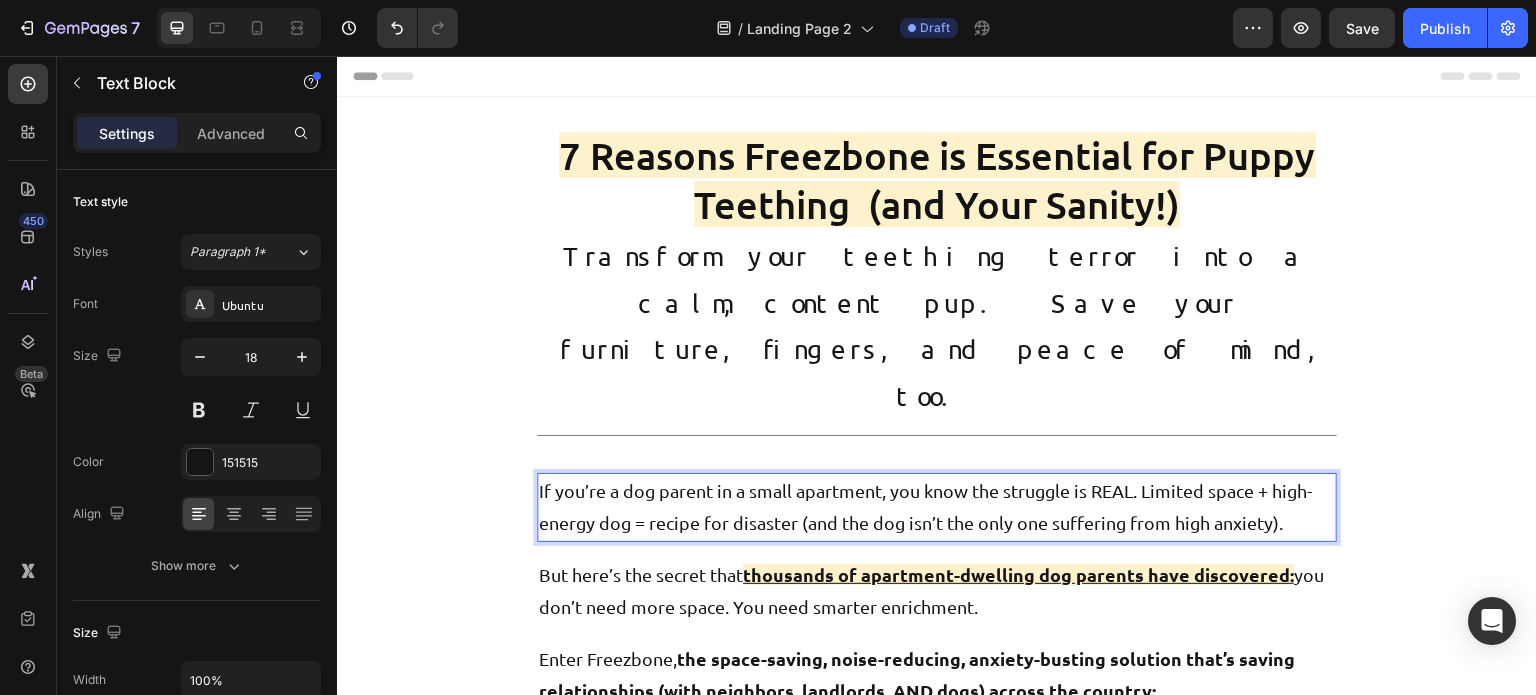 click on "If you’re a dog parent in a small apartment, you know the struggle is REAL. Limited space + high-energy dog = recipe for disaster (and the dog isn’t the only one suffering from high anxiety)." at bounding box center (937, 507) 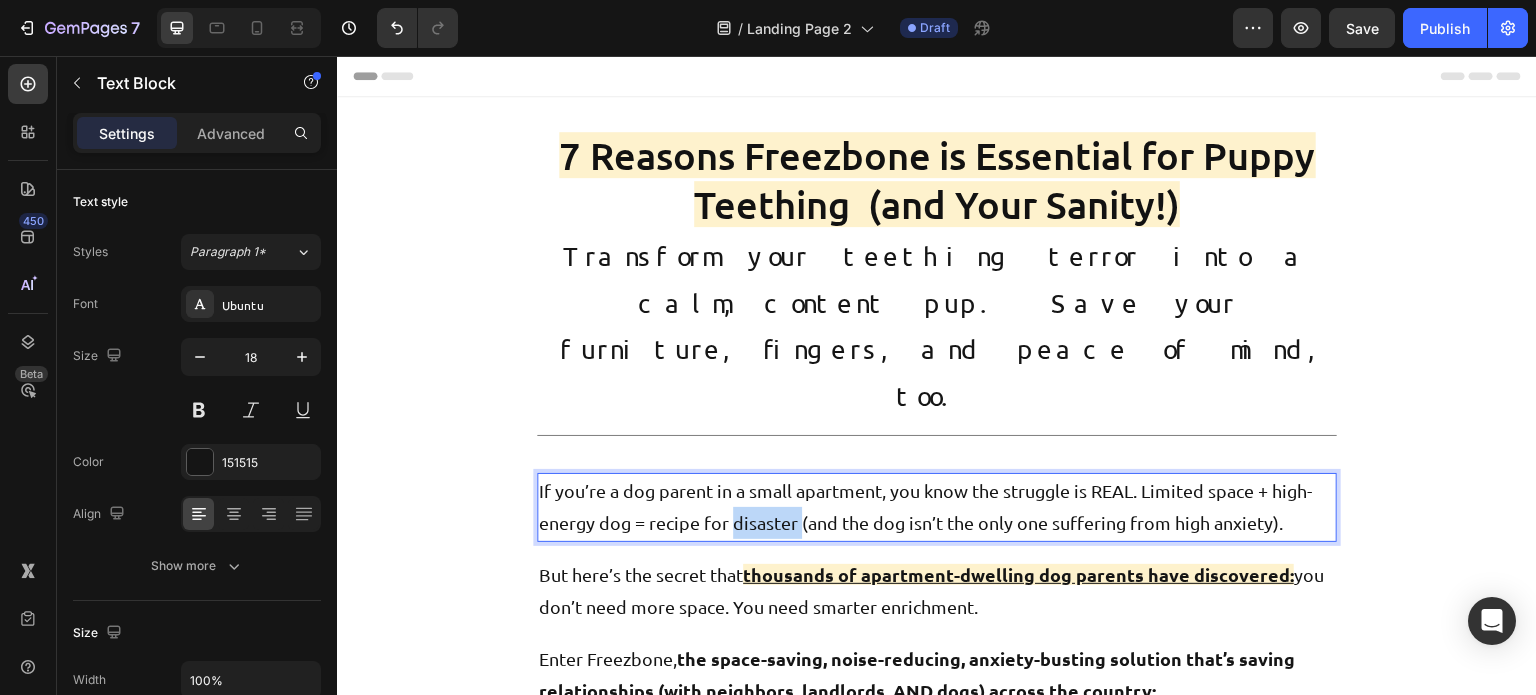 click on "If you’re a dog parent in a small apartment, you know the struggle is REAL. Limited space + high-energy dog = recipe for disaster (and the dog isn’t the only one suffering from high anxiety)." at bounding box center (937, 507) 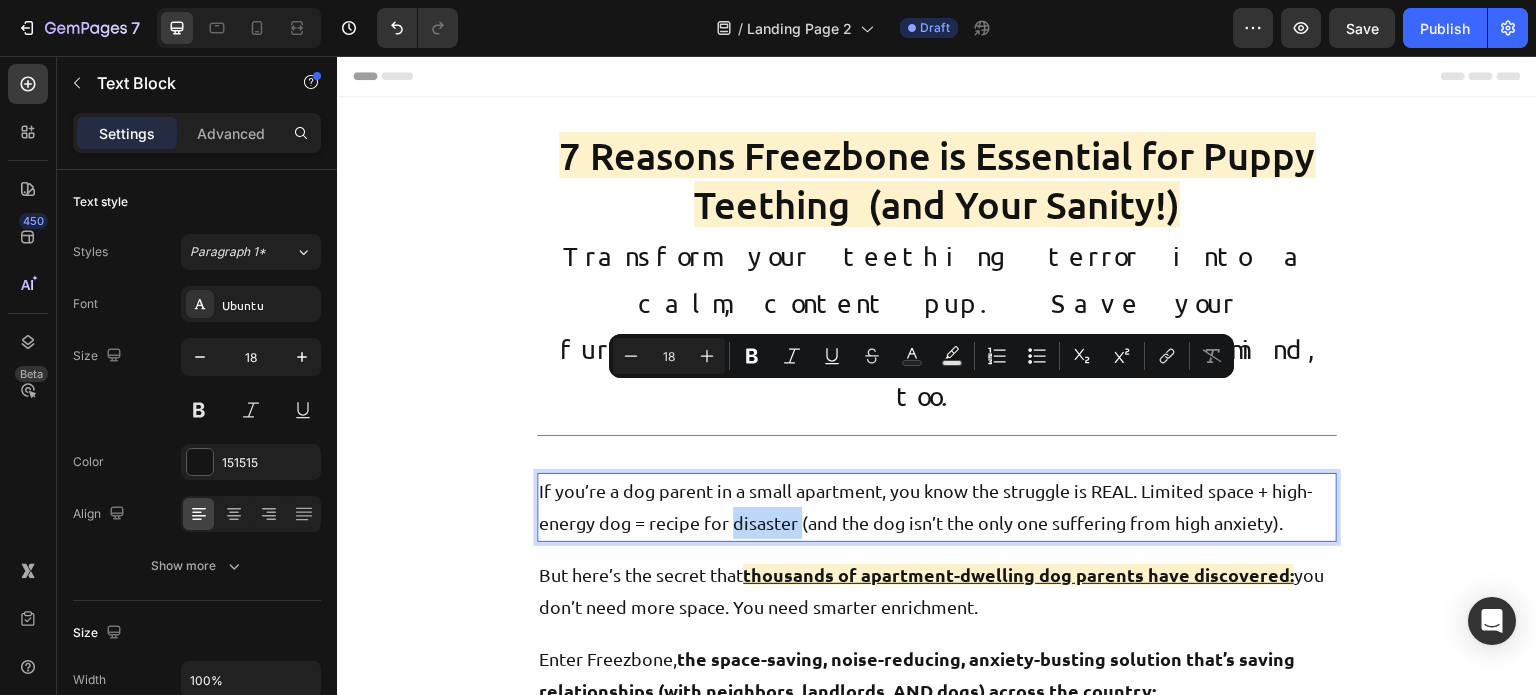 click on "If you’re a dog parent in a small apartment, you know the struggle is REAL. Limited space + high-energy dog = recipe for disaster (and the dog isn’t the only one suffering from high anxiety)." at bounding box center [937, 507] 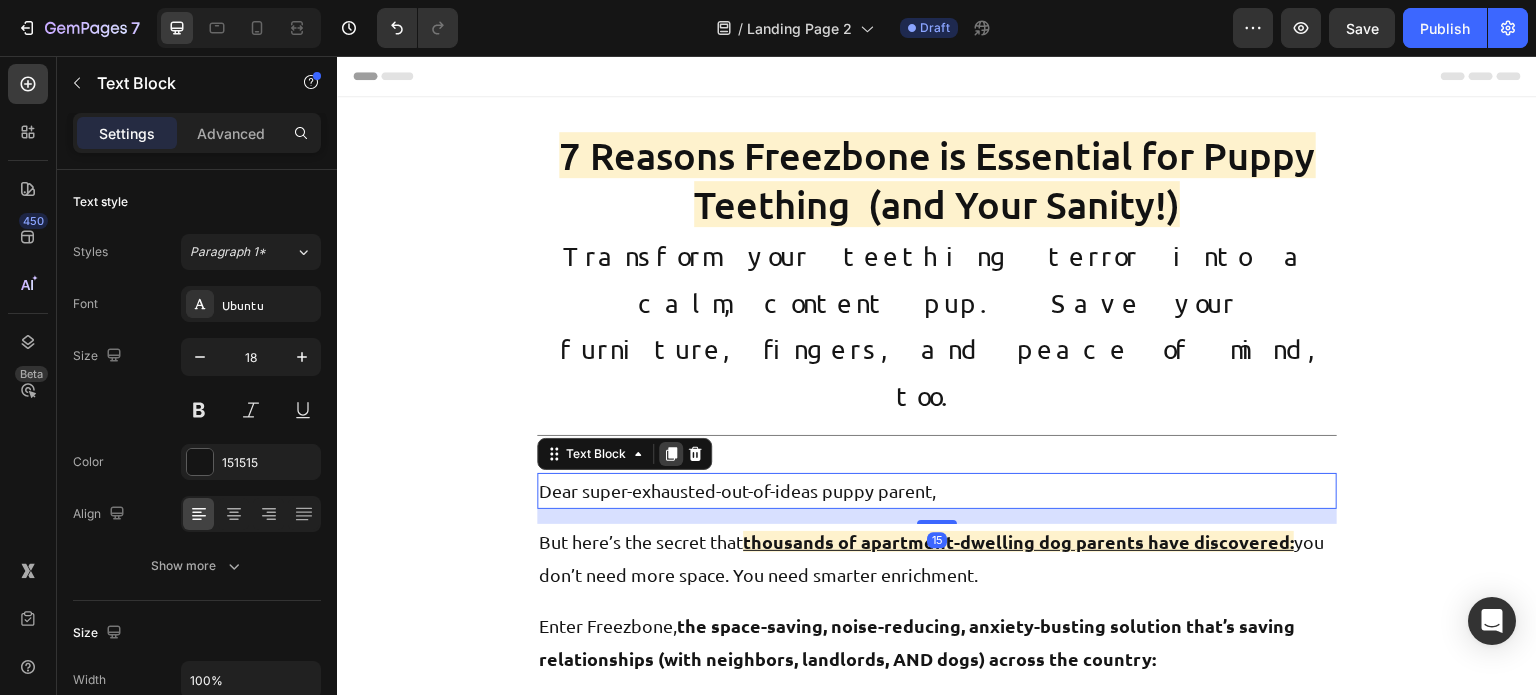 click 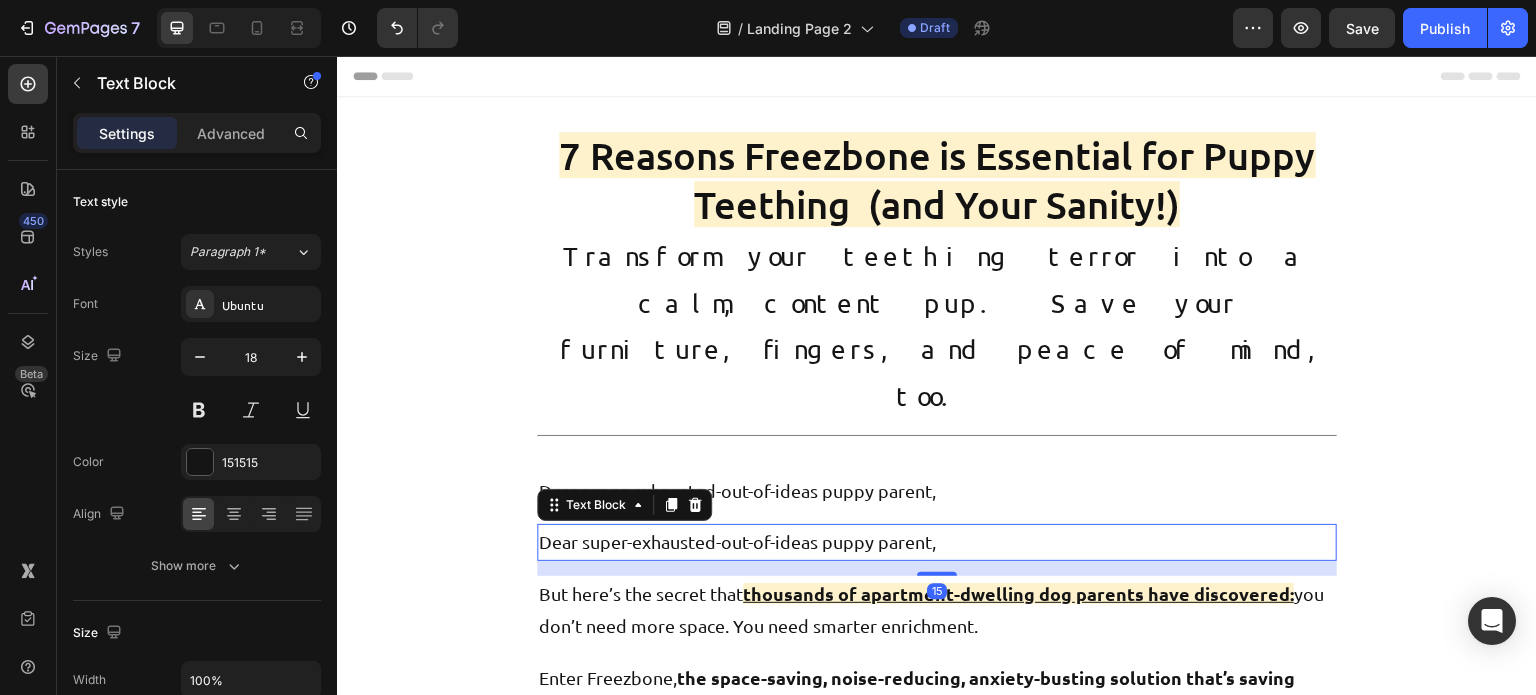click on "Dear super-exhausted-out-of-ideas puppy parent," at bounding box center [937, 542] 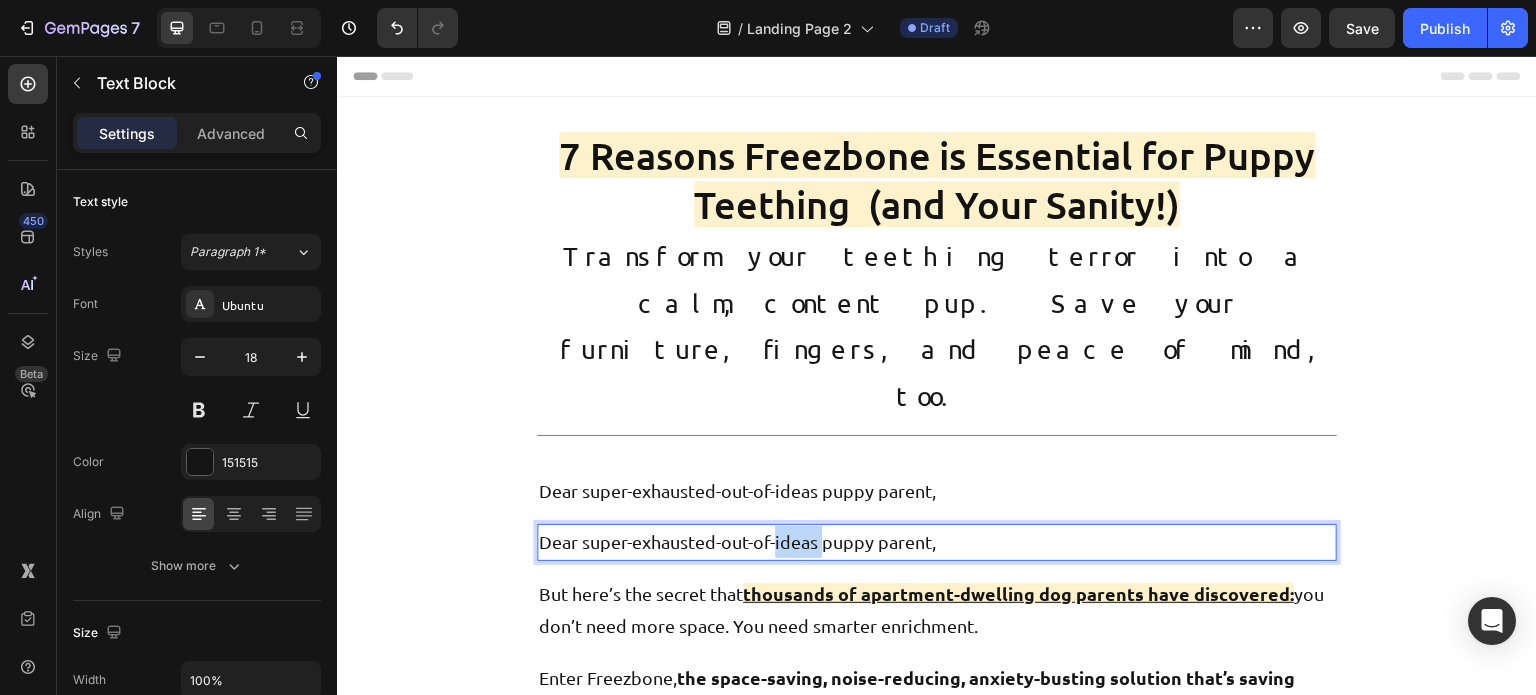 click on "Dear super-exhausted-out-of-ideas puppy parent," at bounding box center [937, 542] 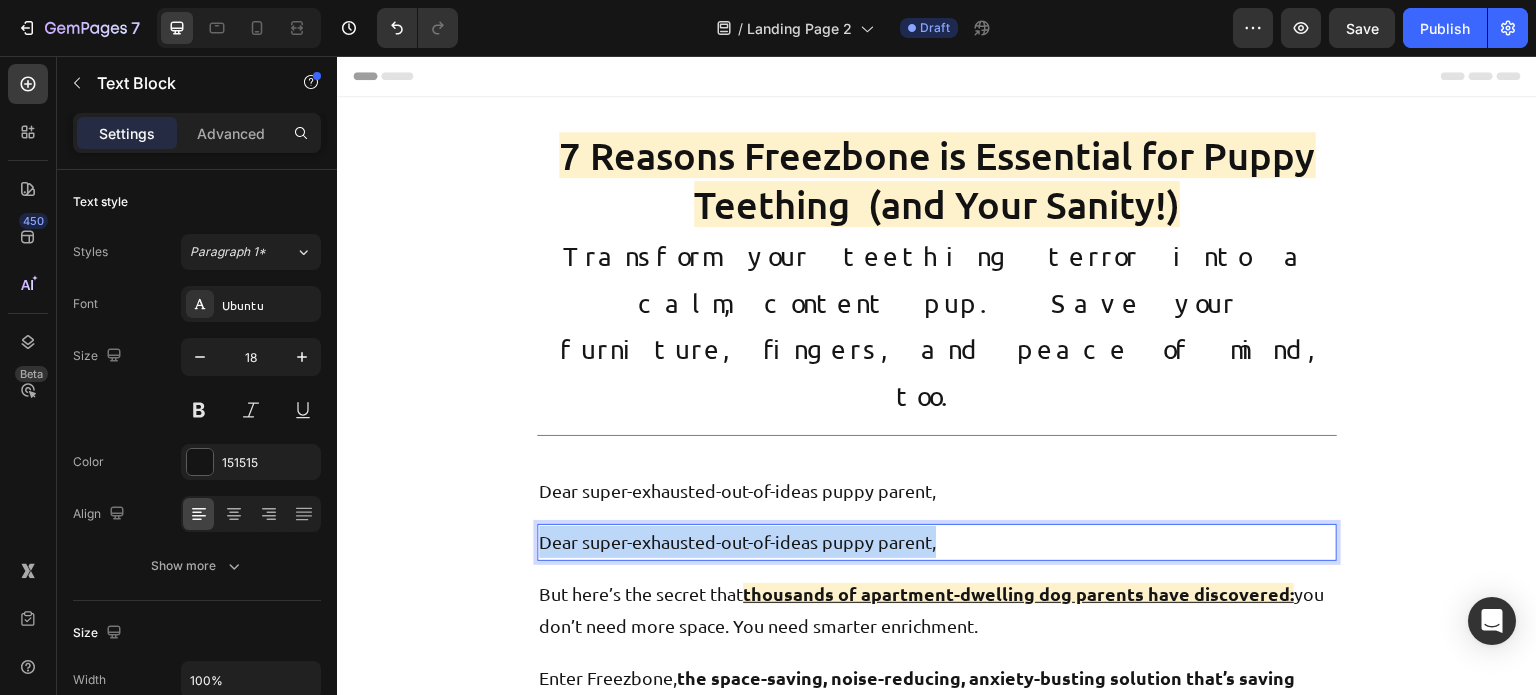 click on "Dear super-exhausted-out-of-ideas puppy parent," at bounding box center [937, 542] 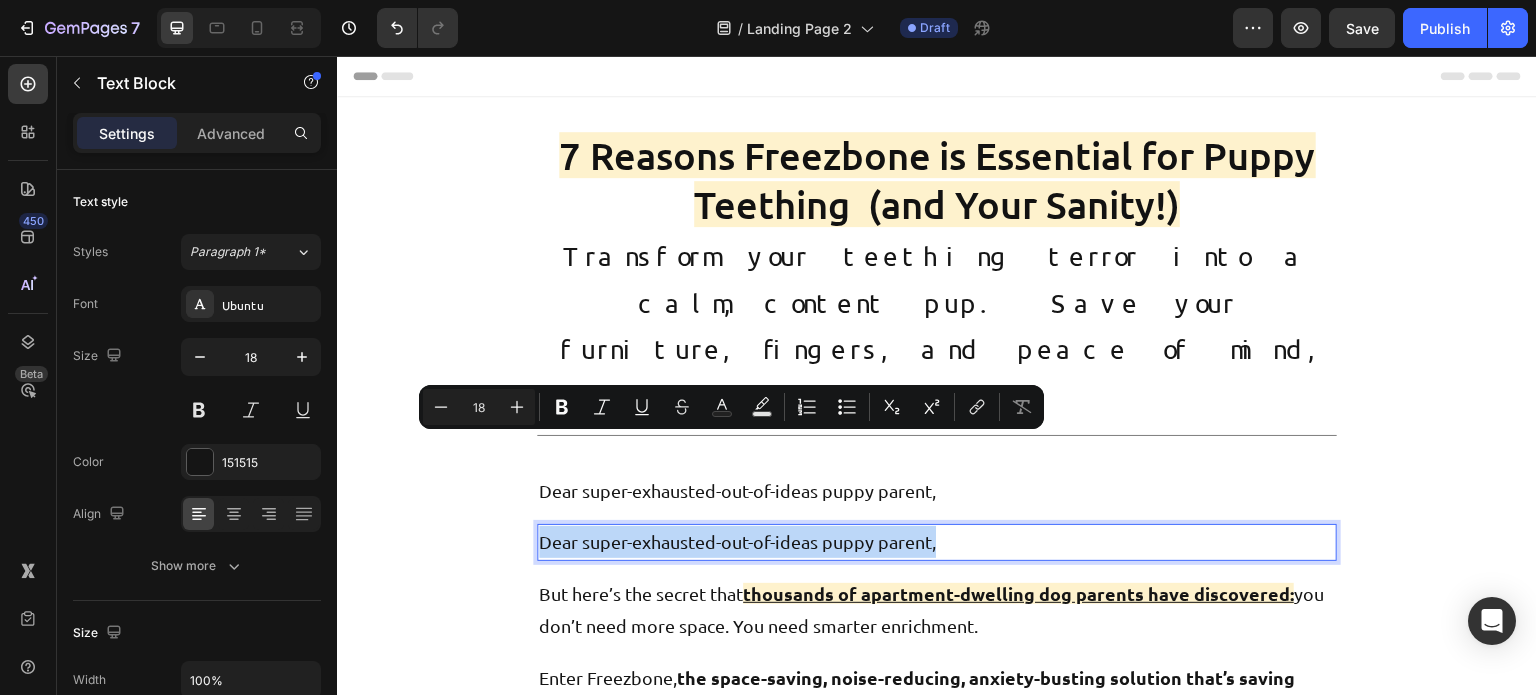 click on "Dear super-exhausted-out-of-ideas puppy parent," at bounding box center (937, 542) 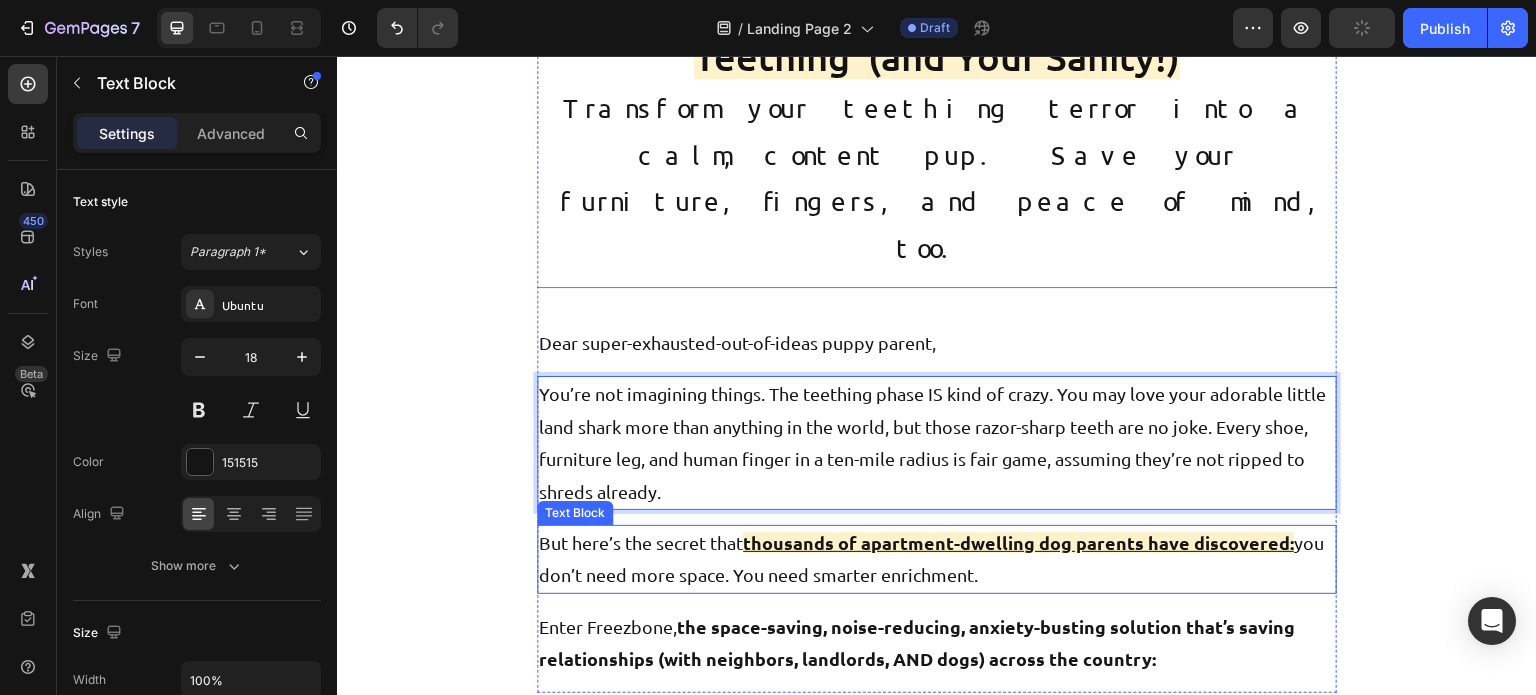 scroll, scrollTop: 150, scrollLeft: 0, axis: vertical 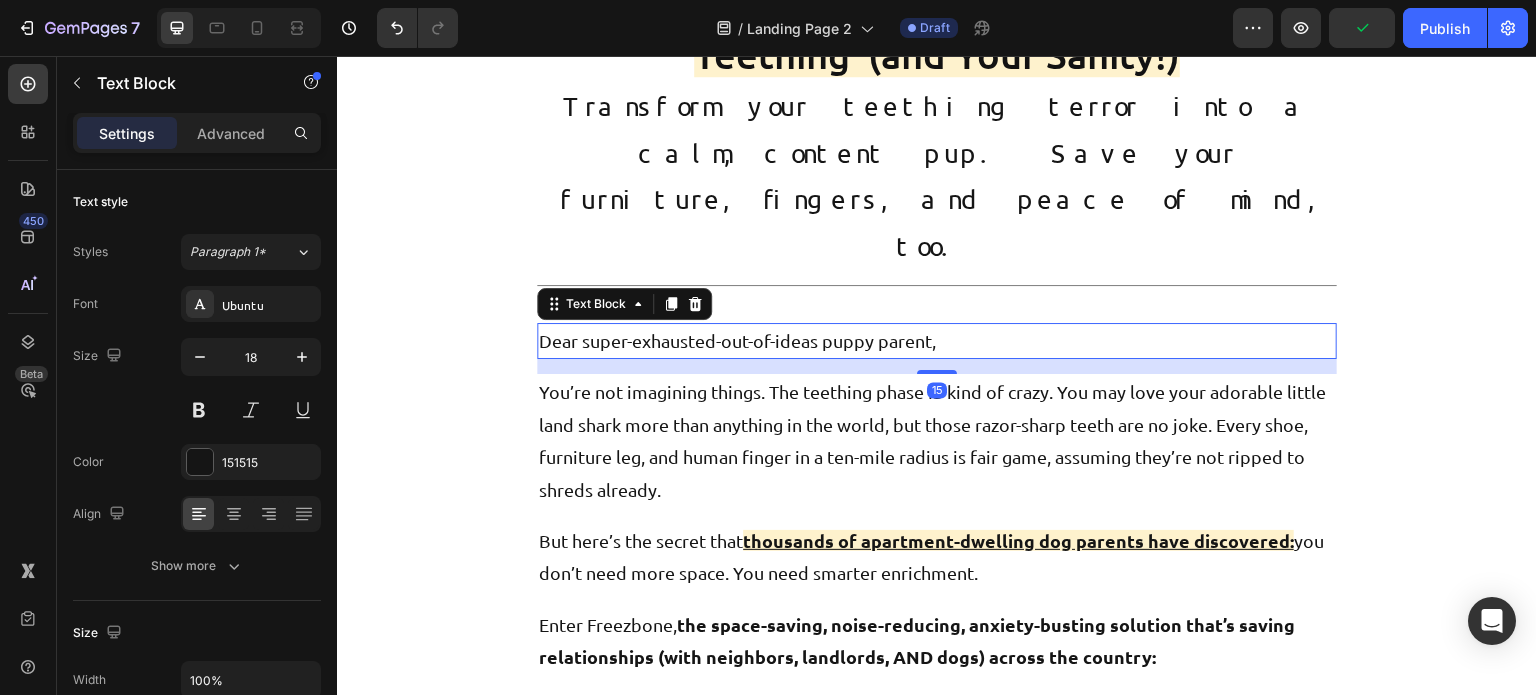 click on "Dear super-exhausted-out-of-ideas puppy parent," at bounding box center (937, 341) 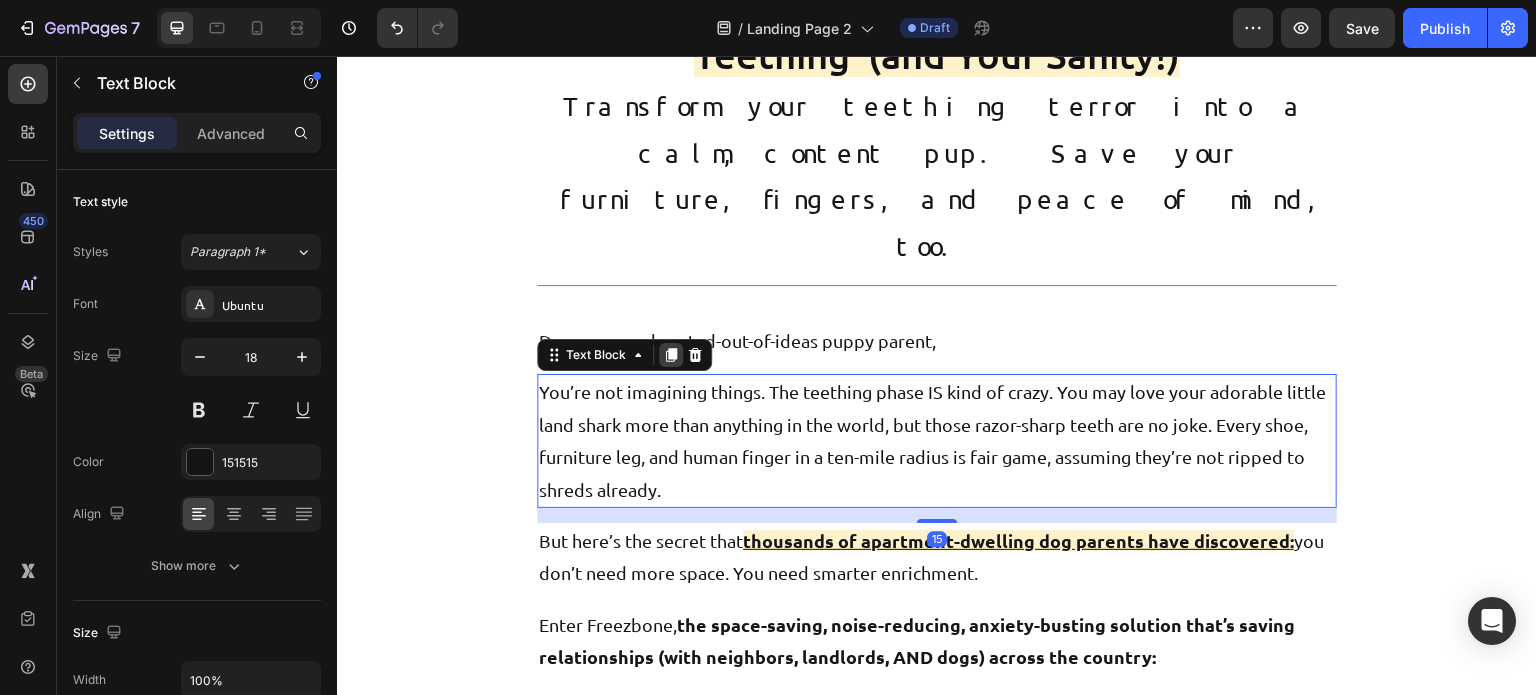 click 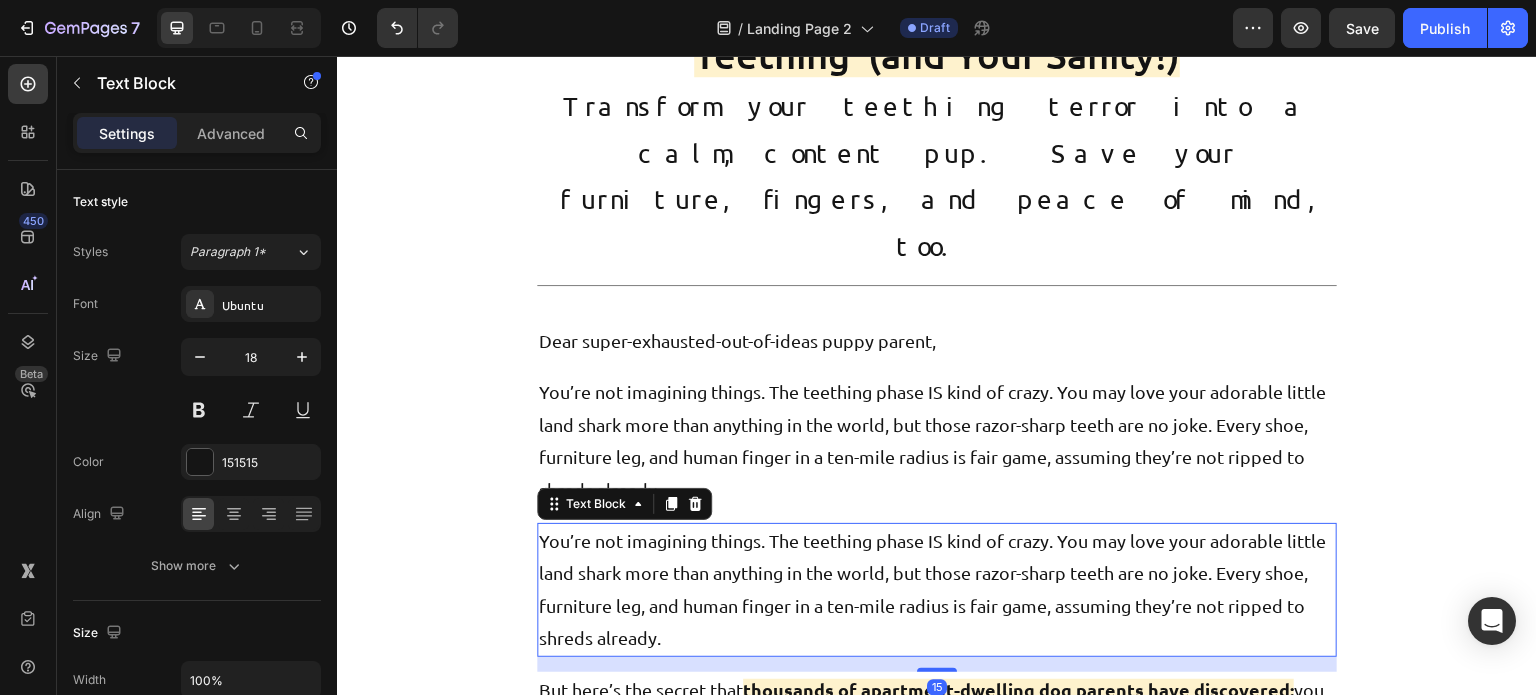click on "You’re not imagining things. The teething phase IS kind of crazy. You may love your adorable little land shark more than anything in the world, but those razor-sharp teeth are no joke. Every shoe, furniture leg, and human finger in a ten-mile radius is fair game, assuming they’re not ripped to shreds already." at bounding box center [937, 590] 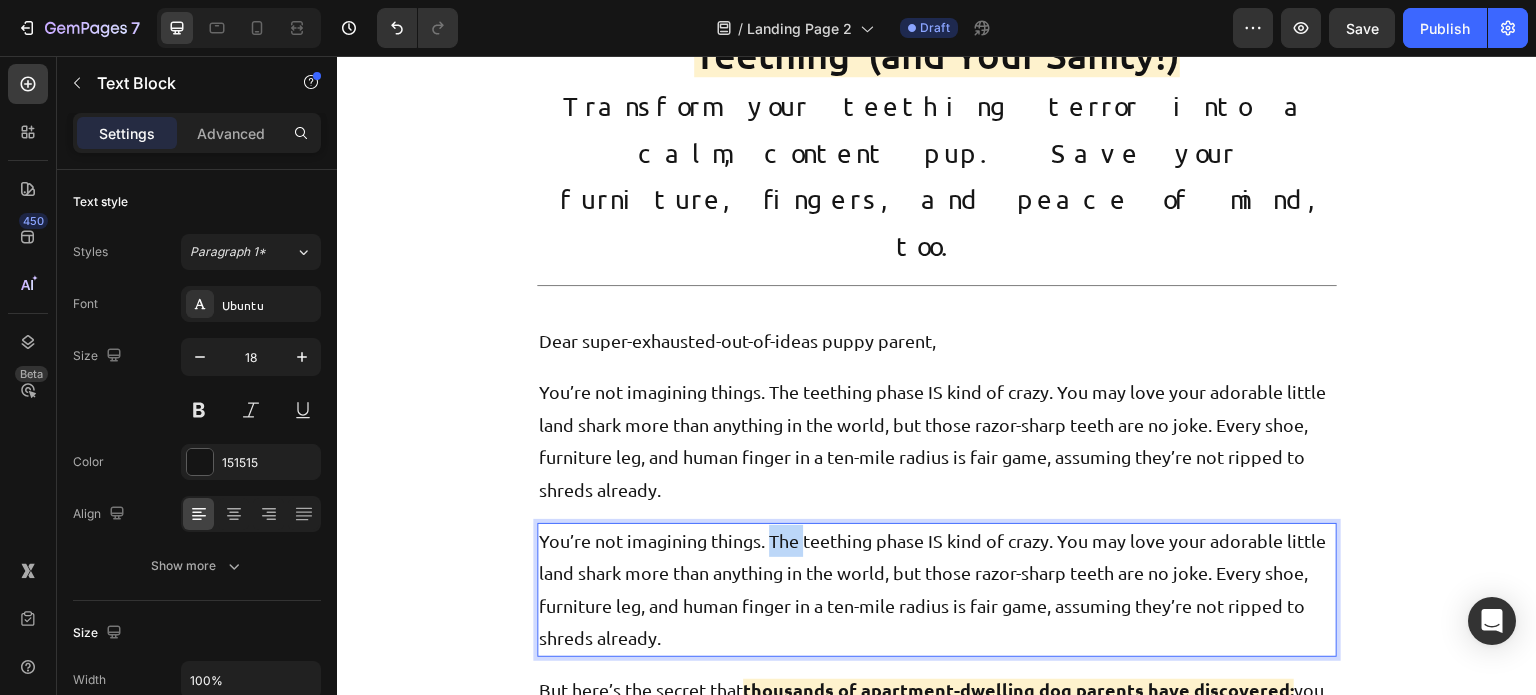 click on "You’re not imagining things. The teething phase IS kind of crazy. You may love your adorable little land shark more than anything in the world, but those razor-sharp teeth are no joke. Every shoe, furniture leg, and human finger in a ten-mile radius is fair game, assuming they’re not ripped to shreds already." at bounding box center [937, 590] 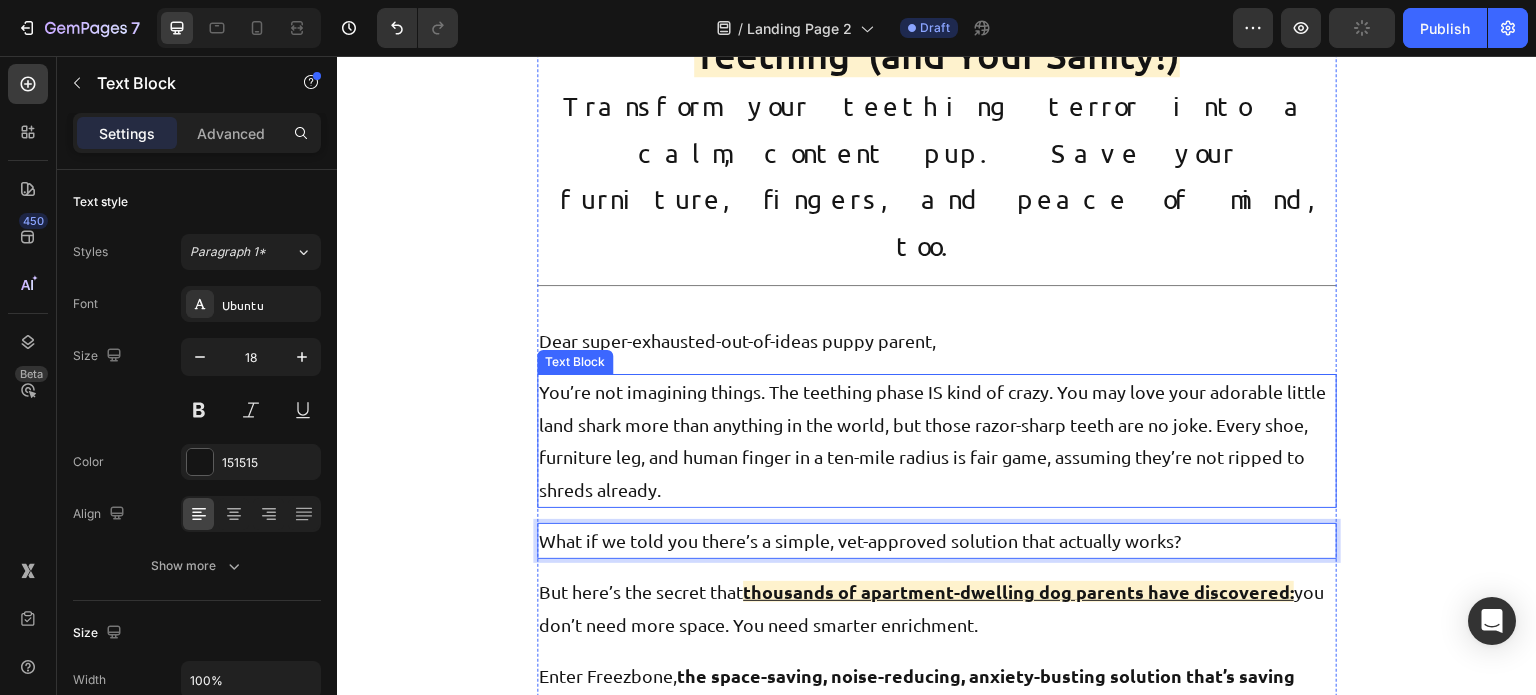 scroll, scrollTop: 214, scrollLeft: 0, axis: vertical 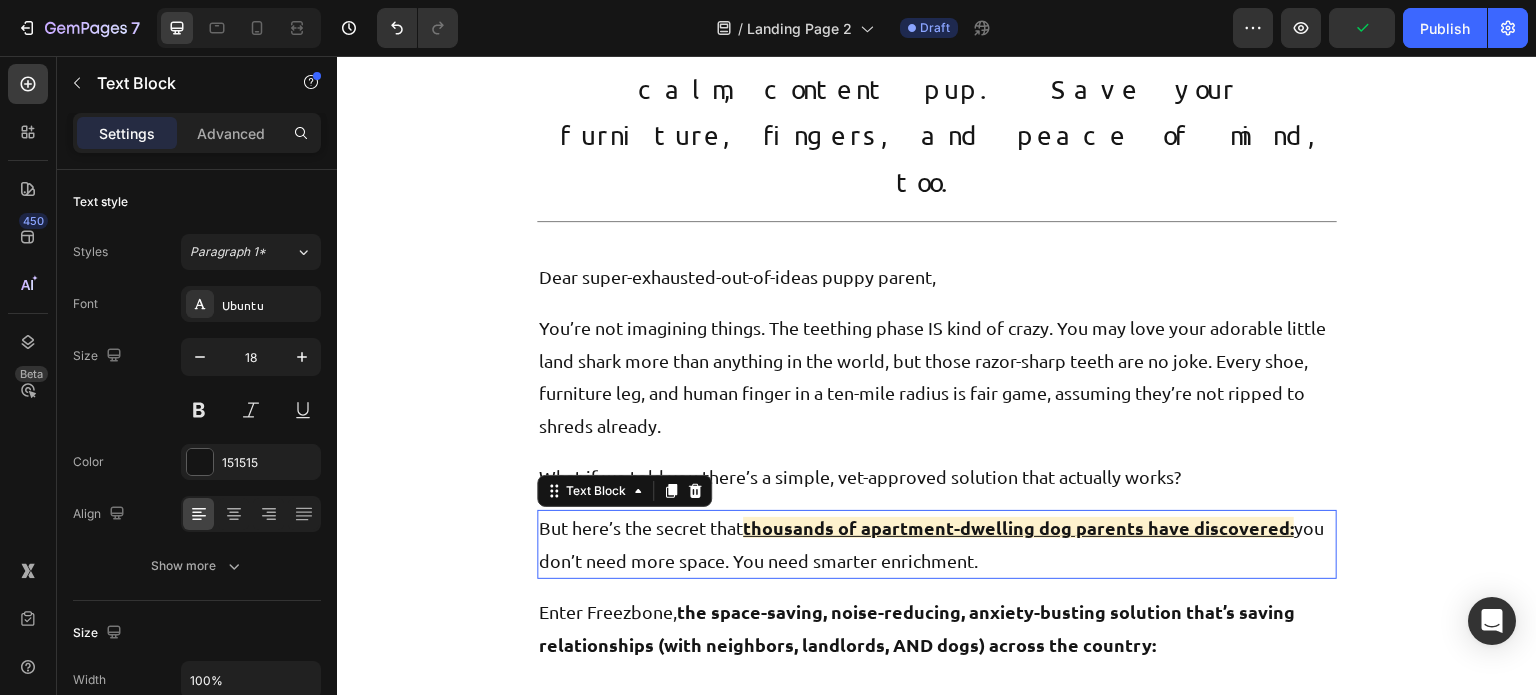 click on "But here’s the secret that  thousands of apartment-dwelling dog parents have discovered:  you don’t need more space. You need smarter enrichment." at bounding box center [937, 544] 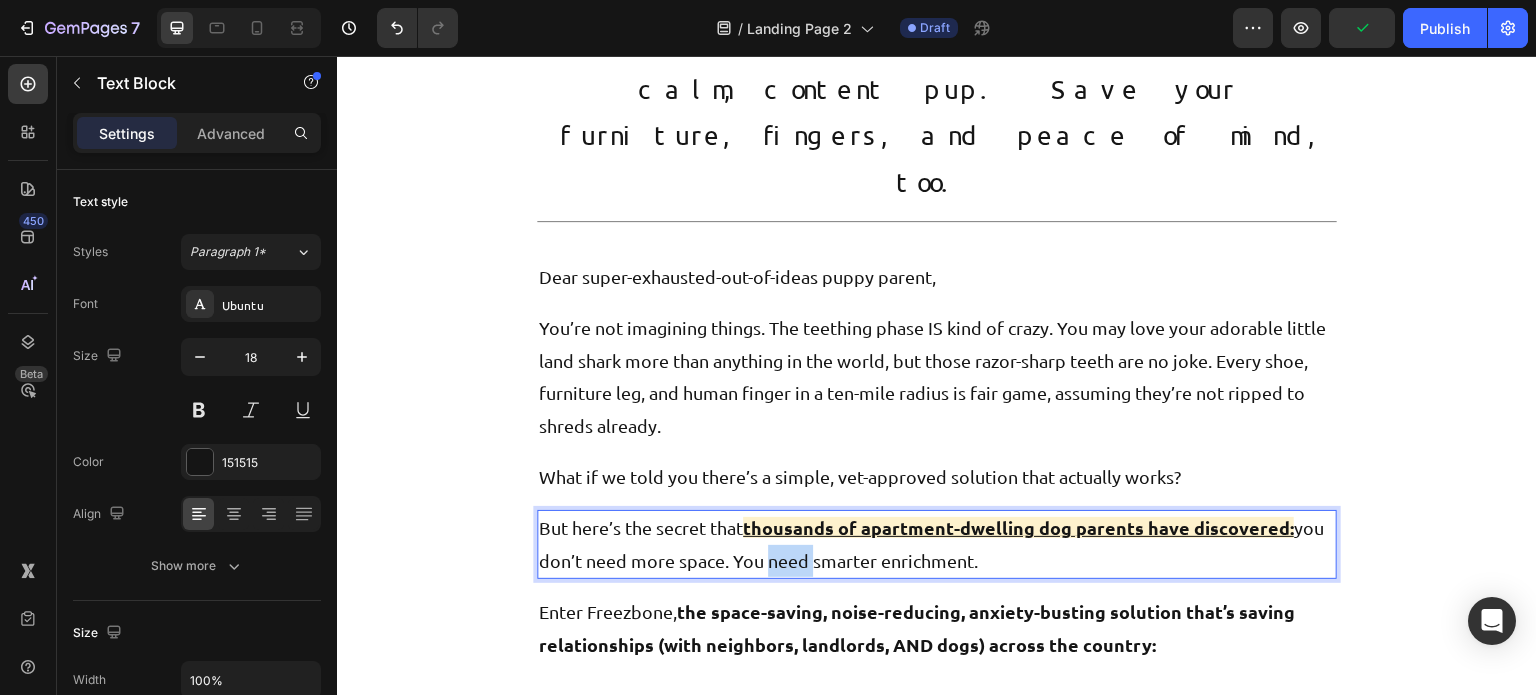 click on "But here’s the secret that  thousands of apartment-dwelling dog parents have discovered:  you don’t need more space. You need smarter enrichment." at bounding box center (937, 544) 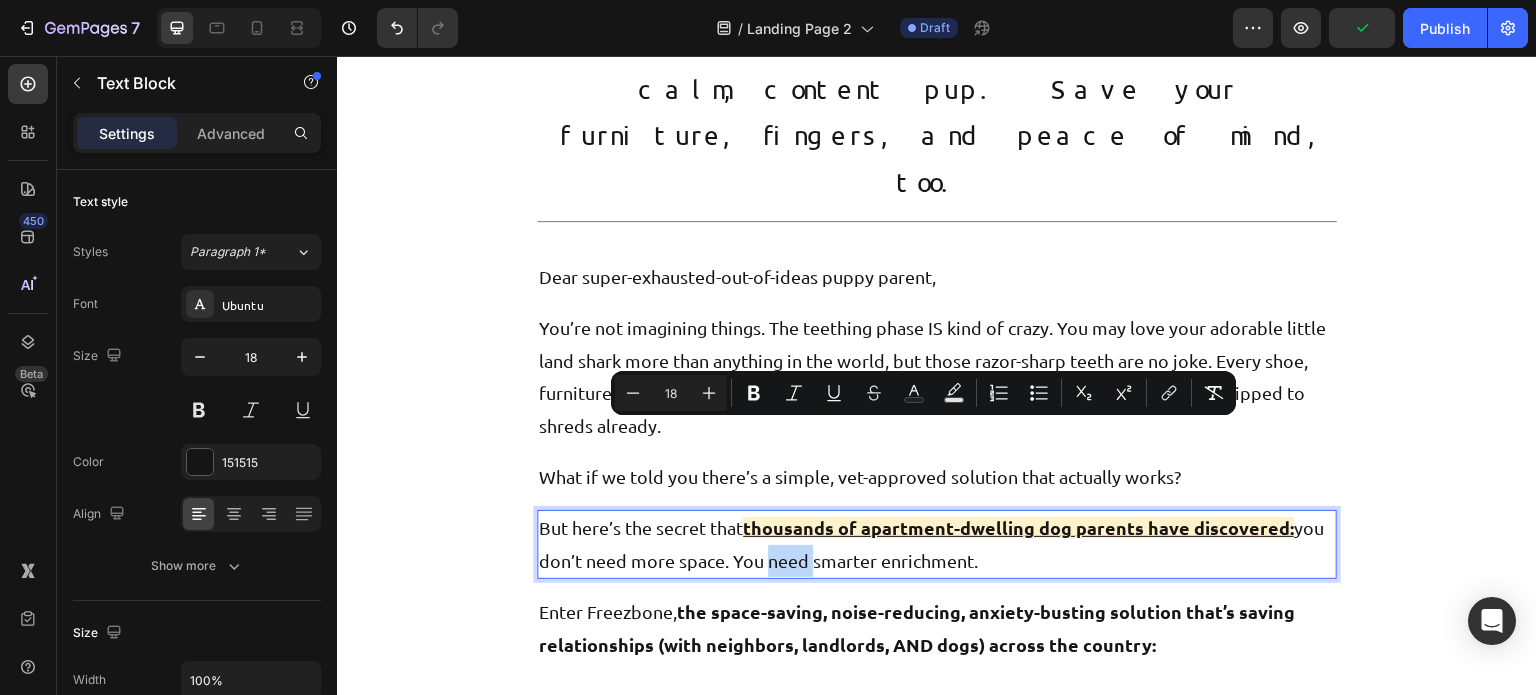 click on "But here’s the secret that  thousands of apartment-dwelling dog parents have discovered:  you don’t need more space. You need smarter enrichment." at bounding box center [937, 544] 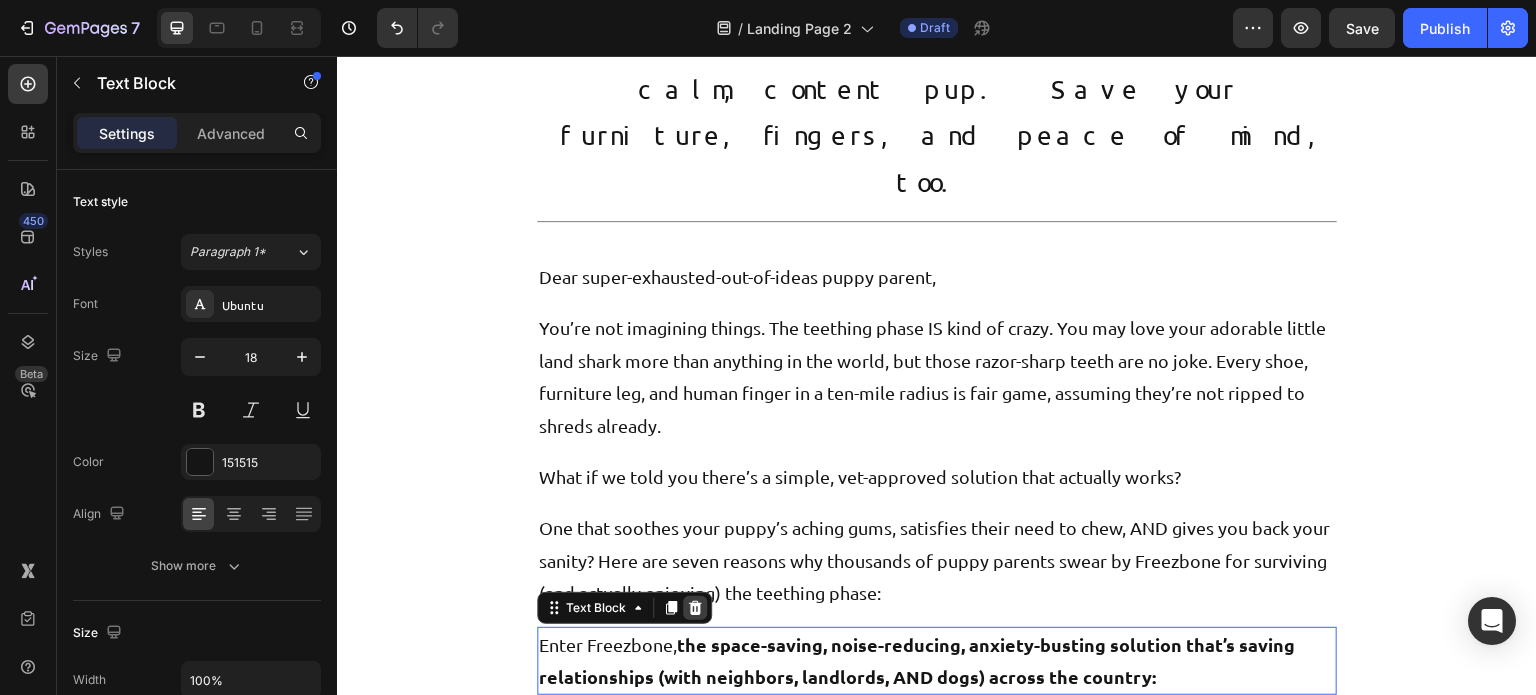 click 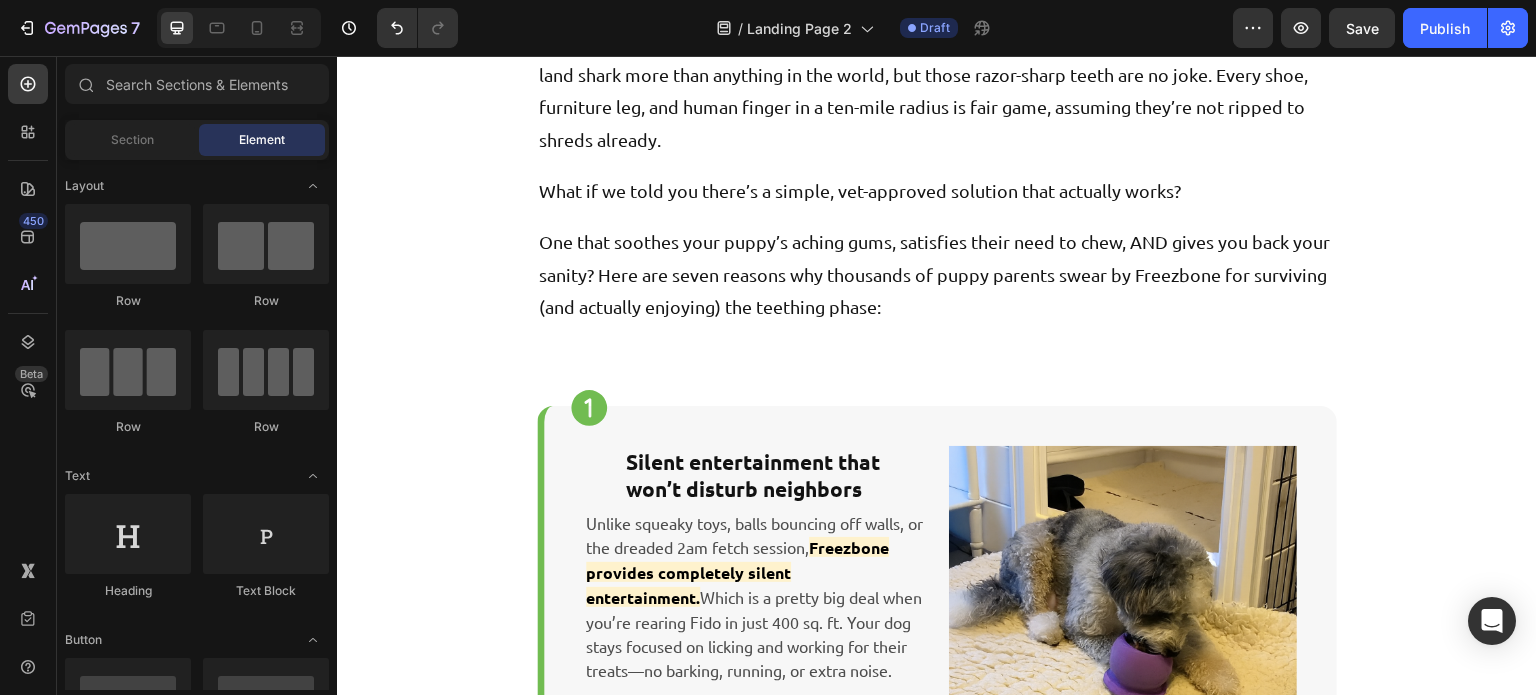 scroll, scrollTop: 508, scrollLeft: 0, axis: vertical 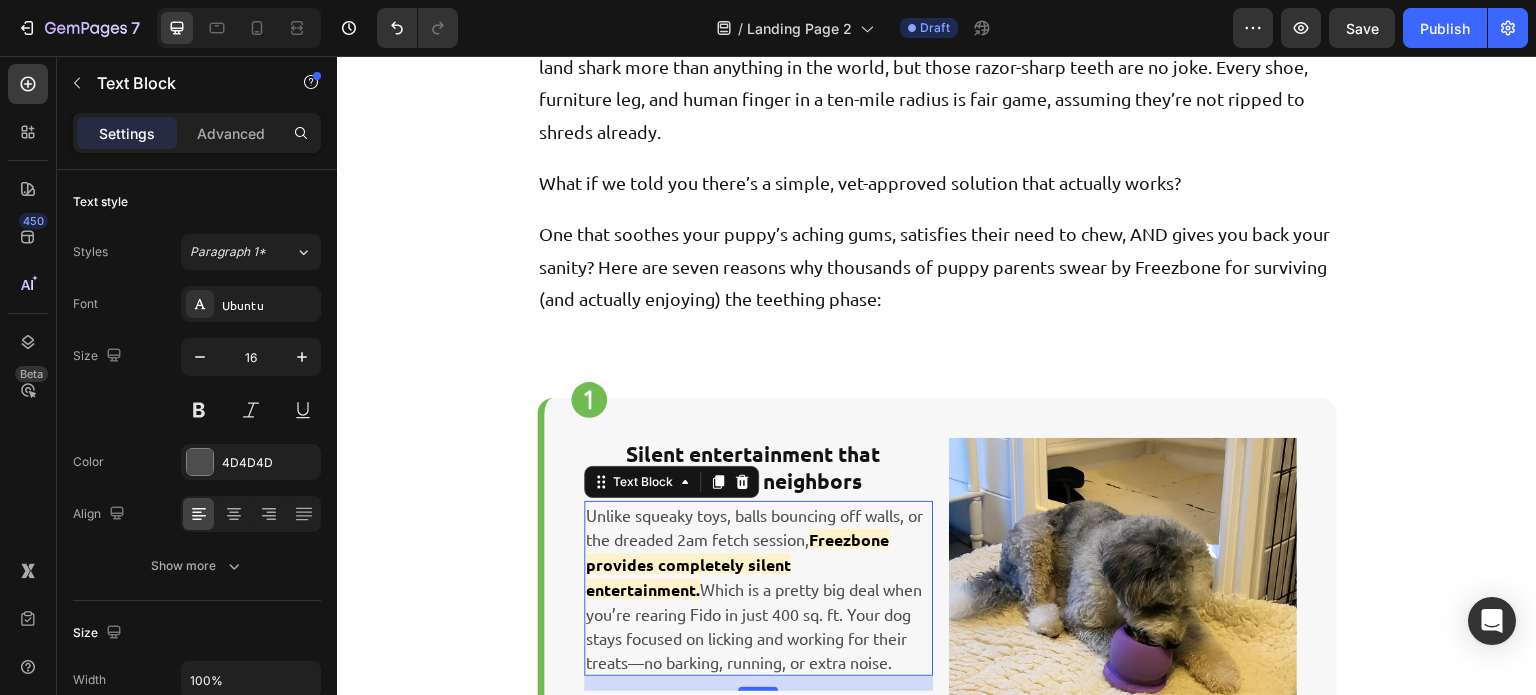 click on "Unlike squeaky toys, balls bouncing off walls, or the dreaded 2am fetch session,  Freezbone provides completely silent entertainment.  Which is a pretty big deal when you’re rearing Fido in just 400 sq. ft. Your dog stays focused on licking and working for their treats—no barking, running, or extra noise." at bounding box center [758, 588] 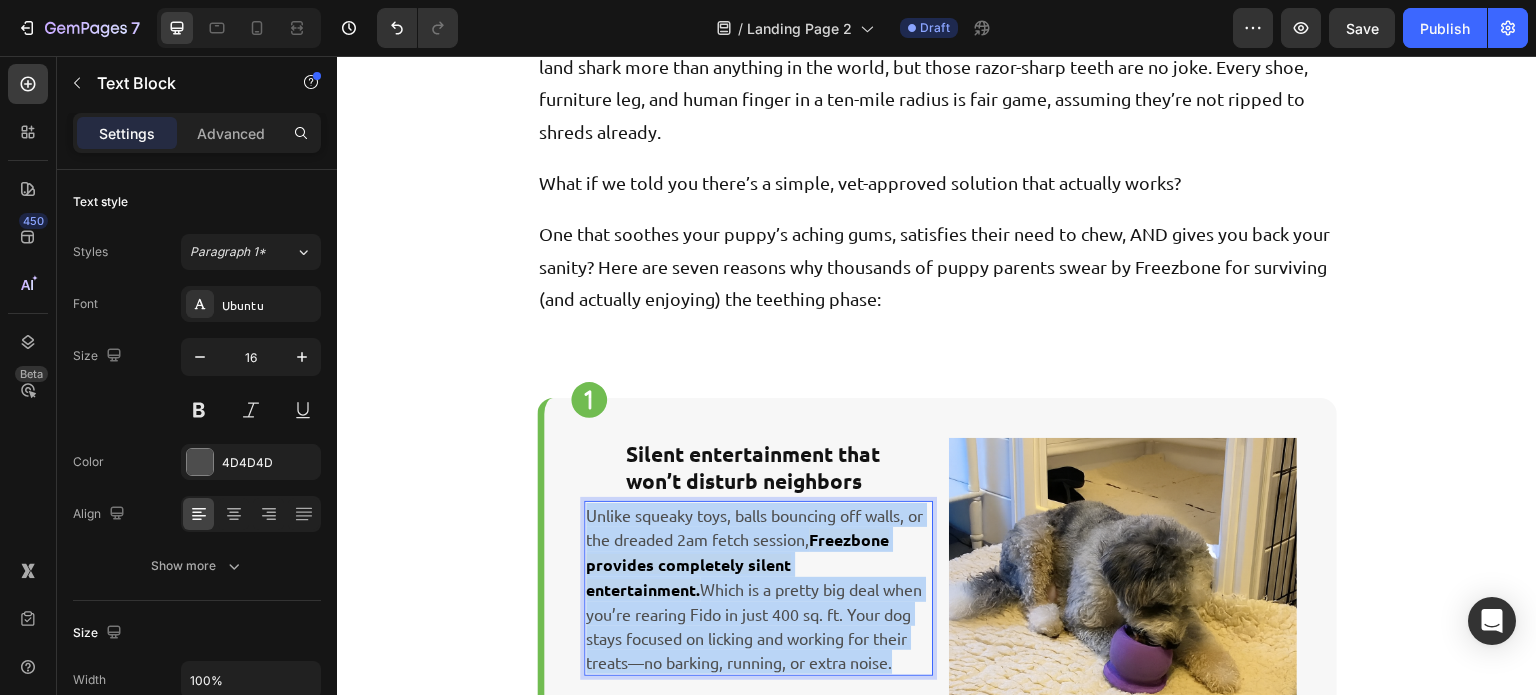 click on "Unlike squeaky toys, balls bouncing off walls, or the dreaded 2am fetch session,  Freezbone provides completely silent entertainment.  Which is a pretty big deal when you’re rearing Fido in just 400 sq. ft. Your dog stays focused on licking and working for their treats—no barking, running, or extra noise." at bounding box center (758, 588) 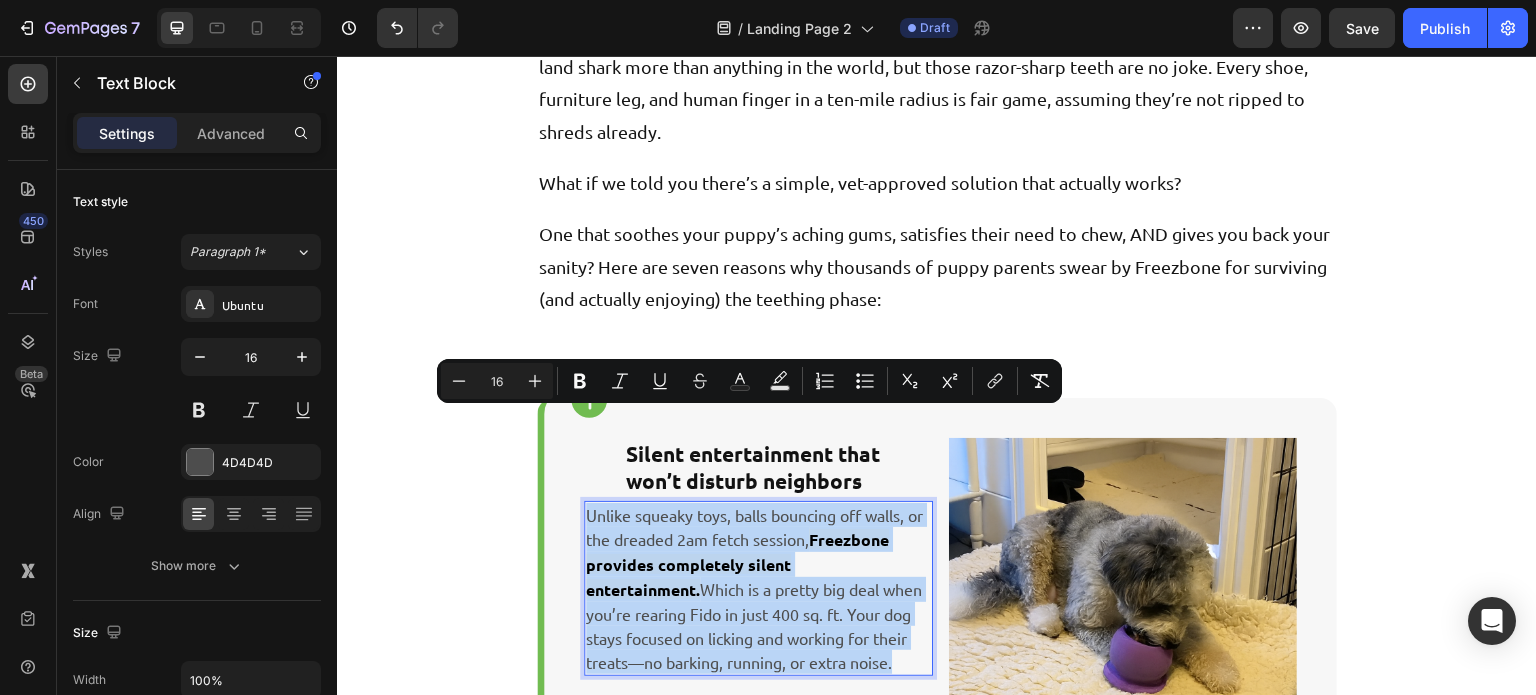 click on "Unlike squeaky toys, balls bouncing off walls, or the dreaded 2am fetch session,  Freezbone provides completely silent entertainment.  Which is a pretty big deal when you’re rearing Fido in just 400 sq. ft. Your dog stays focused on licking and working for their treats—no barking, running, or extra noise." at bounding box center (758, 588) 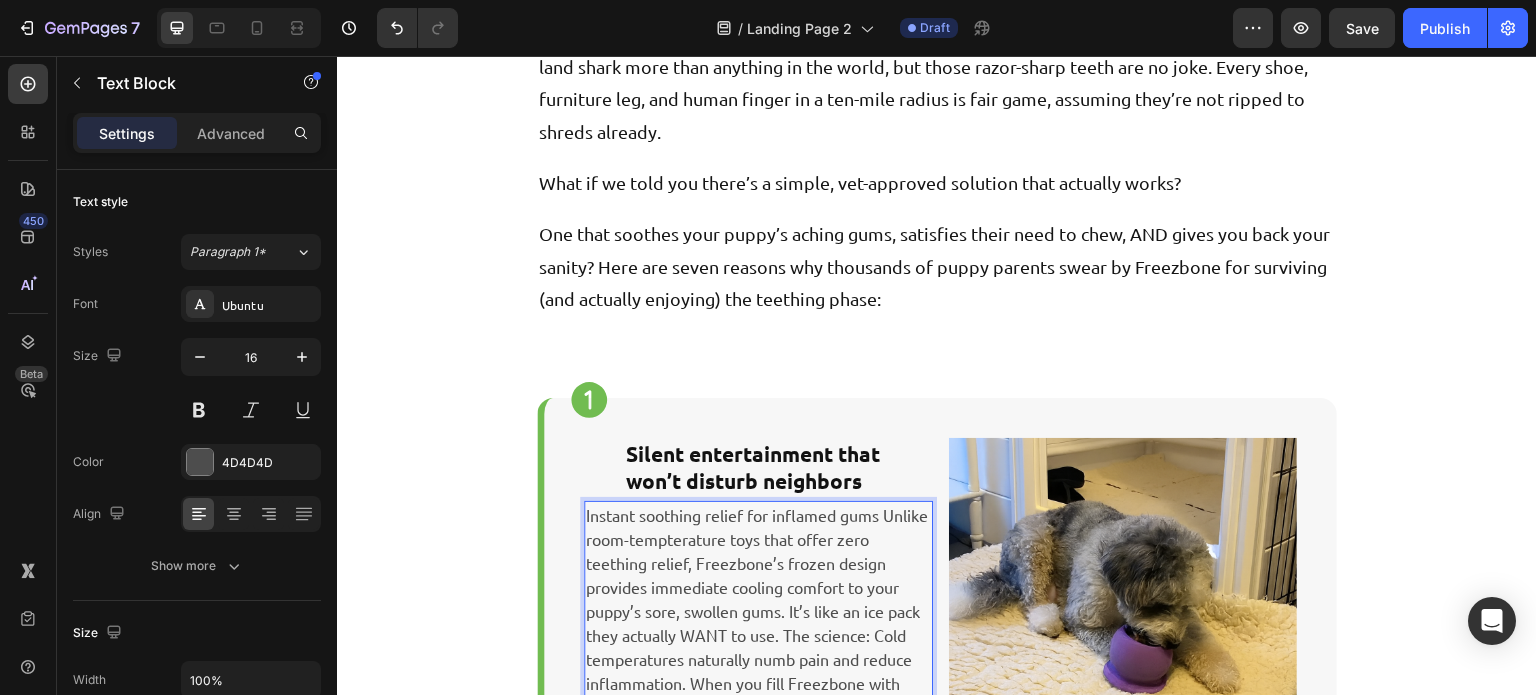 click on "Instant soothing relief for inflamed gums Unlike room-tempterature toys that offer zero teething relief, Freezbone’s frozen design provides immediate cooling comfort to your puppy’s sore, swollen gums. It’s like an ice pack they actually WANT to use. The science: Cold temperatures naturally numb pain and reduce inflammation. When you fill Freezbone with frozen treats, you’re giving your pup science-backed relief without any medication." at bounding box center (758, 623) 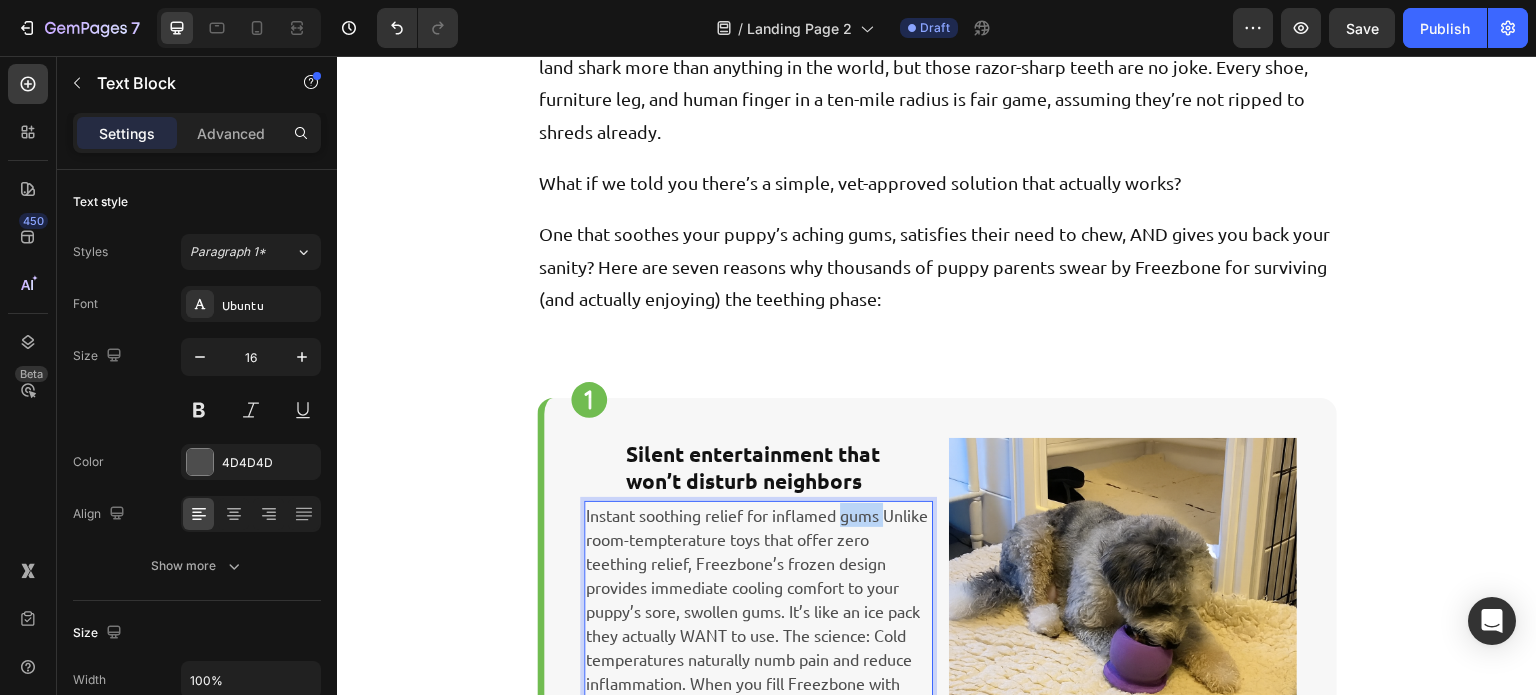 click on "Instant soothing relief for inflamed gums Unlike room-tempterature toys that offer zero teething relief, Freezbone’s frozen design provides immediate cooling comfort to your puppy’s sore, swollen gums. It’s like an ice pack they actually WANT to use. The science: Cold temperatures naturally numb pain and reduce inflammation. When you fill Freezbone with frozen treats, you’re giving your pup science-backed relief without any medication." at bounding box center [758, 623] 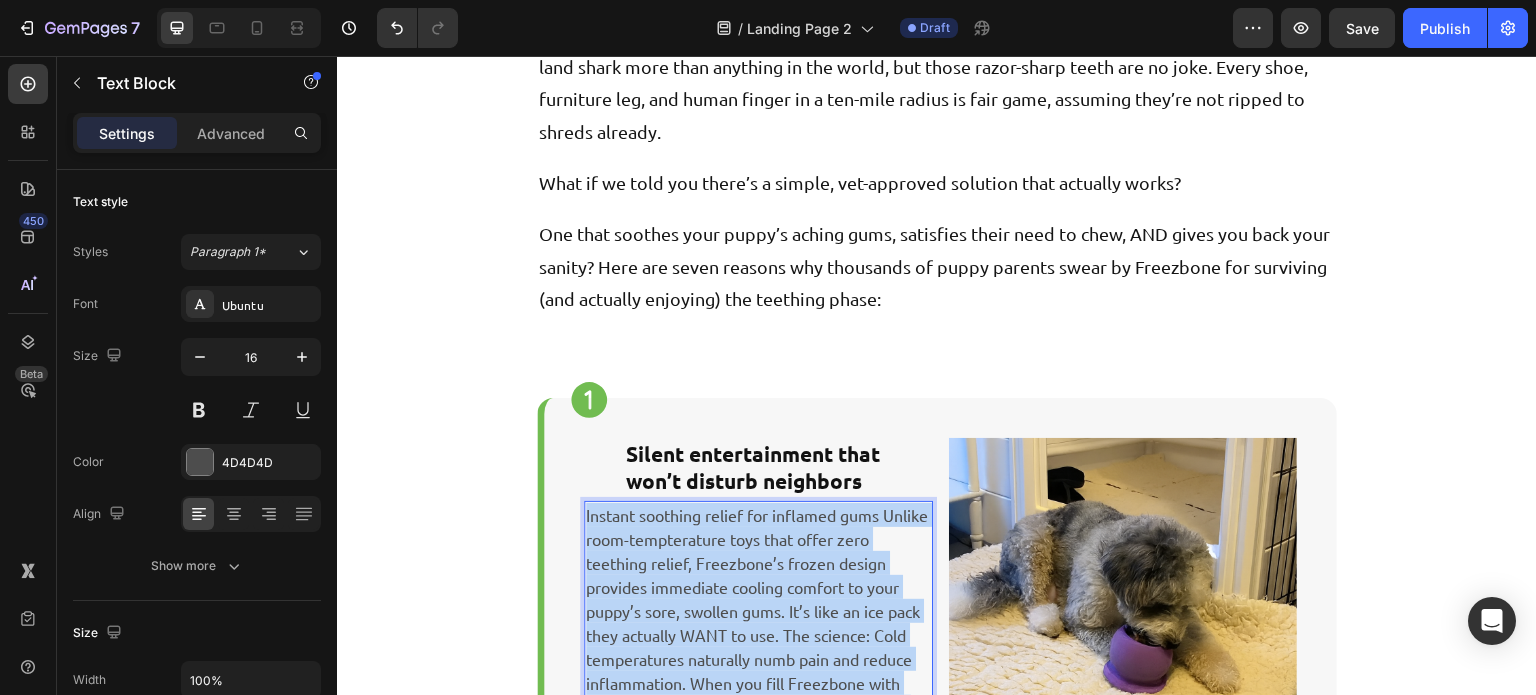 click on "Instant soothing relief for inflamed gums Unlike room-tempterature toys that offer zero teething relief, Freezbone’s frozen design provides immediate cooling comfort to your puppy’s sore, swollen gums. It’s like an ice pack they actually WANT to use. The science: Cold temperatures naturally numb pain and reduce inflammation. When you fill Freezbone with frozen treats, you’re giving your pup science-backed relief without any medication." at bounding box center (758, 623) 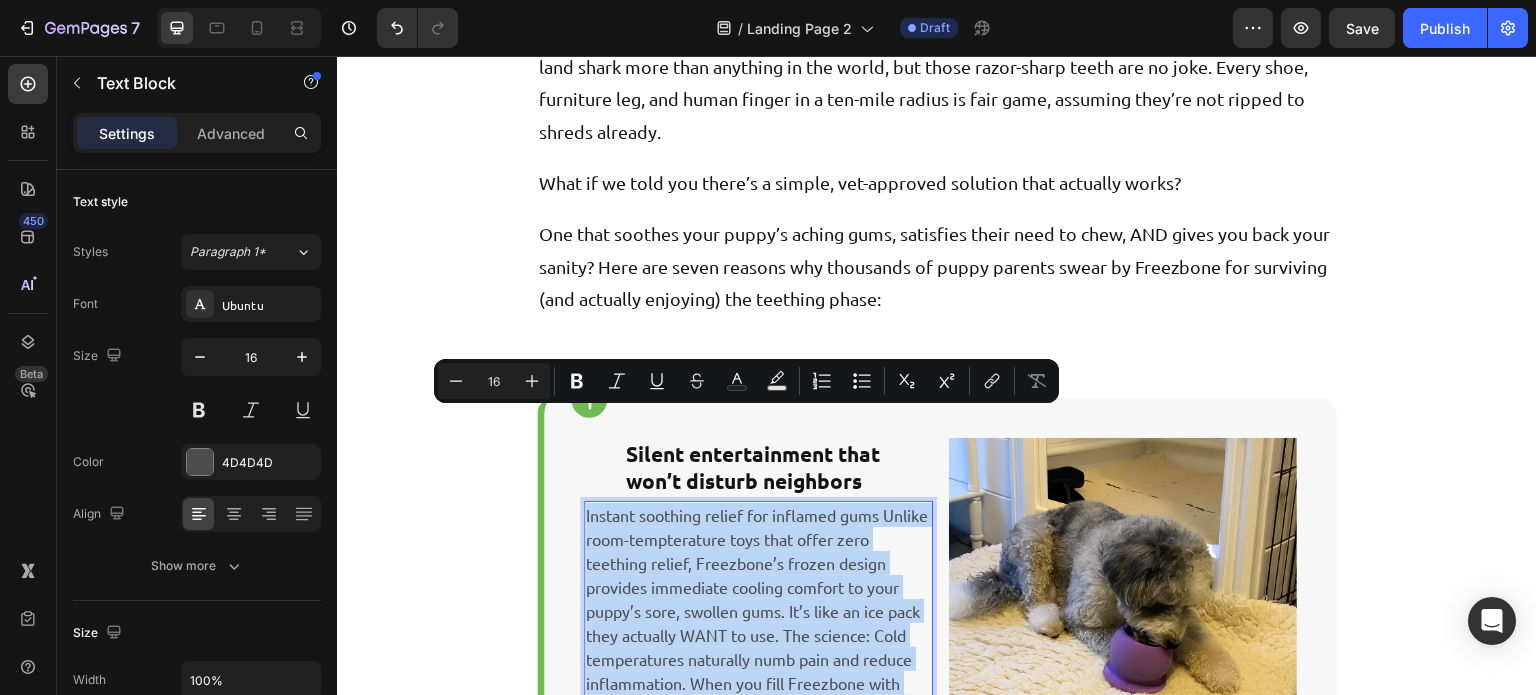 click on "Instant soothing relief for inflamed gums Unlike room-tempterature toys that offer zero teething relief, Freezbone’s frozen design provides immediate cooling comfort to your puppy’s sore, swollen gums. It’s like an ice pack they actually WANT to use. The science: Cold temperatures naturally numb pain and reduce inflammation. When you fill Freezbone with frozen treats, you’re giving your pup science-backed relief without any medication." at bounding box center (758, 623) 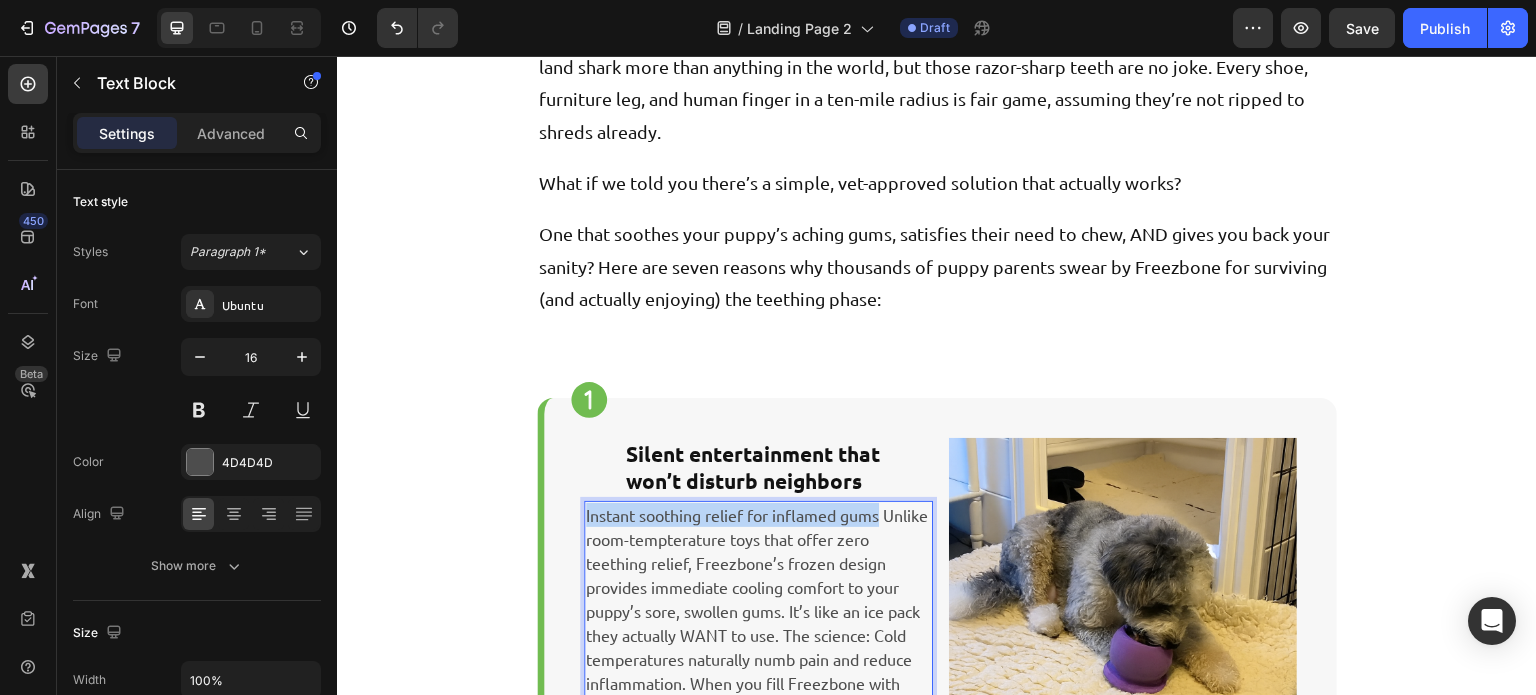 drag, startPoint x: 896, startPoint y: 415, endPoint x: 577, endPoint y: 416, distance: 319.00156 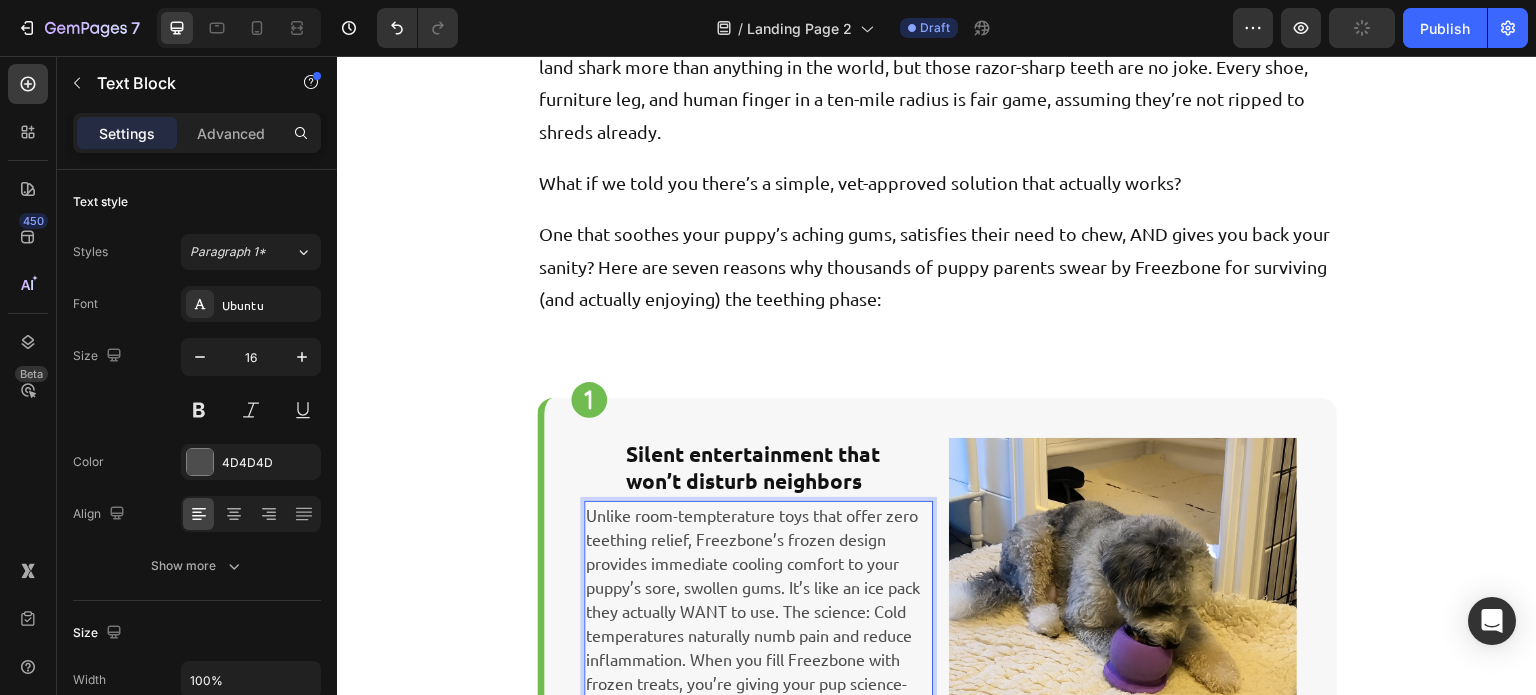 click on "Unlike room-tempterature toys that offer zero teething relief, Freezbone’s frozen design provides immediate cooling comfort to your puppy’s sore, swollen gums. It’s like an ice pack they actually WANT to use. The science: Cold temperatures naturally numb pain and reduce inflammation. When you fill Freezbone with frozen treats, you’re giving your pup science-backed relief without any medication." at bounding box center [758, 611] 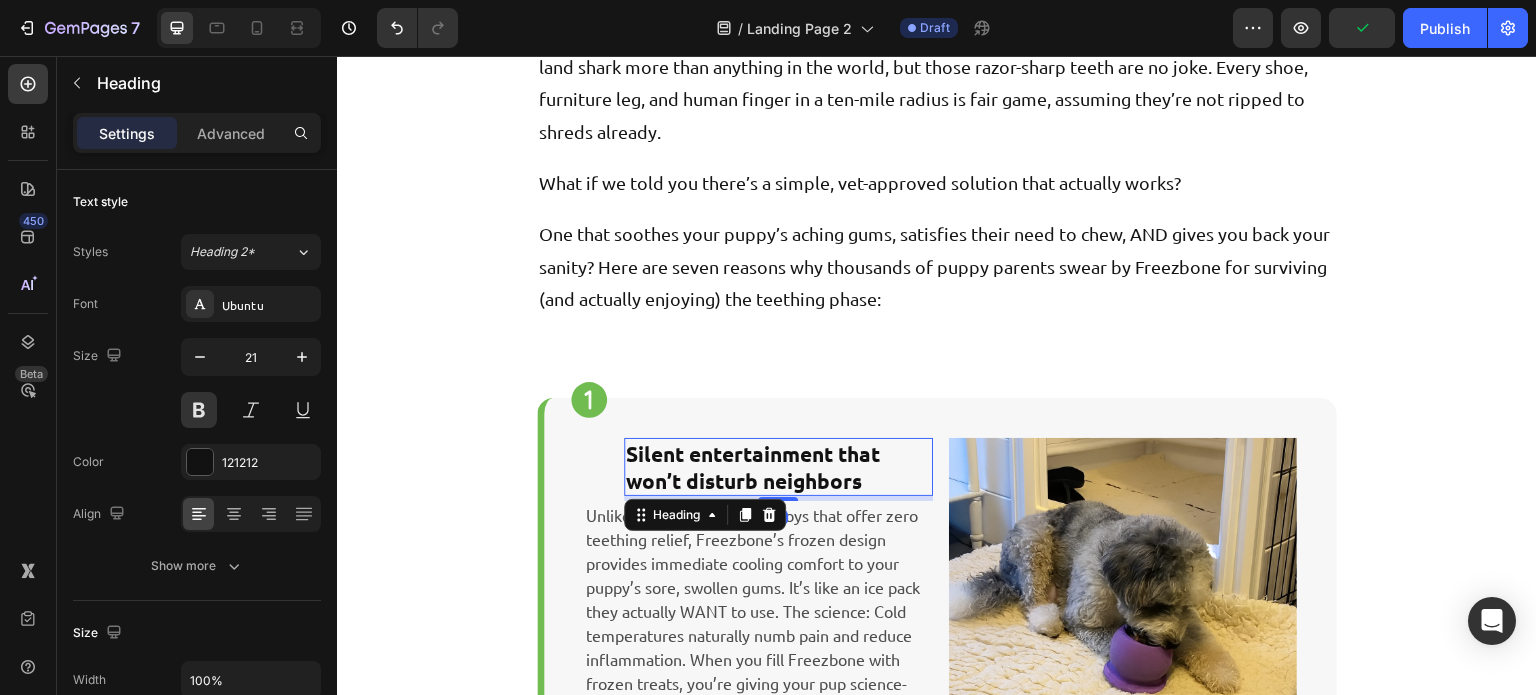 click on "Silent entertainment that won’t disturb neighbors" at bounding box center [778, 467] 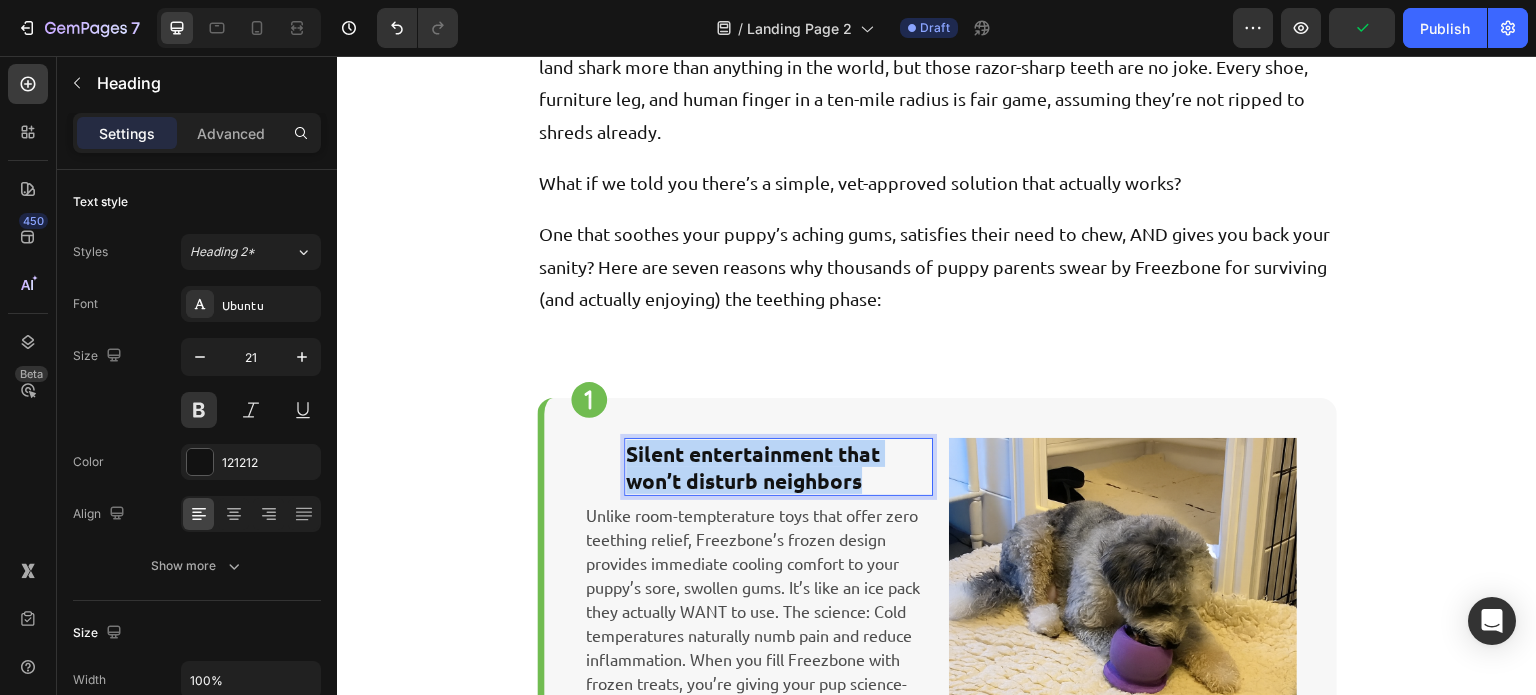 click on "Silent entertainment that won’t disturb neighbors" at bounding box center (778, 467) 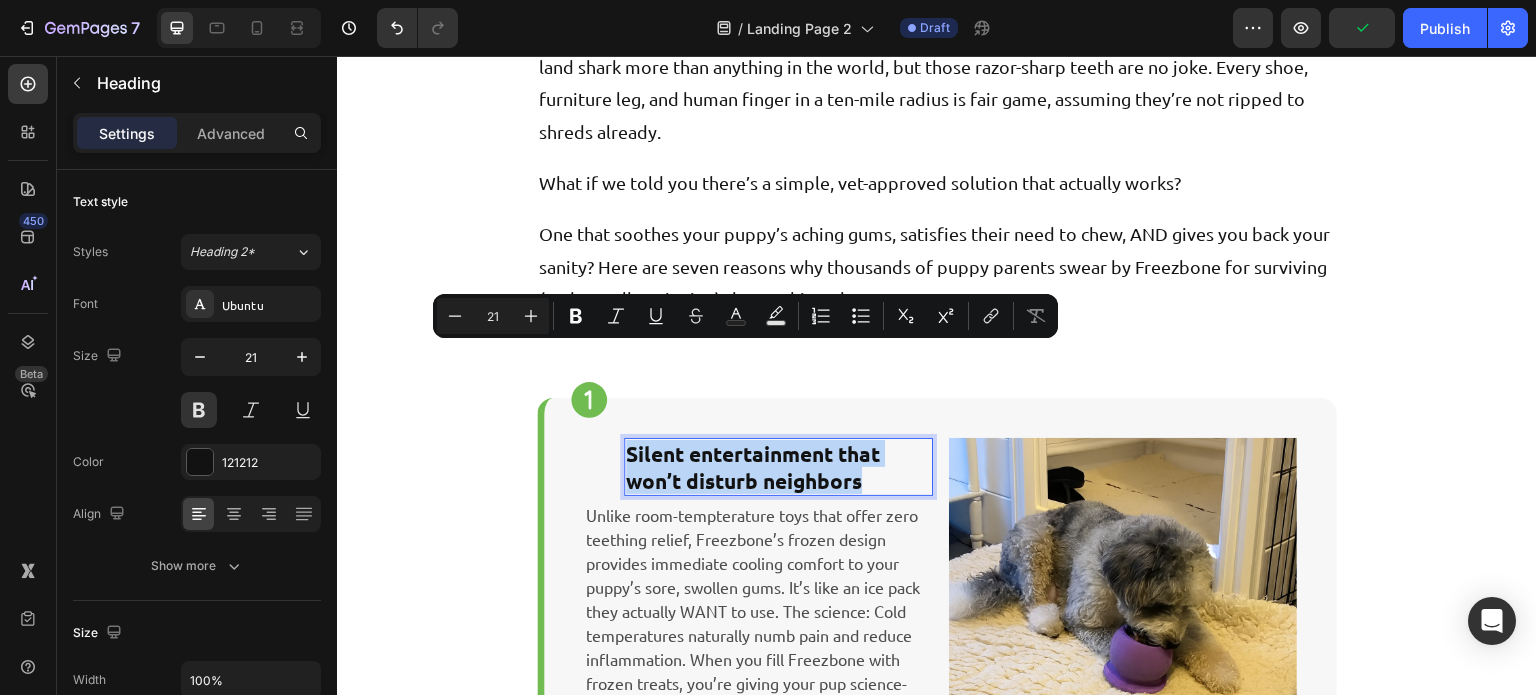click on "Silent entertainment that won’t disturb neighbors" at bounding box center [778, 467] 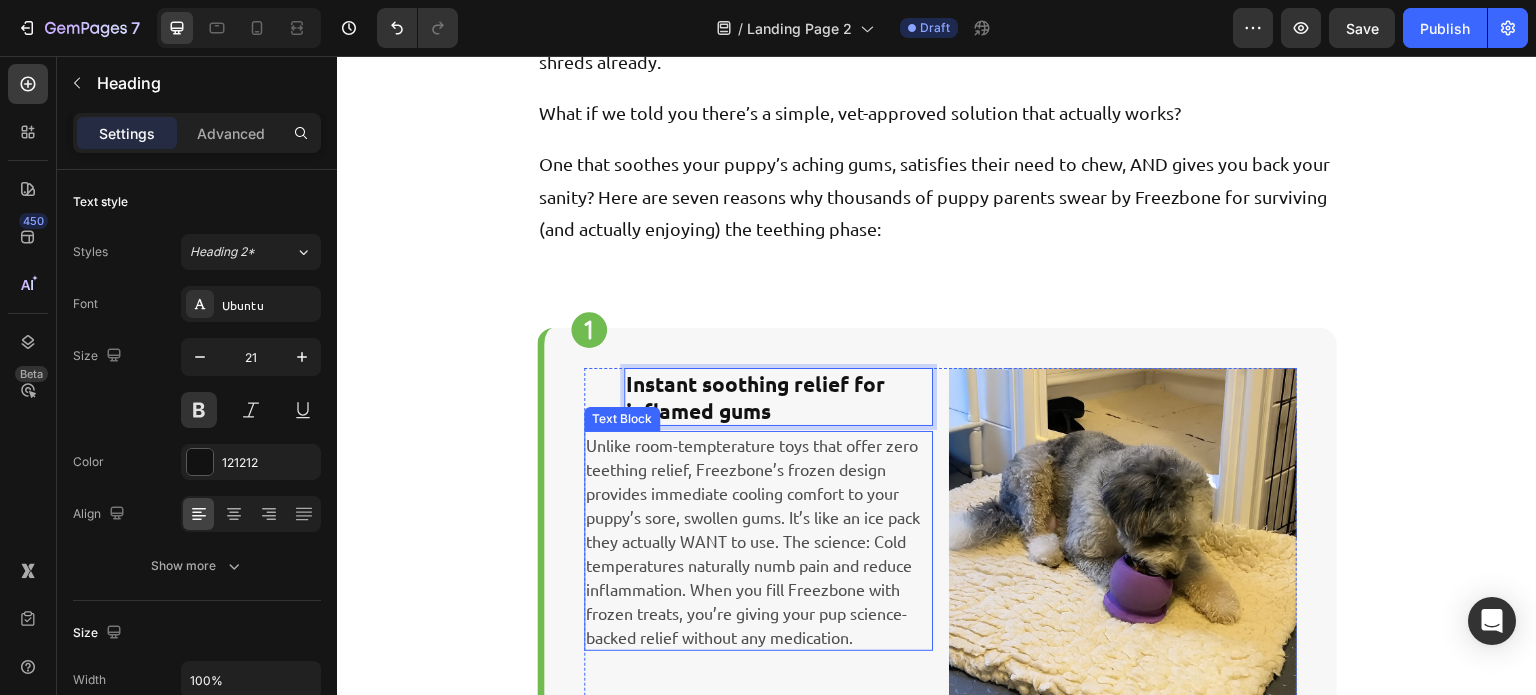 scroll, scrollTop: 579, scrollLeft: 0, axis: vertical 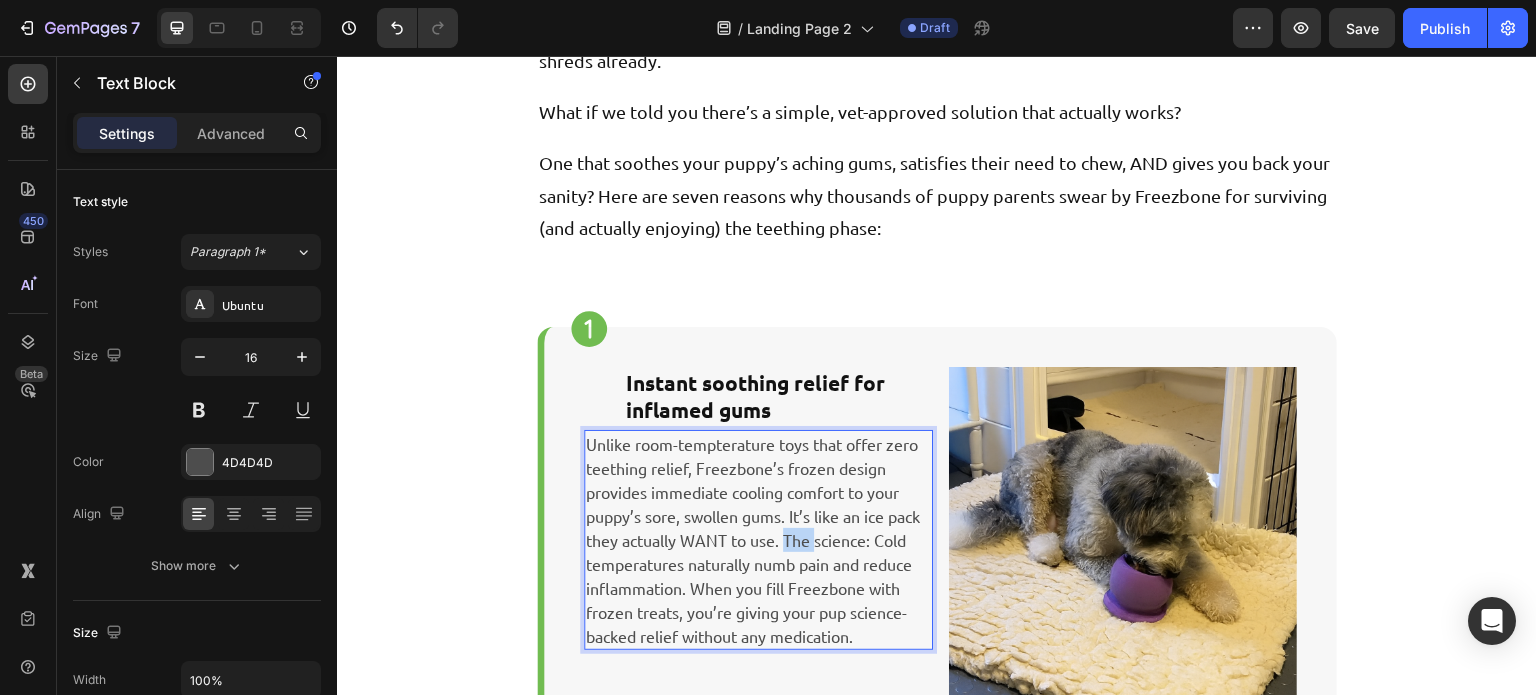 click on "Unlike room-tempterature toys that offer zero teething relief, Freezbone’s frozen design provides immediate cooling comfort to your puppy’s sore, swollen gums. It’s like an ice pack they actually WANT to use. The science: Cold temperatures naturally numb pain and reduce inflammation. When you fill Freezbone with frozen treats, you’re giving your pup science-backed relief without any medication." at bounding box center [758, 540] 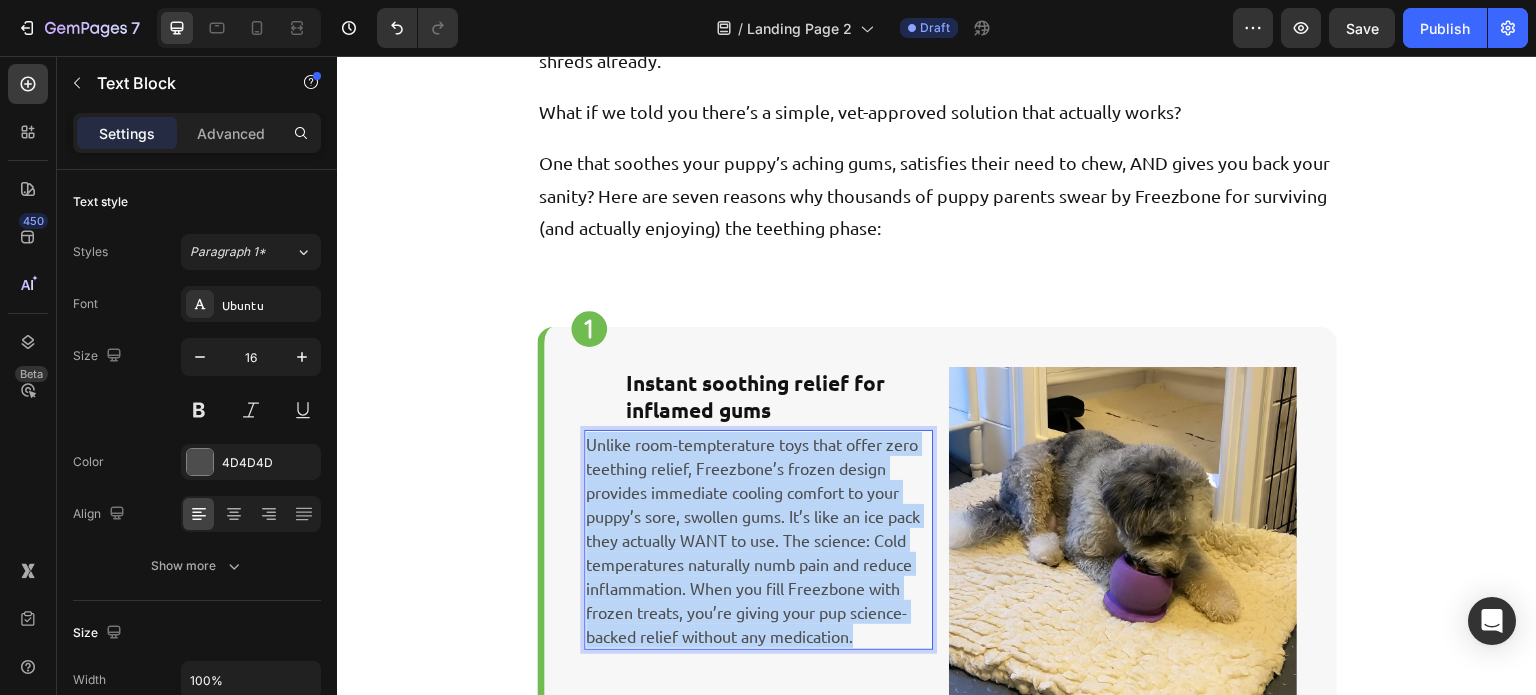 click on "Unlike room-tempterature toys that offer zero teething relief, Freezbone’s frozen design provides immediate cooling comfort to your puppy’s sore, swollen gums. It’s like an ice pack they actually WANT to use. The science: Cold temperatures naturally numb pain and reduce inflammation. When you fill Freezbone with frozen treats, you’re giving your pup science-backed relief without any medication." at bounding box center [758, 540] 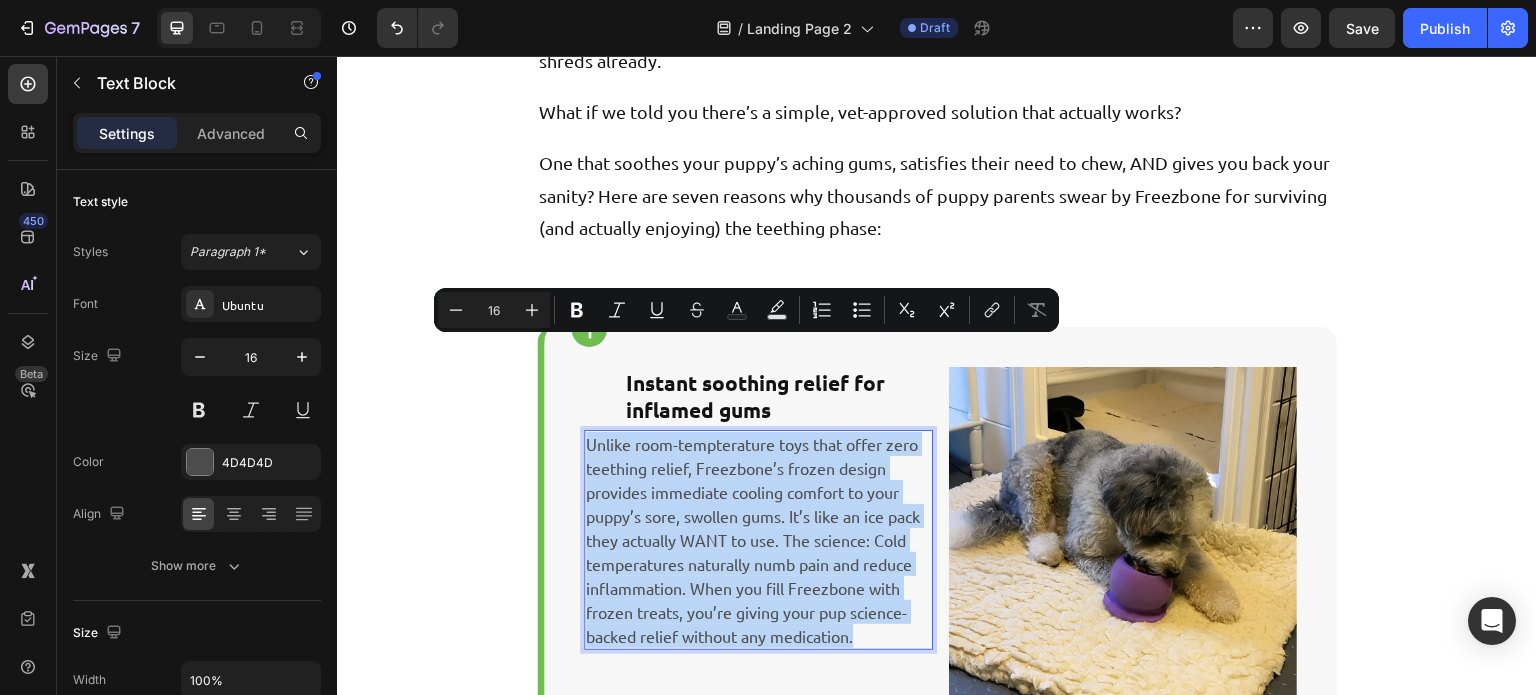 click on "Unlike room-tempterature toys that offer zero teething relief, Freezbone’s frozen design provides immediate cooling comfort to your puppy’s sore, swollen gums. It’s like an ice pack they actually WANT to use. The science: Cold temperatures naturally numb pain and reduce inflammation. When you fill Freezbone with frozen treats, you’re giving your pup science-backed relief without any medication." at bounding box center (758, 540) 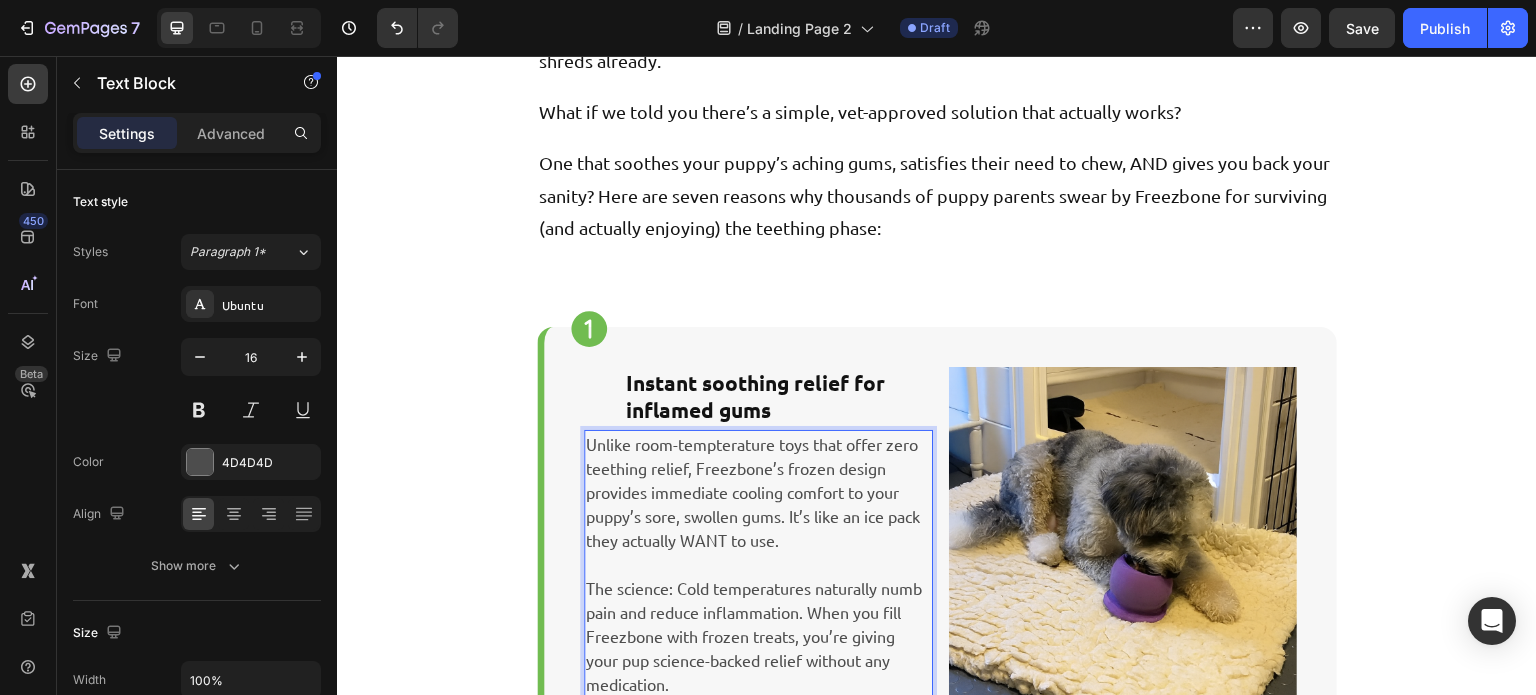 click on "The science: Cold temperatures naturally numb pain and reduce inflammation. When you fill Freezbone with frozen treats, you’re giving your pup science-backed relief without any medication." at bounding box center [758, 636] 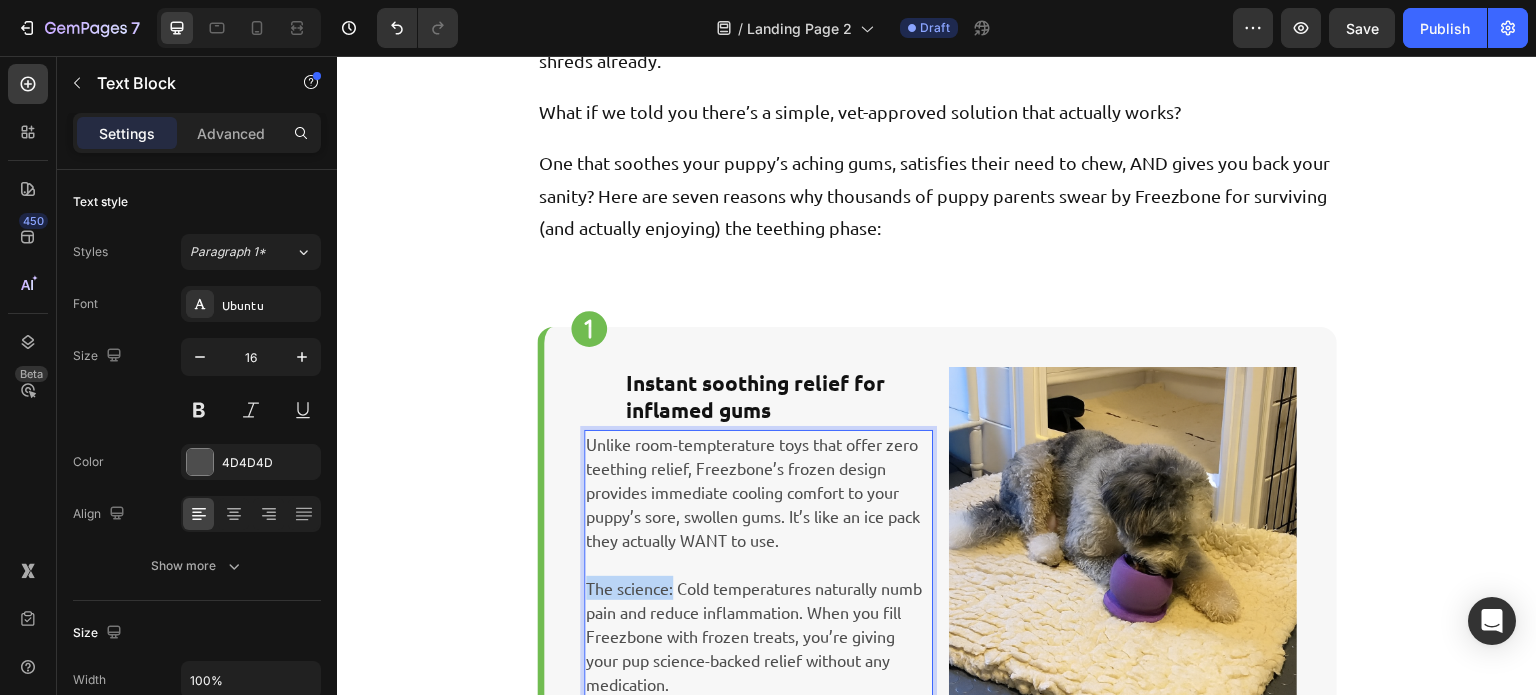 drag, startPoint x: 664, startPoint y: 500, endPoint x: 573, endPoint y: 495, distance: 91.13726 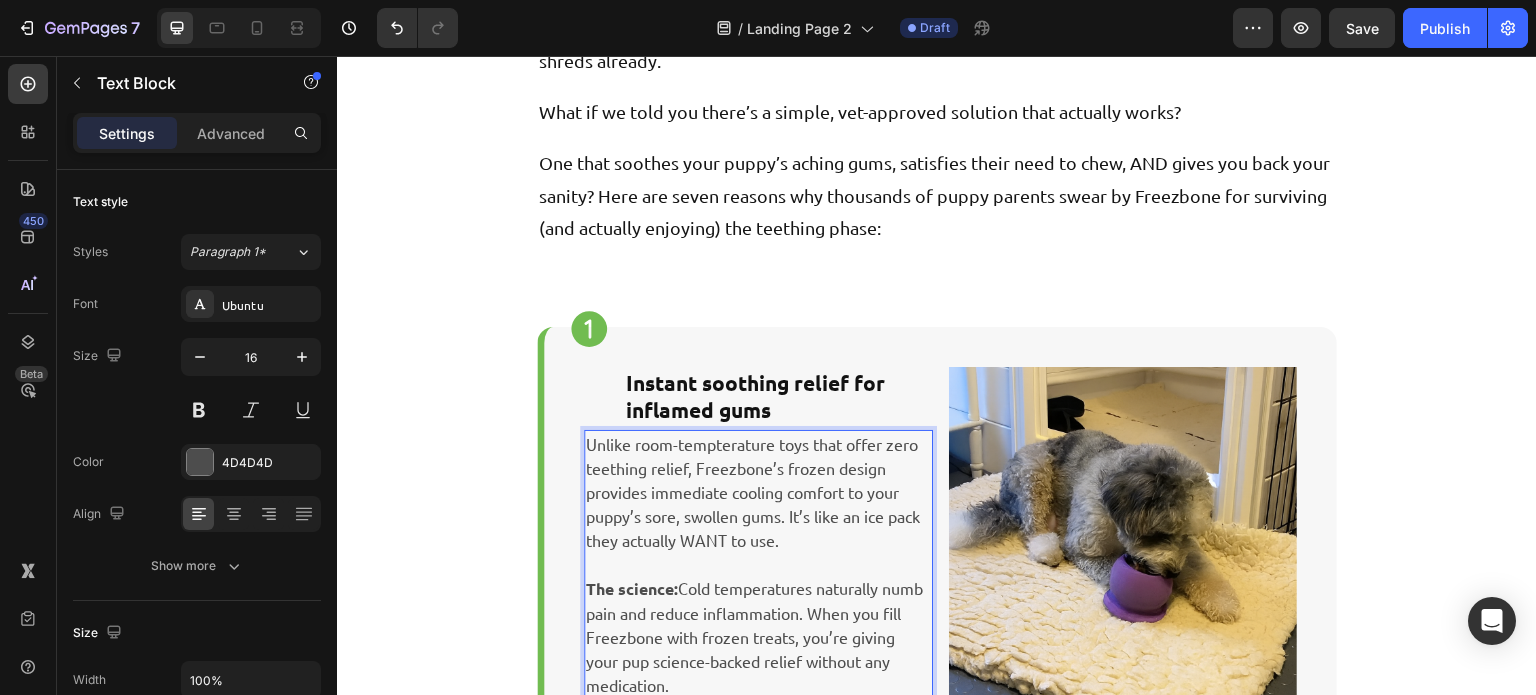click on "The science:  Cold temperatures naturally numb pain and reduce inflammation. When you fill Freezbone with frozen treats, you’re giving your pup science-backed relief without any medication." at bounding box center [758, 636] 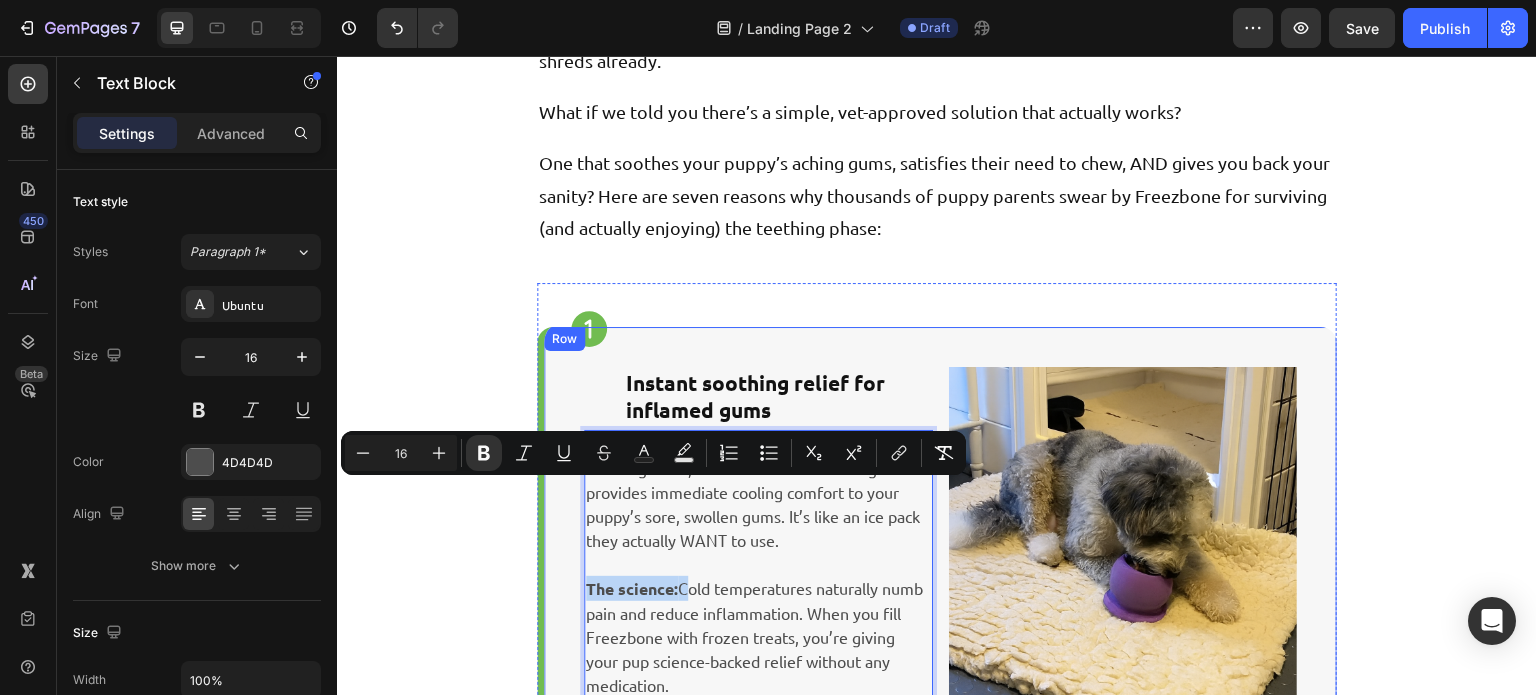 drag, startPoint x: 670, startPoint y: 501, endPoint x: 572, endPoint y: 491, distance: 98.50888 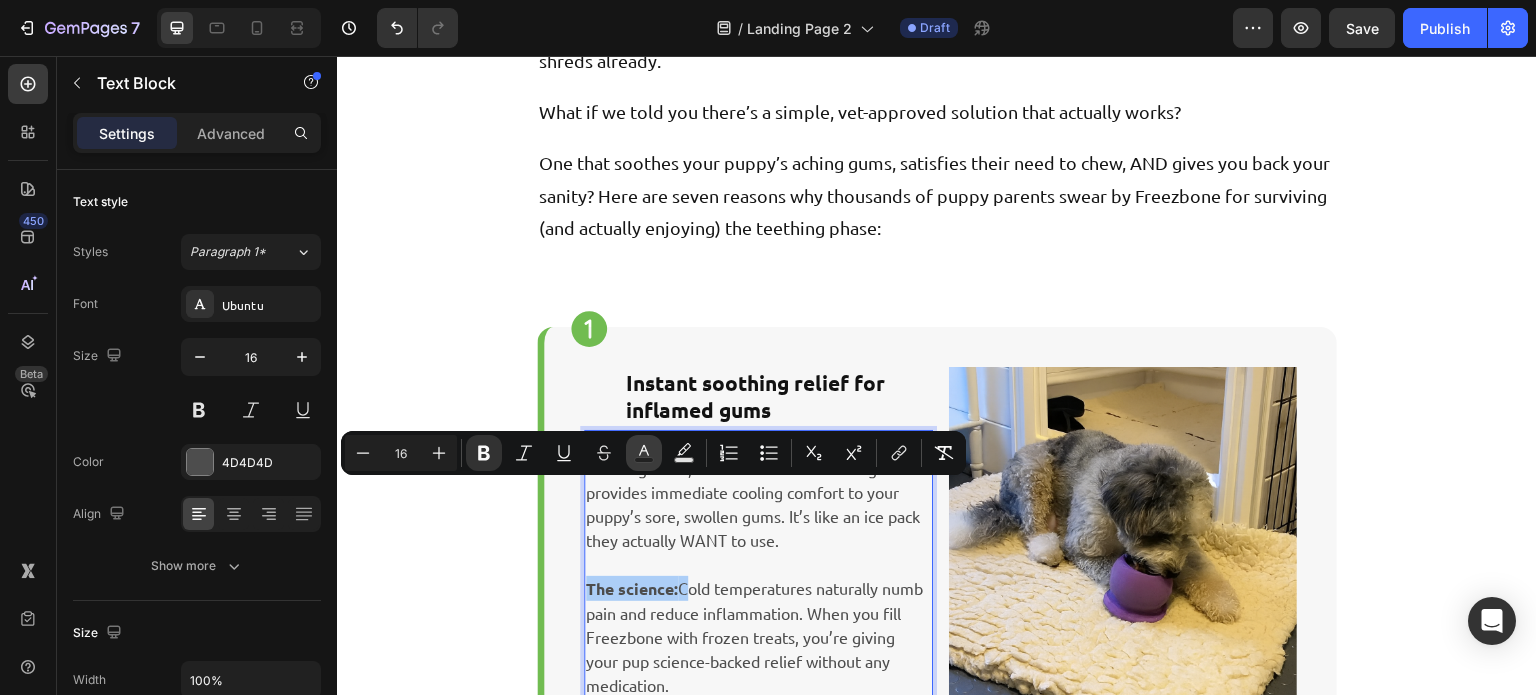 click on "Text Color" at bounding box center (644, 453) 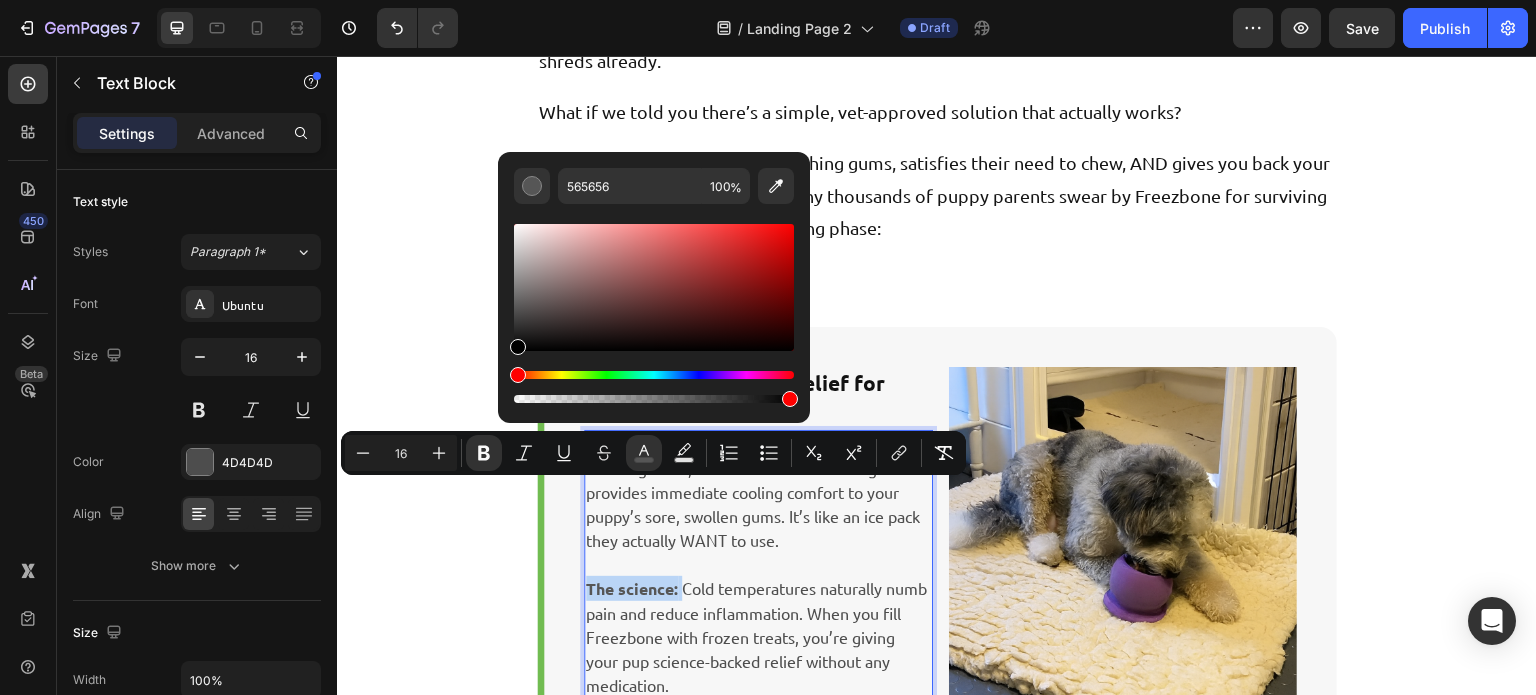 drag, startPoint x: 516, startPoint y: 307, endPoint x: 506, endPoint y: 356, distance: 50.01 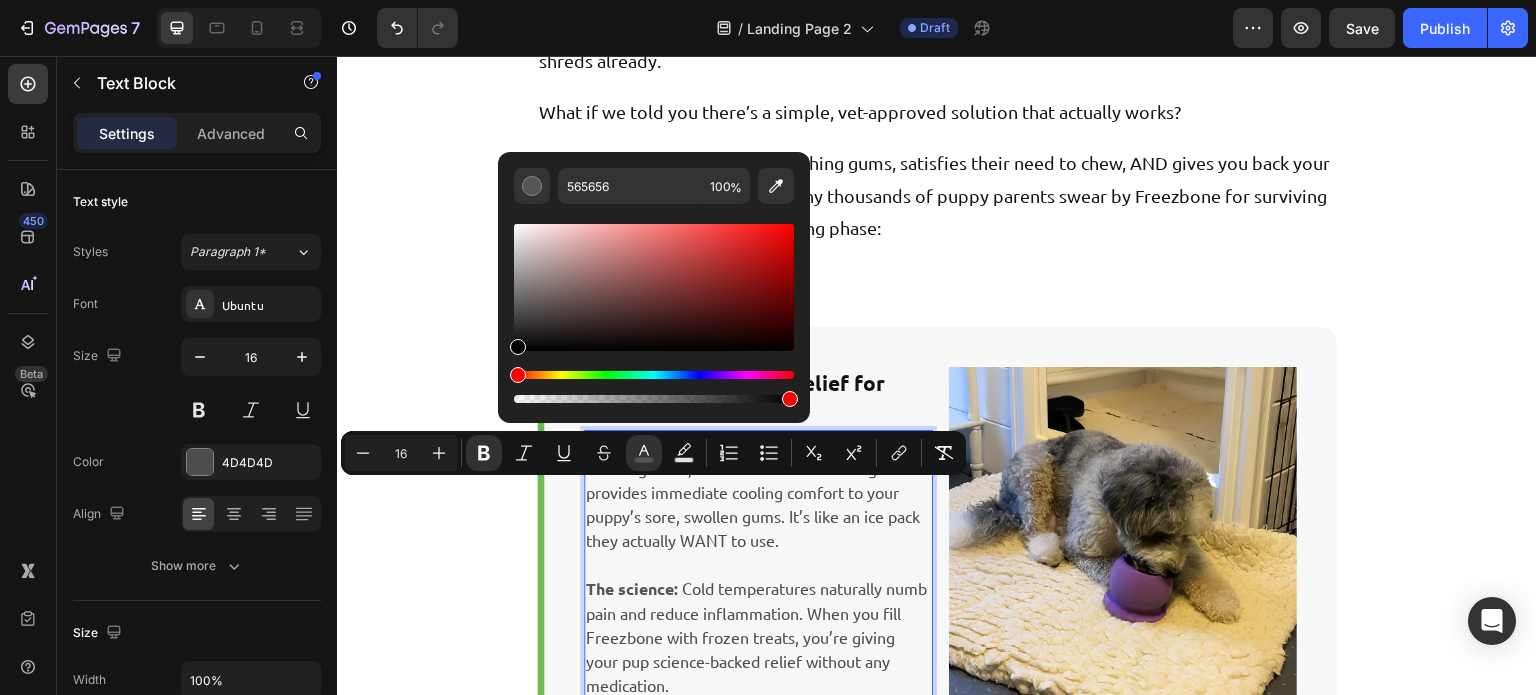 type on "000000" 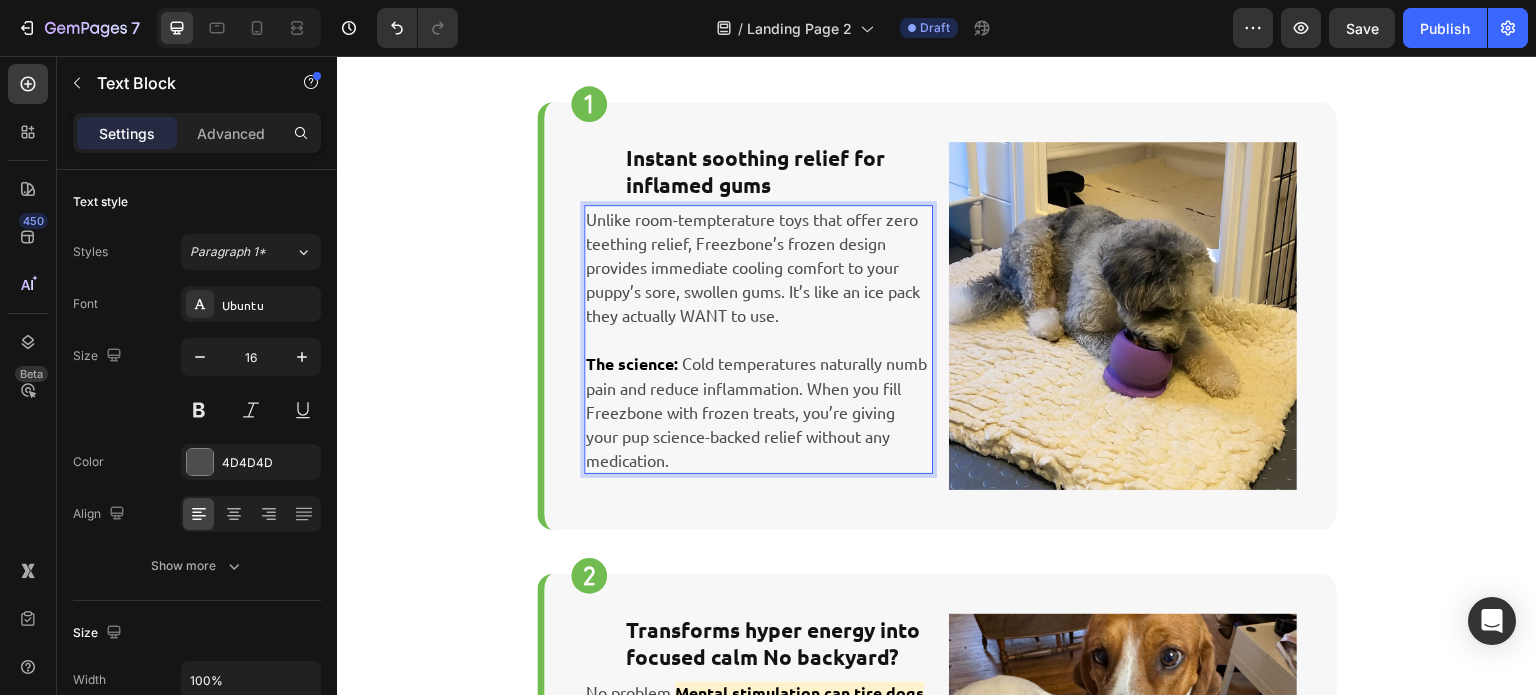 scroll, scrollTop: 807, scrollLeft: 0, axis: vertical 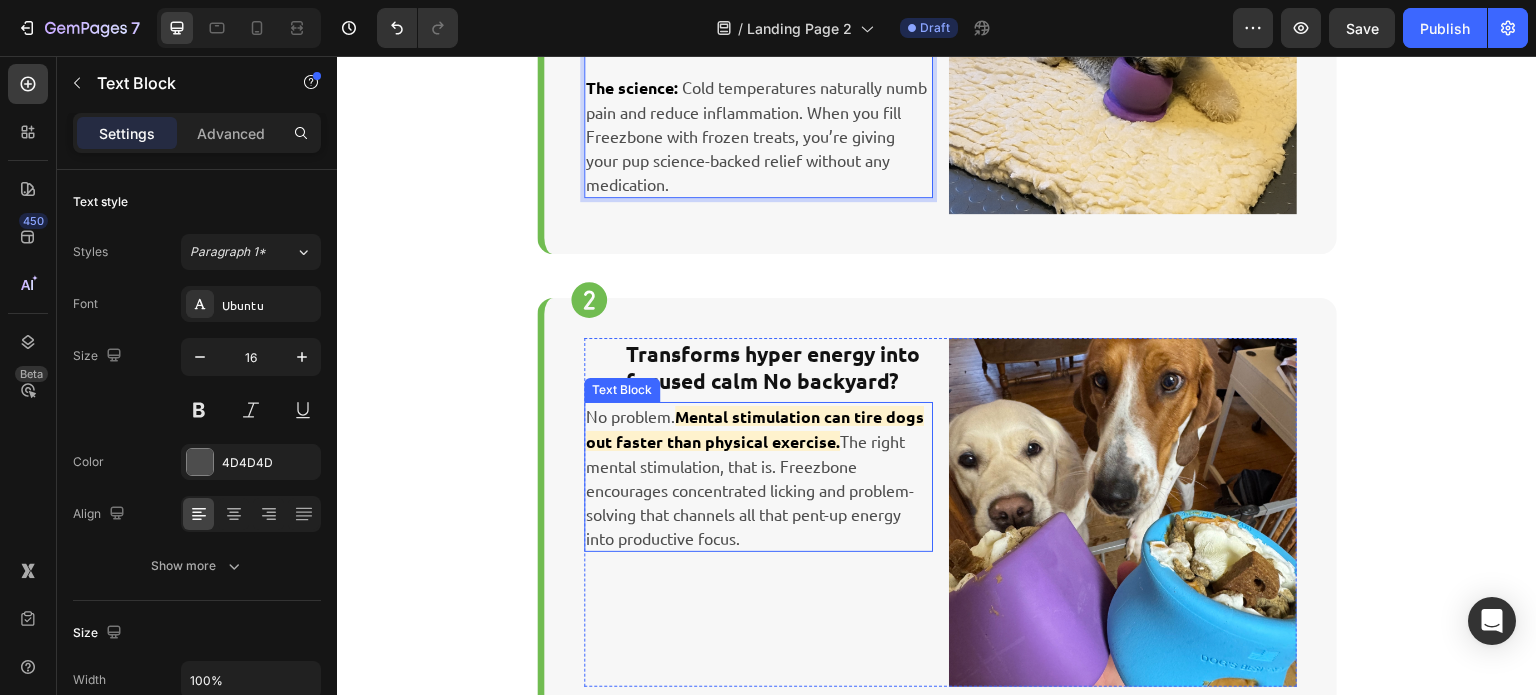 click on "No problem.  Mental stimulation can tire dogs out faster than physical exercise.  The right mental stimulation, that is. Freezbone encourages concentrated licking and problem-solving that channels all that pent-up energy into productive focus." at bounding box center [758, 477] 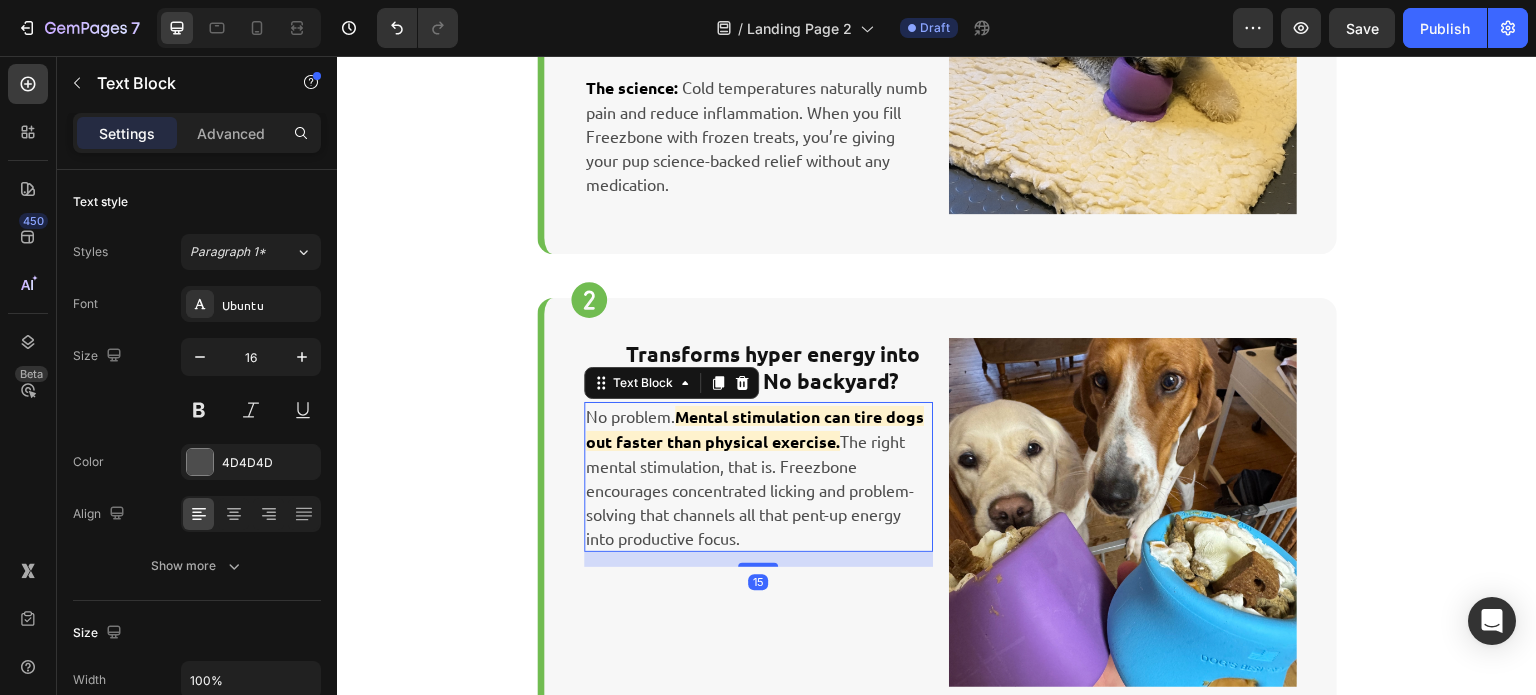 click on "No problem.  Mental stimulation can tire dogs out faster than physical exercise.  The right mental stimulation, that is. Freezbone encourages concentrated licking and problem-solving that channels all that pent-up energy into productive focus." at bounding box center (758, 477) 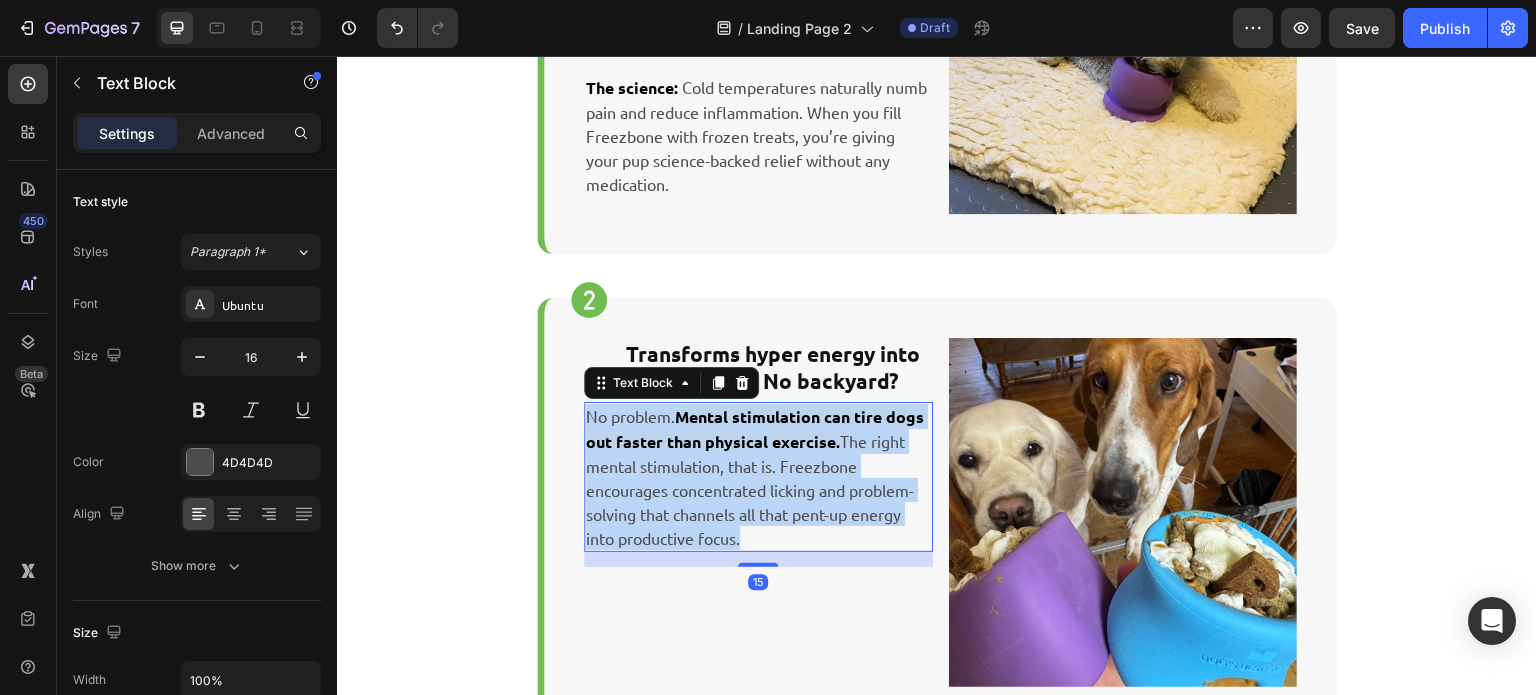 click on "No problem.  Mental stimulation can tire dogs out faster than physical exercise.  The right mental stimulation, that is. Freezbone encourages concentrated licking and problem-solving that channels all that pent-up energy into productive focus." at bounding box center [758, 477] 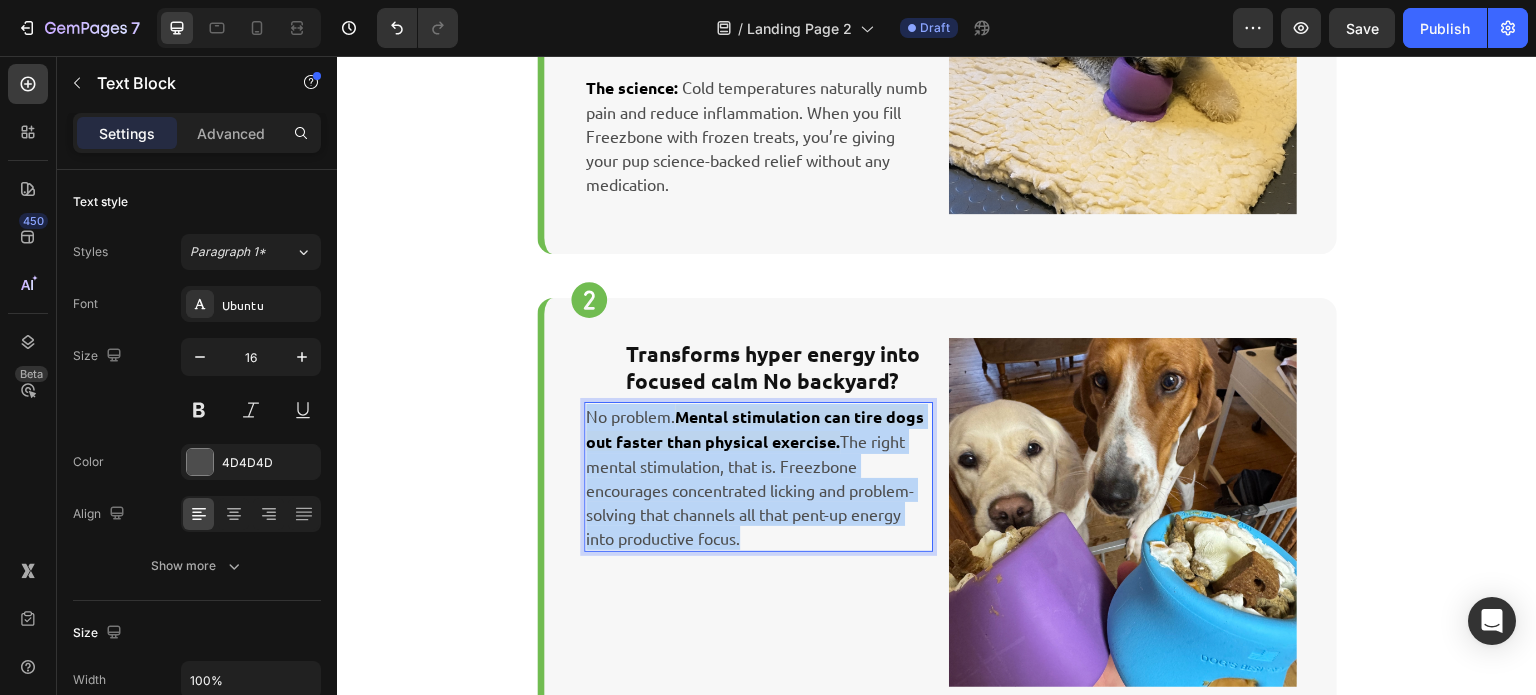 click on "No problem.  Mental stimulation can tire dogs out faster than physical exercise.  The right mental stimulation, that is. Freezbone encourages concentrated licking and problem-solving that channels all that pent-up energy into productive focus." at bounding box center (758, 477) 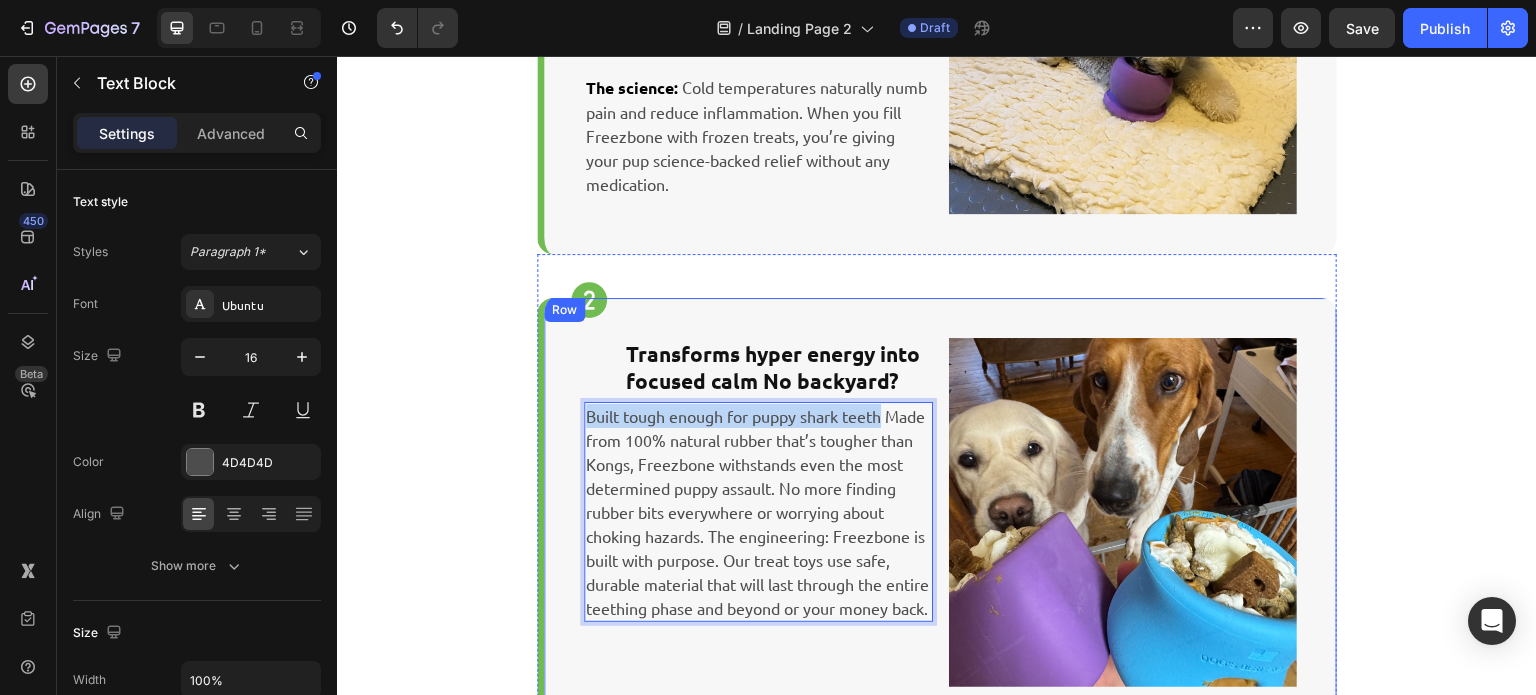 drag, startPoint x: 894, startPoint y: 314, endPoint x: 534, endPoint y: 307, distance: 360.06805 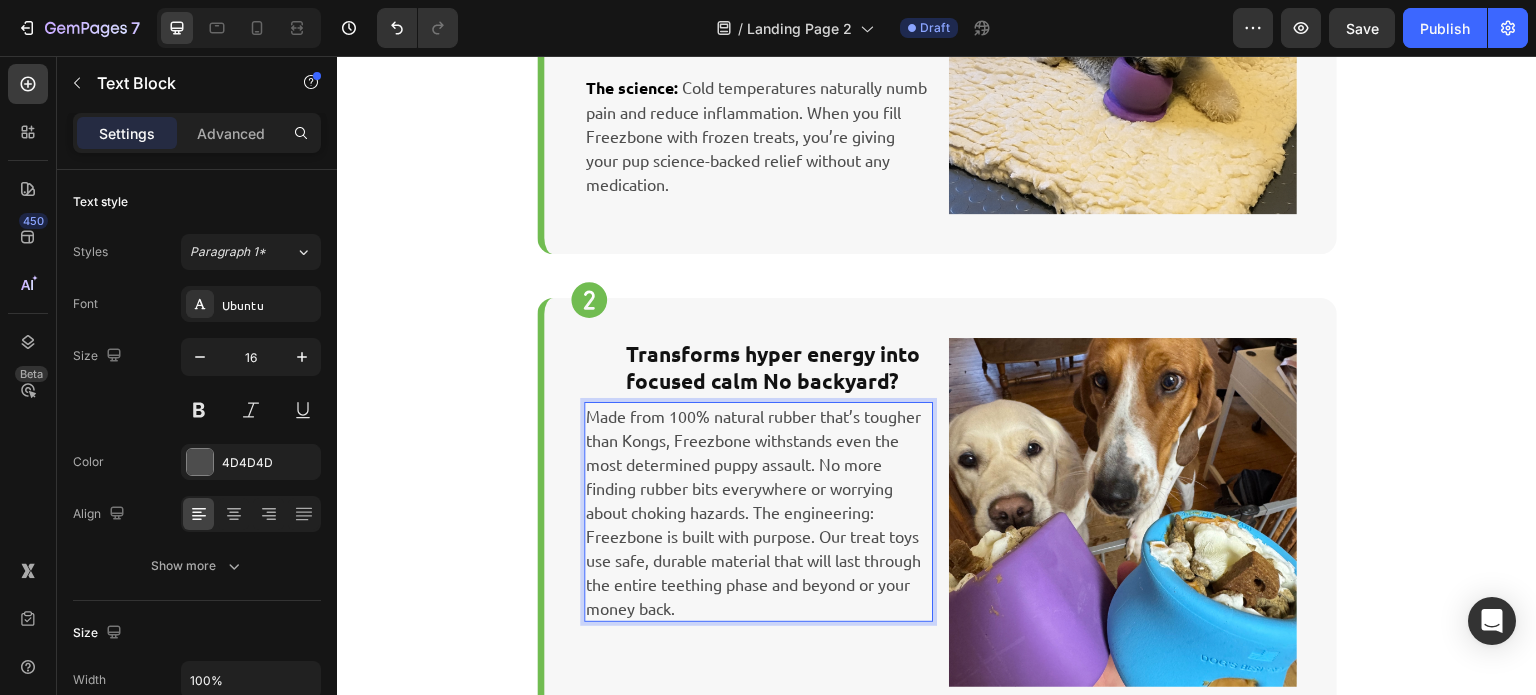 click on "Made from 100% natural rubber that’s tougher than Kongs, Freezbone withstands even the most determined puppy assault. No more finding rubber bits everywhere or worrying about choking hazards. The engineering: Freezbone is built with purpose. Our treat toys use safe, durable material that will last through the entire teething phase and beyond or your money back." at bounding box center (758, 512) 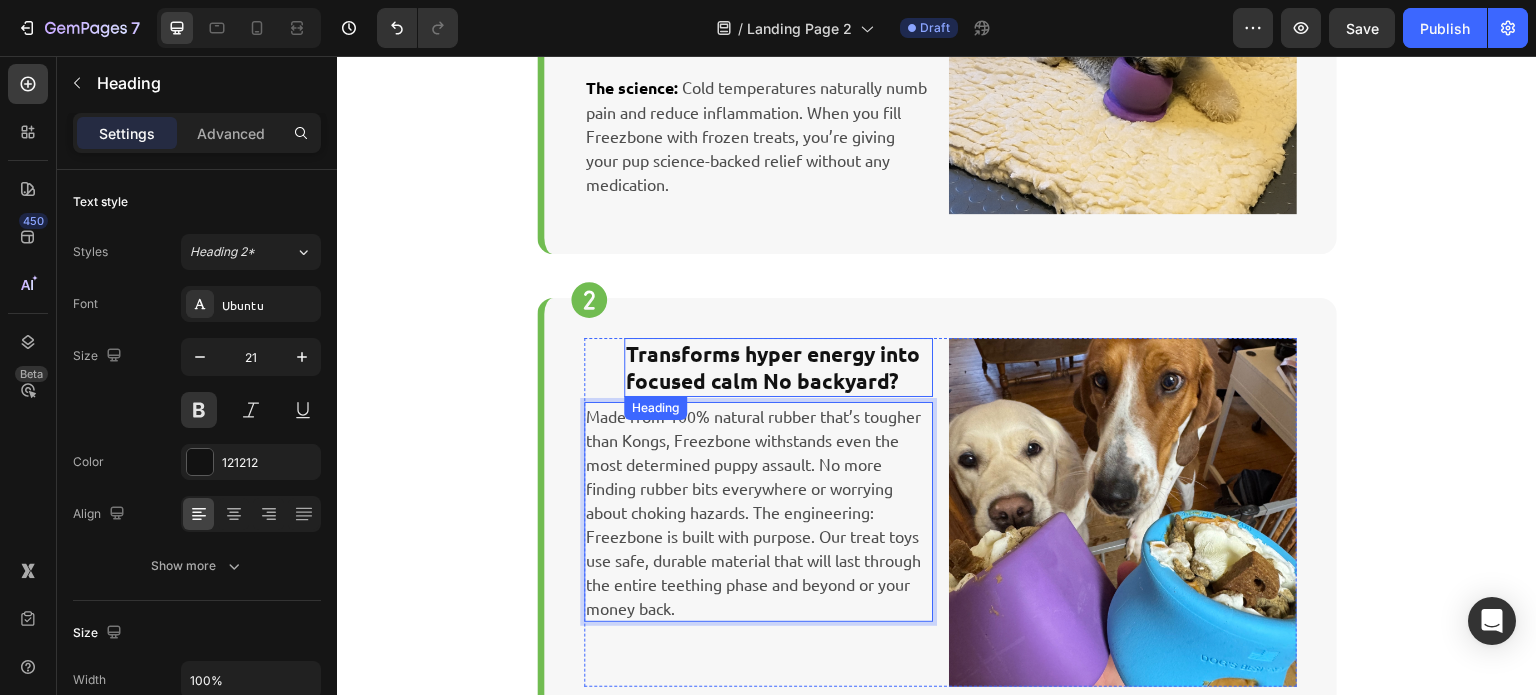click on "Transforms hyper energy into focused calm No backyard?" at bounding box center (778, 367) 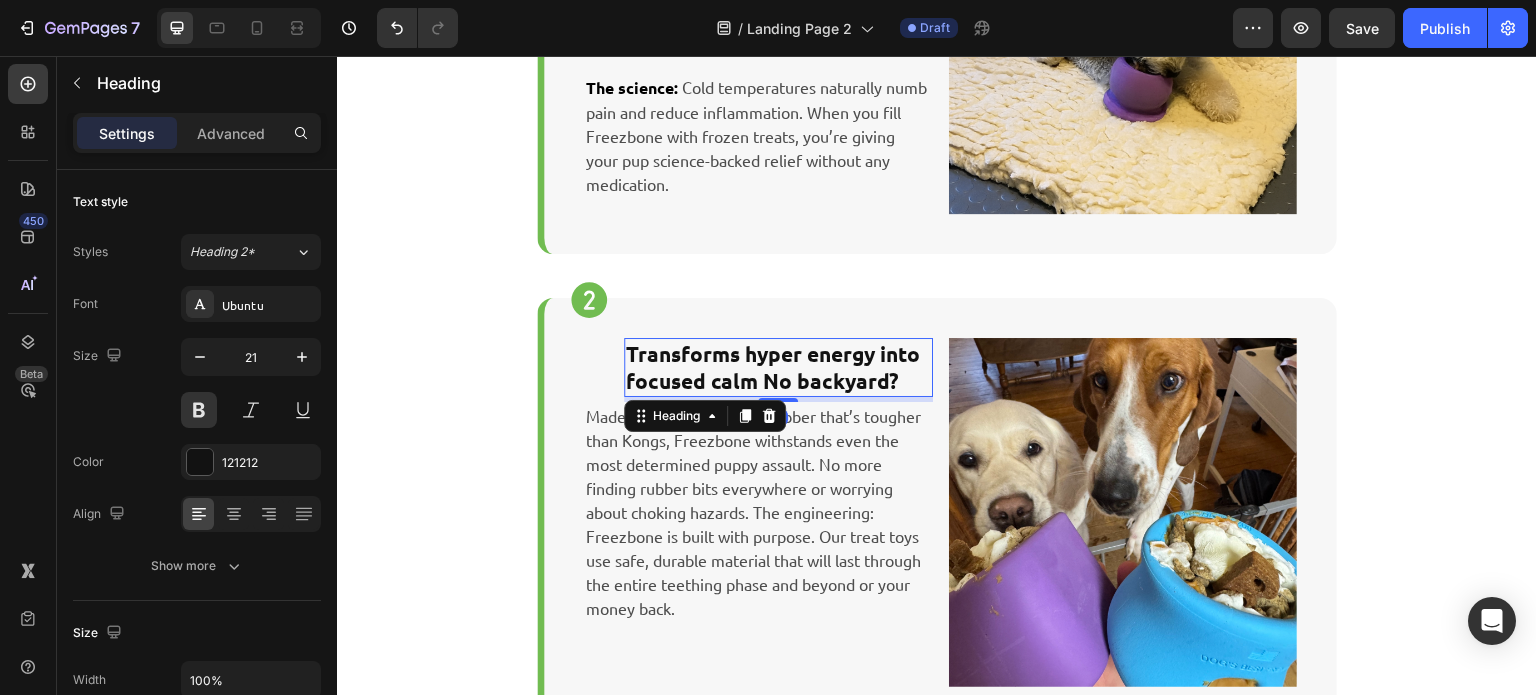 click on "Transforms hyper energy into focused calm No backyard?" at bounding box center (778, 367) 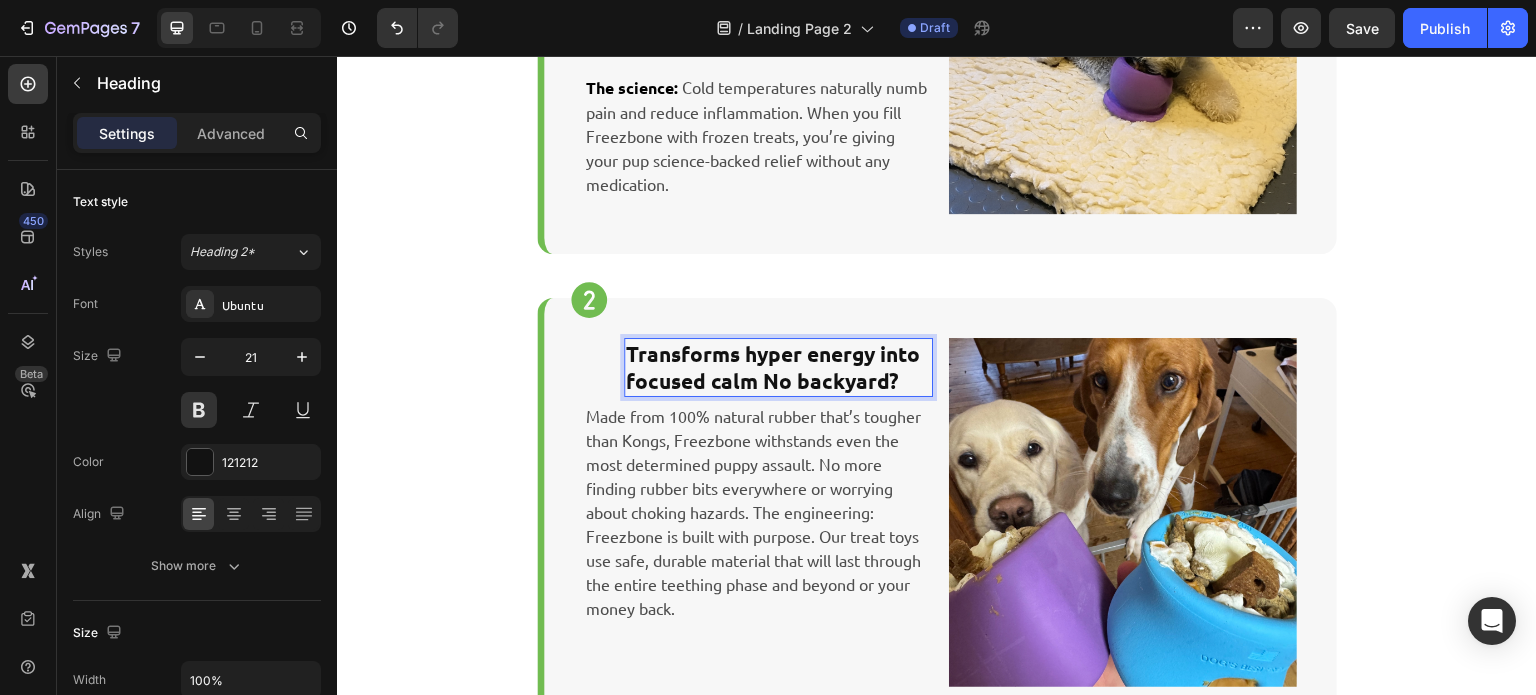 click on "Transforms hyper energy into focused calm No backyard?" at bounding box center [778, 367] 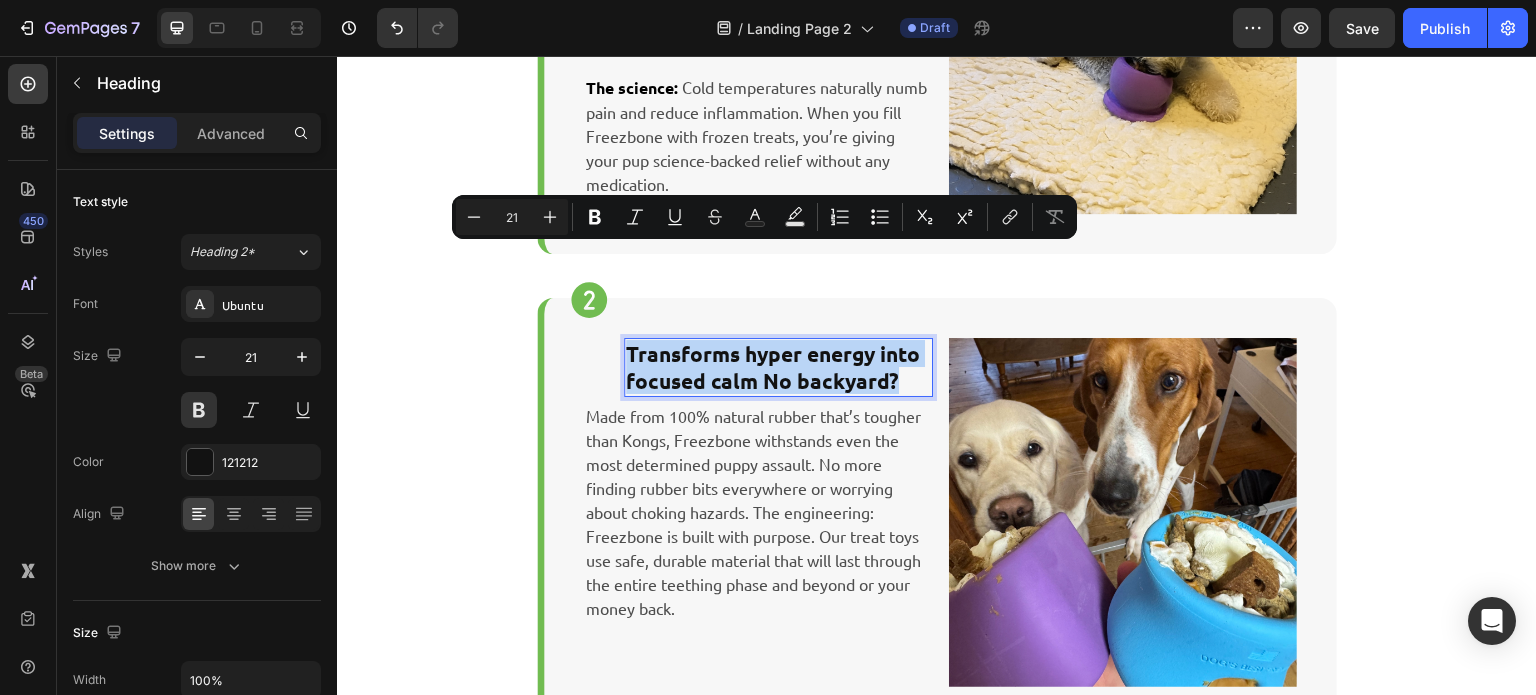 click on "Transforms hyper energy into focused calm No backyard?" at bounding box center (778, 367) 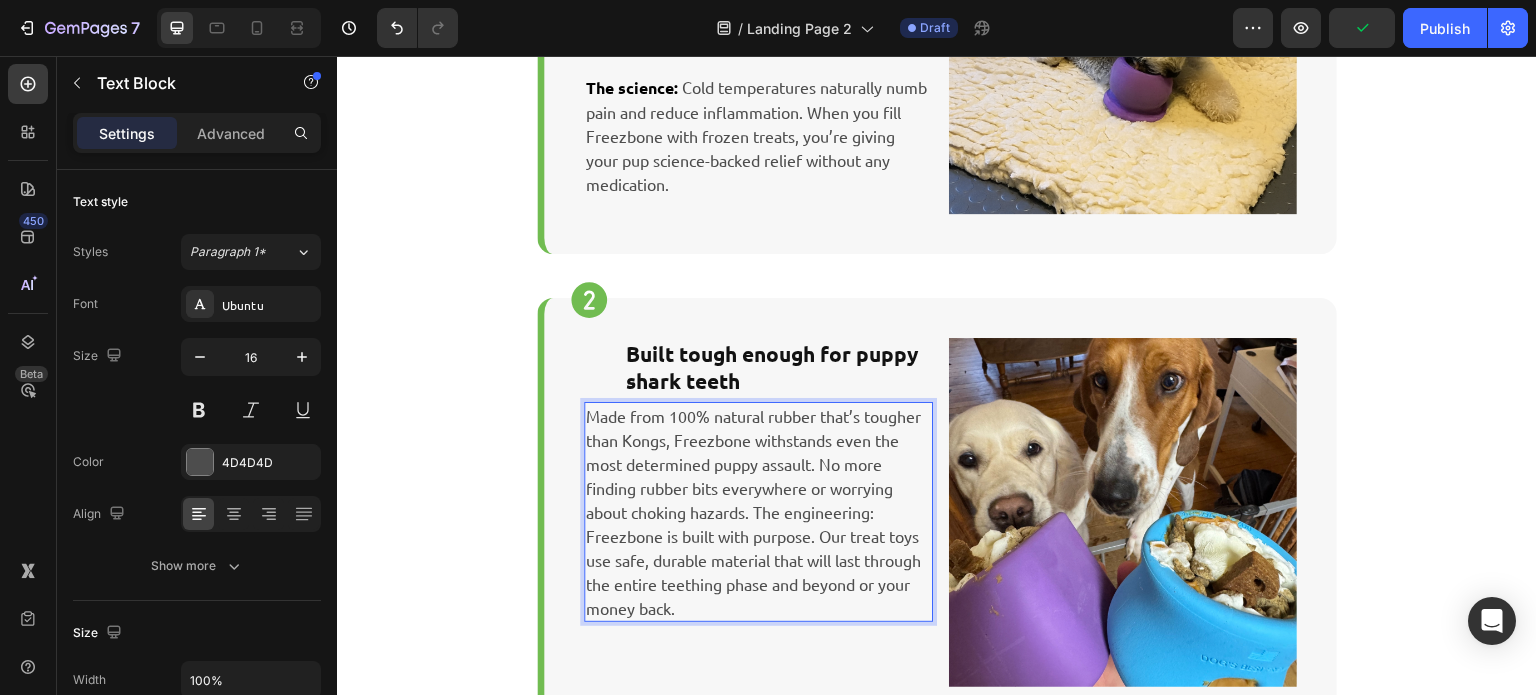 click on "Made from 100% natural rubber that’s tougher than Kongs, Freezbone withstands even the most determined puppy assault. No more finding rubber bits everywhere or worrying about choking hazards. The engineering: Freezbone is built with purpose. Our treat toys use safe, durable material that will last through the entire teething phase and beyond or your money back." at bounding box center [758, 512] 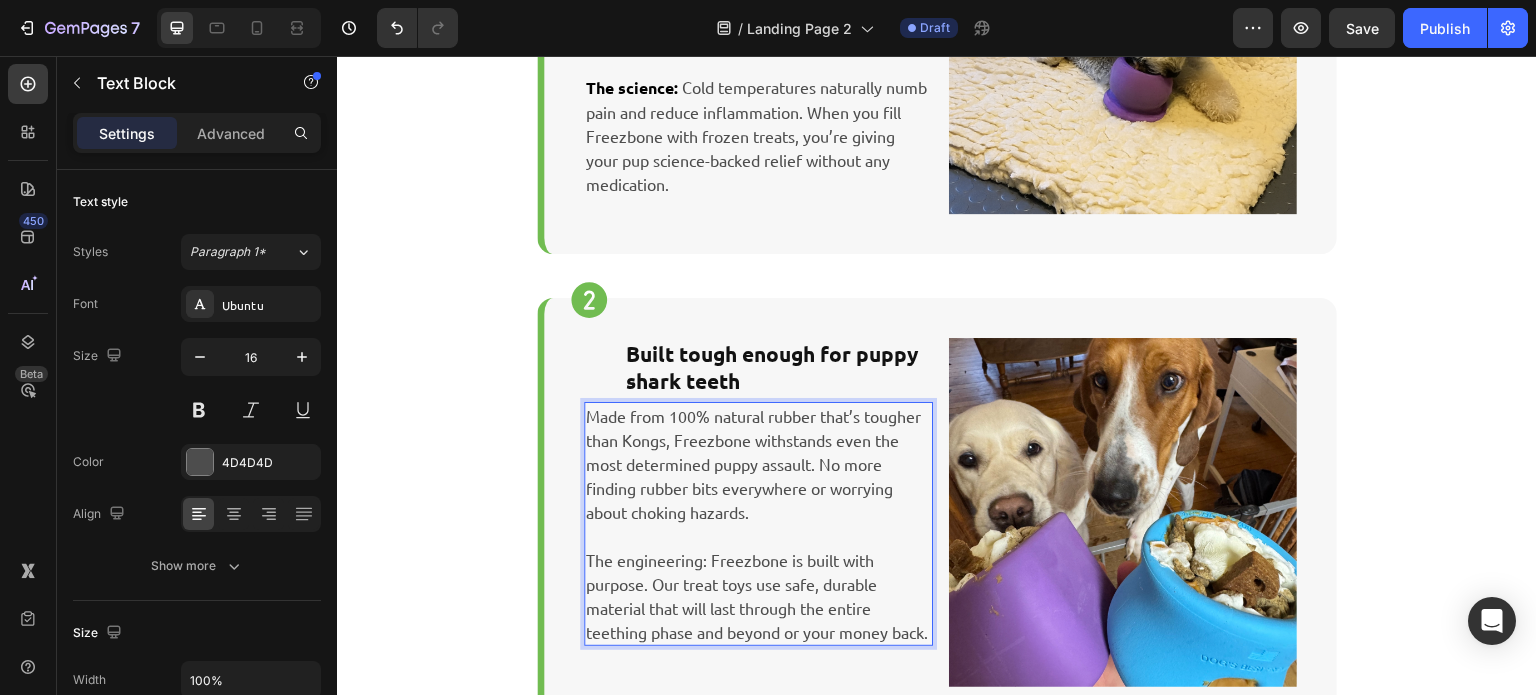 click on "The engineering: Freezbone is built with purpose. Our treat toys use safe, durable material that will last through the entire teething phase and beyond or your money back." at bounding box center (758, 596) 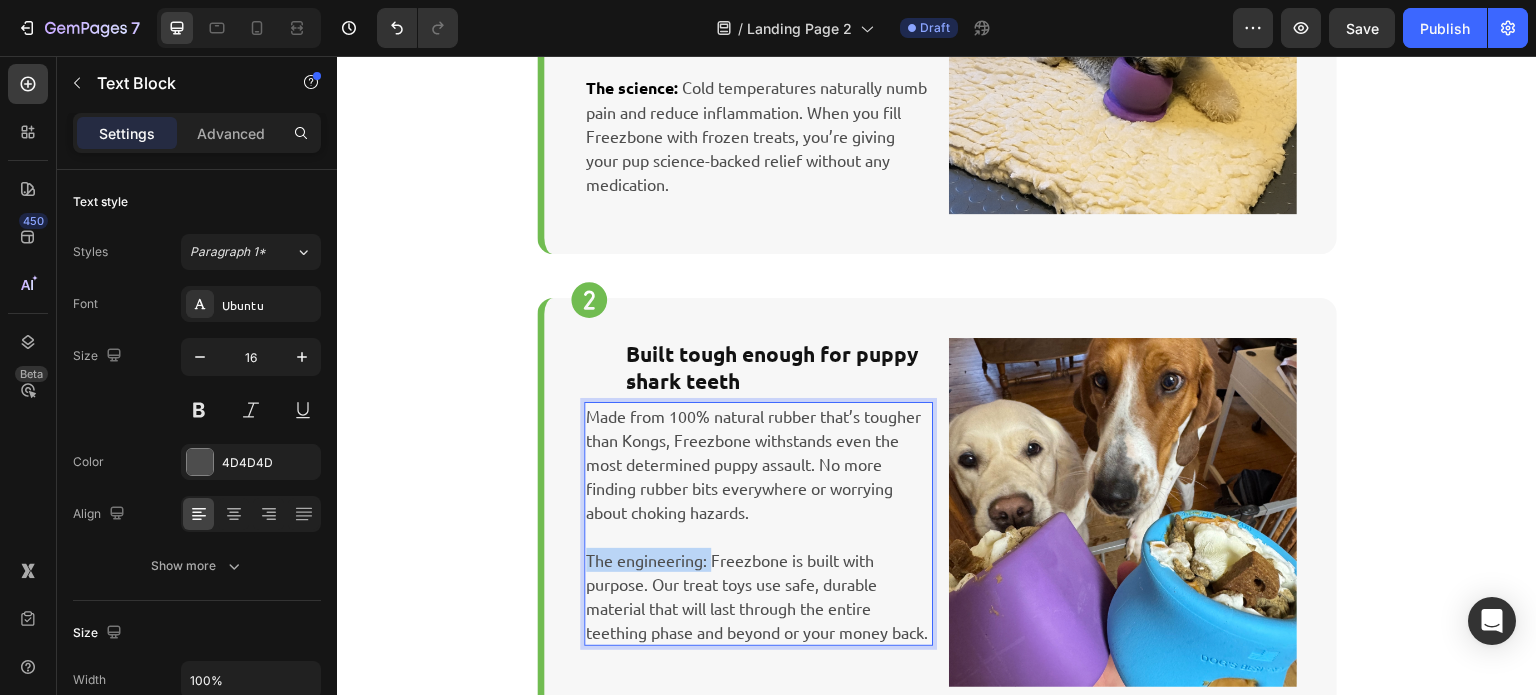 drag, startPoint x: 699, startPoint y: 468, endPoint x: 584, endPoint y: 468, distance: 115 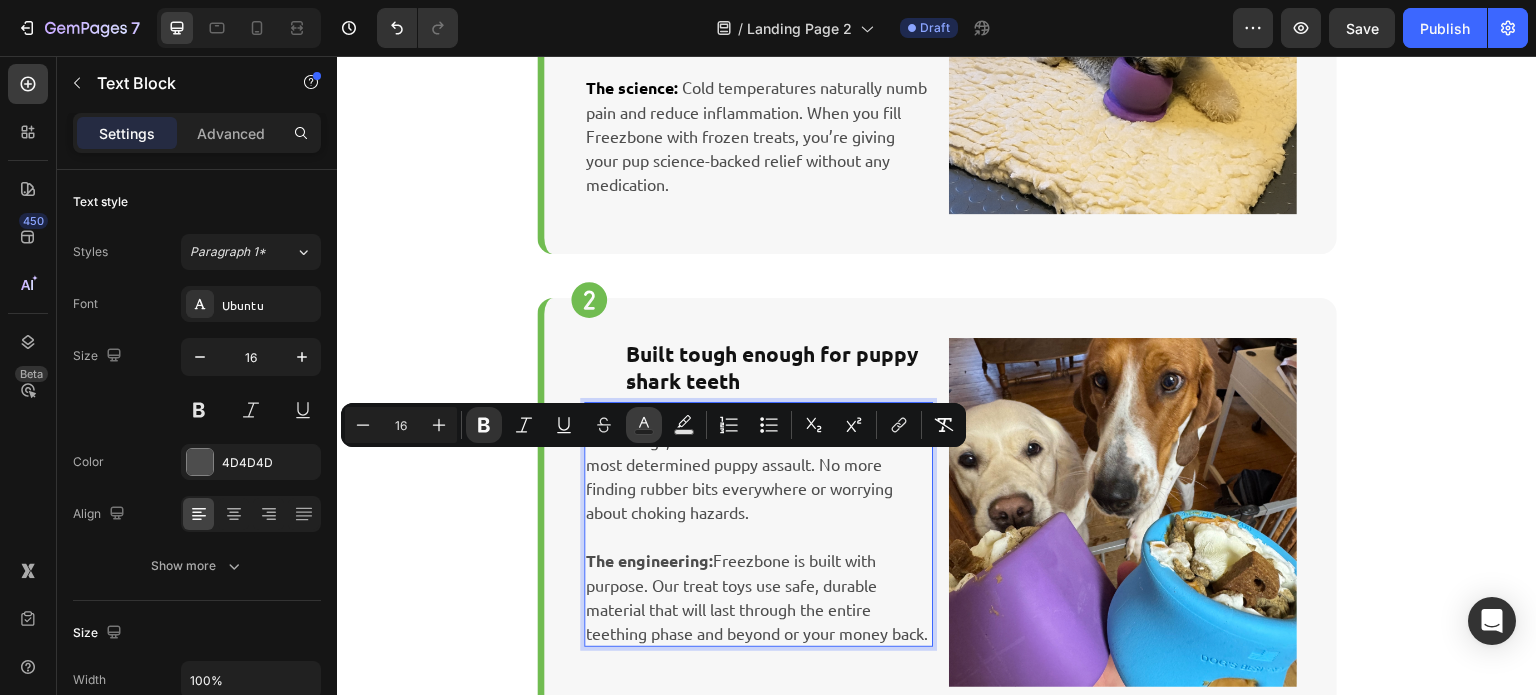 click on "Text Color" at bounding box center [644, 425] 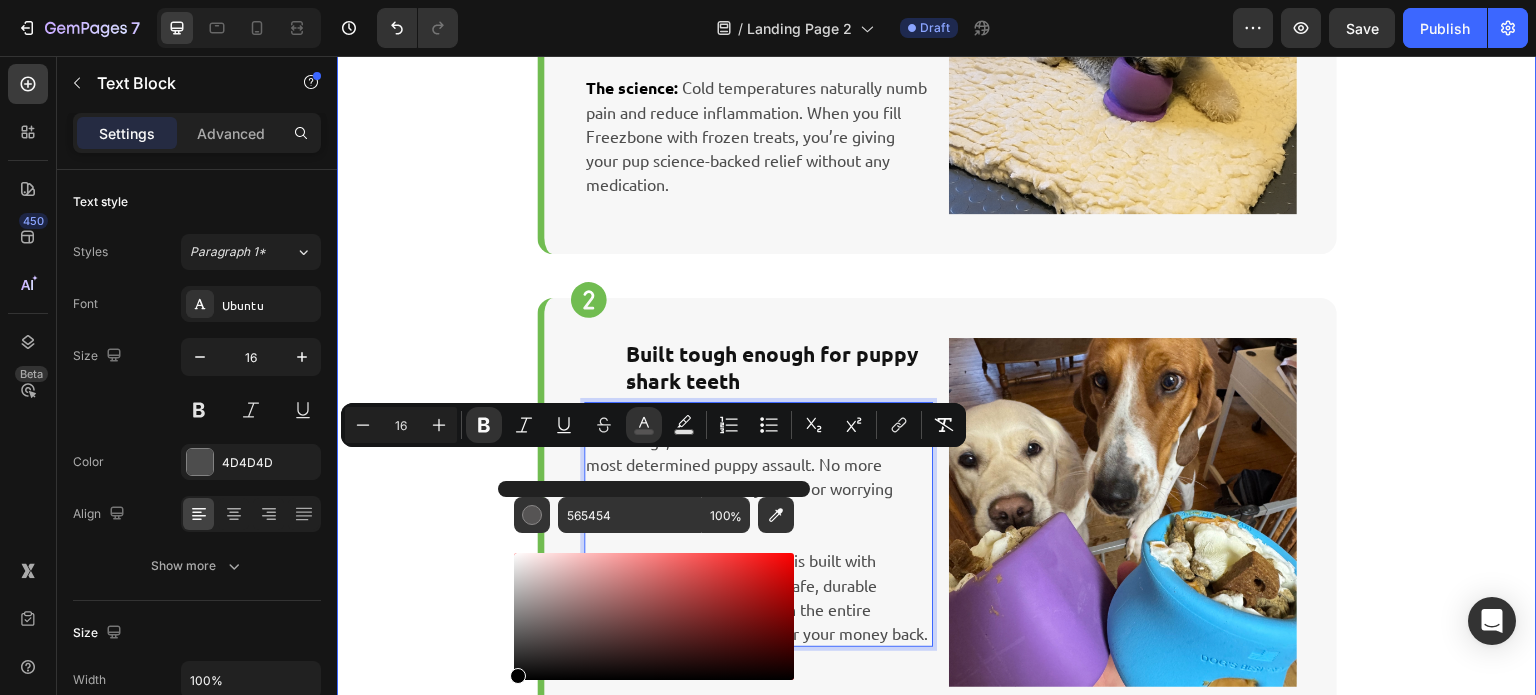 drag, startPoint x: 858, startPoint y: 693, endPoint x: 496, endPoint y: 694, distance: 362.00137 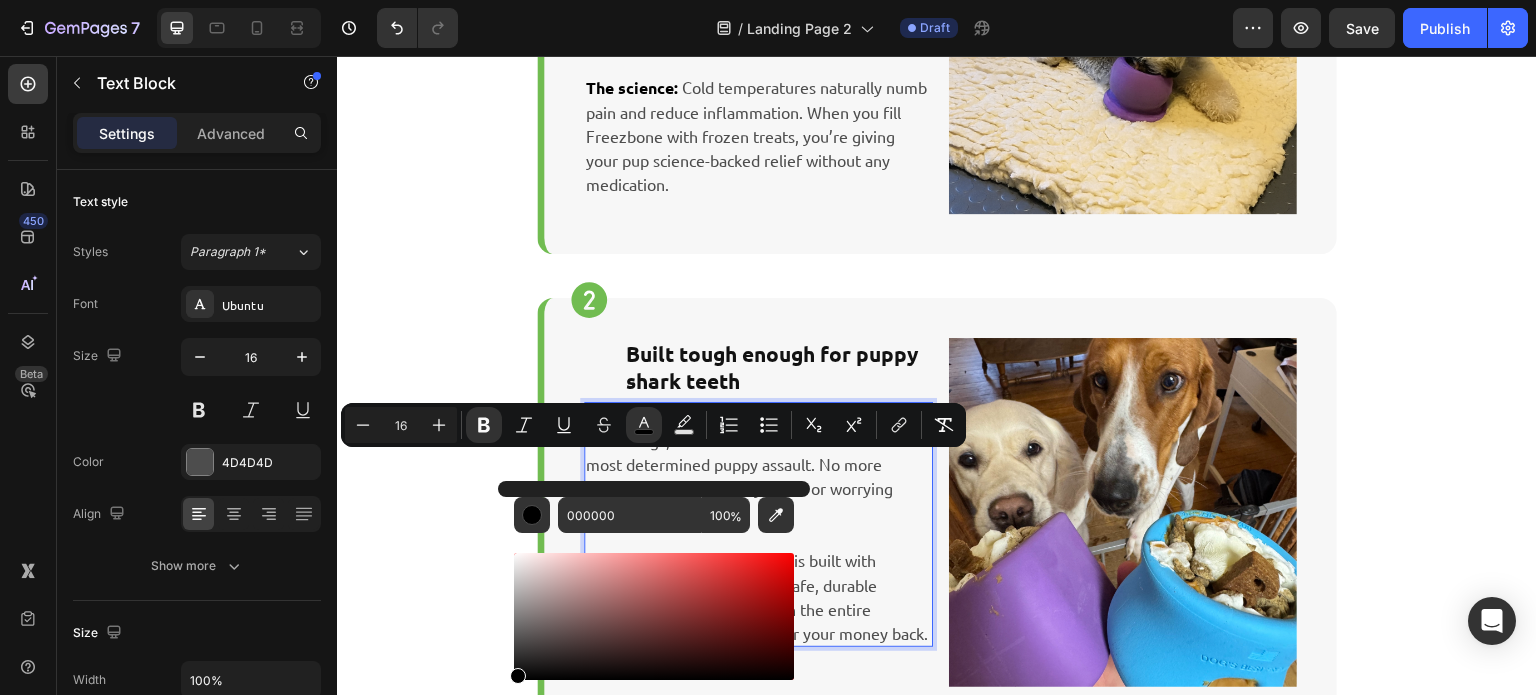 click on "The engineering: Freezbone is built with purpose. Our treat toys use safe, durable material that will last through the entire teething phase and beyond or your money back." at bounding box center [758, 596] 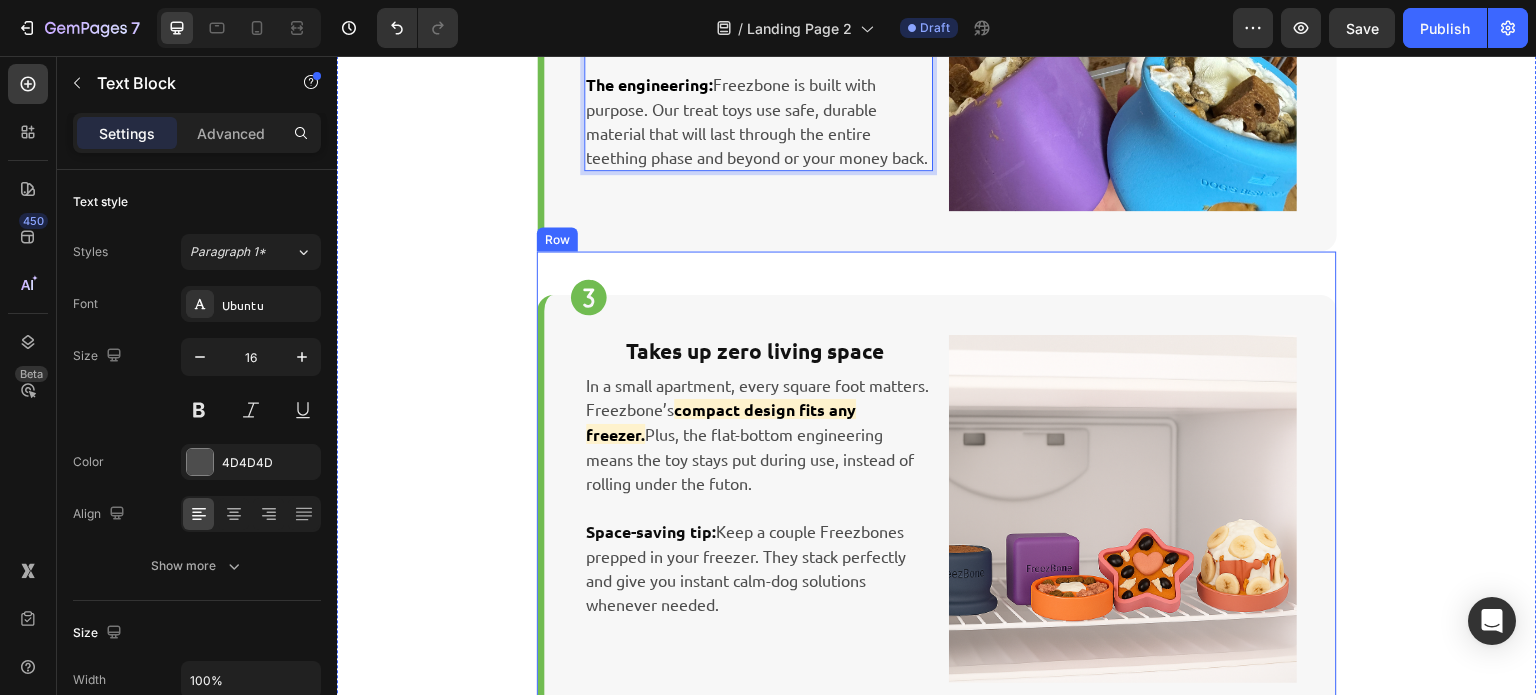 scroll, scrollTop: 1580, scrollLeft: 0, axis: vertical 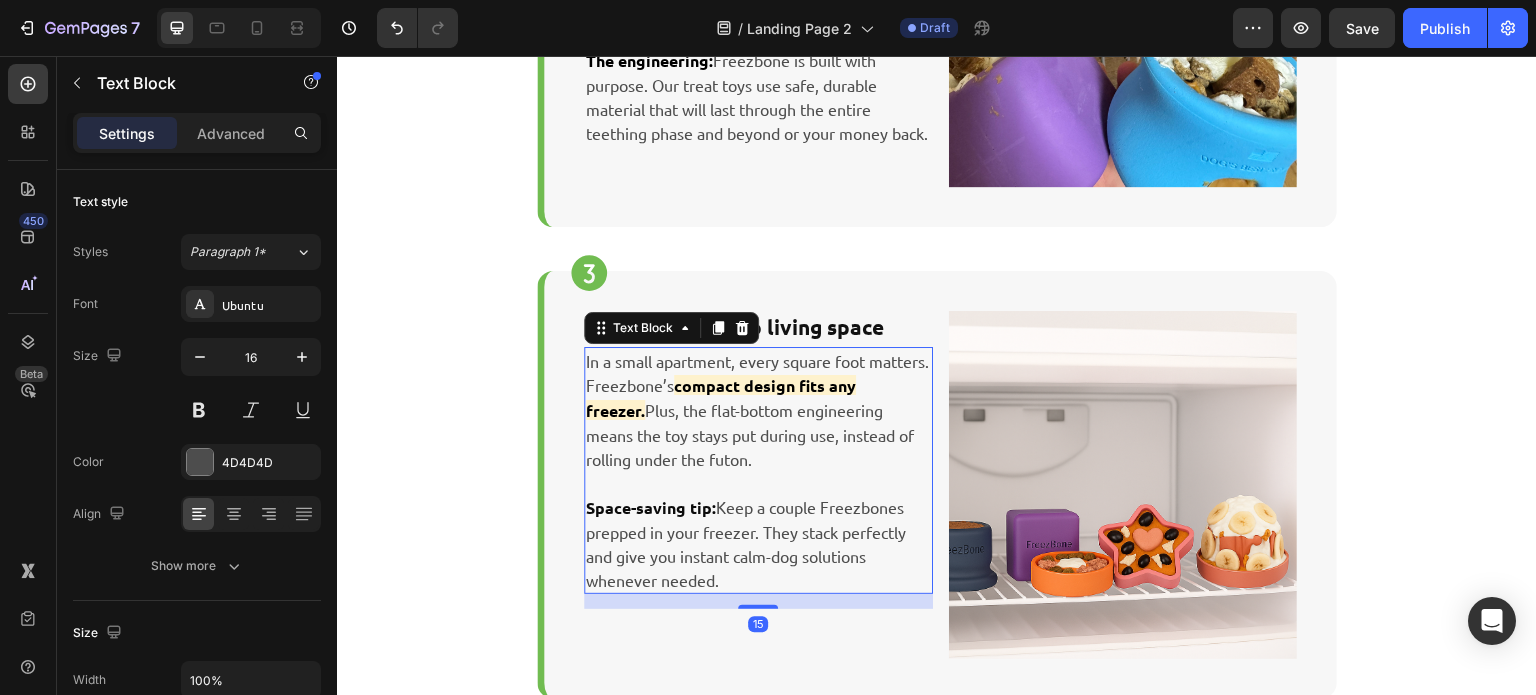 click on "In a small apartment, every square foot matters. Freezbone’s  compact design fits any freezer.  Plus, the flat-bottom engineering means the toy stays put during use, instead of rolling under the futon." at bounding box center [758, 410] 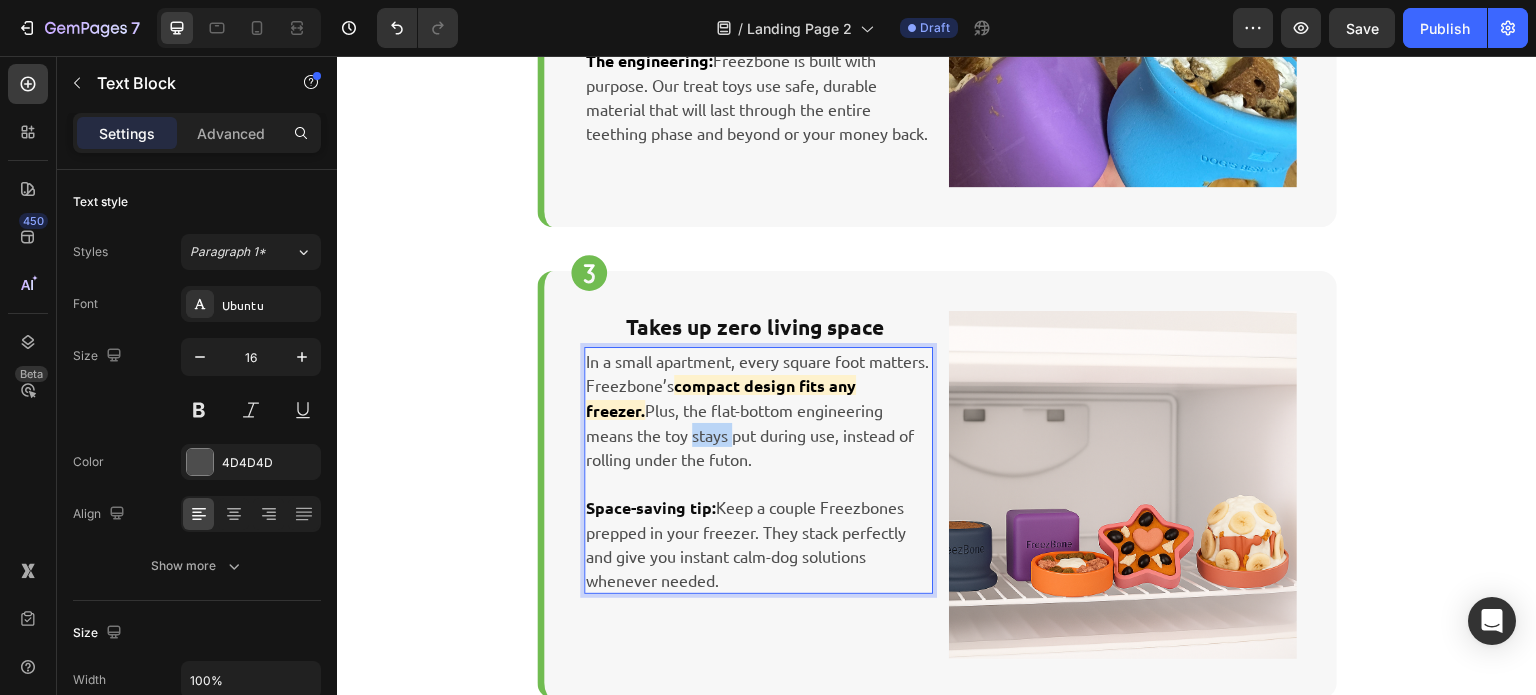 click on "In a small apartment, every square foot matters. Freezbone’s  compact design fits any freezer.  Plus, the flat-bottom engineering means the toy stays put during use, instead of rolling under the futon." at bounding box center (758, 410) 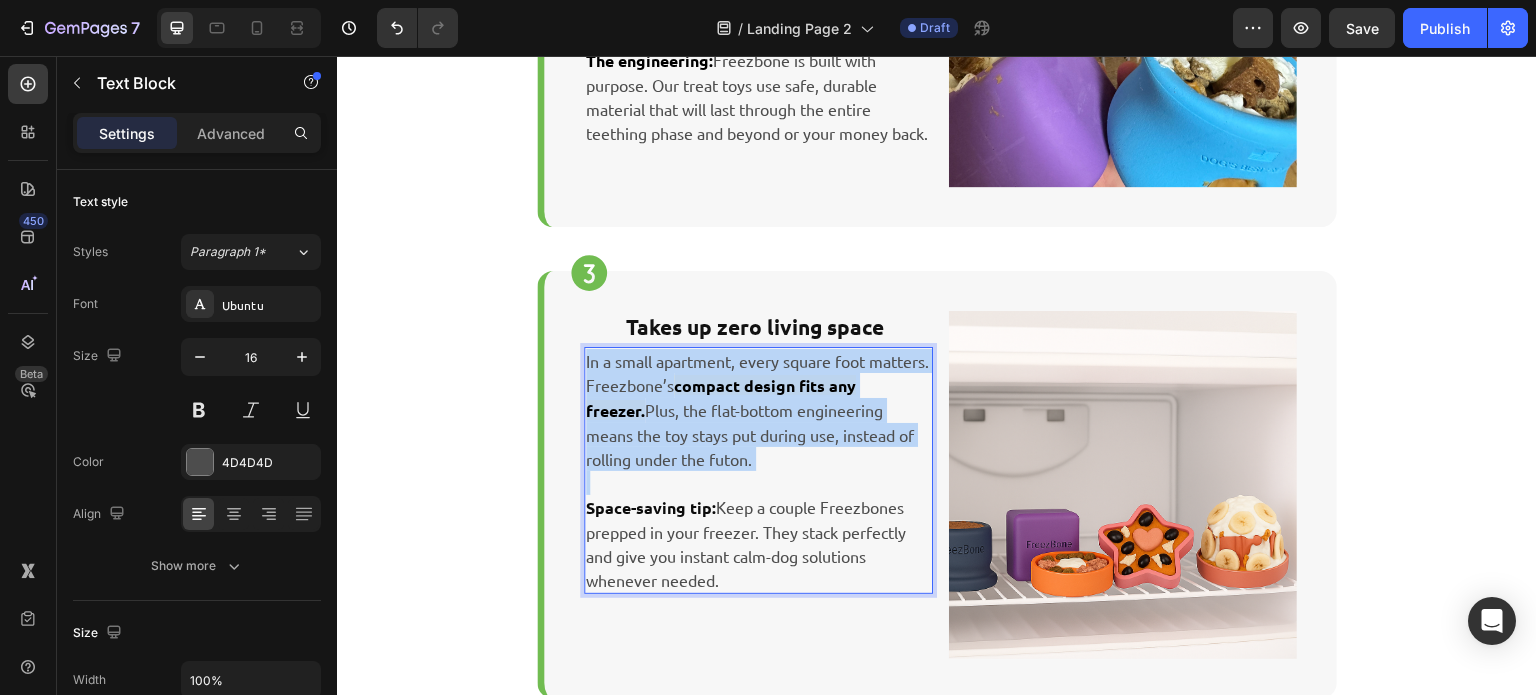 click on "In a small apartment, every square foot matters. Freezbone’s  compact design fits any freezer.  Plus, the flat-bottom engineering means the toy stays put during use, instead of rolling under the futon." at bounding box center (758, 410) 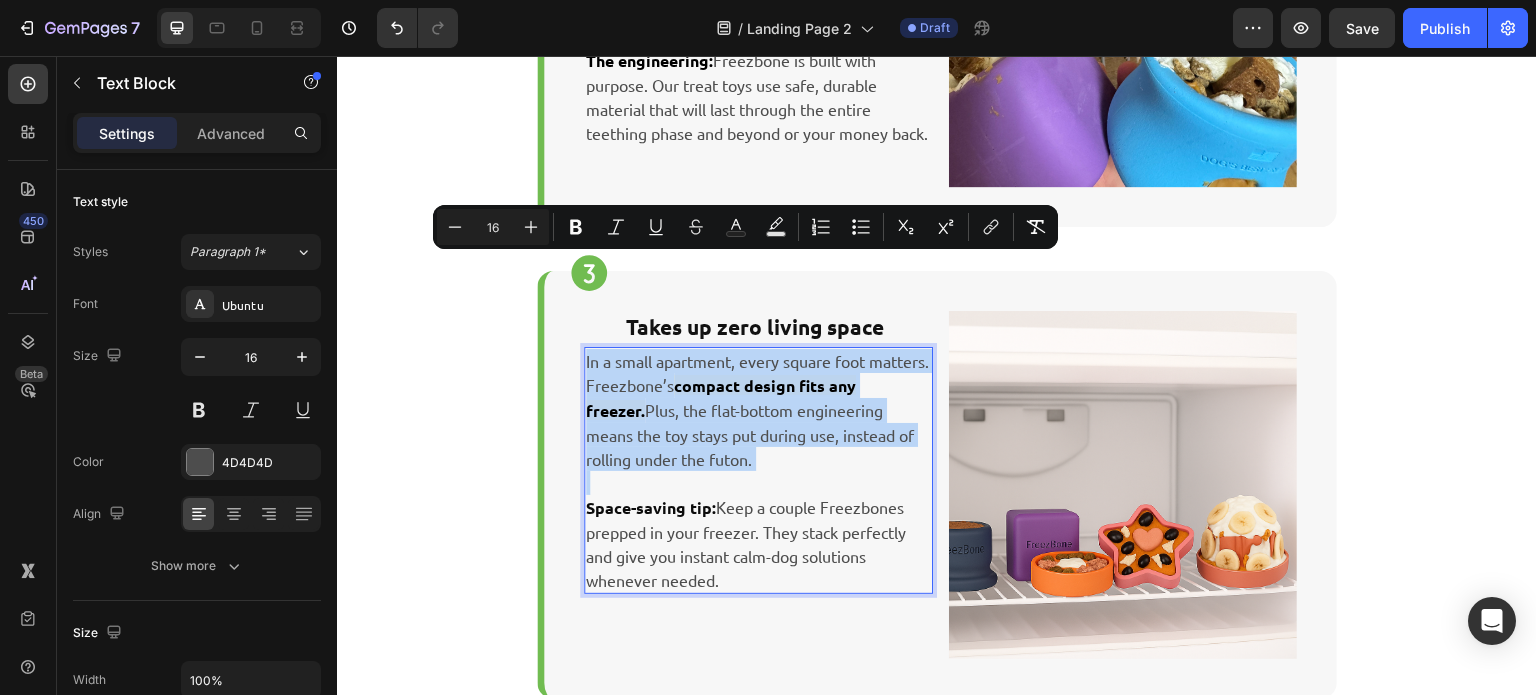 click on "In a small apartment, every square foot matters. Freezbone’s  compact design fits any freezer.  Plus, the flat-bottom engineering means the toy stays put during use, instead of rolling under the futon." at bounding box center (758, 410) 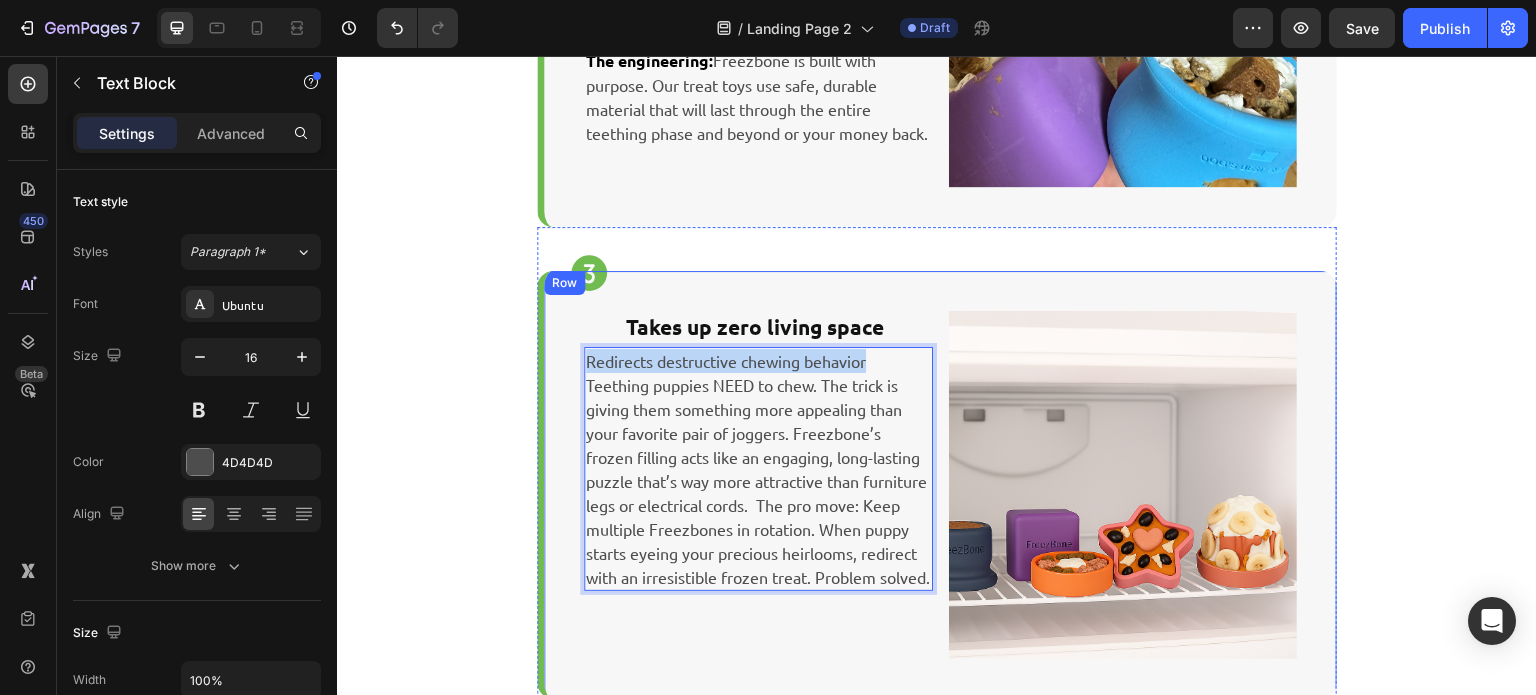 drag, startPoint x: 872, startPoint y: 263, endPoint x: 549, endPoint y: 264, distance: 323.00156 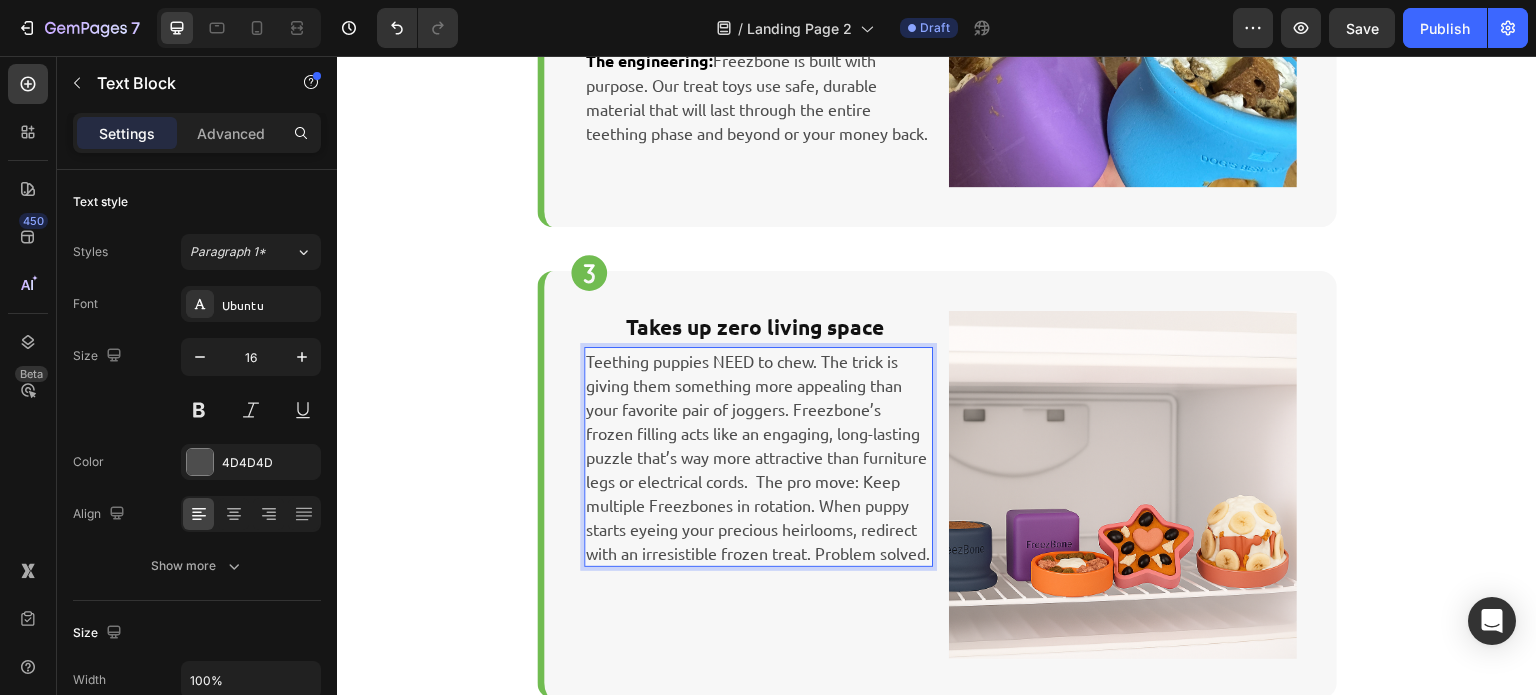 click on "Teething puppies NEED to chew. The trick is giving them something more appealing than your favorite pair of joggers. Freezbone’s frozen filling acts like an engaging, long-lasting puzzle that’s way more attractive than furniture legs or electrical cords.  The pro move: Keep multiple Freezbones in rotation. When puppy starts eyeing your precious heirlooms, redirect with an irresistible frozen treat. Problem solved." at bounding box center [758, 457] 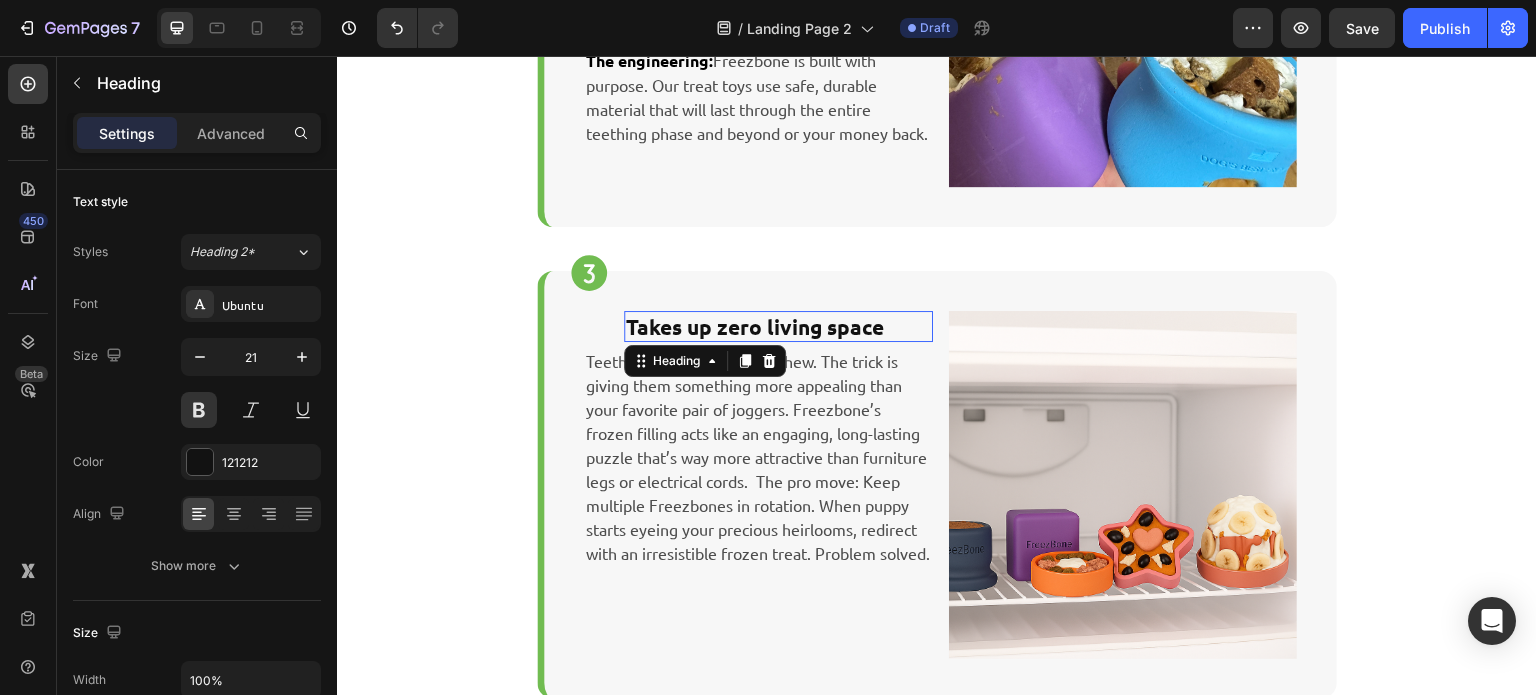 click on "Takes up zero living space  Heading   0 Teething puppies NEED to chew. The trick is giving them something more appealing than your favorite pair of joggers. Freezbone’s frozen filling acts like an engaging, long-lasting puzzle that’s way more attractive than furniture legs or electrical cords.  The pro move: Keep multiple Freezbones in rotation. When puppy starts eyeing your precious heirlooms, redirect with an irresistible frozen treat. Problem solved.  Text Block" at bounding box center [758, 485] 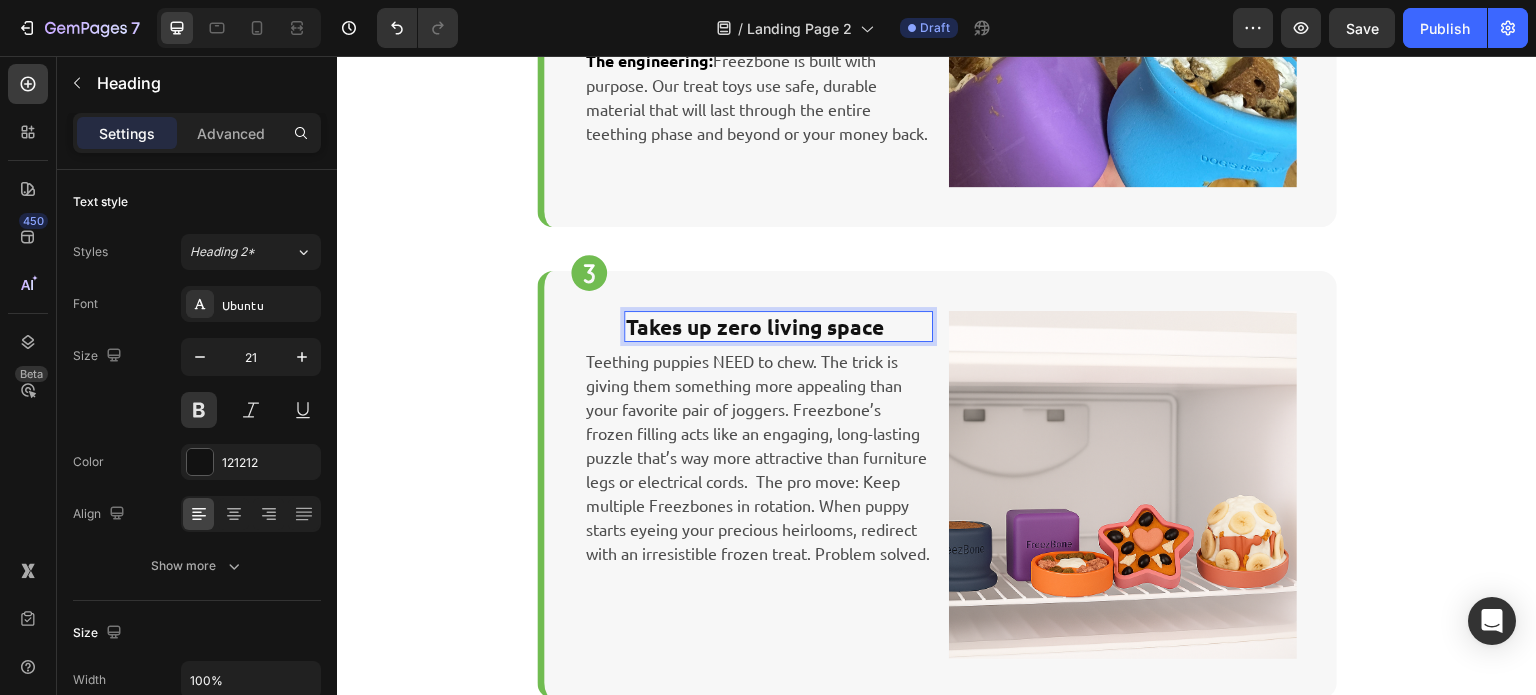 click on "Takes up zero living space" at bounding box center (778, 326) 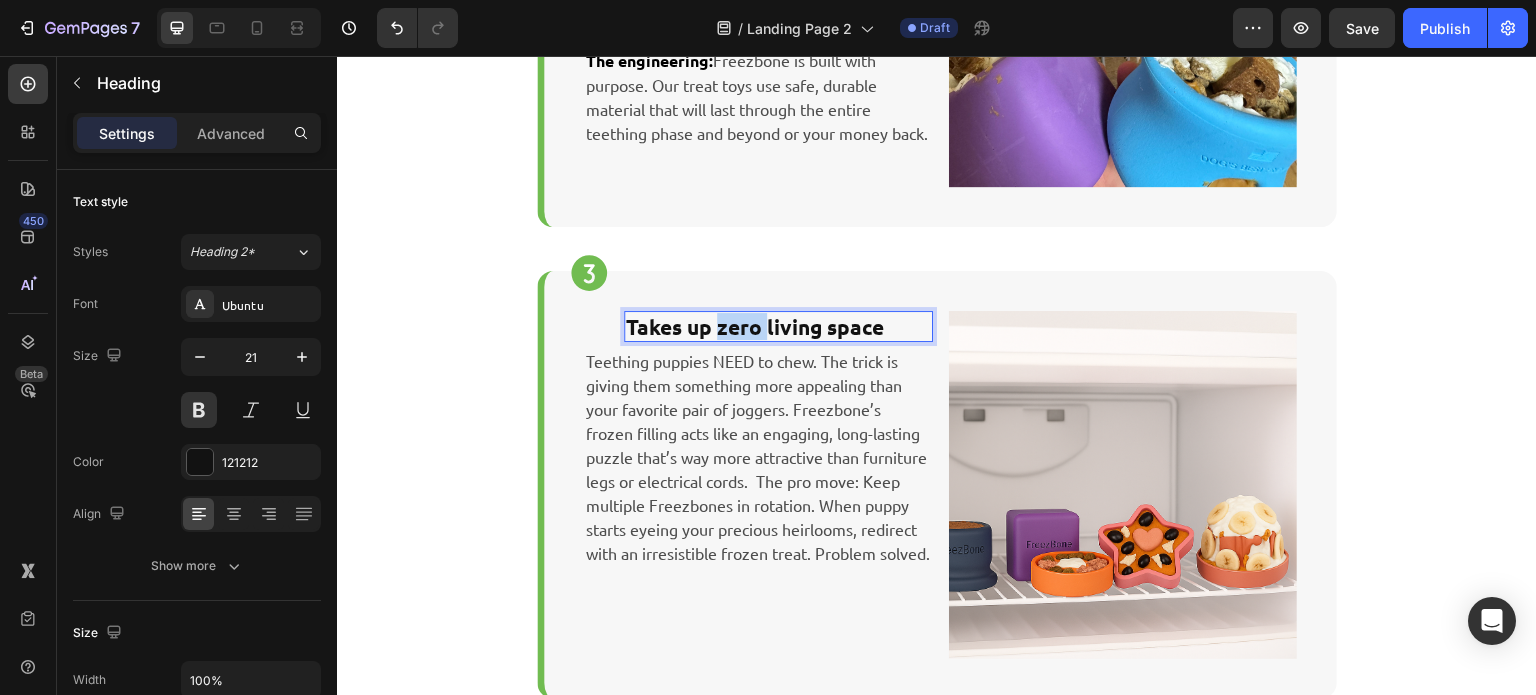 click on "Takes up zero living space" at bounding box center (778, 326) 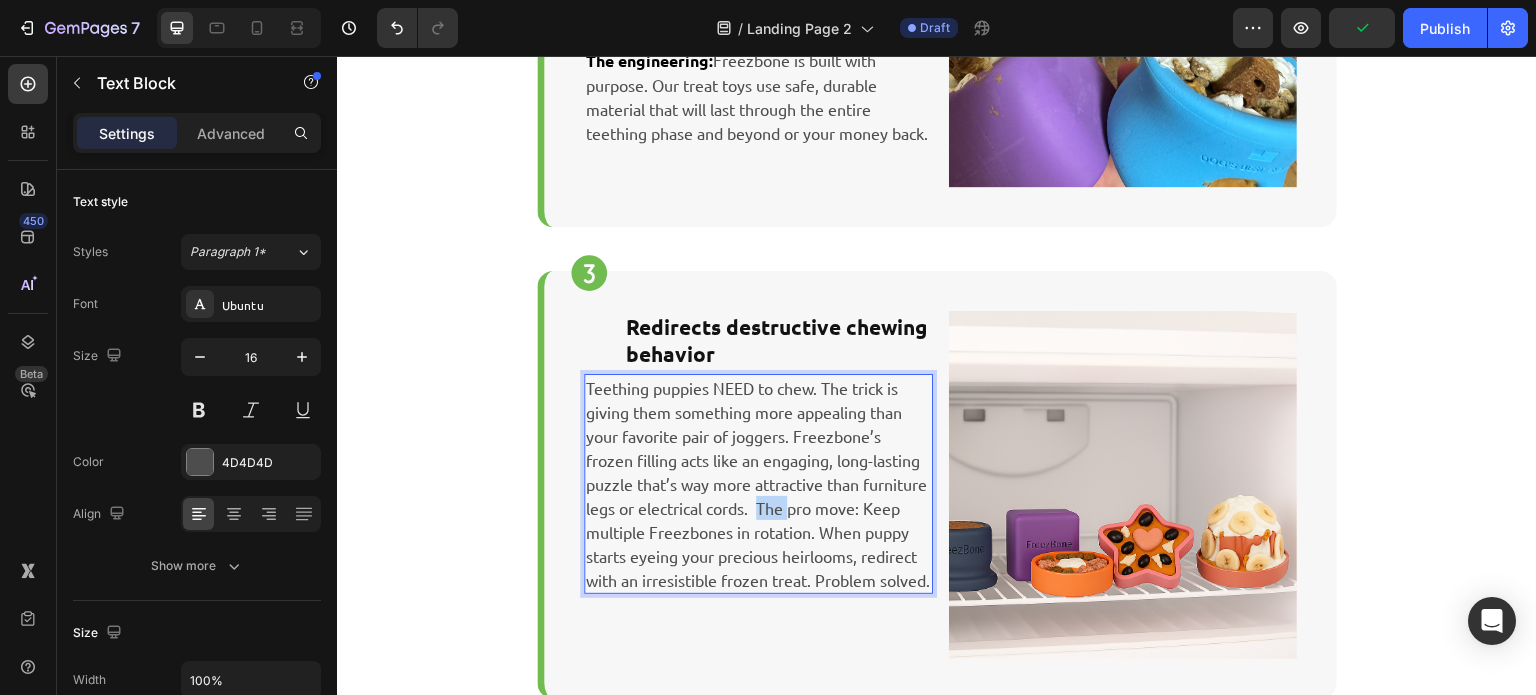 click on "Teething puppies NEED to chew. The trick is giving them something more appealing than your favorite pair of joggers. Freezbone’s frozen filling acts like an engaging, long-lasting puzzle that’s way more attractive than furniture legs or electrical cords.  The pro move: Keep multiple Freezbones in rotation. When puppy starts eyeing your precious heirlooms, redirect with an irresistible frozen treat. Problem solved." at bounding box center [758, 484] 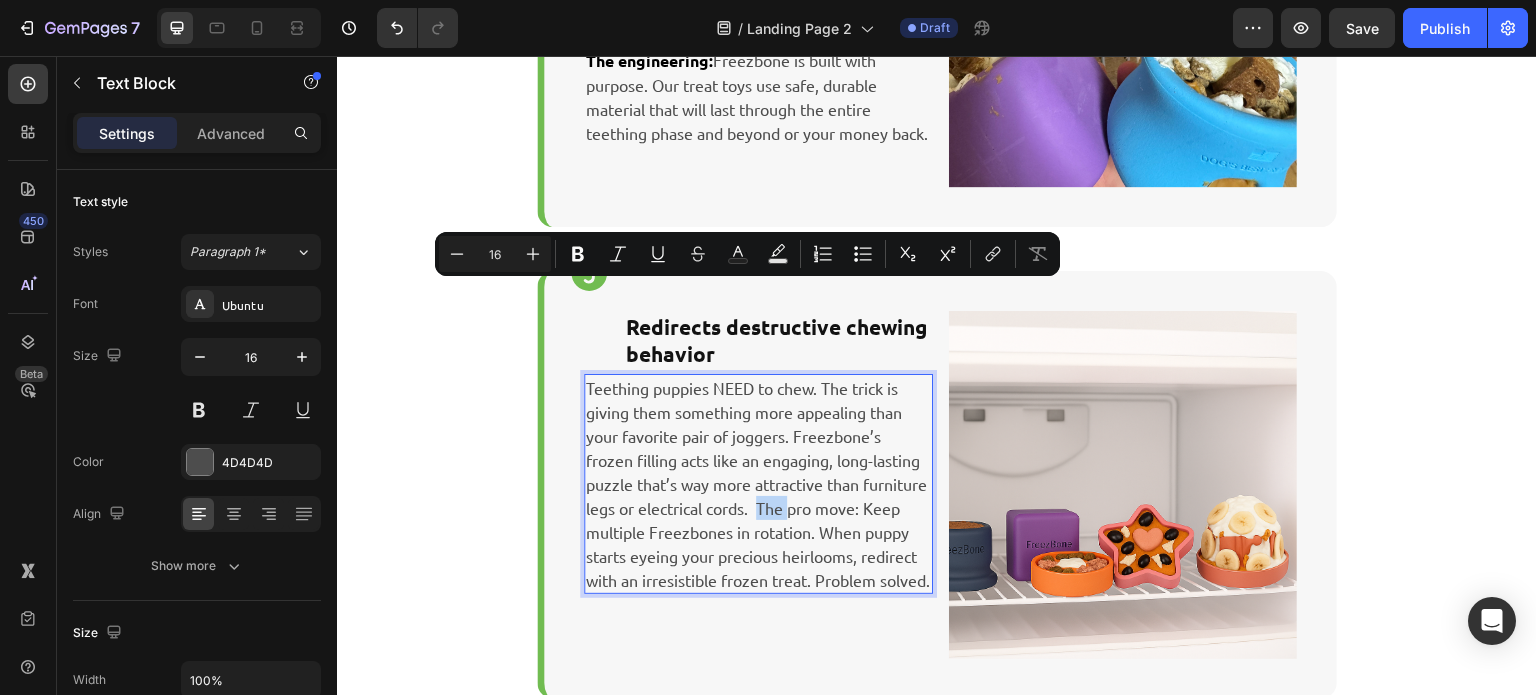 click on "Teething puppies NEED to chew. The trick is giving them something more appealing than your favorite pair of joggers. Freezbone’s frozen filling acts like an engaging, long-lasting puzzle that’s way more attractive than furniture legs or electrical cords.  The pro move: Keep multiple Freezbones in rotation. When puppy starts eyeing your precious heirlooms, redirect with an irresistible frozen treat. Problem solved." at bounding box center [758, 484] 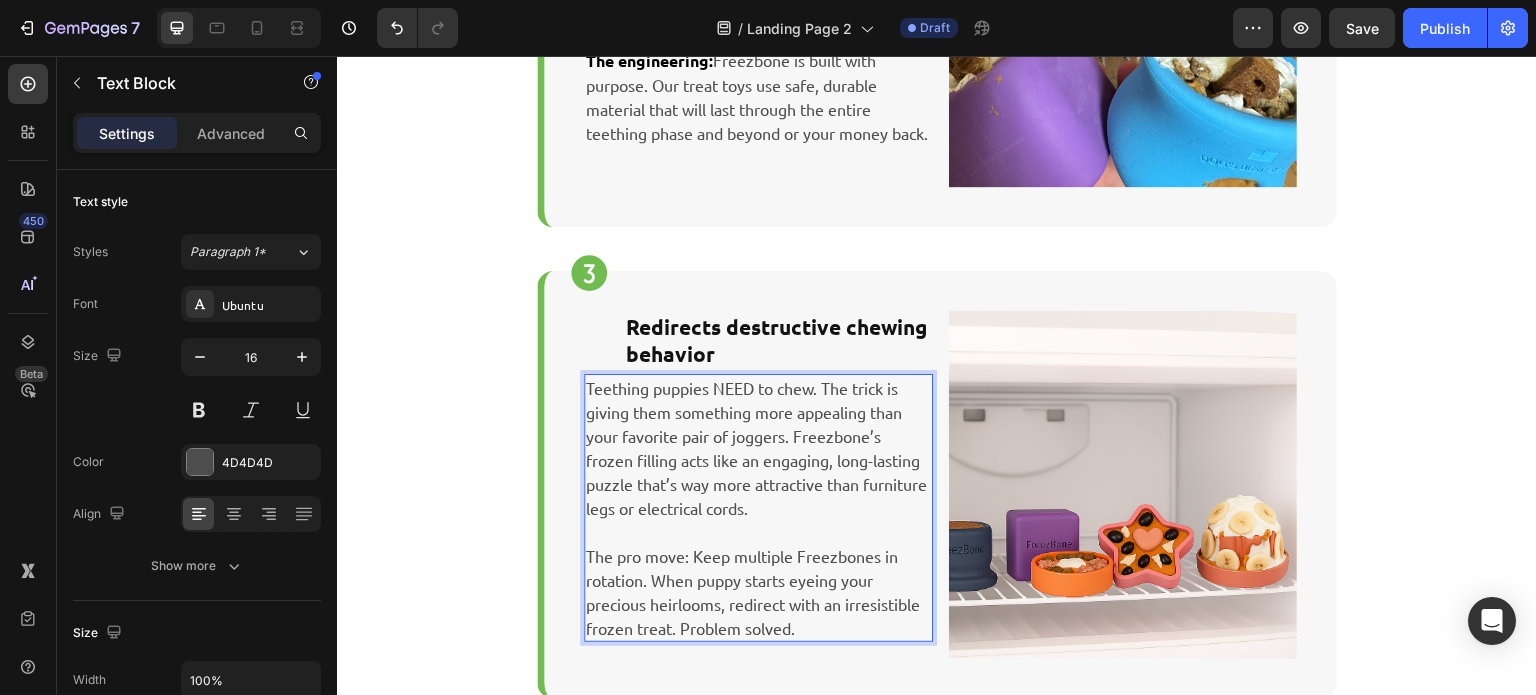 click on "The pro move: Keep multiple Freezbones in rotation. When puppy starts eyeing your precious heirlooms, redirect with an irresistible frozen treat. Problem solved." at bounding box center [758, 592] 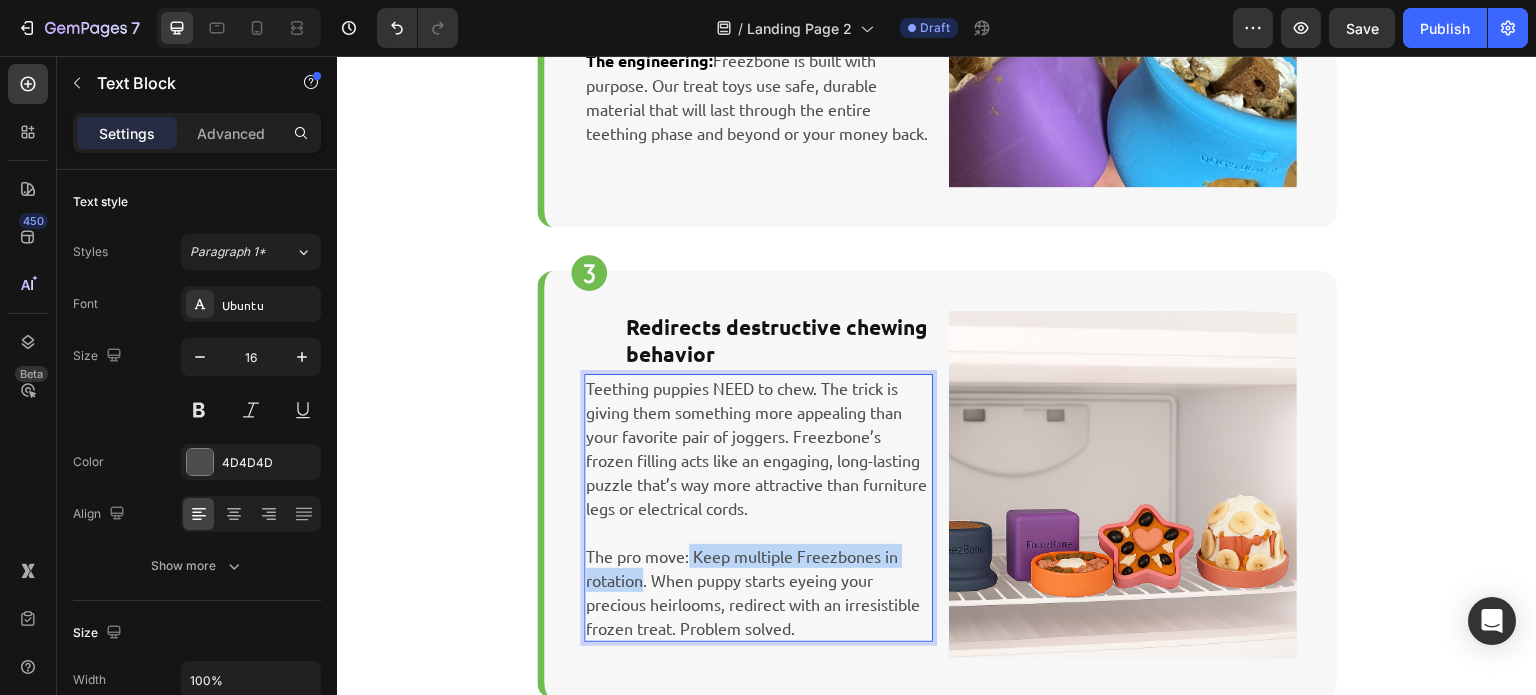 drag, startPoint x: 681, startPoint y: 467, endPoint x: 572, endPoint y: 476, distance: 109.370926 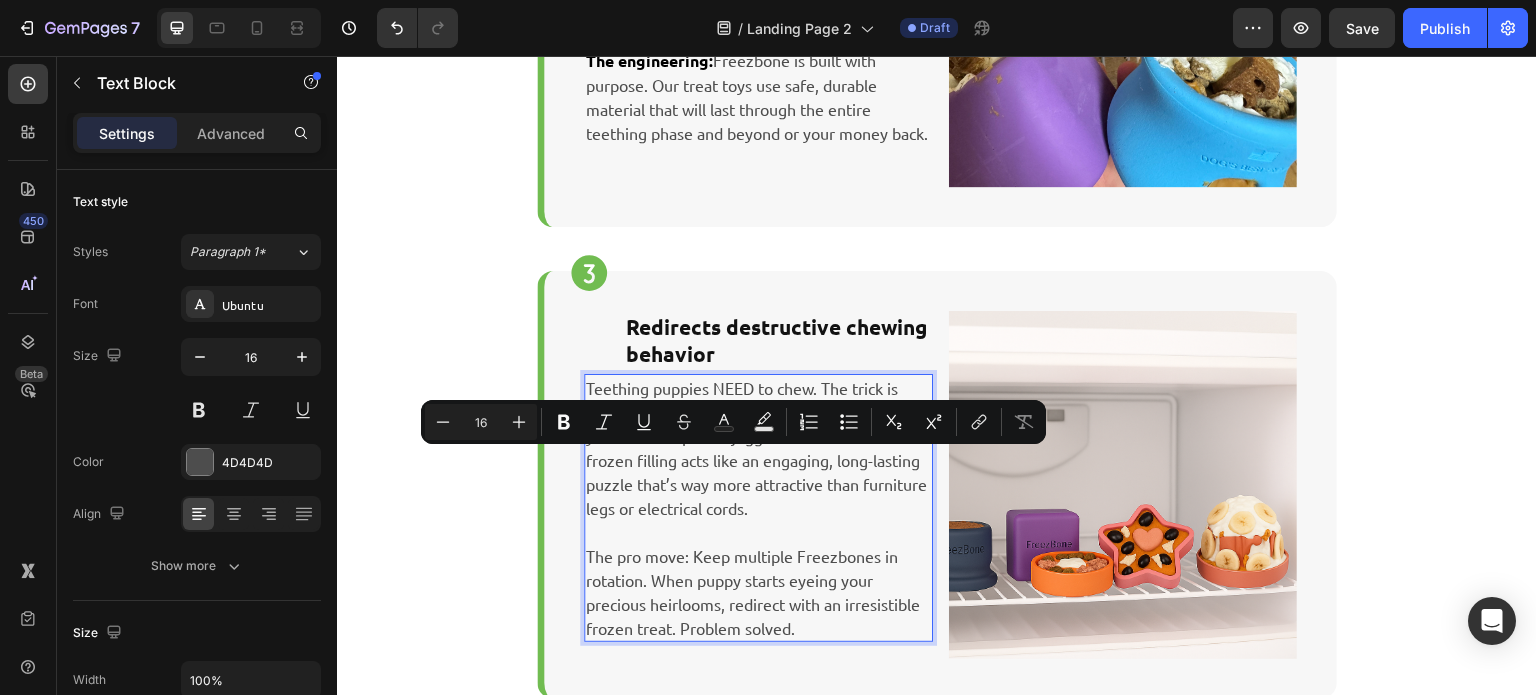 click on "The pro move: Keep multiple Freezbones in rotation. When puppy starts eyeing your precious heirlooms, redirect with an irresistible frozen treat. Problem solved." at bounding box center (758, 592) 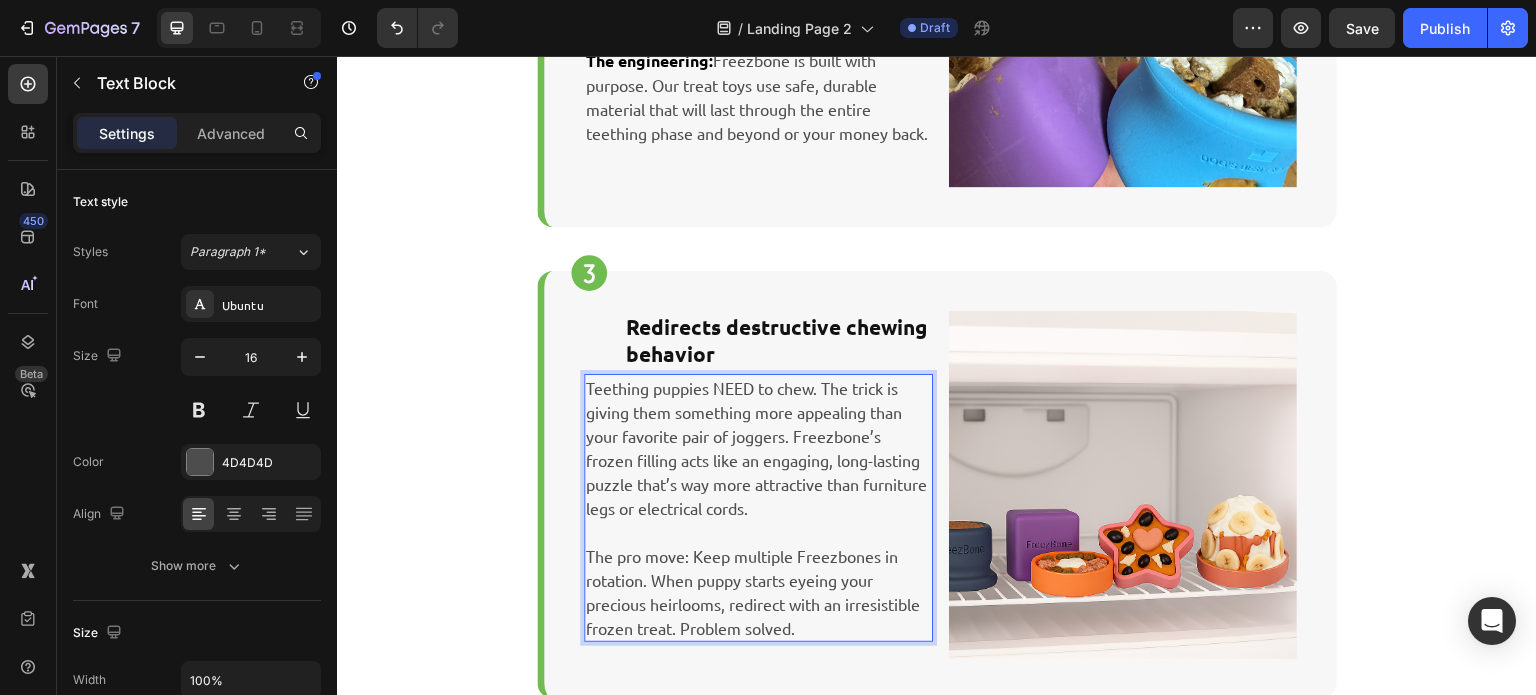 click on "The pro move: Keep multiple Freezbones in rotation. When puppy starts eyeing your precious heirlooms, redirect with an irresistible frozen treat. Problem solved." at bounding box center [758, 592] 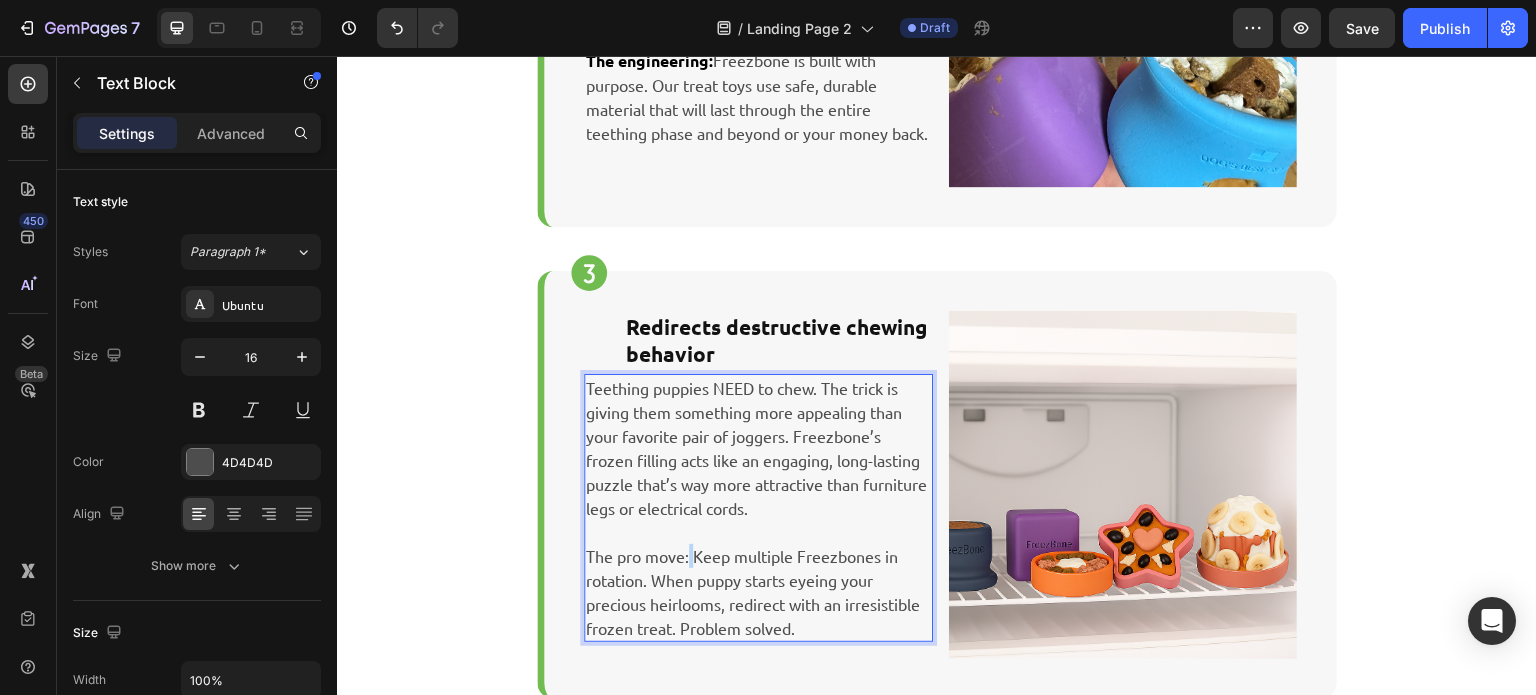 click on "The pro move: Keep multiple Freezbones in rotation. When puppy starts eyeing your precious heirlooms, redirect with an irresistible frozen treat. Problem solved." at bounding box center (758, 592) 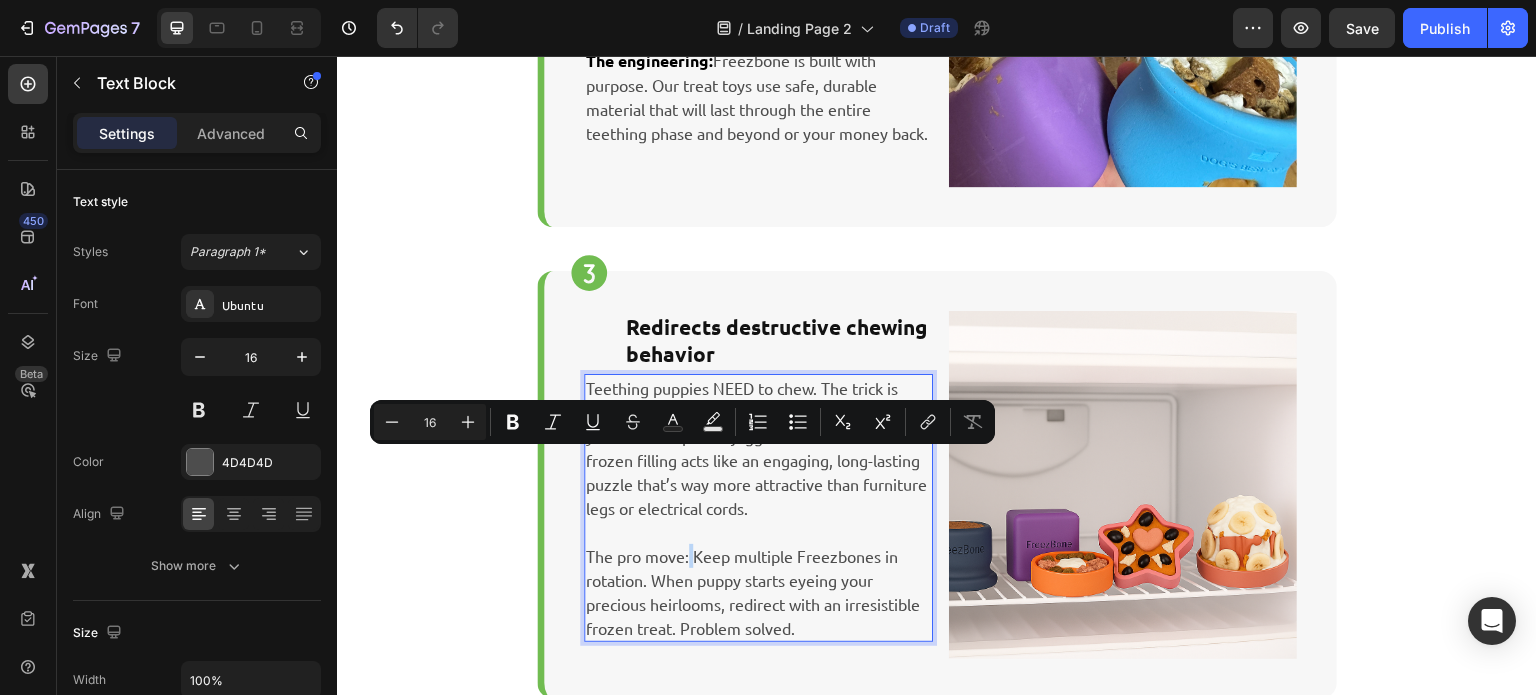 click on "The pro move: Keep multiple Freezbones in rotation. When puppy starts eyeing your precious heirlooms, redirect with an irresistible frozen treat. Problem solved." at bounding box center (758, 592) 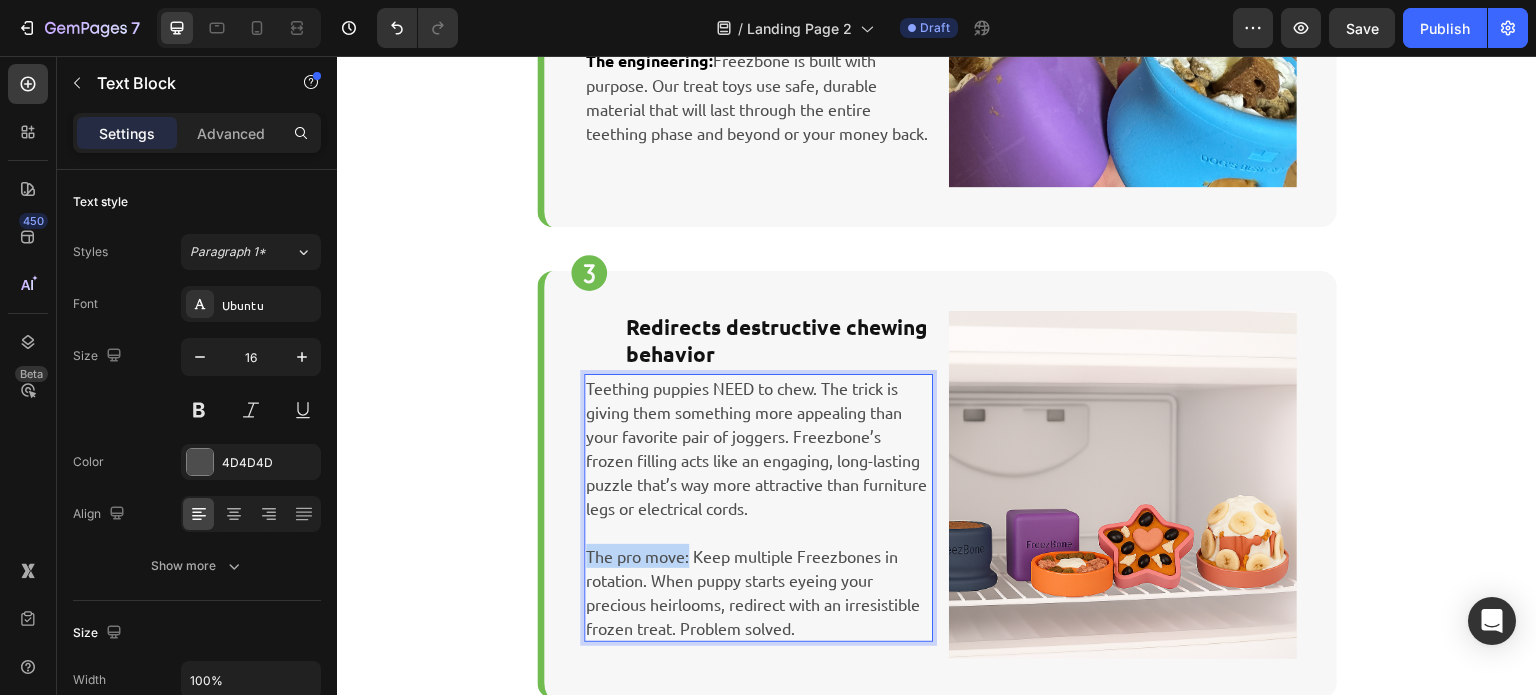drag, startPoint x: 681, startPoint y: 468, endPoint x: 578, endPoint y: 463, distance: 103.121284 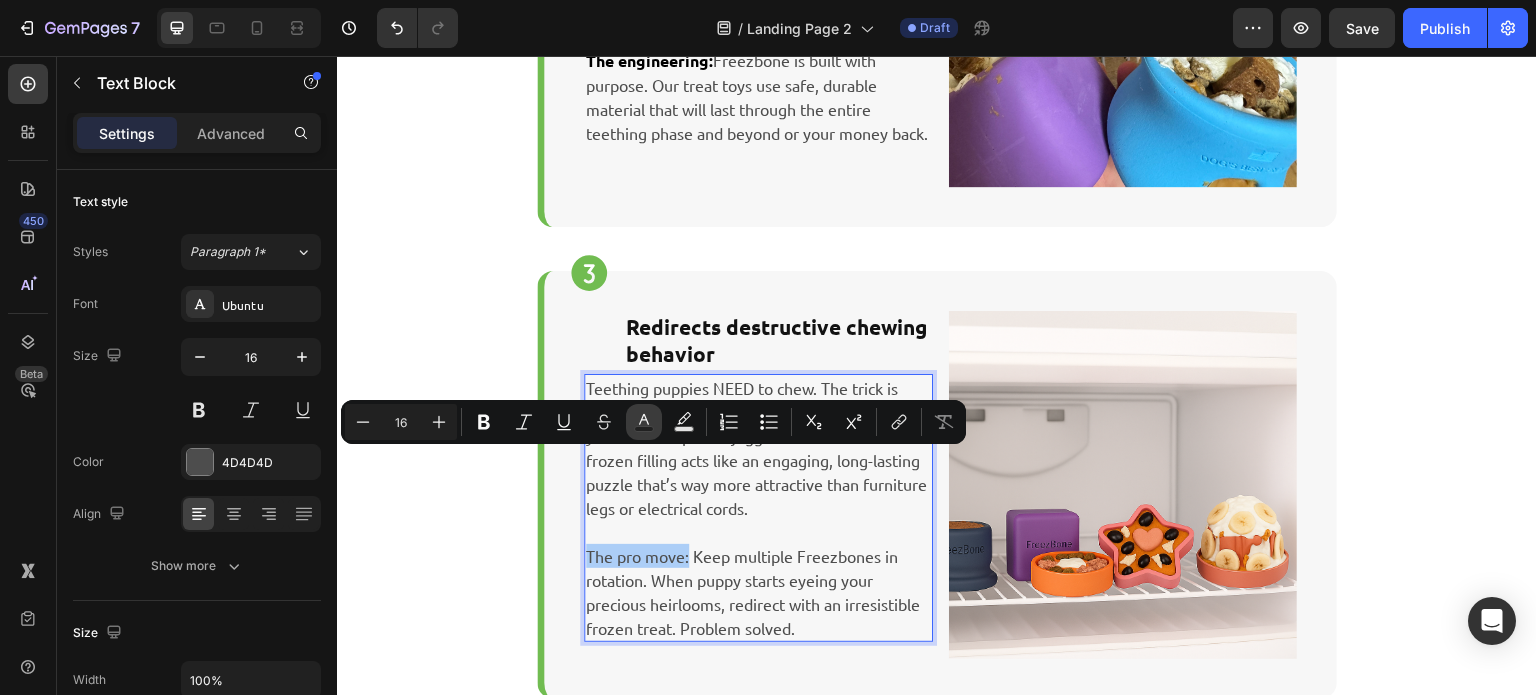 click on "Text Color" at bounding box center [644, 422] 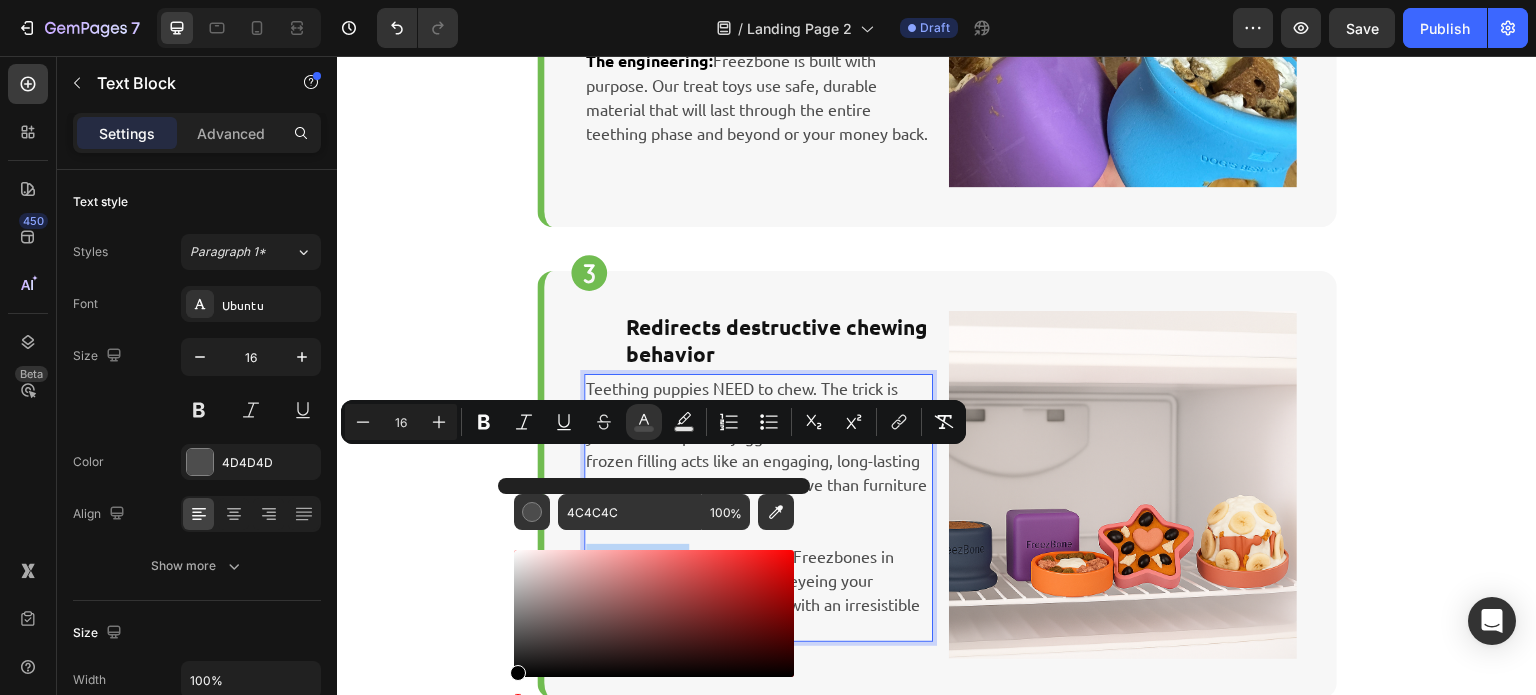 drag, startPoint x: 514, startPoint y: 639, endPoint x: 511, endPoint y: 698, distance: 59.07622 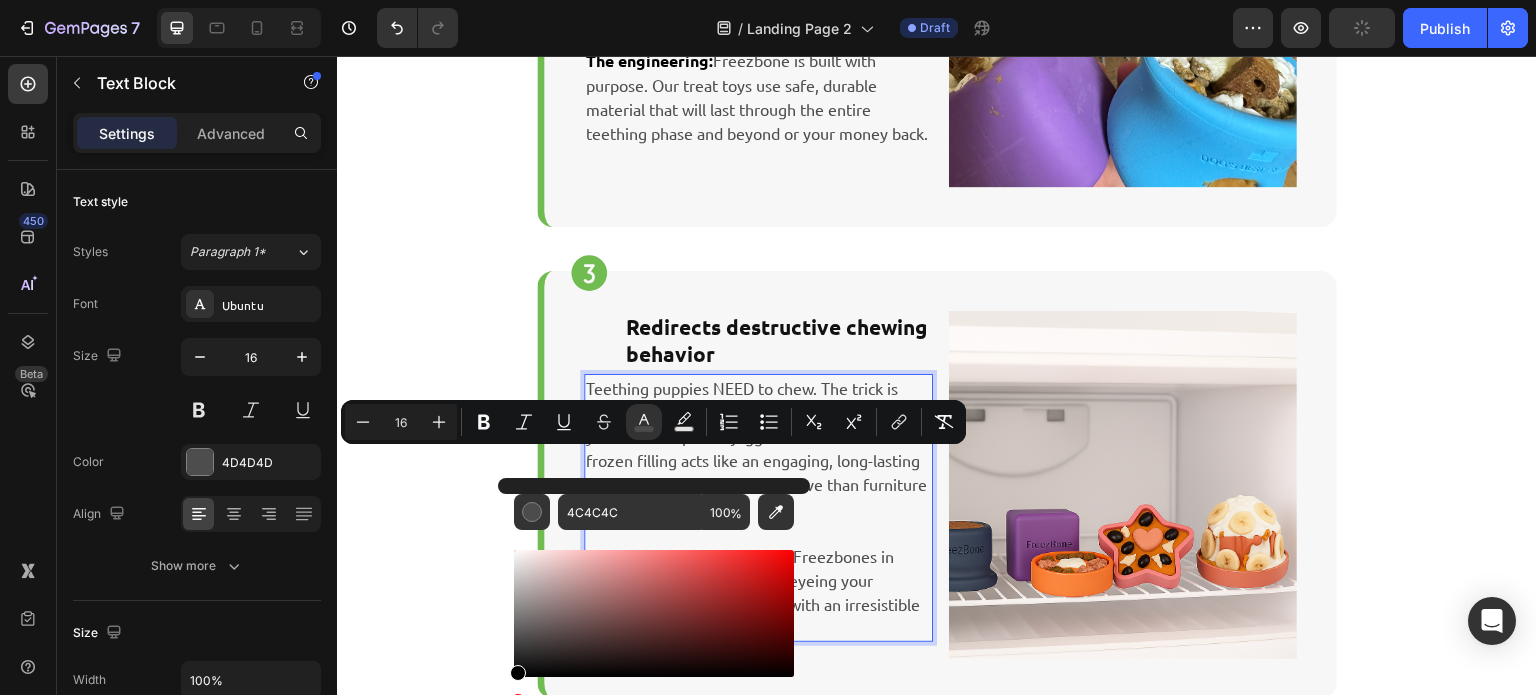type on "000000" 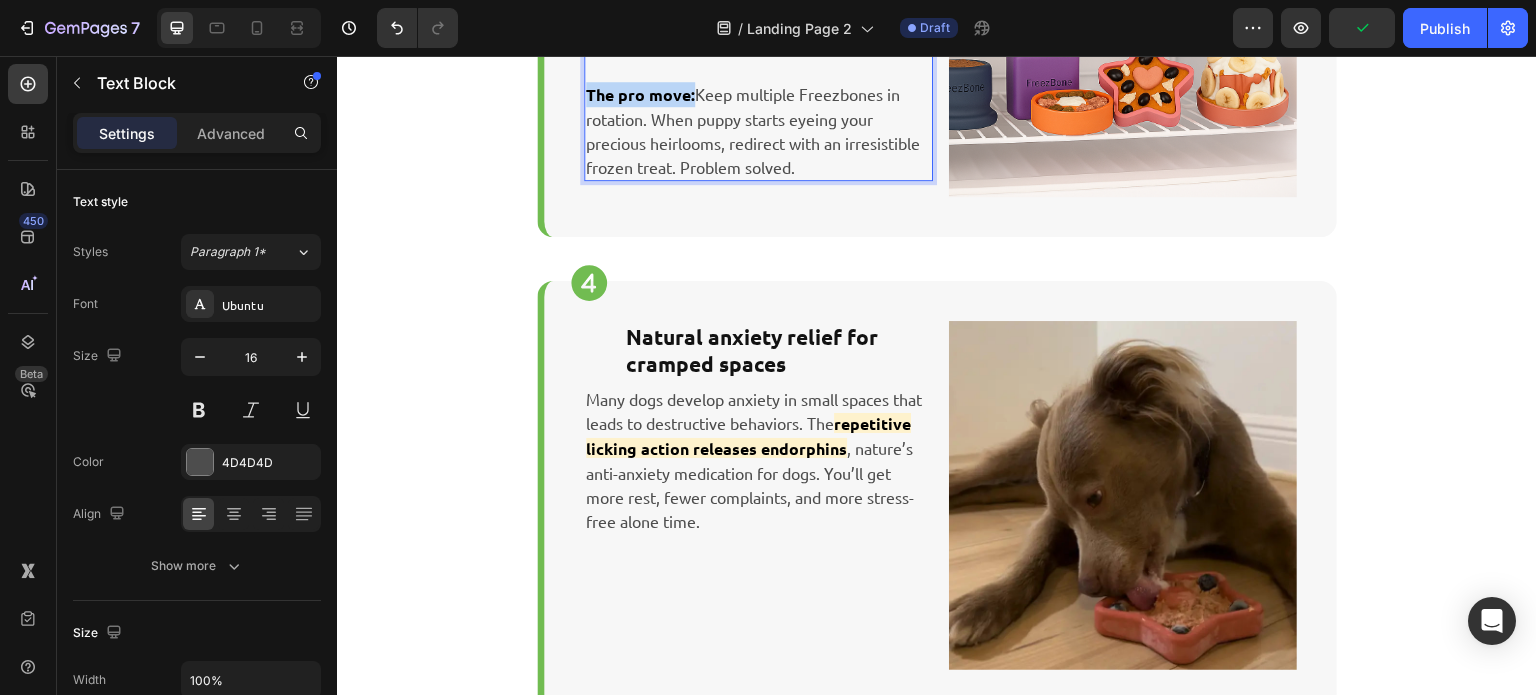 scroll, scrollTop: 2058, scrollLeft: 0, axis: vertical 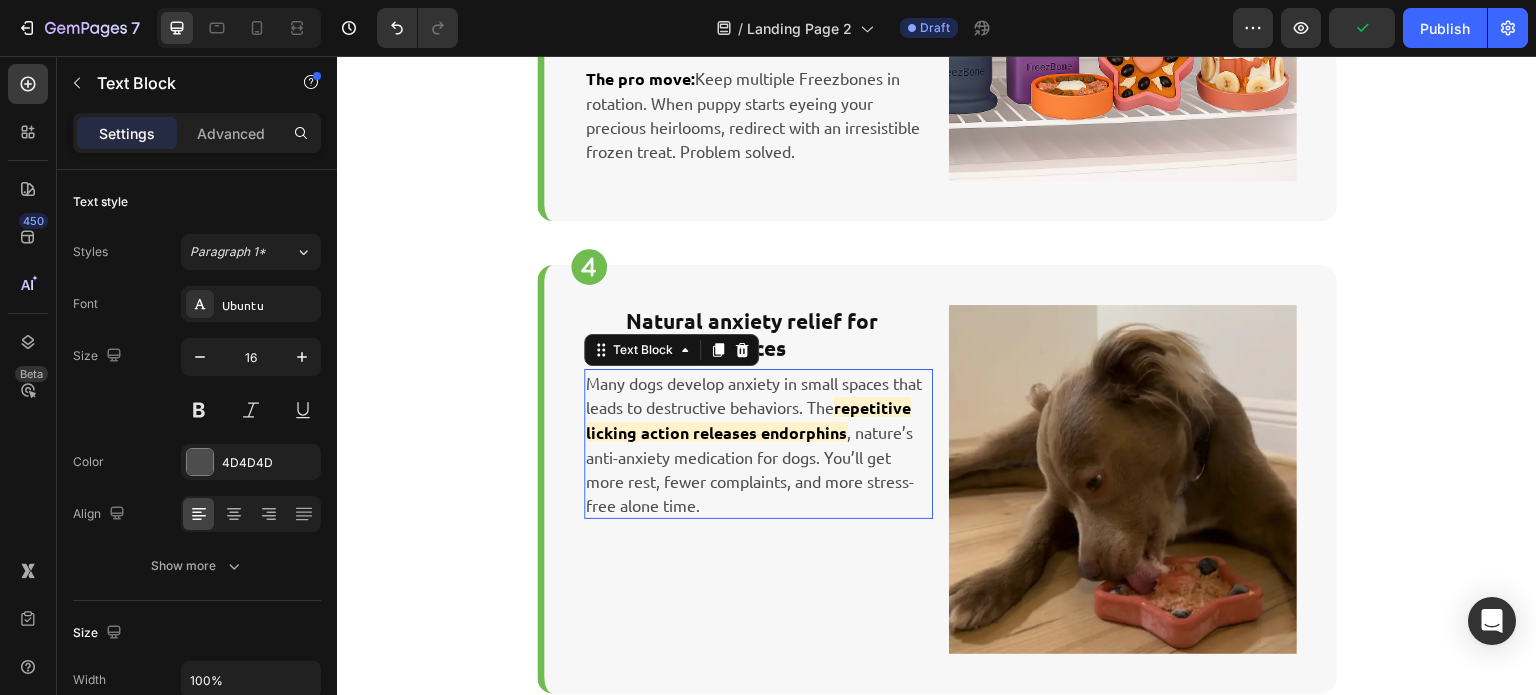 click on "Many dogs develop anxiety in small spaces that leads to destructive behaviors. The  repetitive licking action releases endorphins , nature’s anti-anxiety medication for dogs. You’ll get more rest, fewer complaints, and more stress-free alone time." at bounding box center (758, 444) 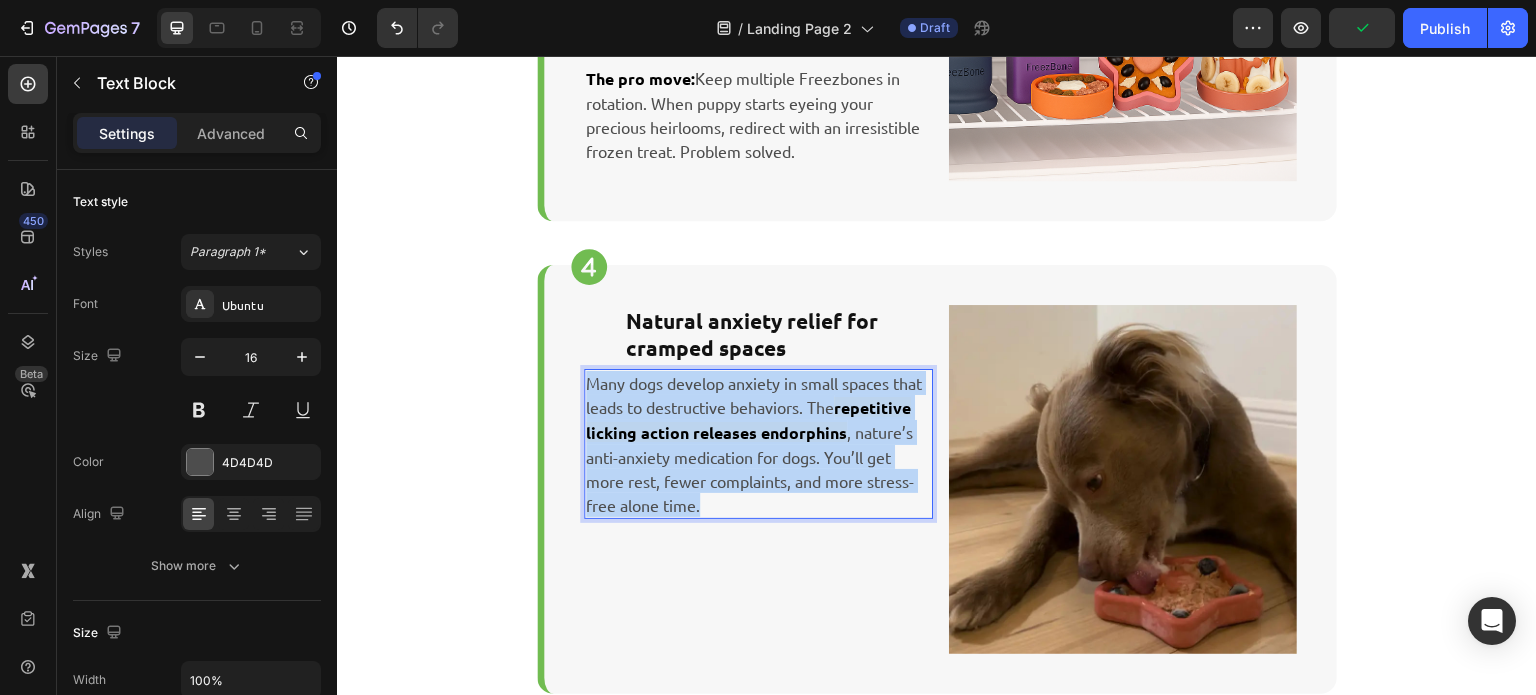 click on "Many dogs develop anxiety in small spaces that leads to destructive behaviors. The  repetitive licking action releases endorphins , nature’s anti-anxiety medication for dogs. You’ll get more rest, fewer complaints, and more stress-free alone time." at bounding box center [758, 444] 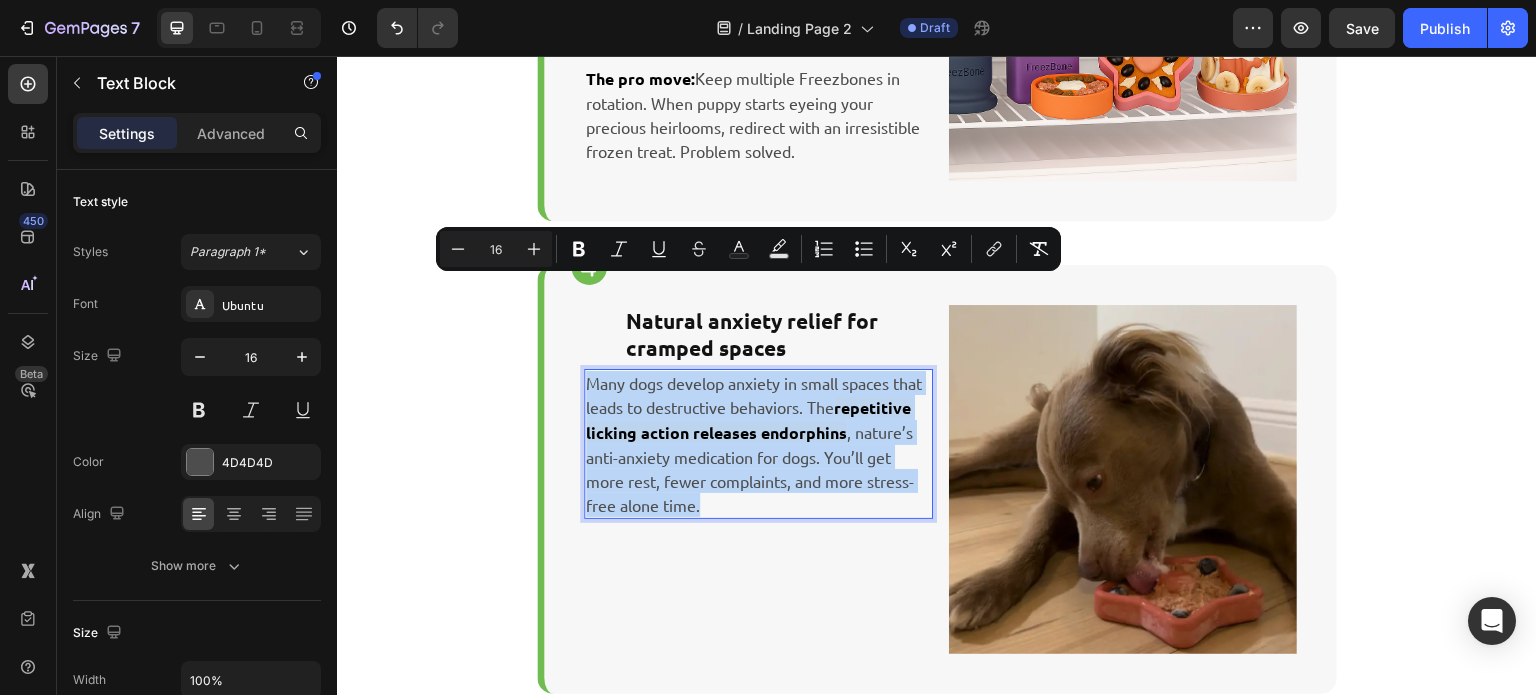 click on "Many dogs develop anxiety in small spaces that leads to destructive behaviors. The  repetitive licking action releases endorphins , nature’s anti-anxiety medication for dogs. You’ll get more rest, fewer complaints, and more stress-free alone time." at bounding box center (758, 444) 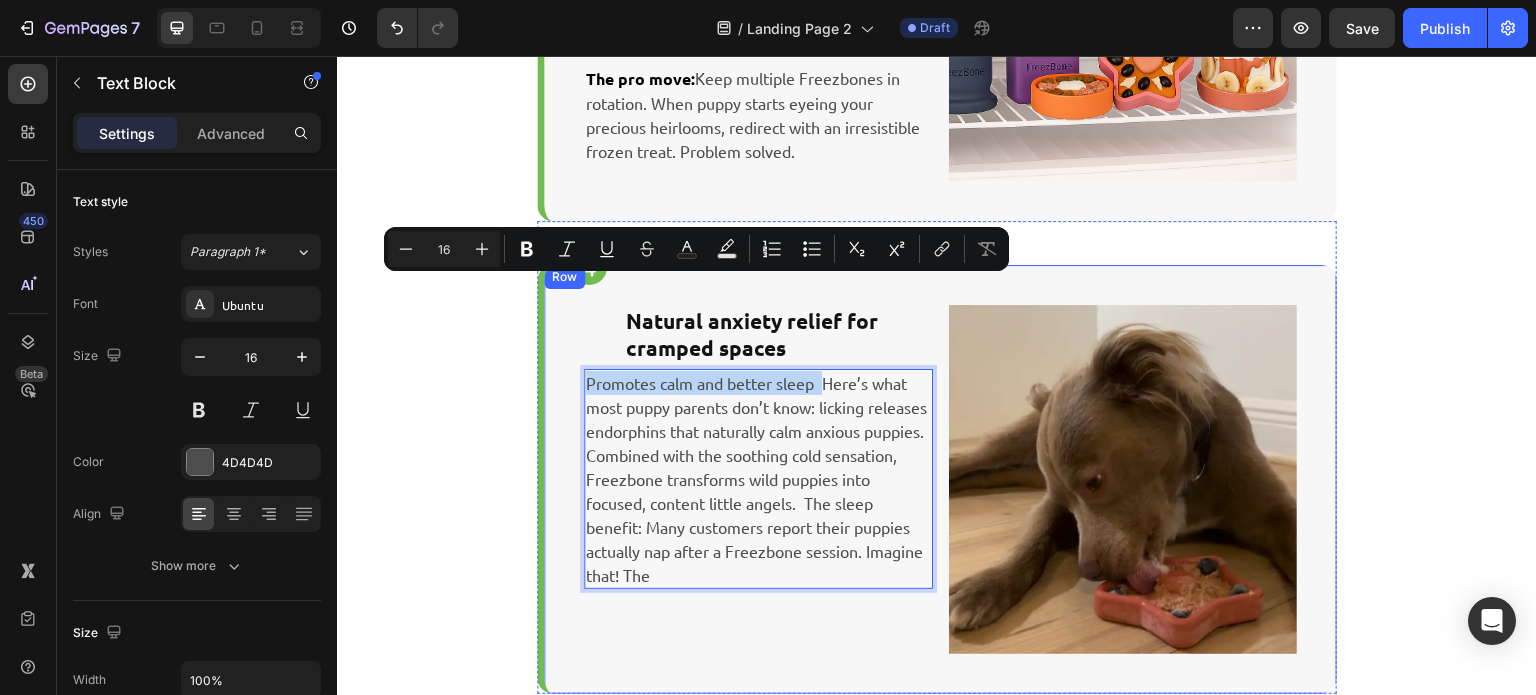 drag, startPoint x: 819, startPoint y: 291, endPoint x: 538, endPoint y: 294, distance: 281.01602 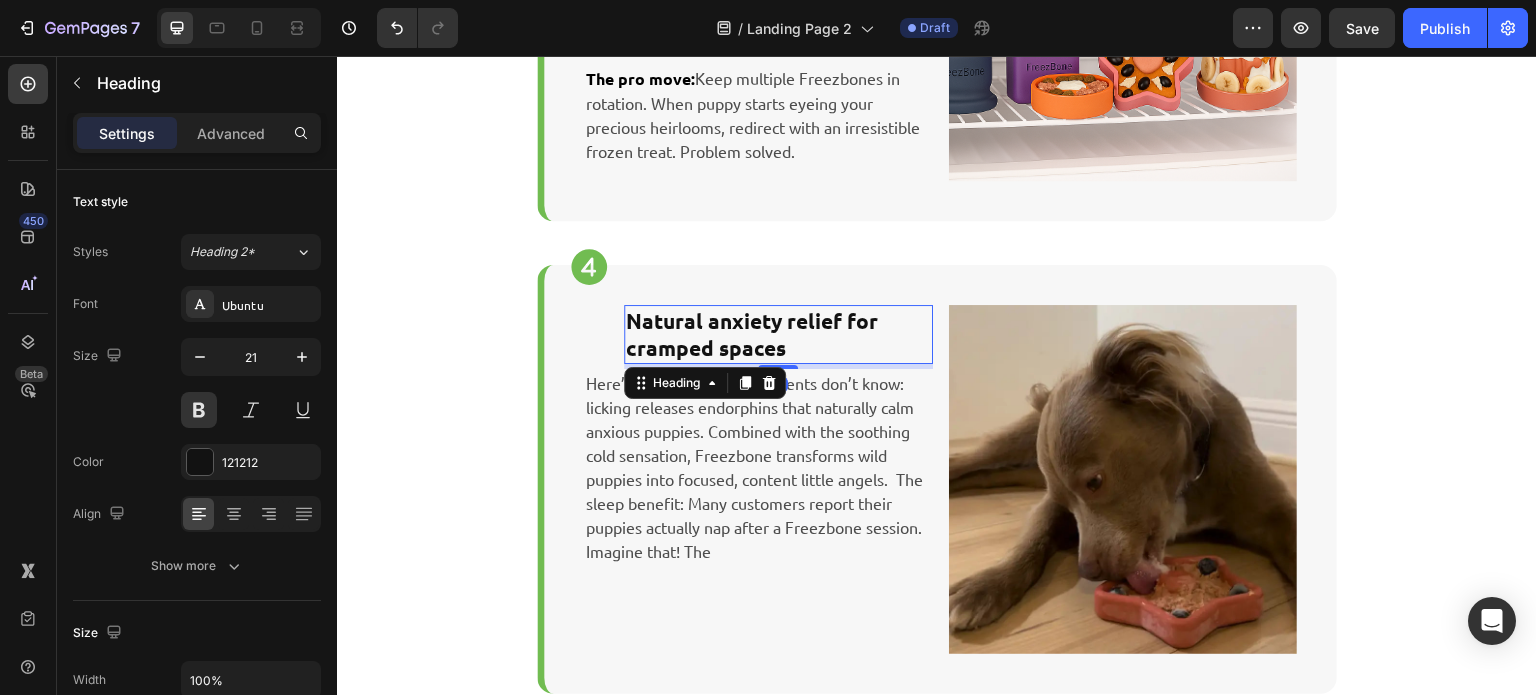 click on "Natural anxiety relief for cramped spaces" at bounding box center (778, 334) 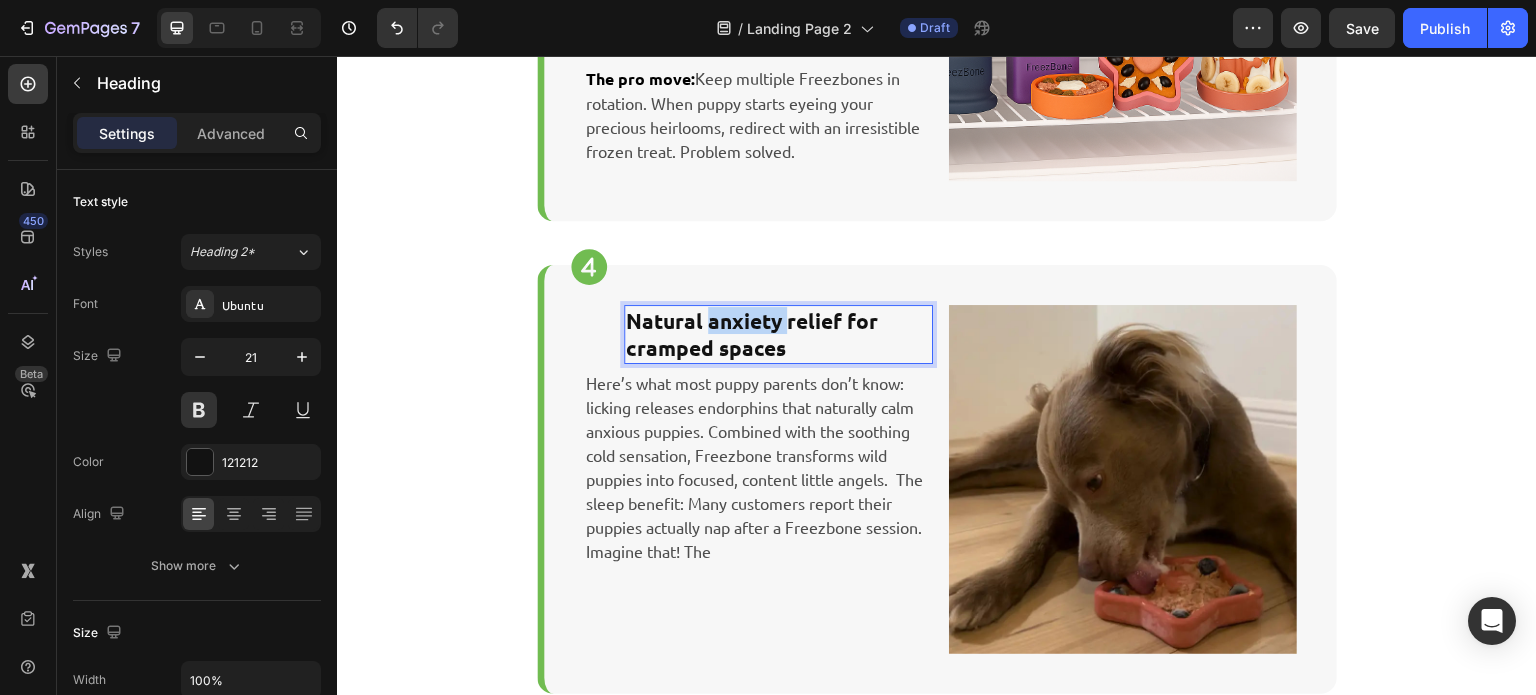 click on "Natural anxiety relief for cramped spaces" at bounding box center [778, 334] 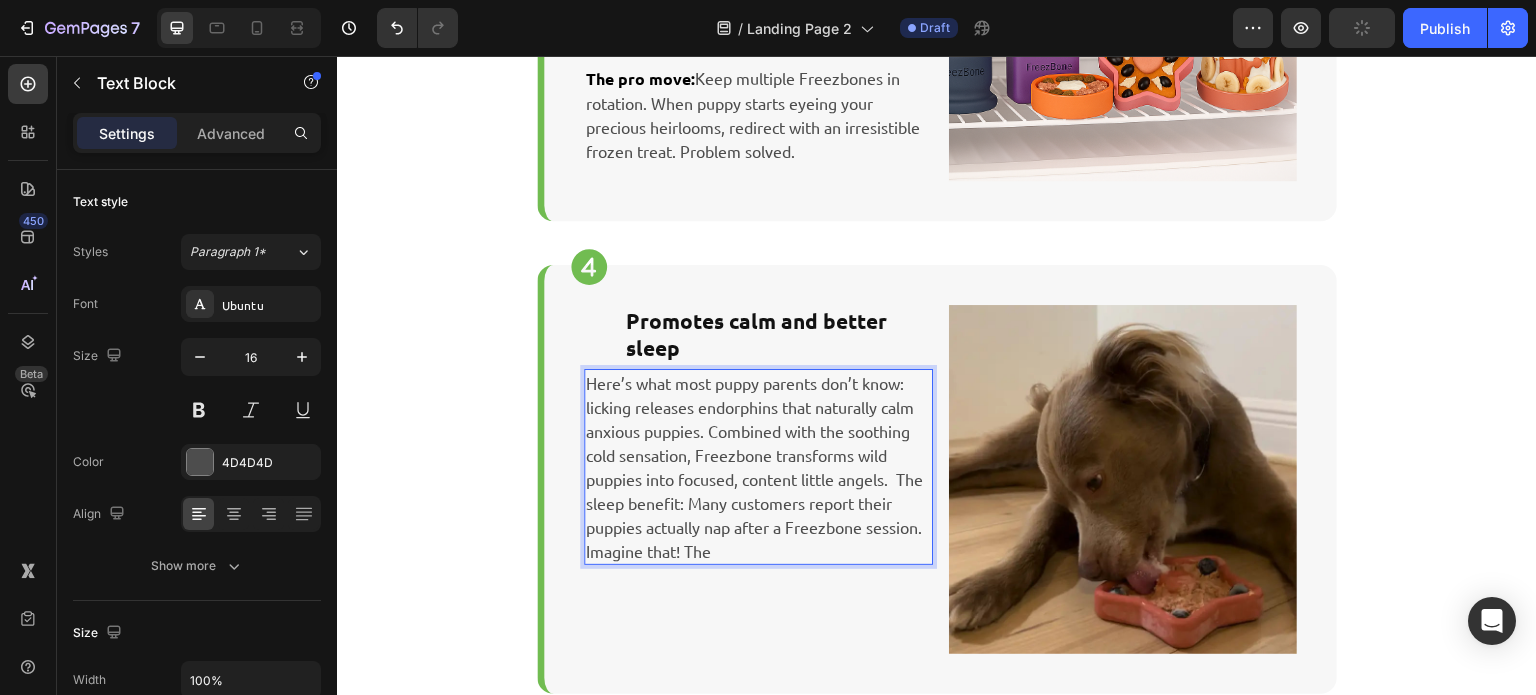 click on "Here’s what most puppy parents don’t know: licking releases endorphins that naturally calm anxious puppies. Combined with the soothing cold sensation, Freezbone transforms wild puppies into focused, content little angels.  The sleep benefit: Many customers report their puppies actually nap after a Freezbone session. Imagine that! The" at bounding box center [758, 467] 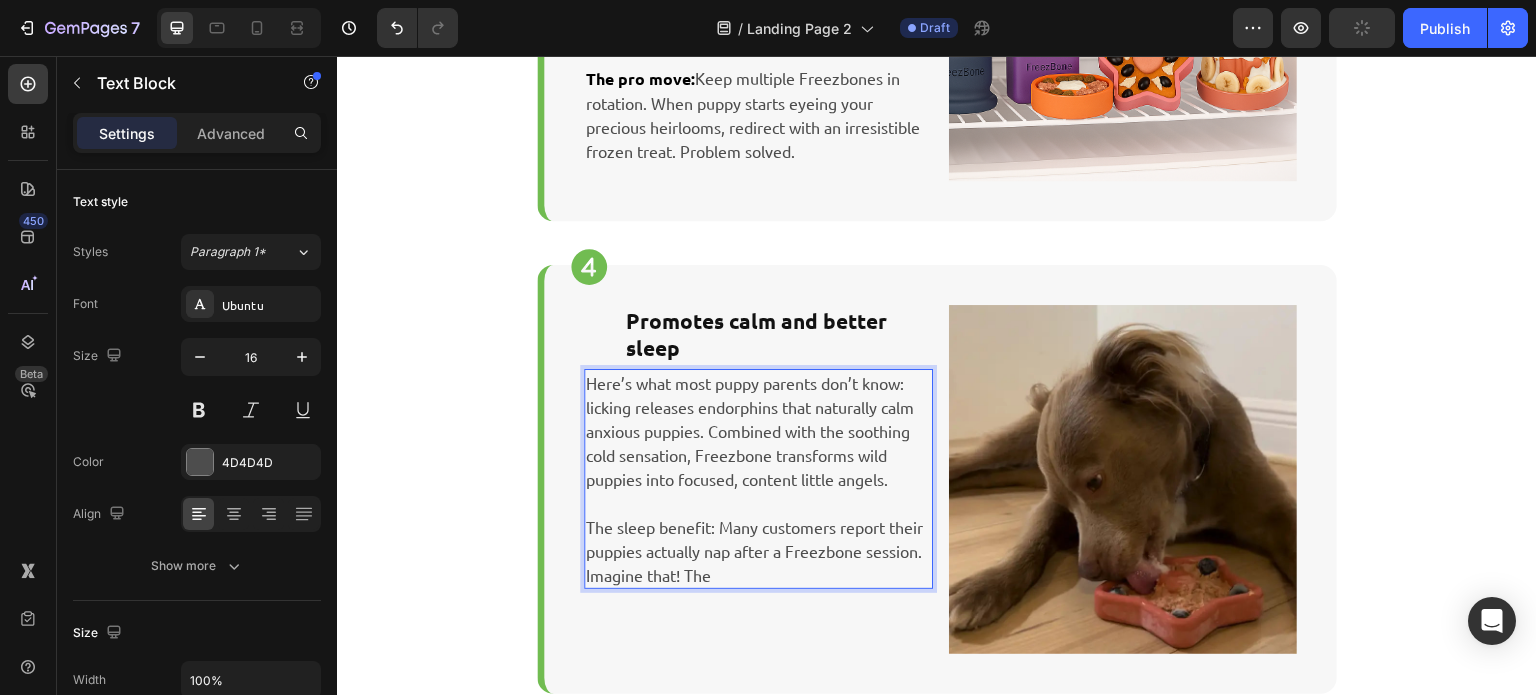 click on "The sleep benefit: Many customers report their puppies actually nap after a Freezbone session. Imagine that! The" at bounding box center (758, 551) 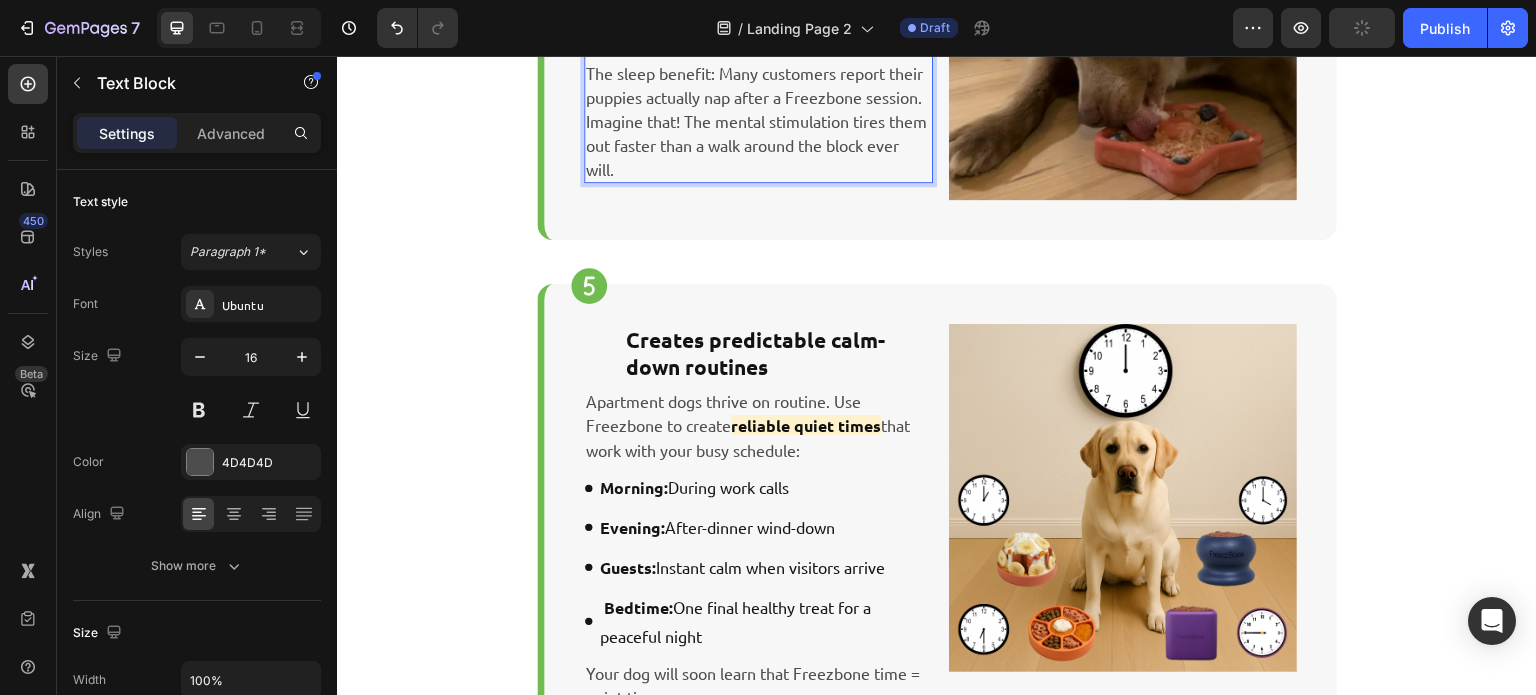 scroll, scrollTop: 2551, scrollLeft: 0, axis: vertical 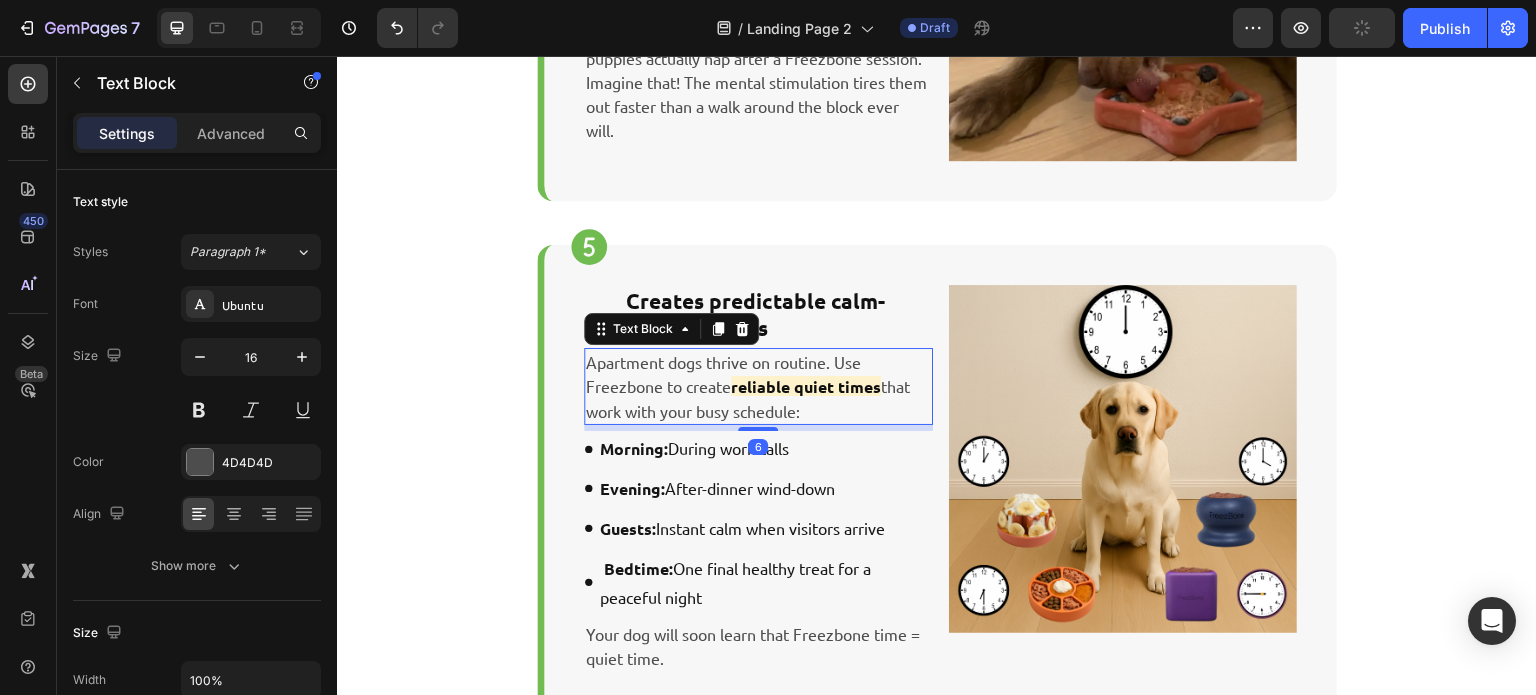 click on "Apartment dogs thrive on routine. Use Freezbone to create  reliable quiet times  that work with your busy schedule:" at bounding box center (758, 386) 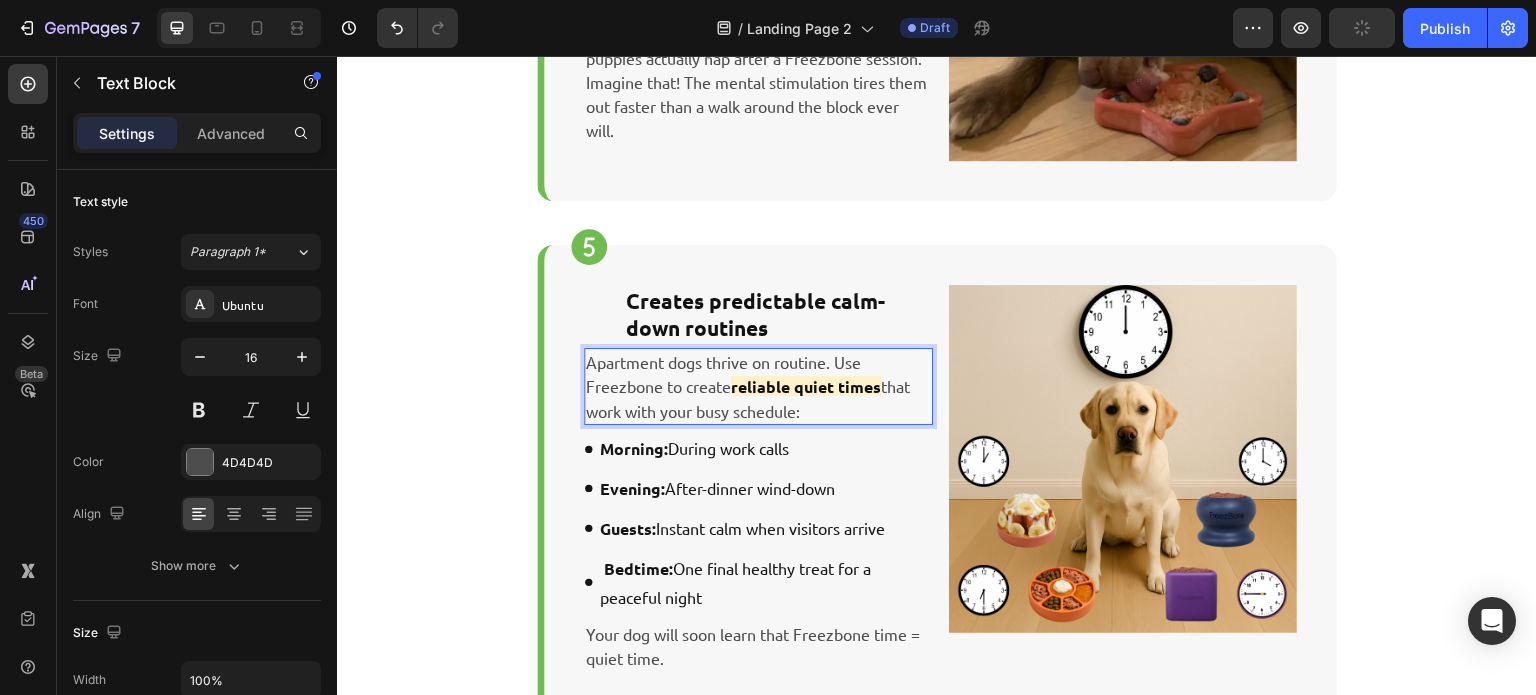 click on "Apartment dogs thrive on routine. Use Freezbone to create  reliable quiet times  that work with your busy schedule:" at bounding box center [758, 386] 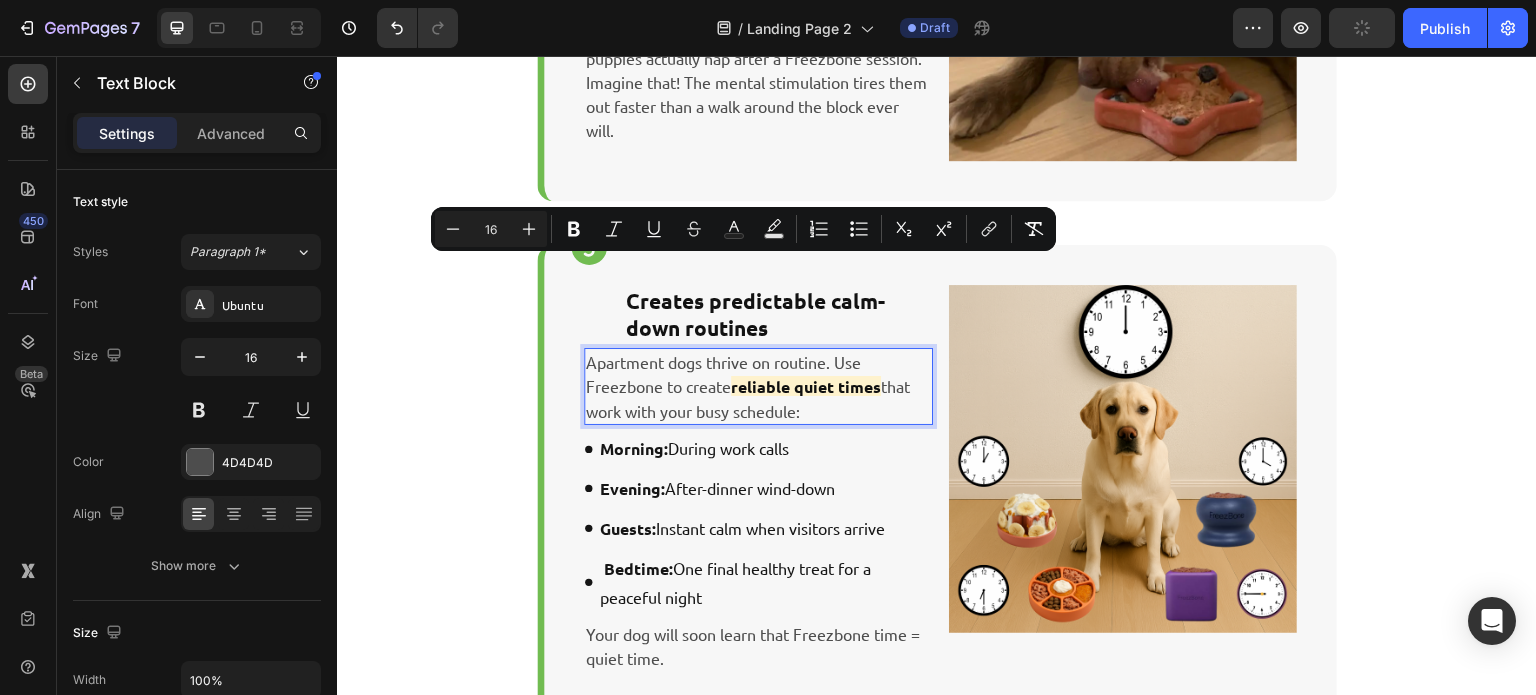 click on "Apartment dogs thrive on routine. Use Freezbone to create  reliable quiet times  that work with your busy schedule:" at bounding box center [758, 386] 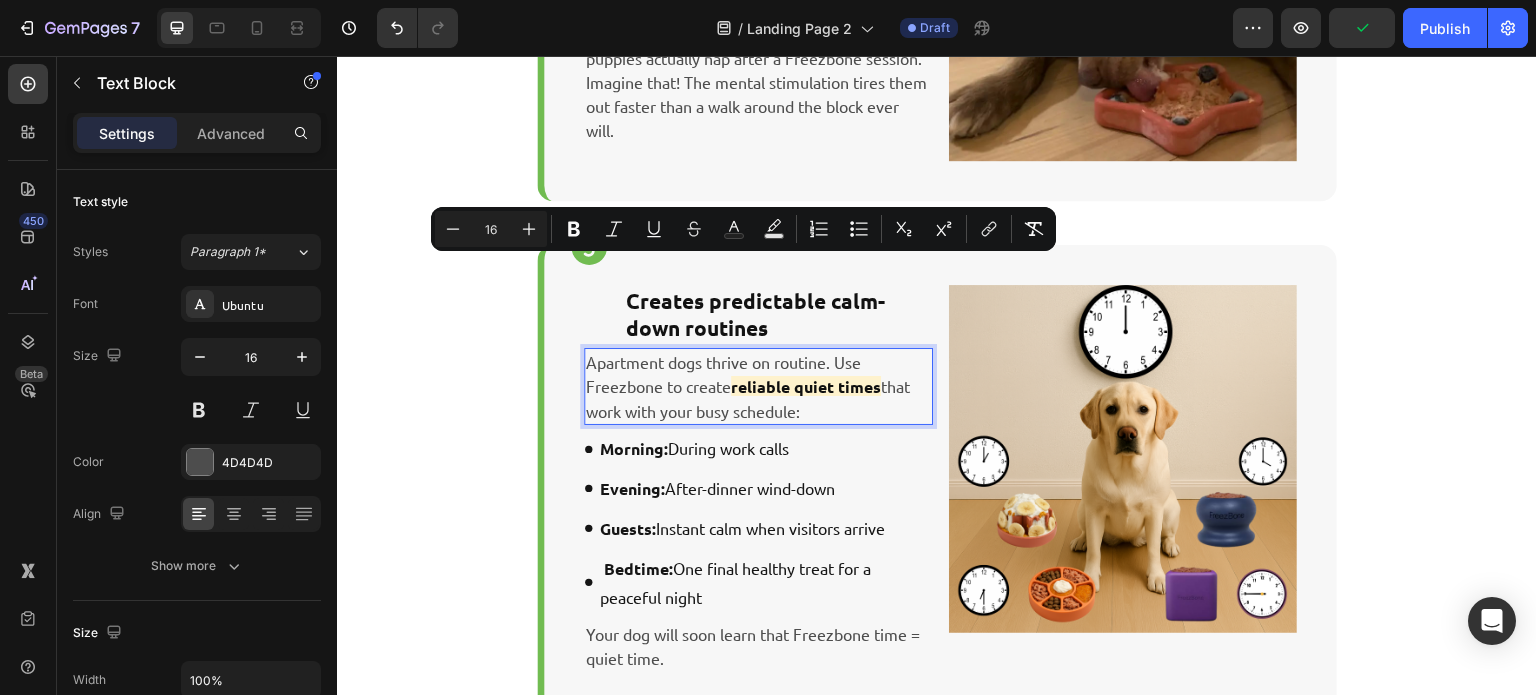 click on "Apartment dogs thrive on routine. Use Freezbone to create  reliable quiet times  that work with your busy schedule:" at bounding box center (758, 386) 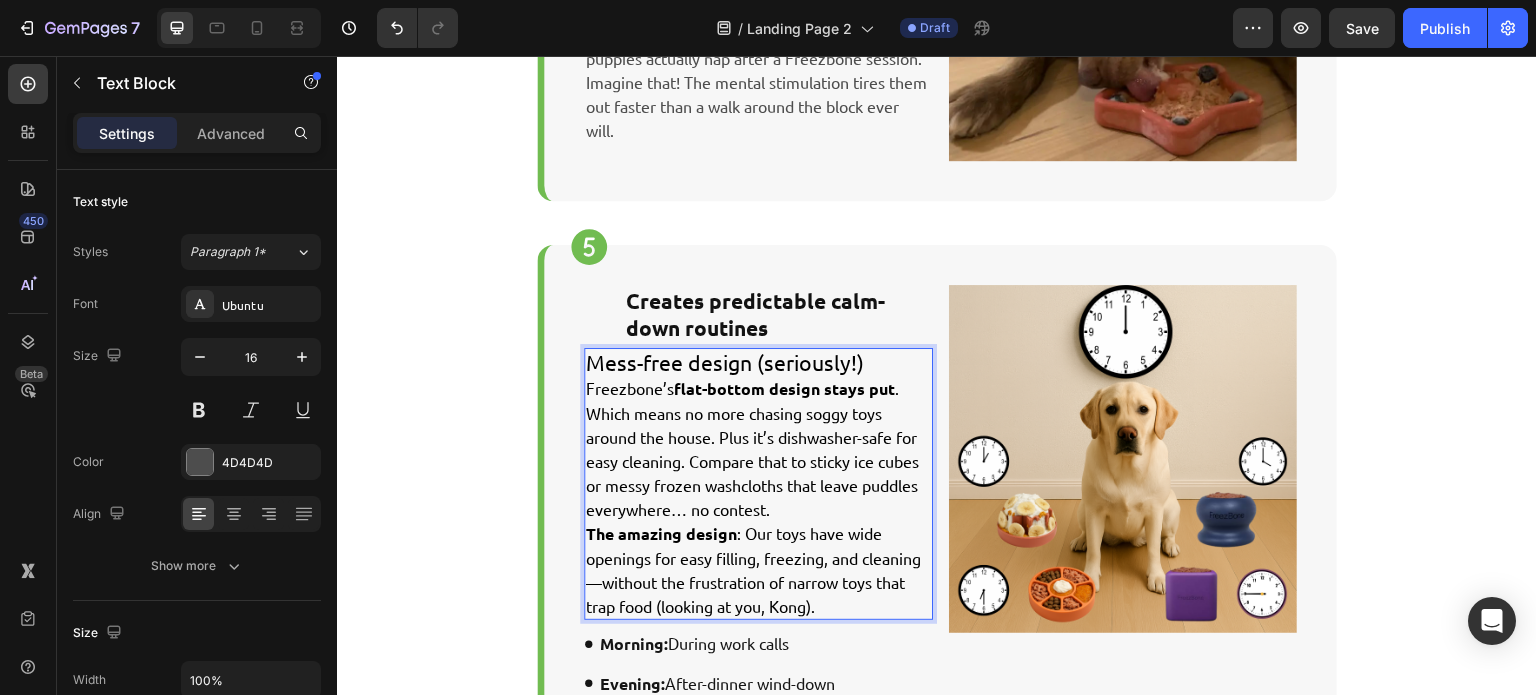 click on "Mess-free design (seriously!)" at bounding box center (758, 363) 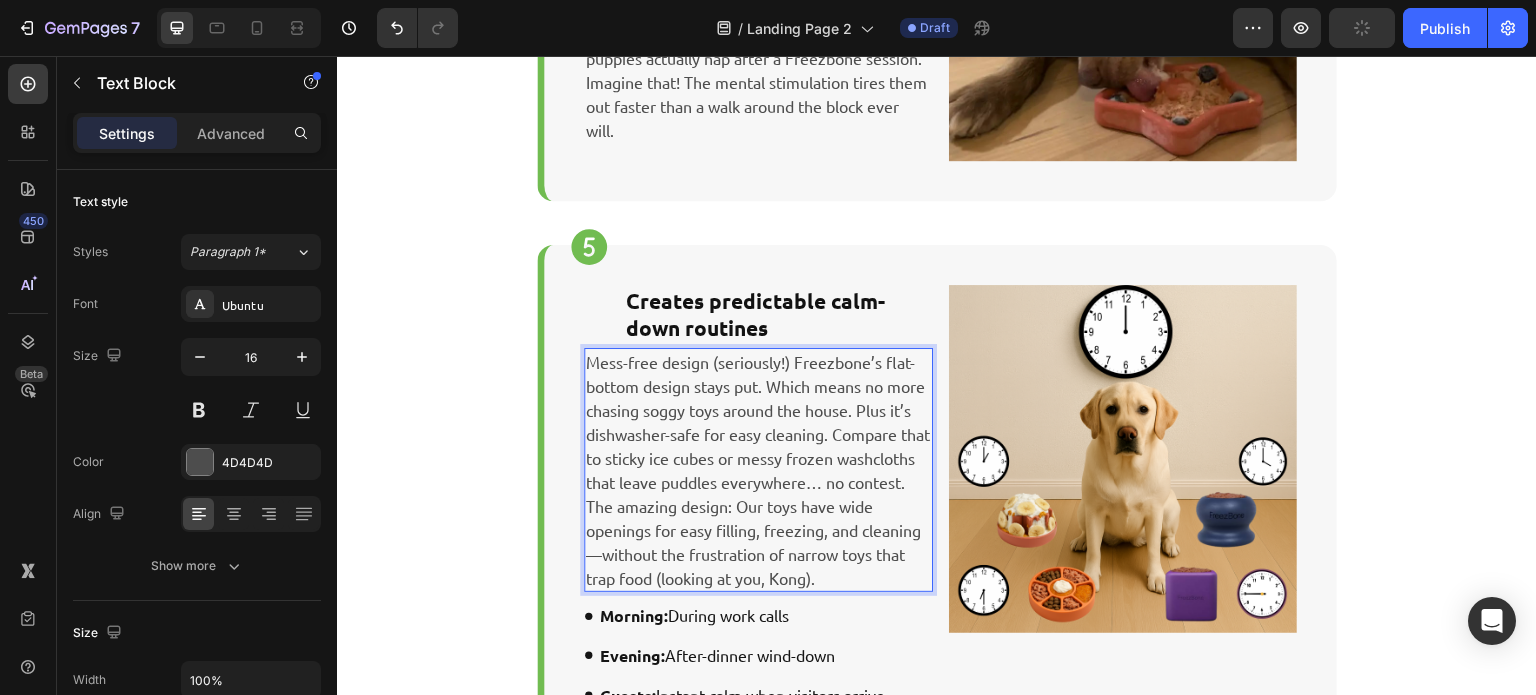 click on "Mess-free design (seriously!) Freezbone’s flat-bottom design stays put. Which means no more chasing soggy toys around the house. Plus it’s dishwasher-safe for easy cleaning. Compare that to sticky ice cubes or messy frozen washcloths that leave puddles everywhere… no contest. The amazing design: Our toys have wide openings for easy filling, freezing, and cleaning—without the frustration of narrow toys that trap food (looking at you, Kong)." at bounding box center [758, 470] 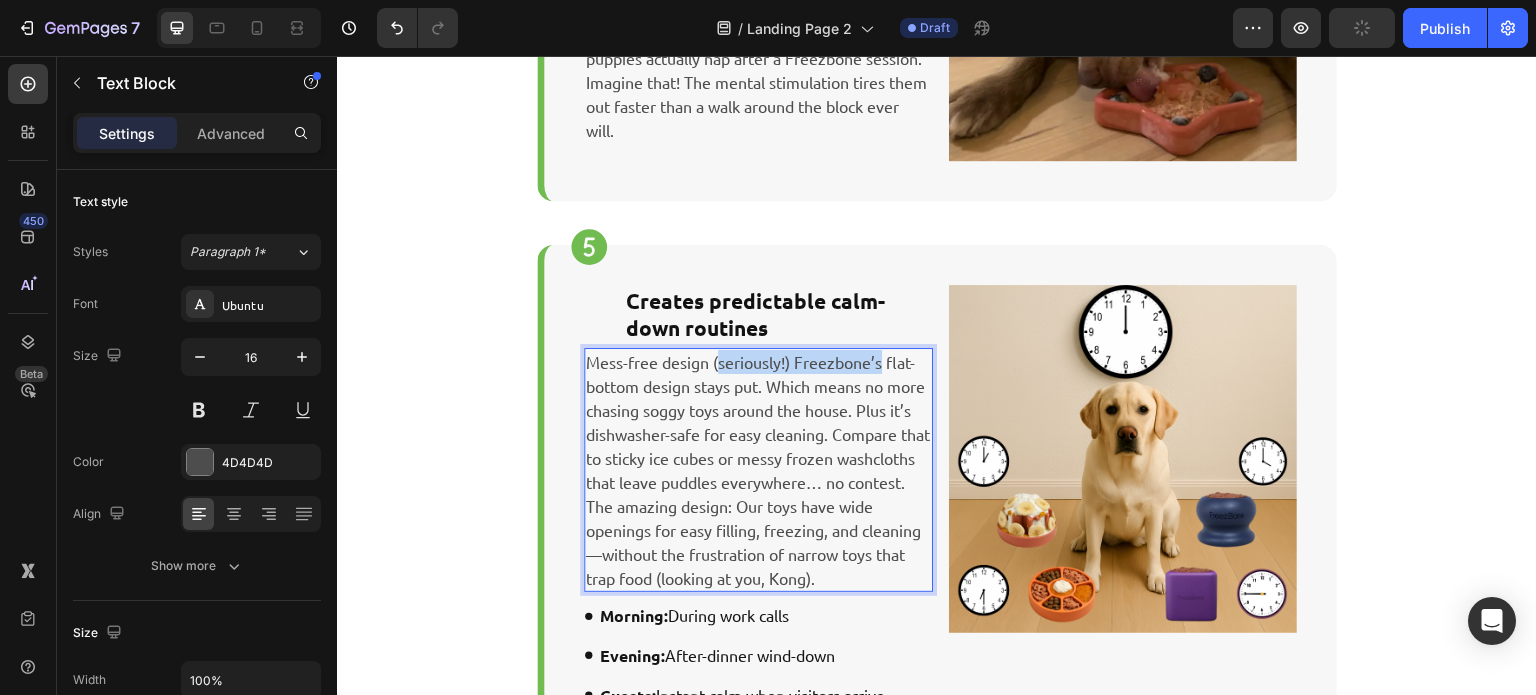 drag, startPoint x: 786, startPoint y: 271, endPoint x: 759, endPoint y: 275, distance: 27.294687 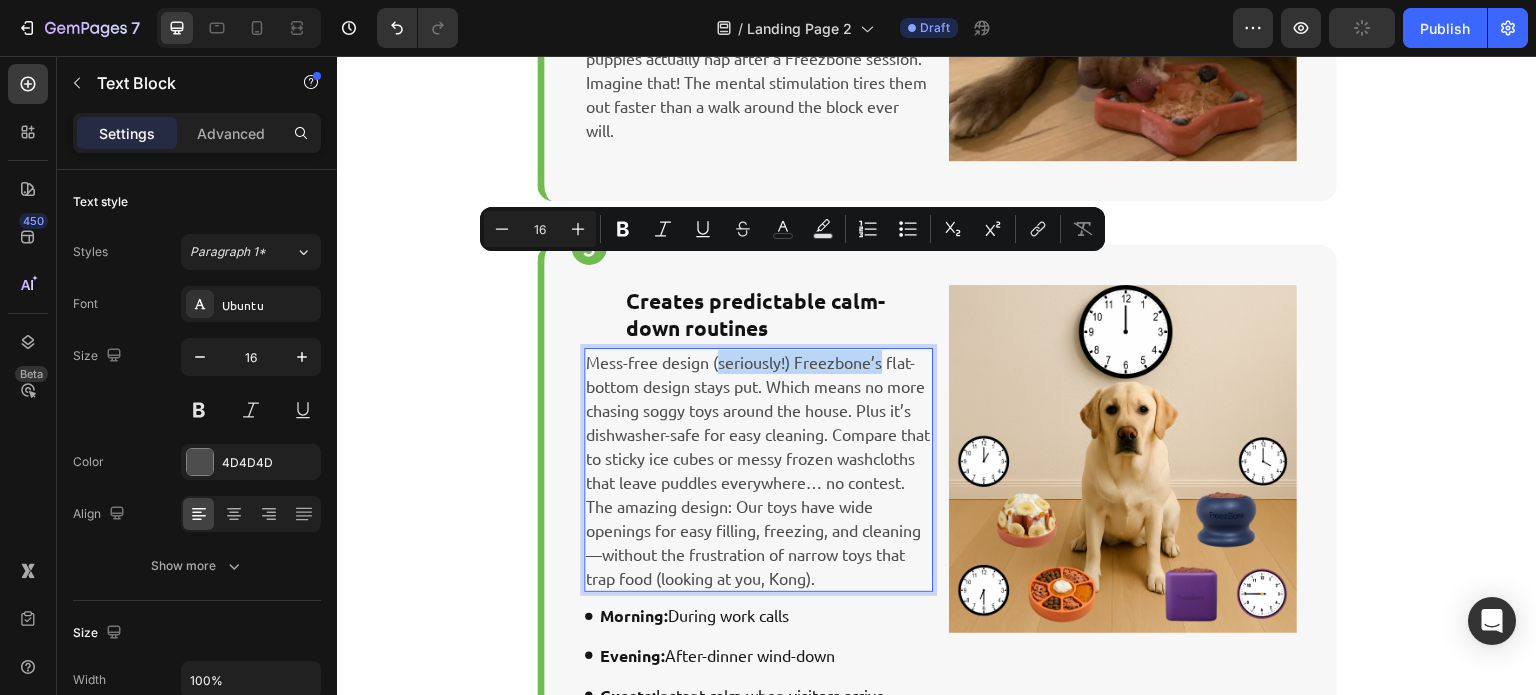 click on "Mess-free design (seriously!) Freezbone’s flat-bottom design stays put. Which means no more chasing soggy toys around the house. Plus it’s dishwasher-safe for easy cleaning. Compare that to sticky ice cubes or messy frozen washcloths that leave puddles everywhere… no contest. The amazing design: Our toys have wide openings for easy filling, freezing, and cleaning—without the frustration of narrow toys that trap food (looking at you, Kong)." at bounding box center (758, 470) 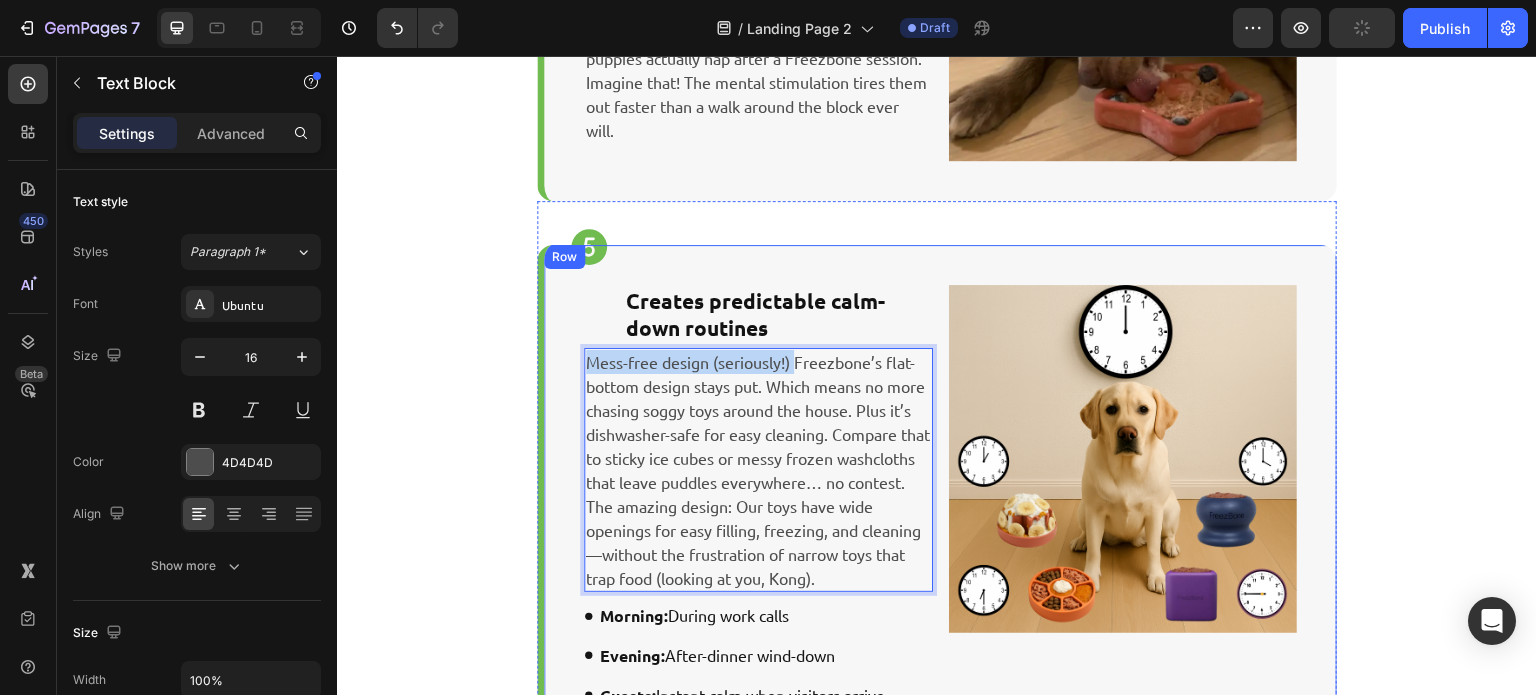 drag, startPoint x: 789, startPoint y: 270, endPoint x: 522, endPoint y: 264, distance: 267.0674 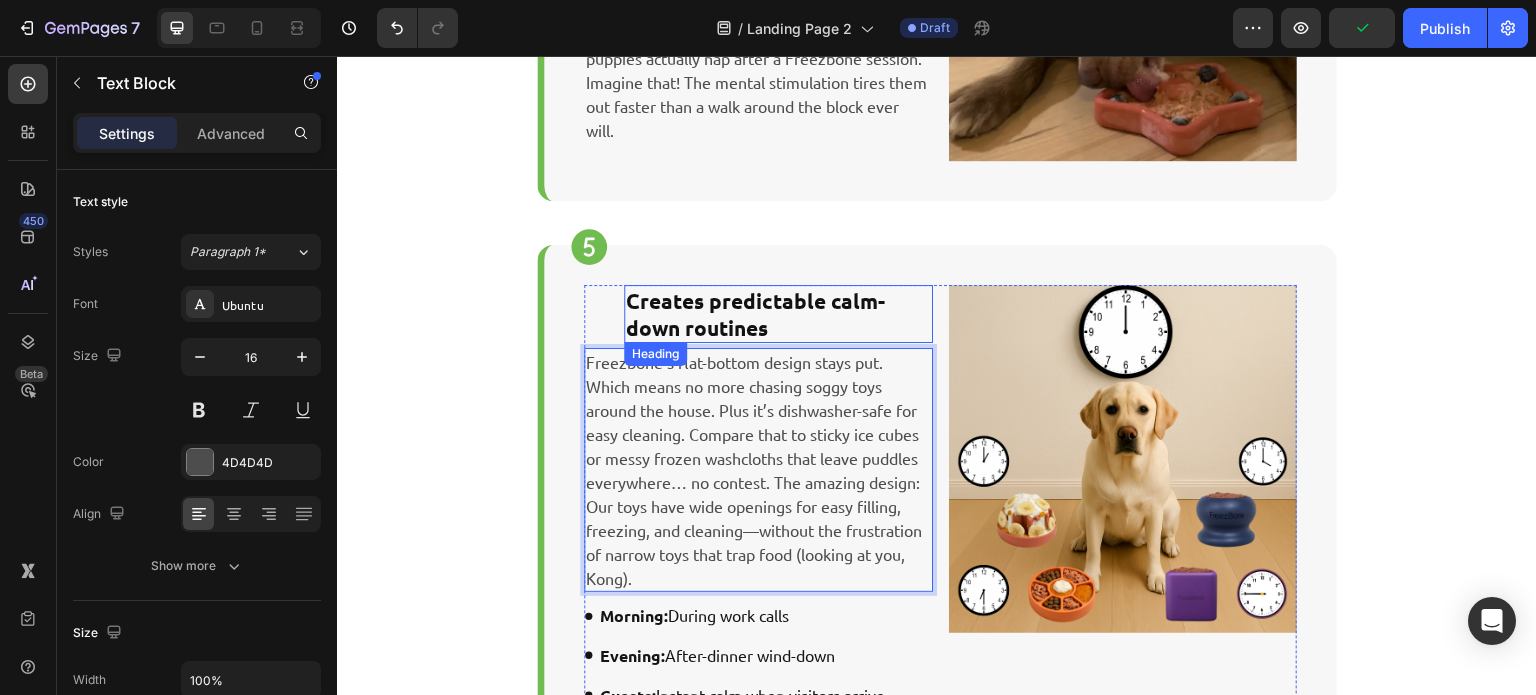 click on "Creates predictable calm-down routines" at bounding box center (778, 314) 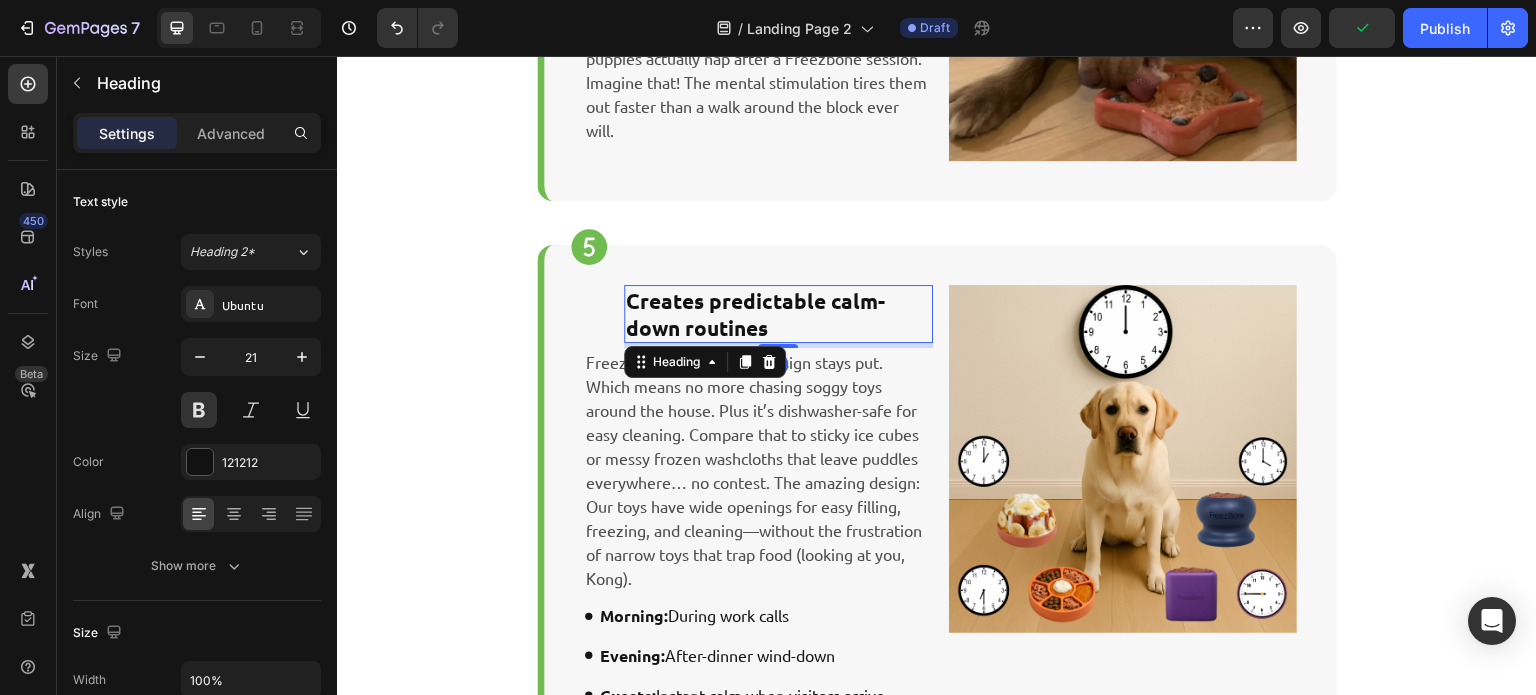 click on "Creates predictable calm-down routines" at bounding box center (778, 314) 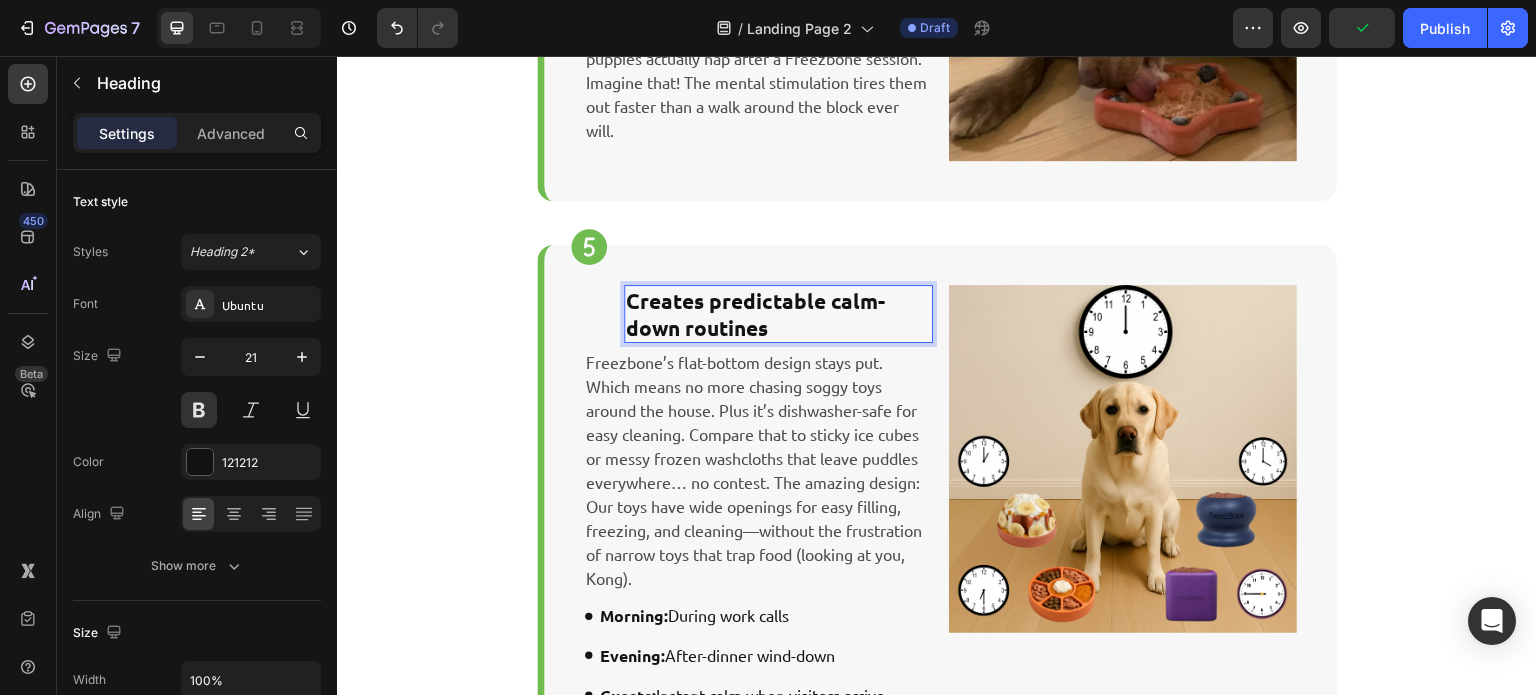 click on "Creates predictable calm-down routines" at bounding box center (778, 314) 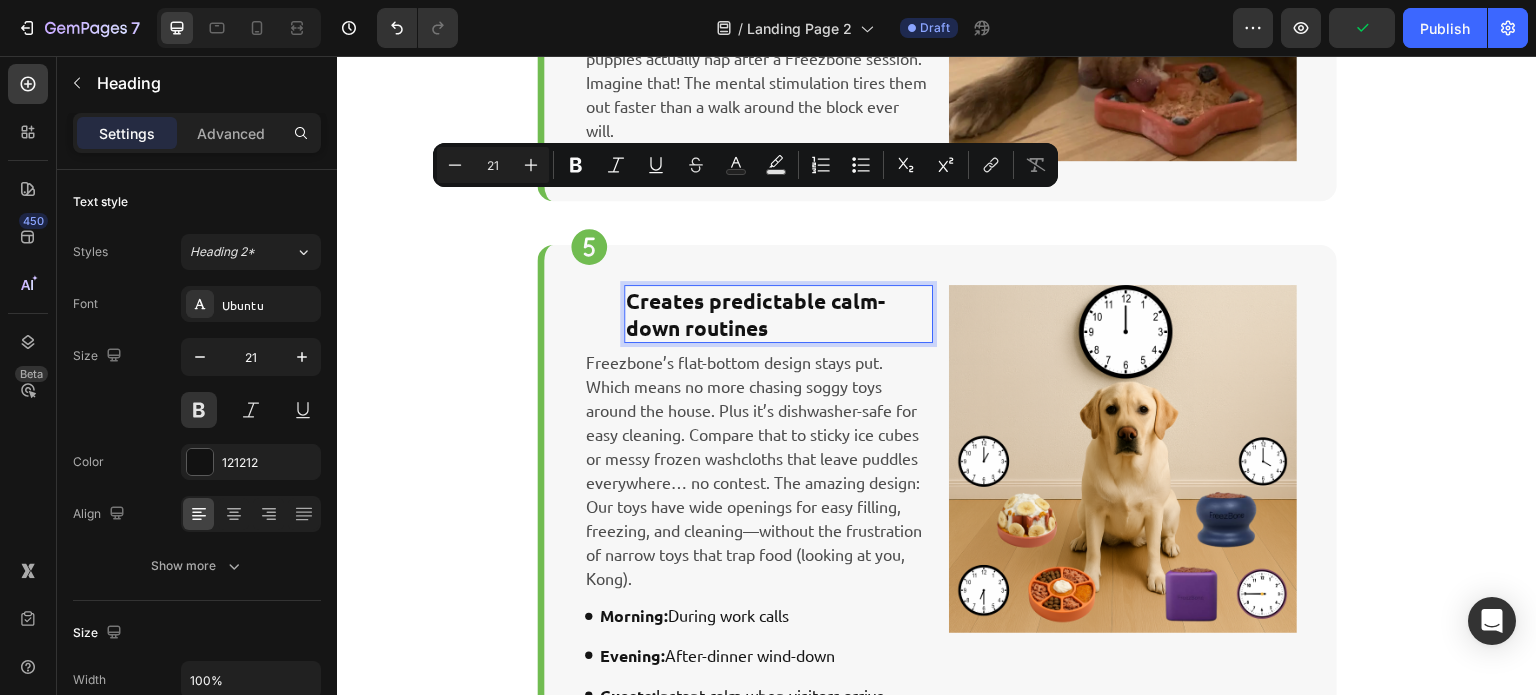 click on "Creates predictable calm-down routines" at bounding box center (778, 314) 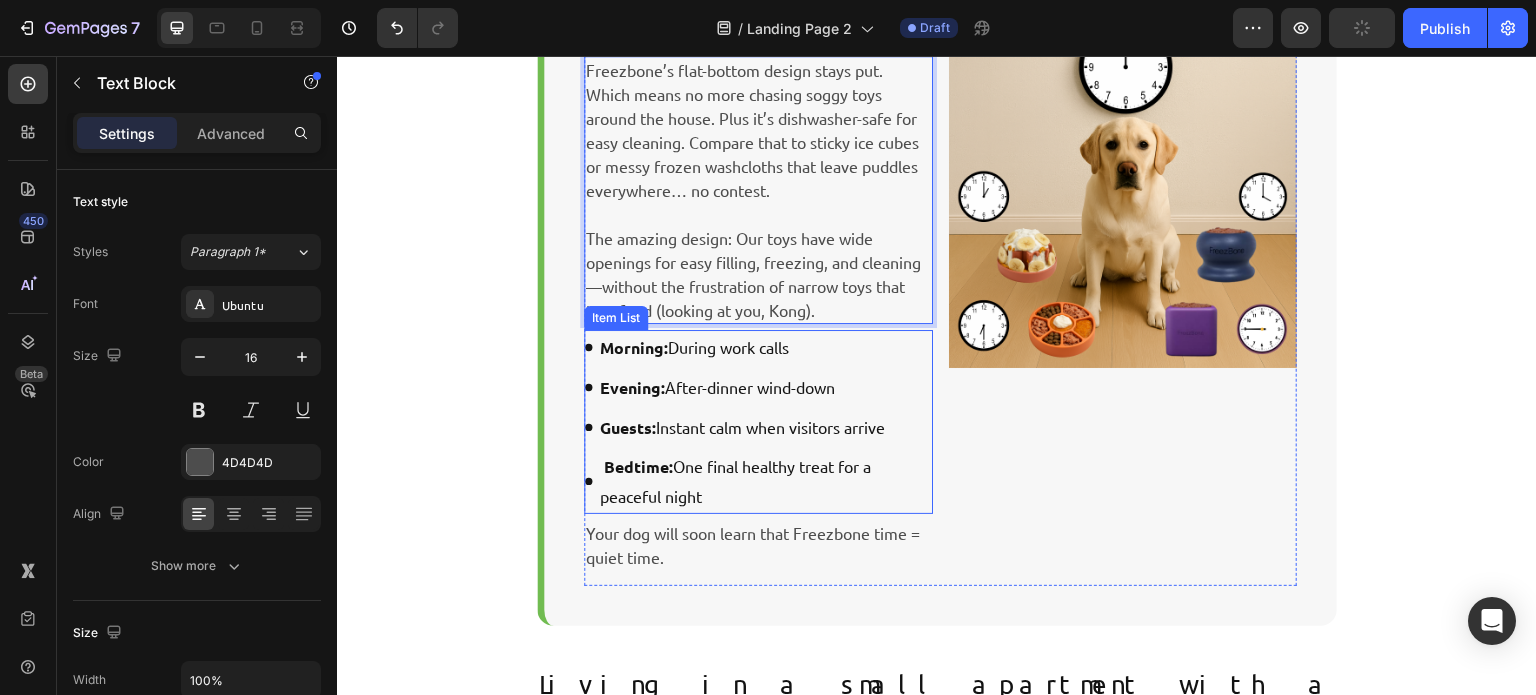 scroll, scrollTop: 2804, scrollLeft: 0, axis: vertical 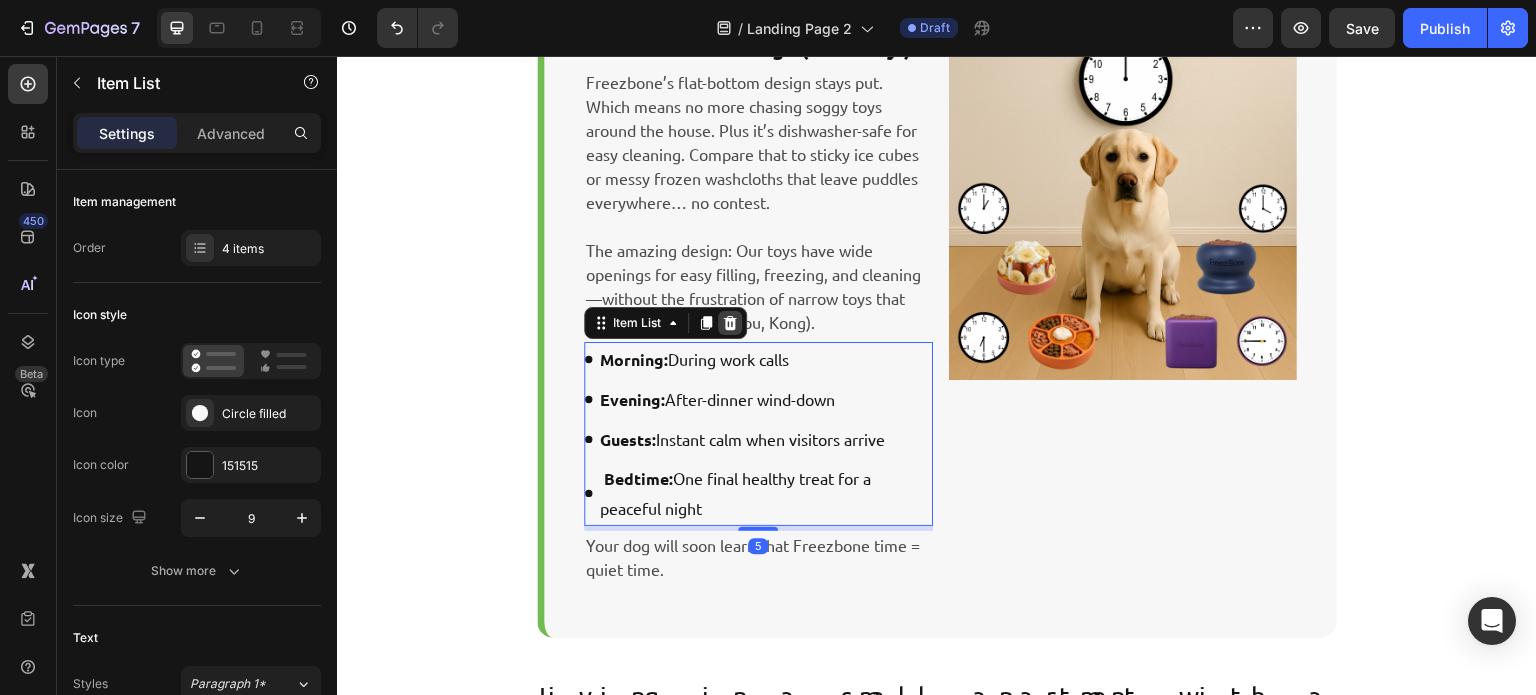 click 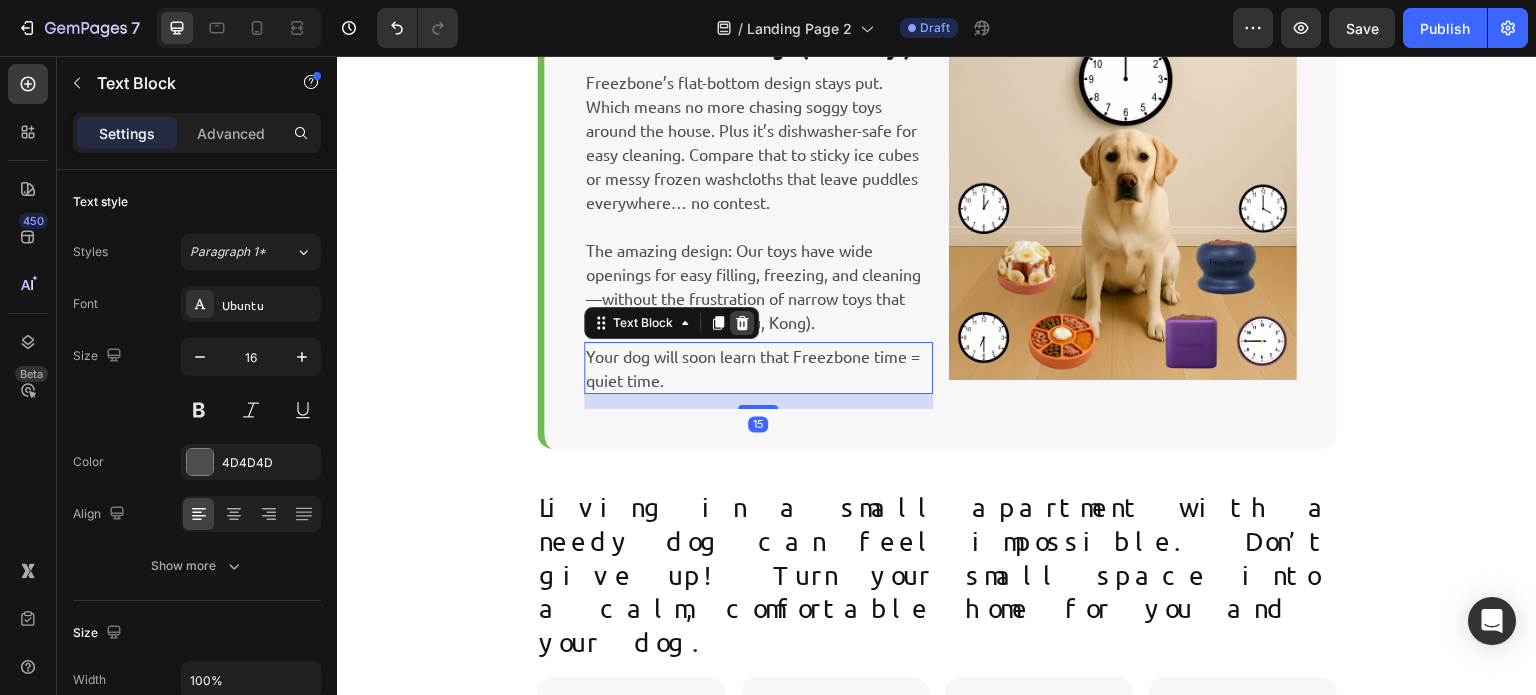 click 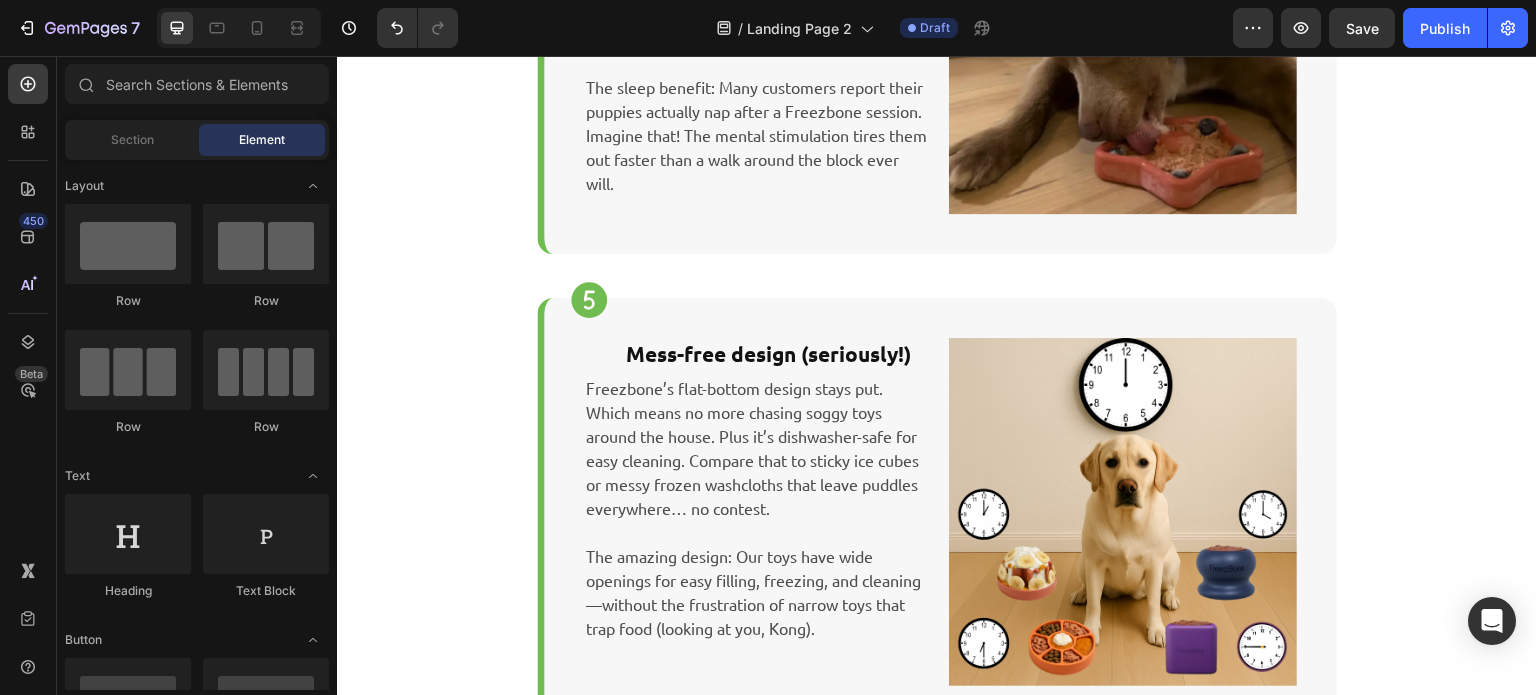 scroll, scrollTop: 2491, scrollLeft: 0, axis: vertical 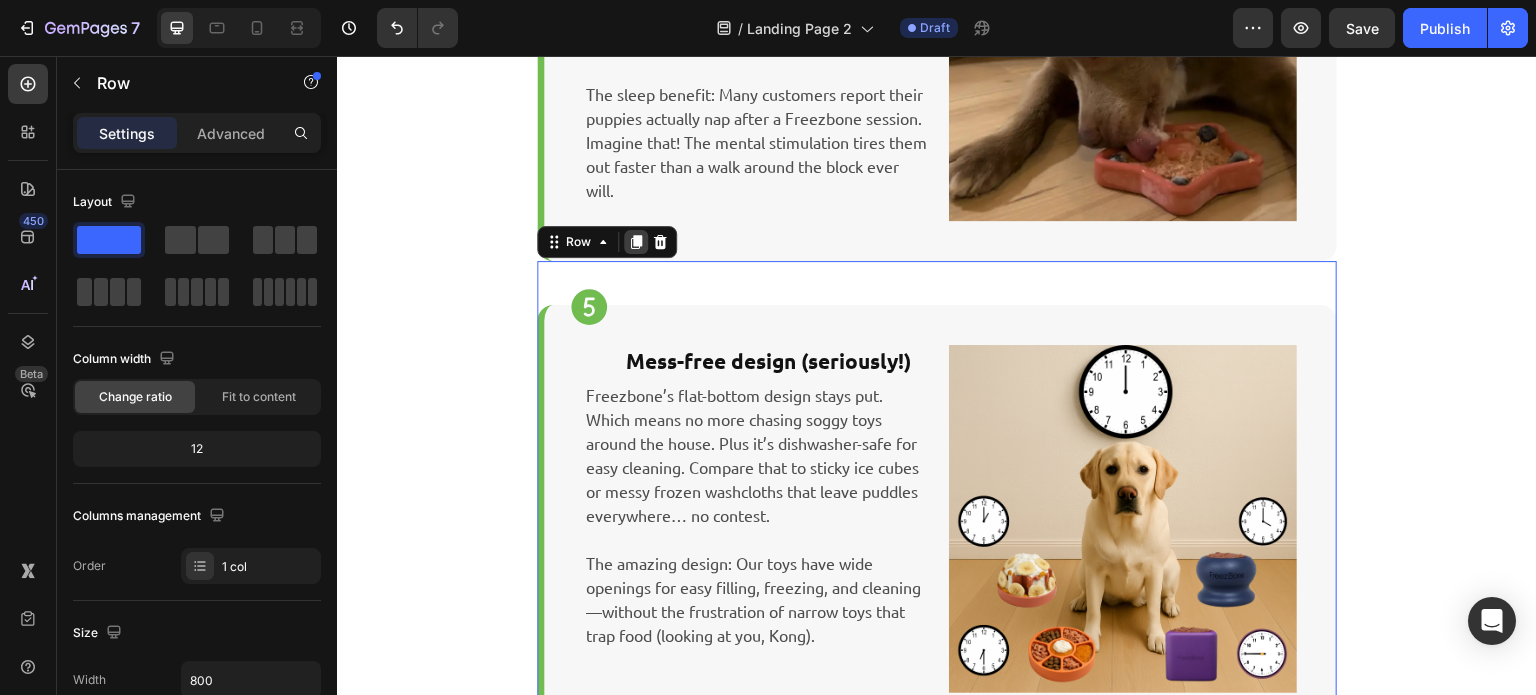 click 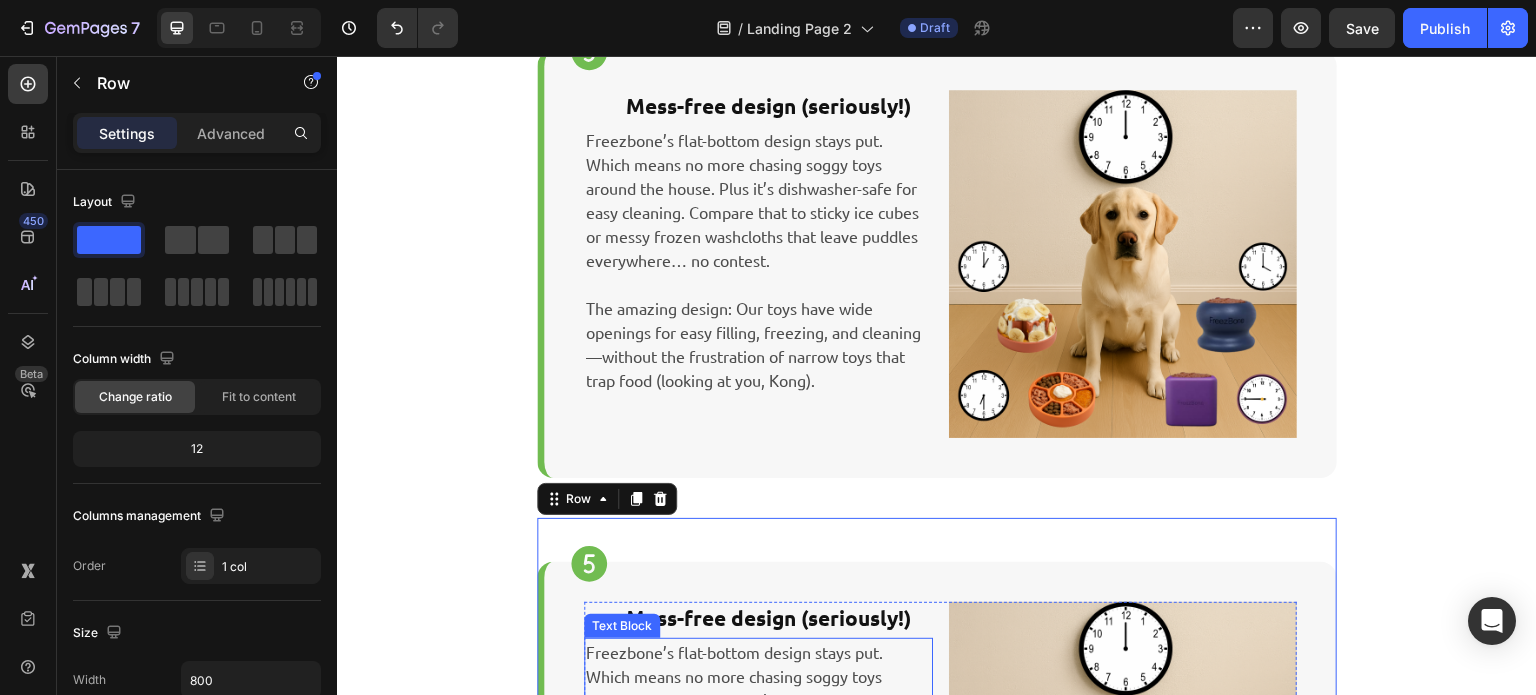 scroll, scrollTop: 2713, scrollLeft: 0, axis: vertical 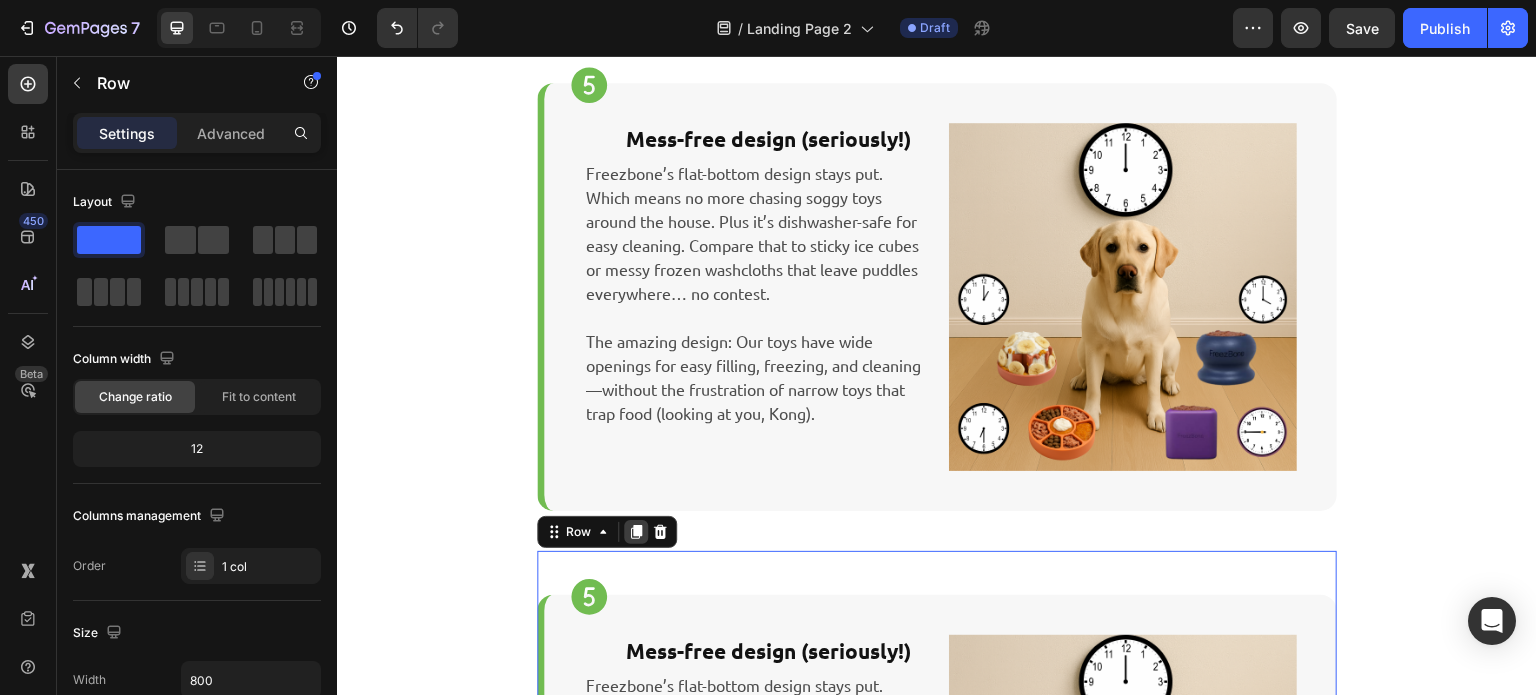 click 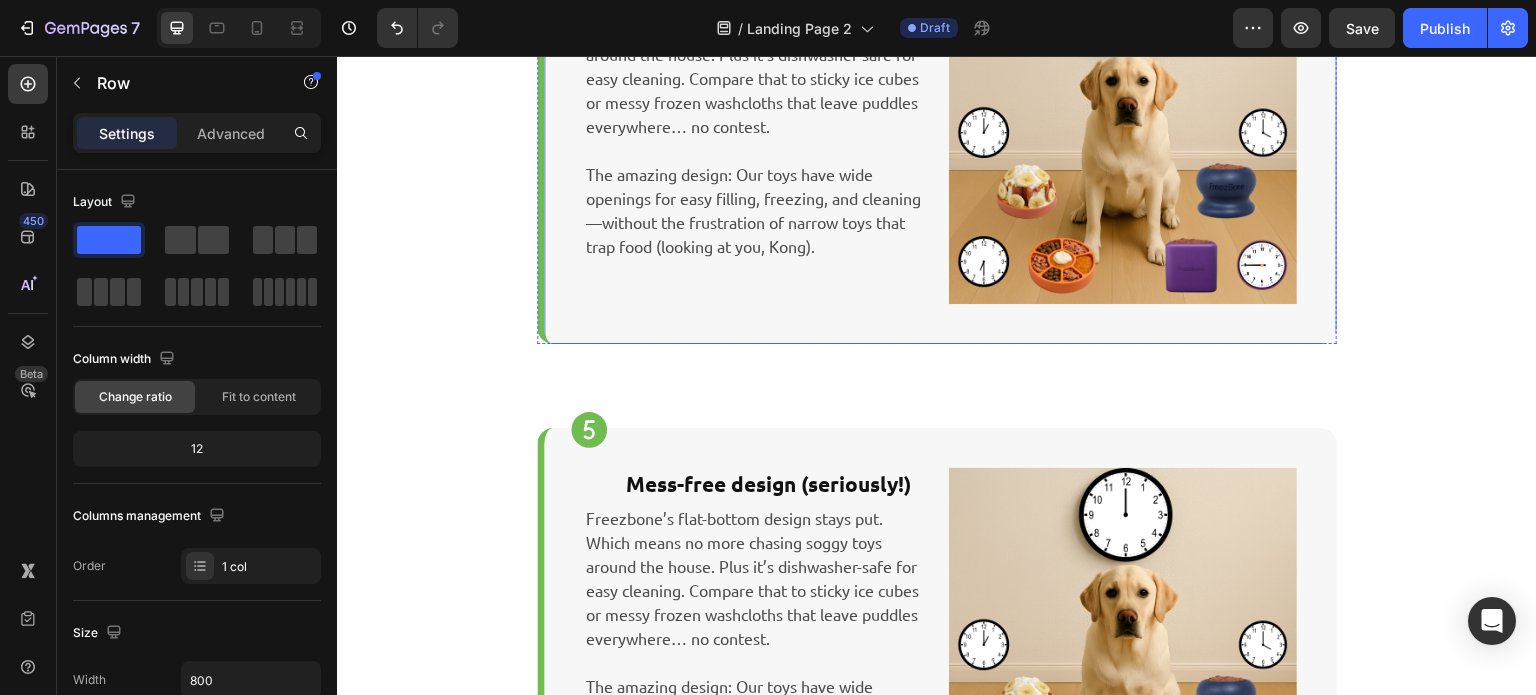 scroll, scrollTop: 2869, scrollLeft: 0, axis: vertical 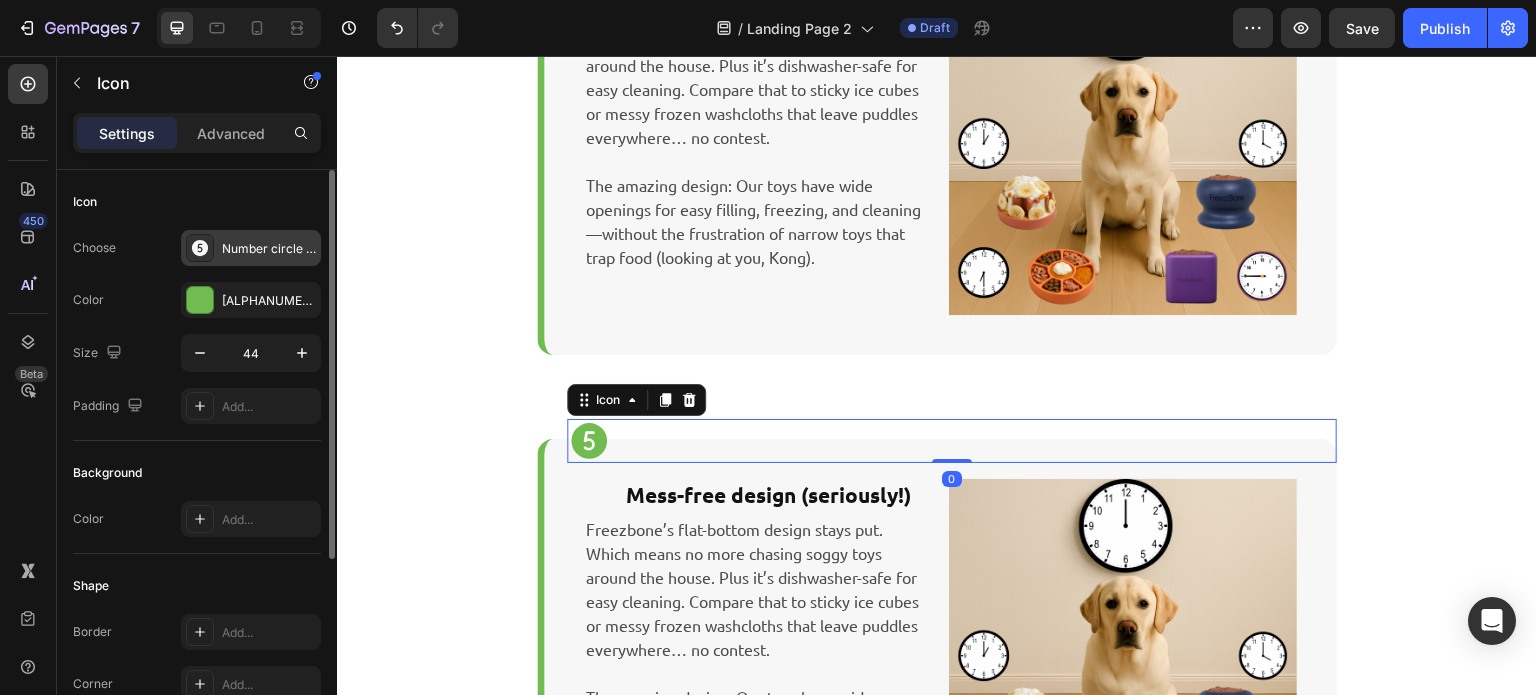 click on "Number circle five filled" at bounding box center (269, 249) 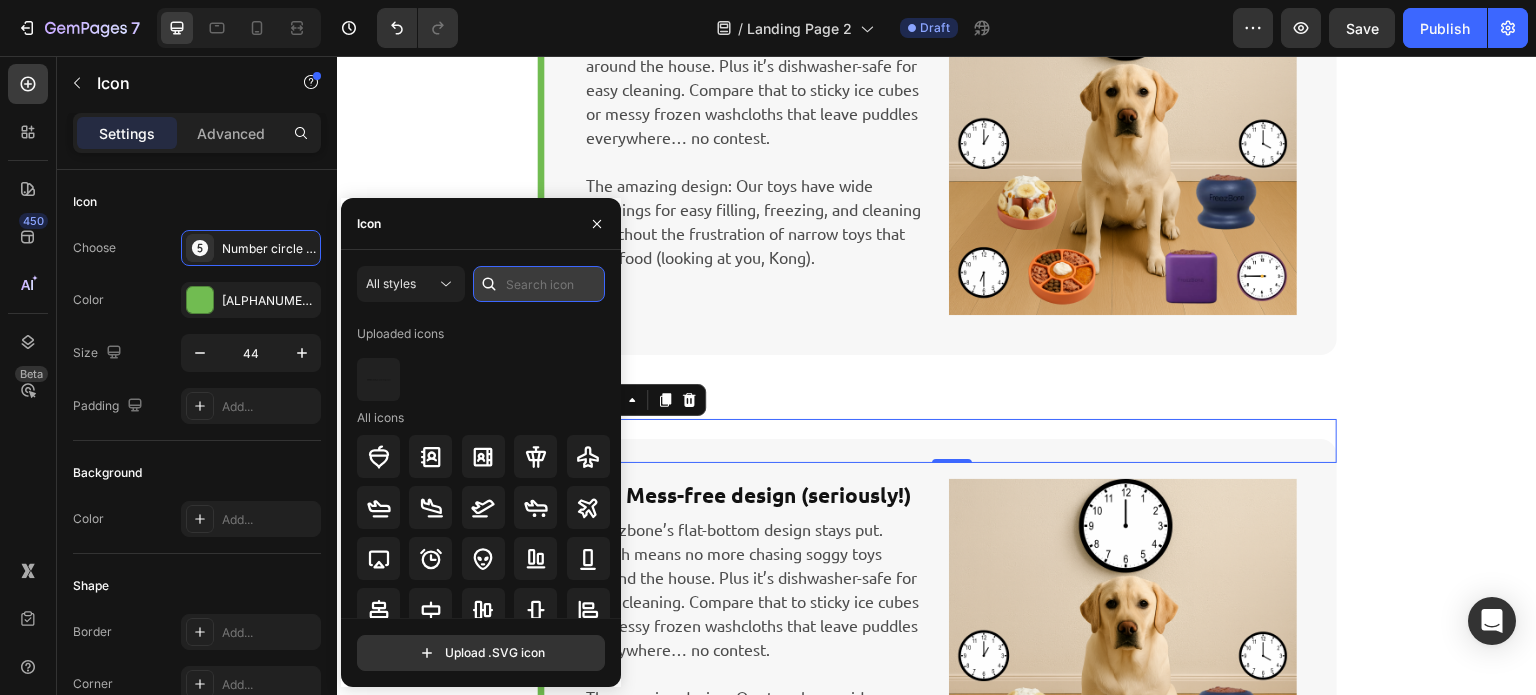 click at bounding box center [539, 284] 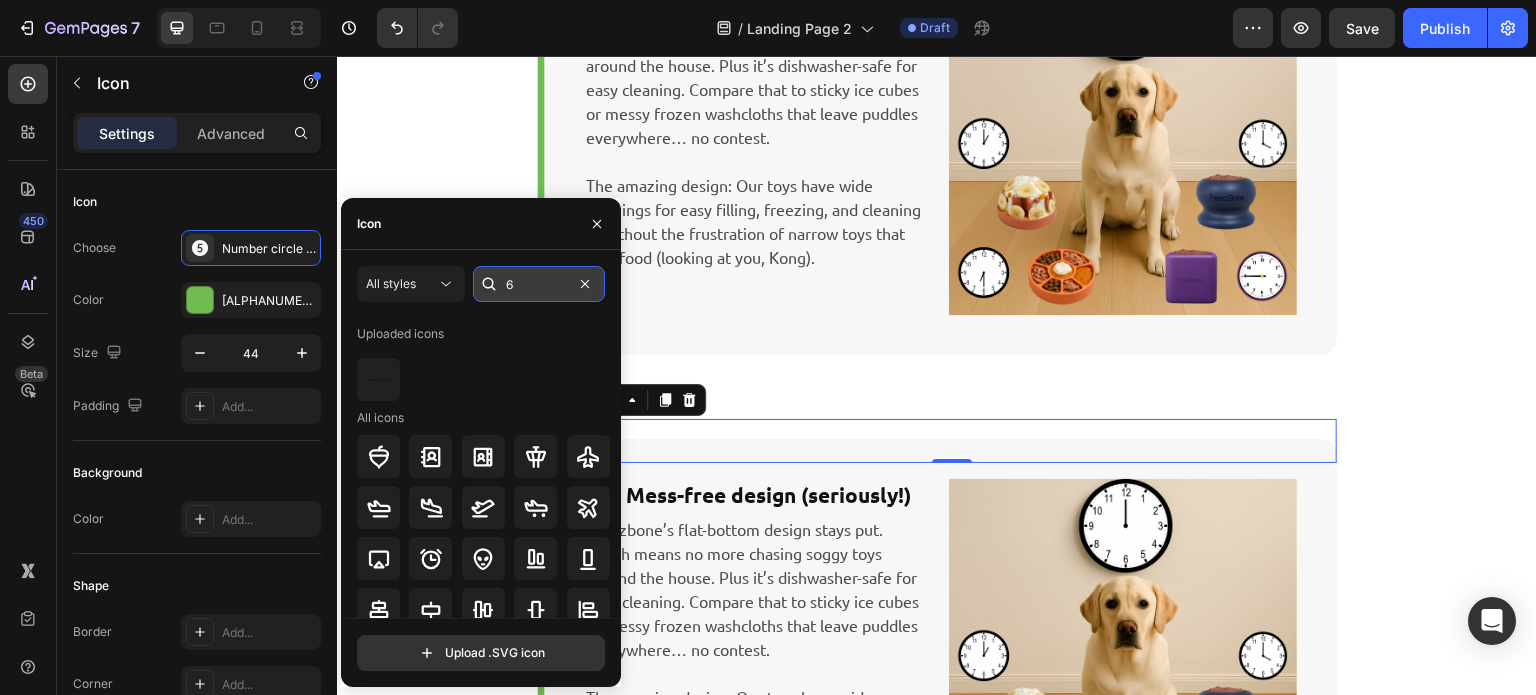 type on "6" 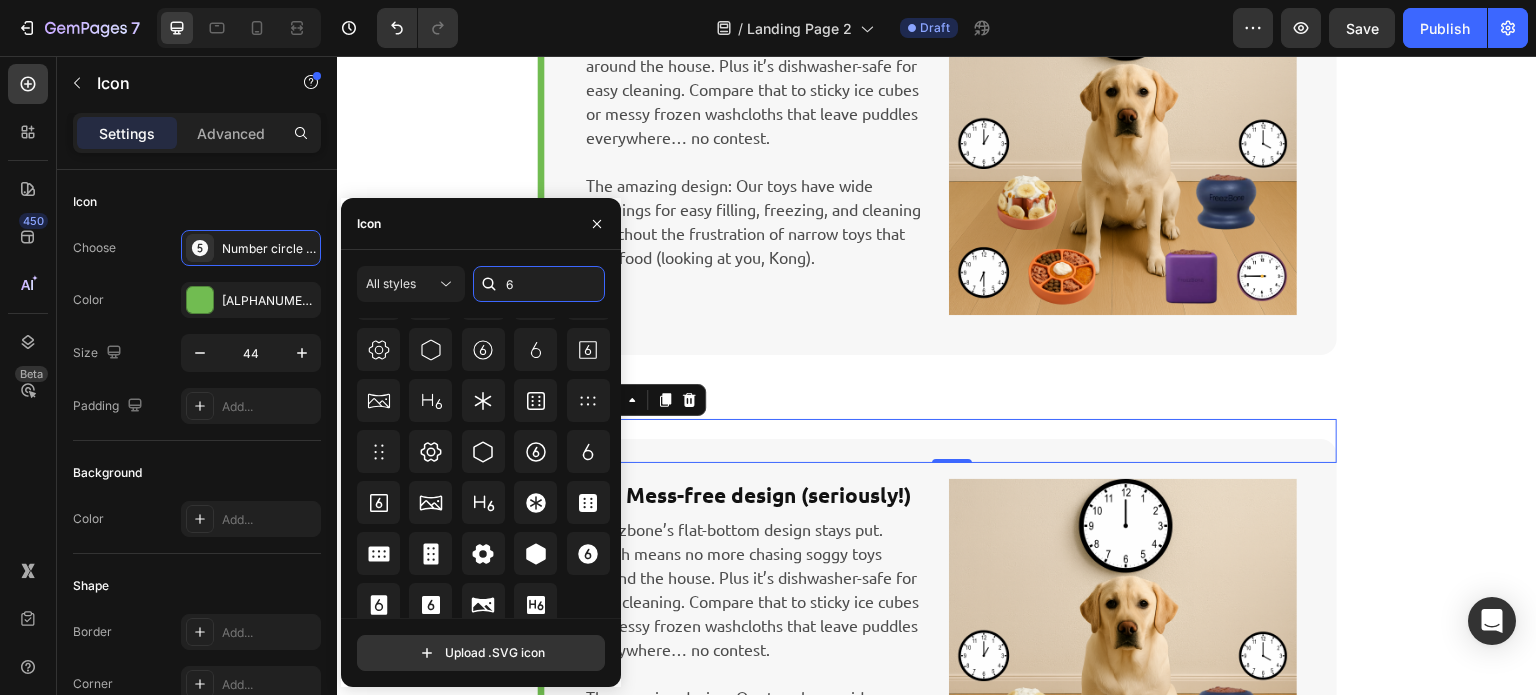 scroll, scrollTop: 252, scrollLeft: 0, axis: vertical 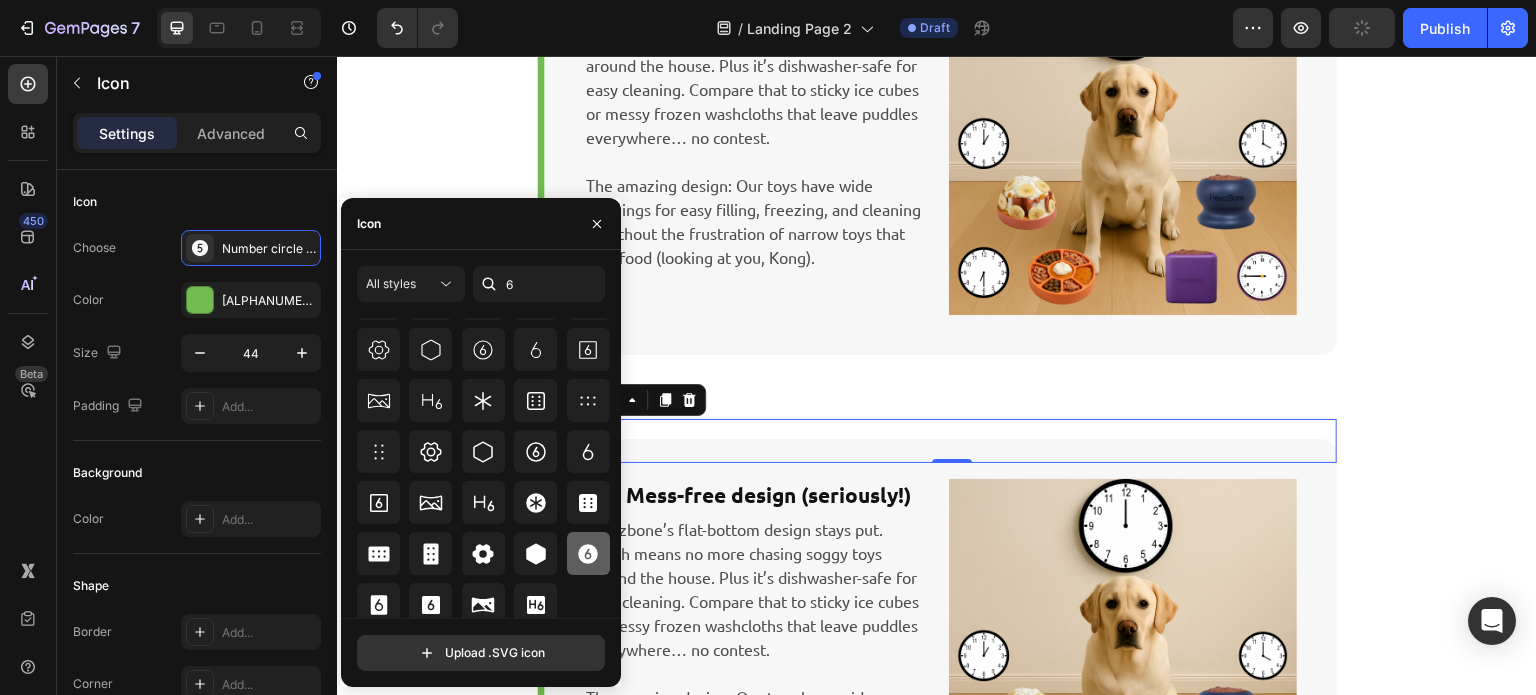 click 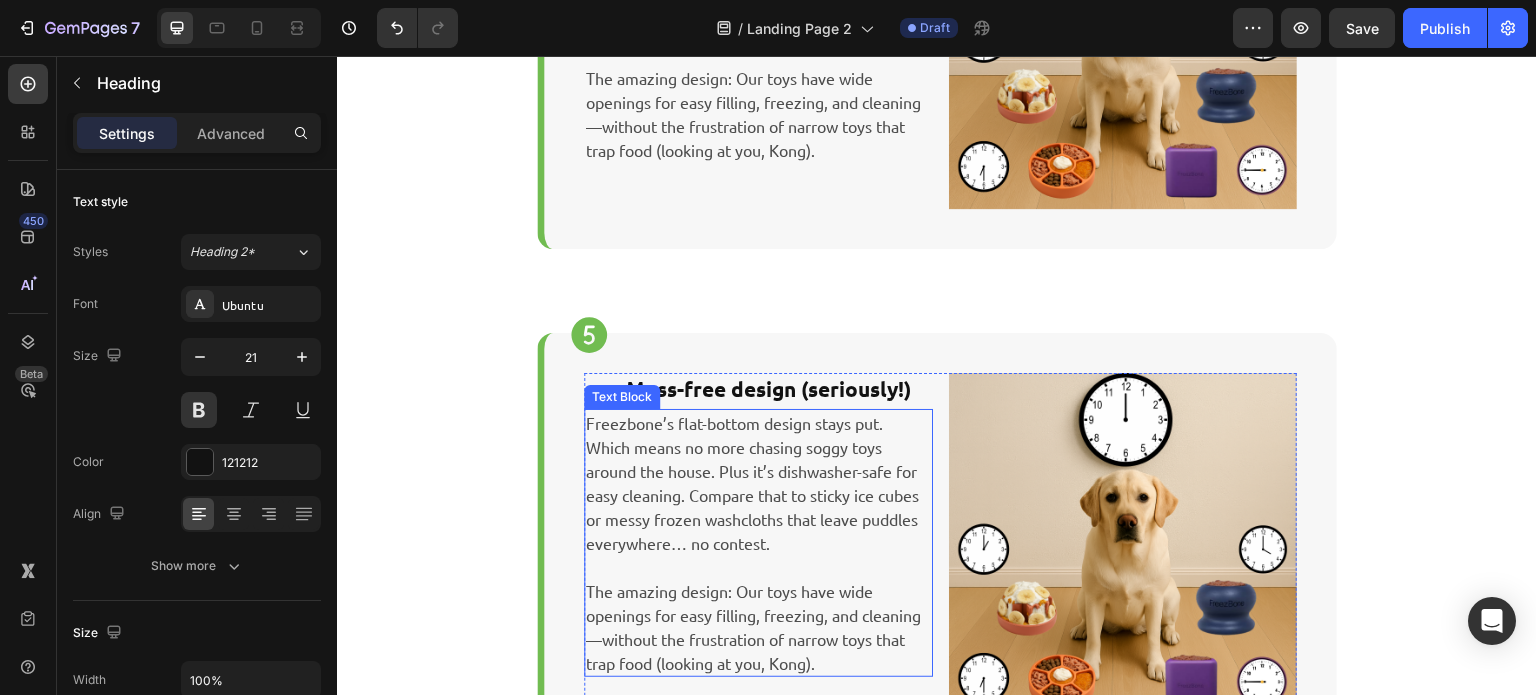 scroll, scrollTop: 3500, scrollLeft: 0, axis: vertical 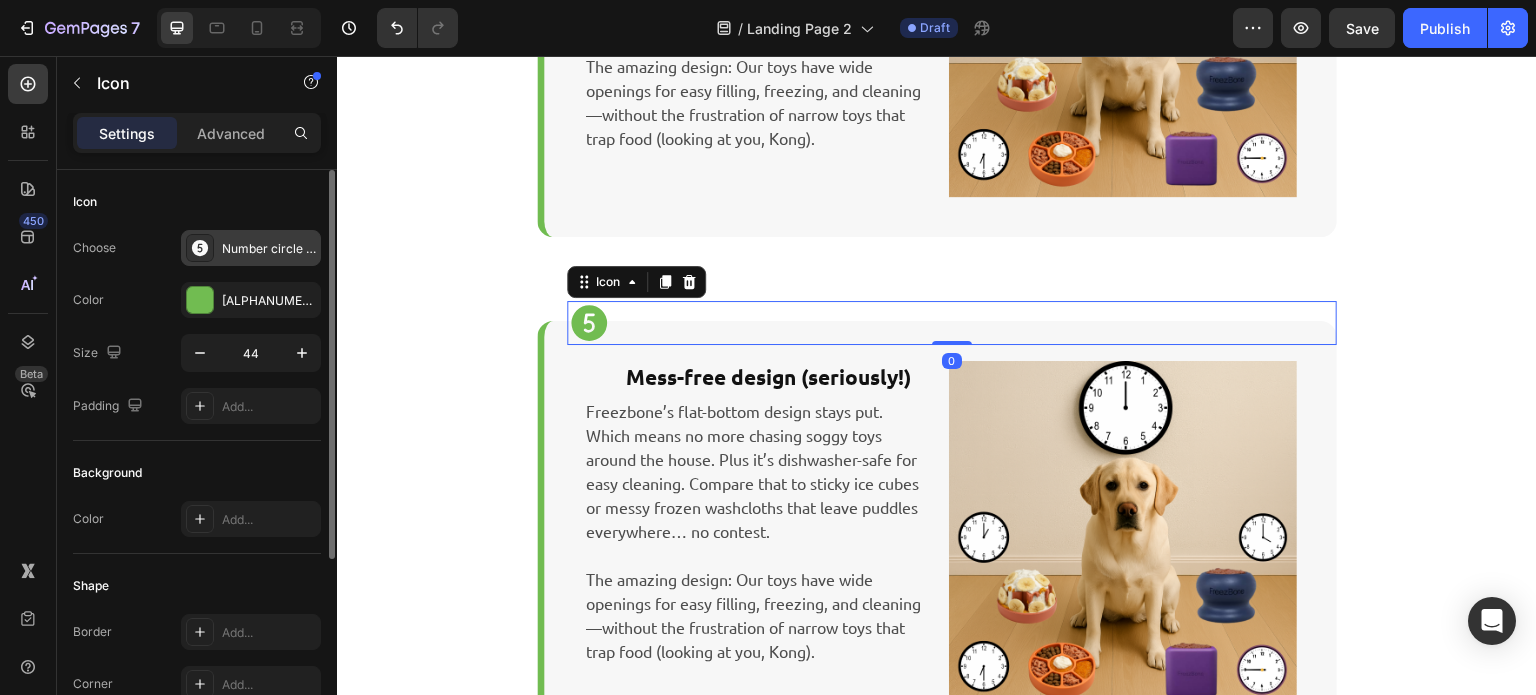 click on "Number circle five filled" at bounding box center (251, 248) 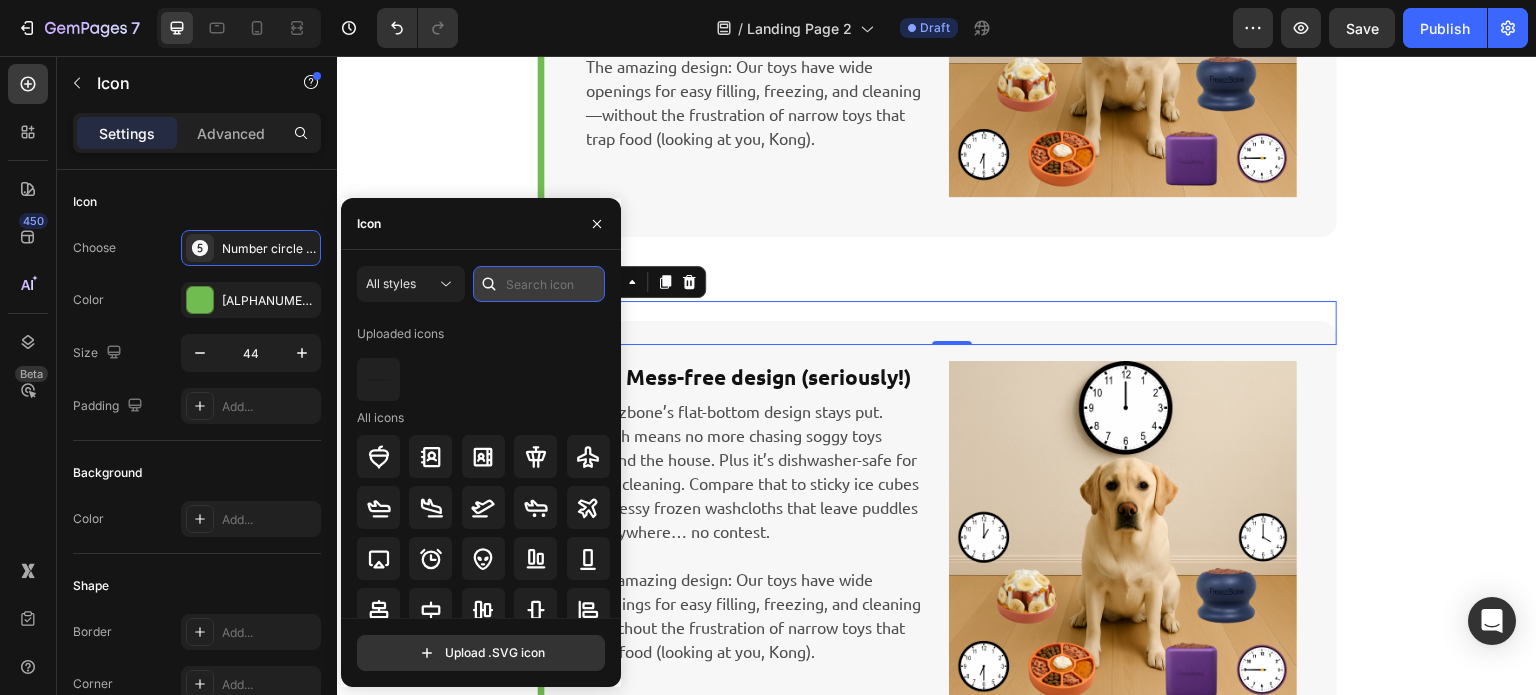 click at bounding box center [539, 284] 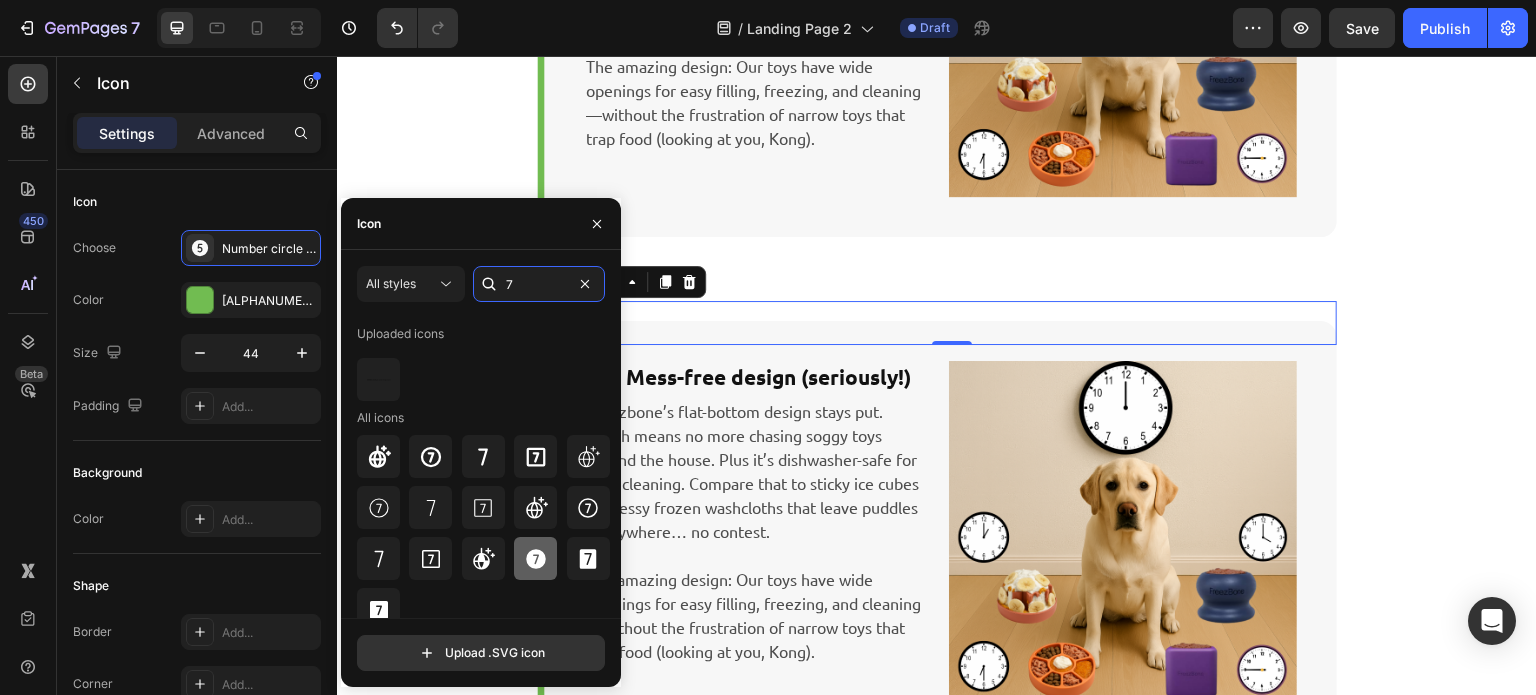 type on "7" 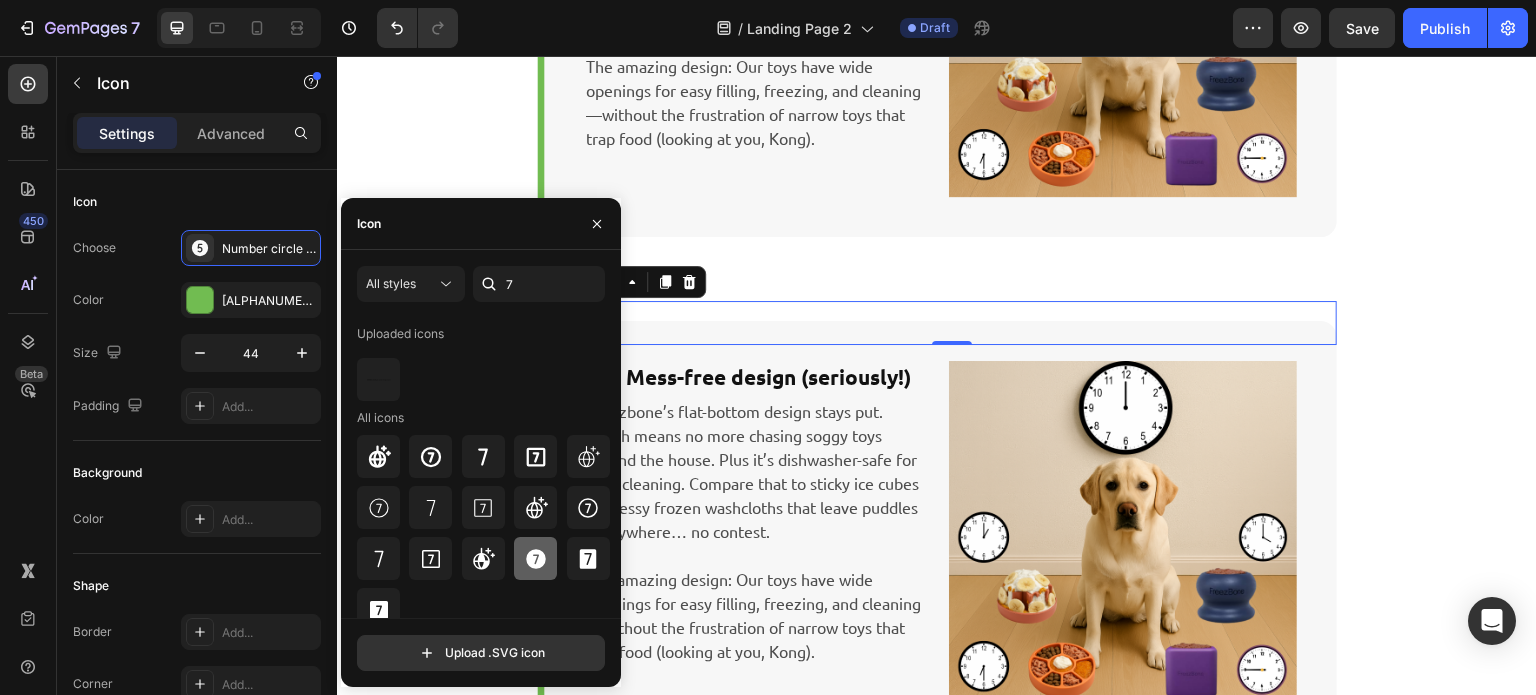 click 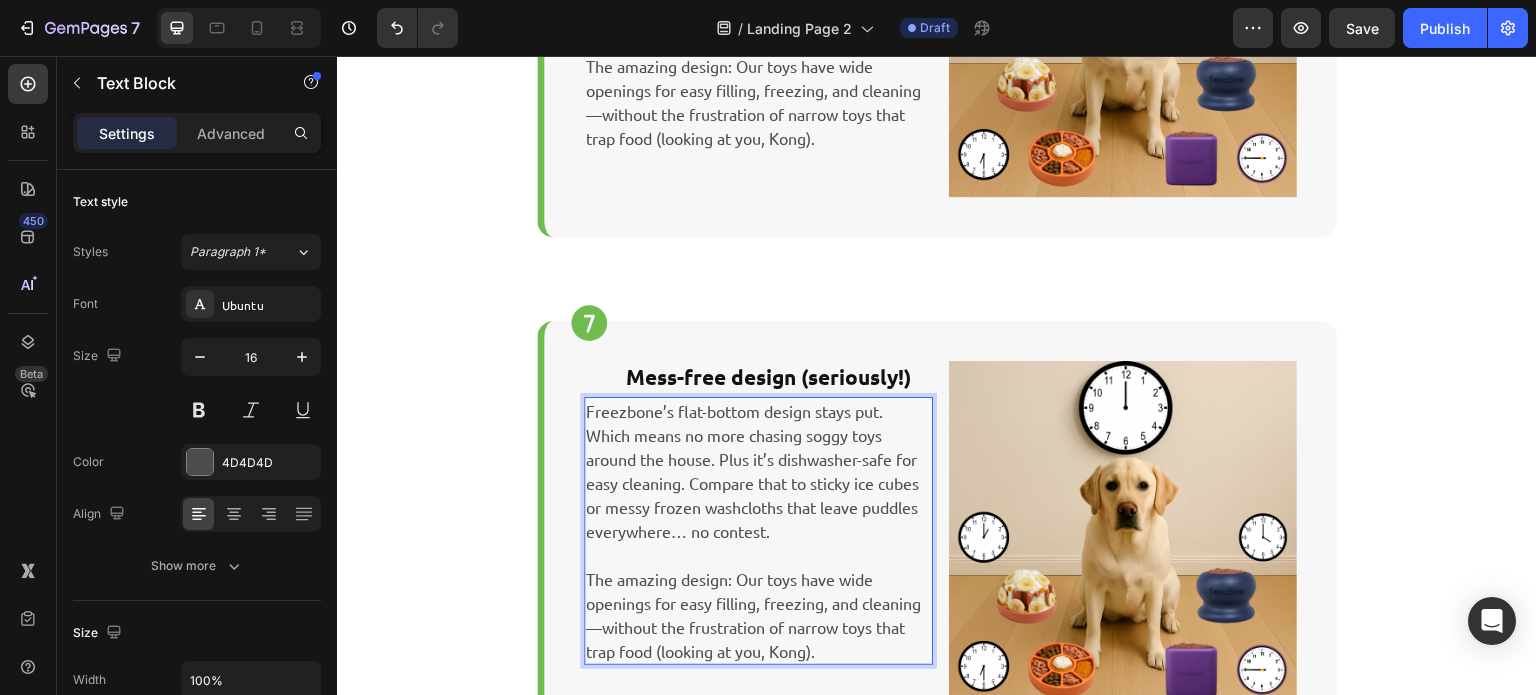 click on "Freezbone’s flat-bottom design stays put. Which means no more chasing soggy toys around the house. Plus it’s dishwasher-safe for easy cleaning. Compare that to sticky ice cubes or messy frozen washcloths that leave puddles everywhere… no contest." at bounding box center [758, 471] 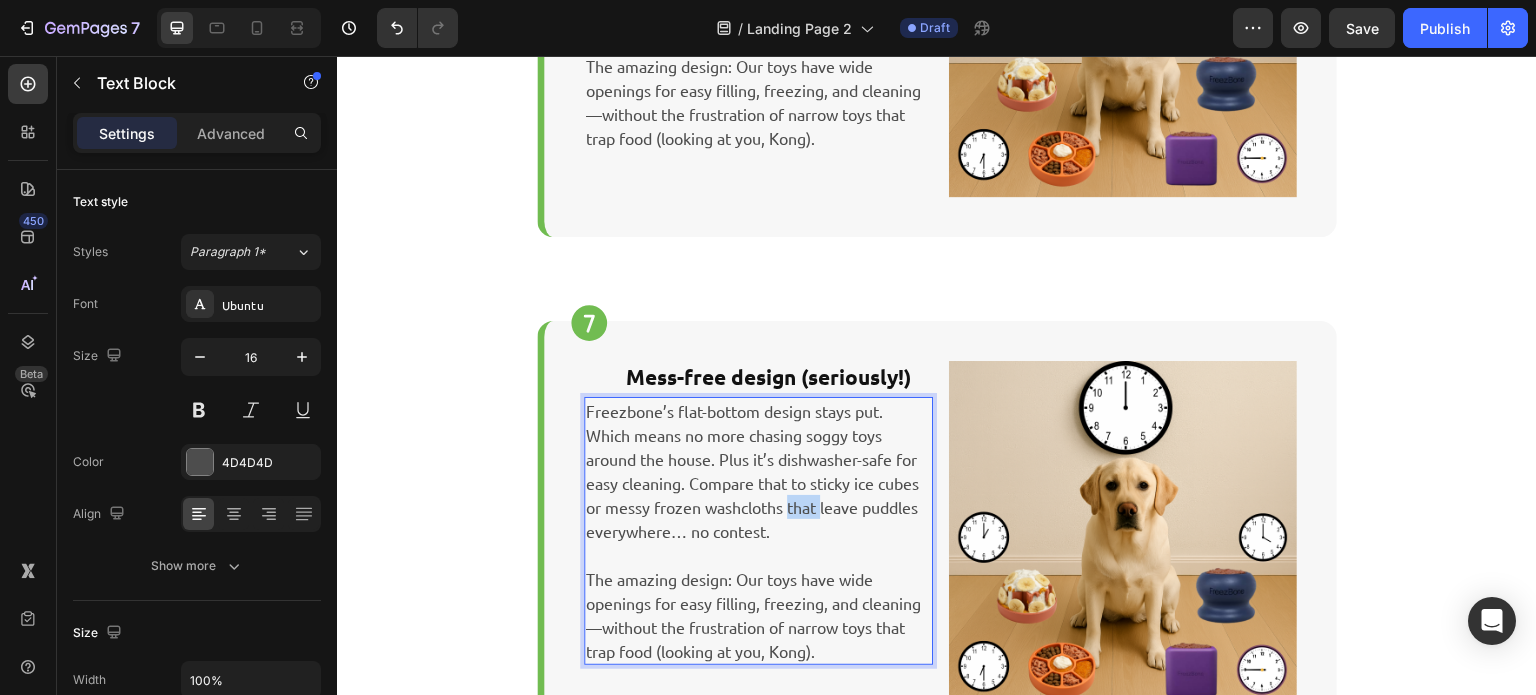 click on "Freezbone’s flat-bottom design stays put. Which means no more chasing soggy toys around the house. Plus it’s dishwasher-safe for easy cleaning. Compare that to sticky ice cubes or messy frozen washcloths that leave puddles everywhere… no contest." at bounding box center [758, 471] 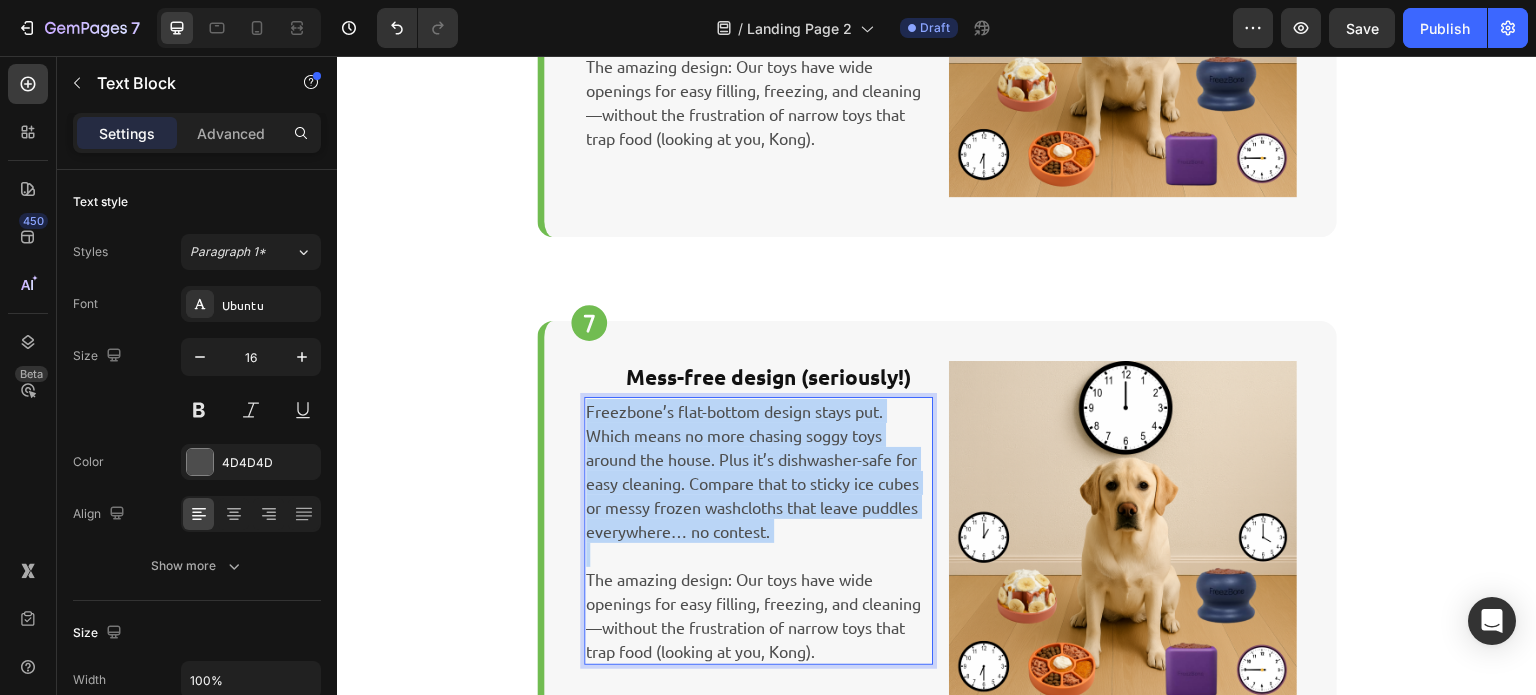 click on "Freezbone’s flat-bottom design stays put. Which means no more chasing soggy toys around the house. Plus it’s dishwasher-safe for easy cleaning. Compare that to sticky ice cubes or messy frozen washcloths that leave puddles everywhere… no contest." at bounding box center (758, 471) 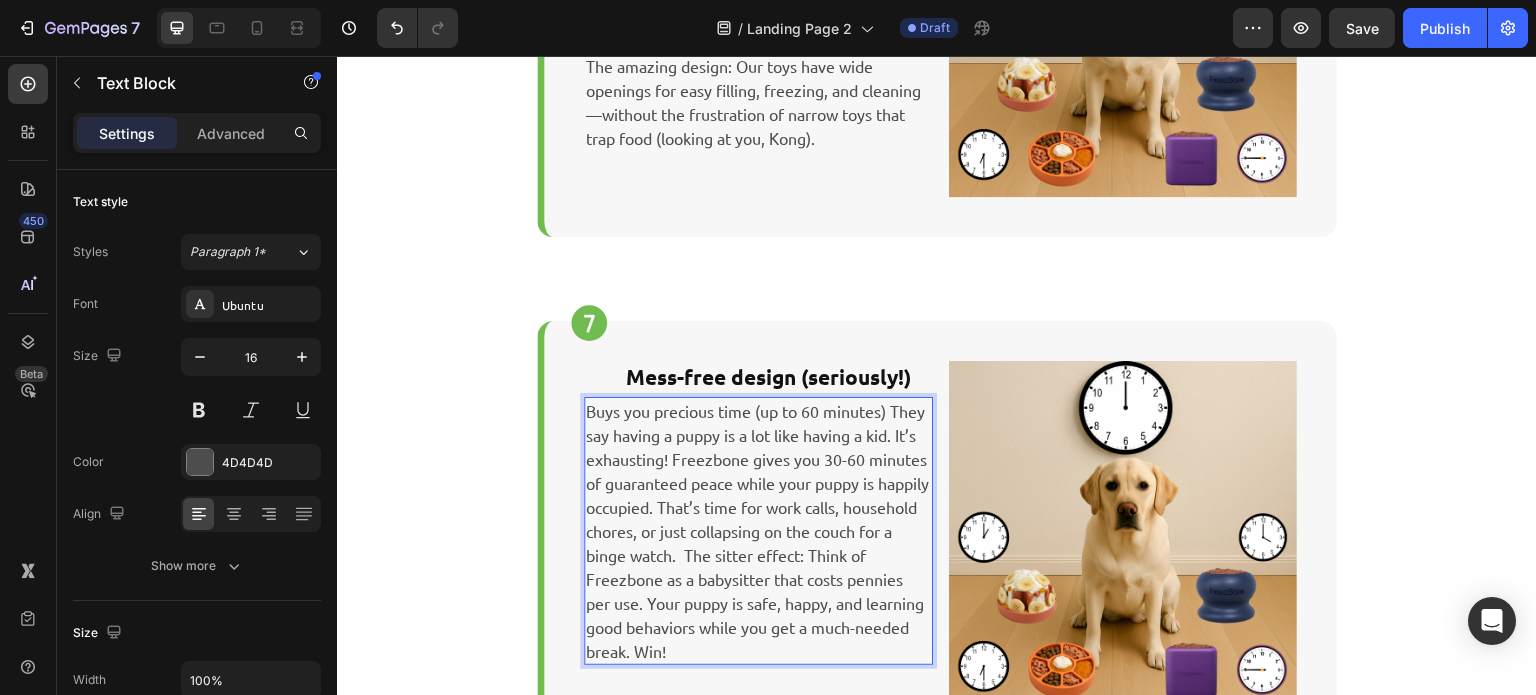 click on "Buys you precious time (up to 60 minutes) They say having a puppy is a lot like having a kid. It’s exhausting! Freezbone gives you 30-60 minutes of guaranteed peace while your puppy is happily occupied. That’s time for work calls, household chores, or just collapsing on the couch for a binge watch.  The sitter effect: Think of Freezbone as a babysitter that costs pennies per use. Your puppy is safe, happy, and learning good behaviors while you get a much-needed break. Win!" at bounding box center [758, 531] 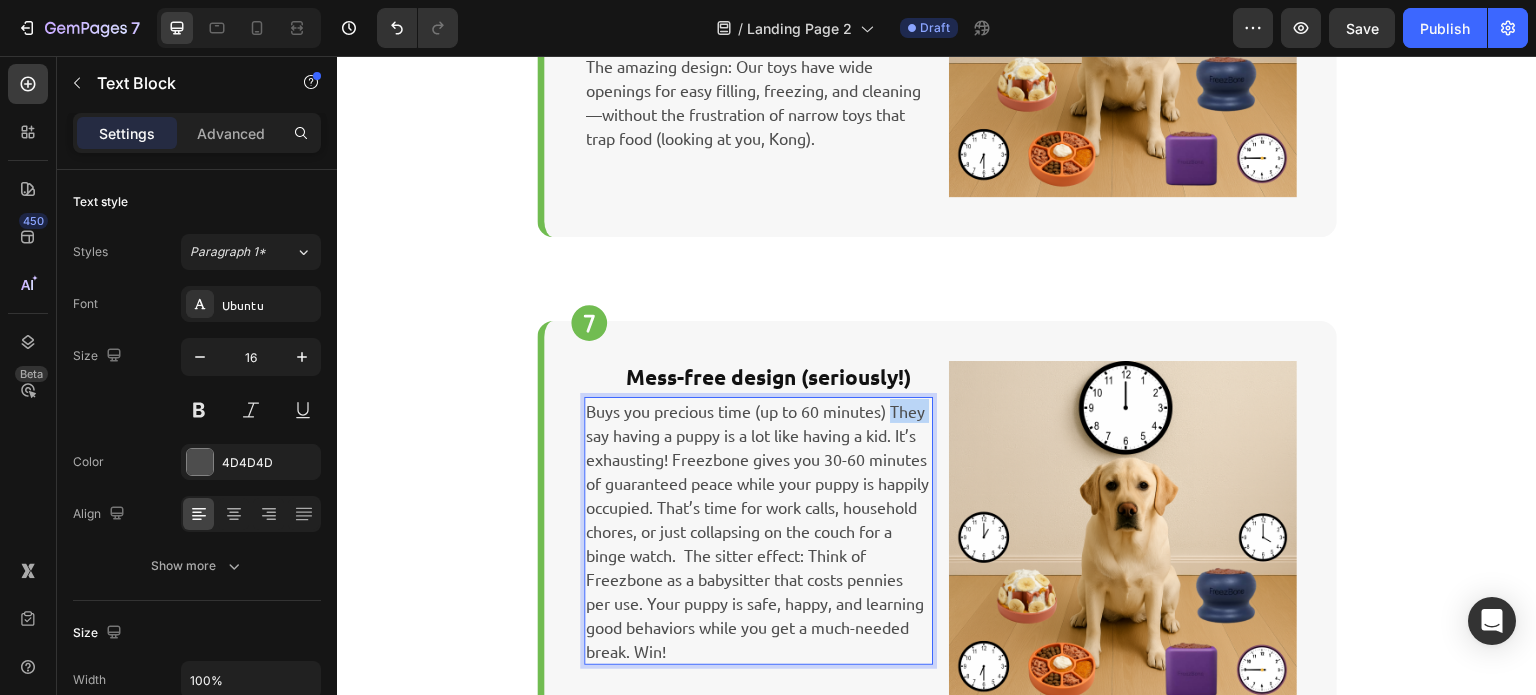 click on "Buys you precious time (up to 60 minutes) They say having a puppy is a lot like having a kid. It’s exhausting! Freezbone gives you 30-60 minutes of guaranteed peace while your puppy is happily occupied. That’s time for work calls, household chores, or just collapsing on the couch for a binge watch.  The sitter effect: Think of Freezbone as a babysitter that costs pennies per use. Your puppy is safe, happy, and learning good behaviors while you get a much-needed break. Win!" at bounding box center [758, 531] 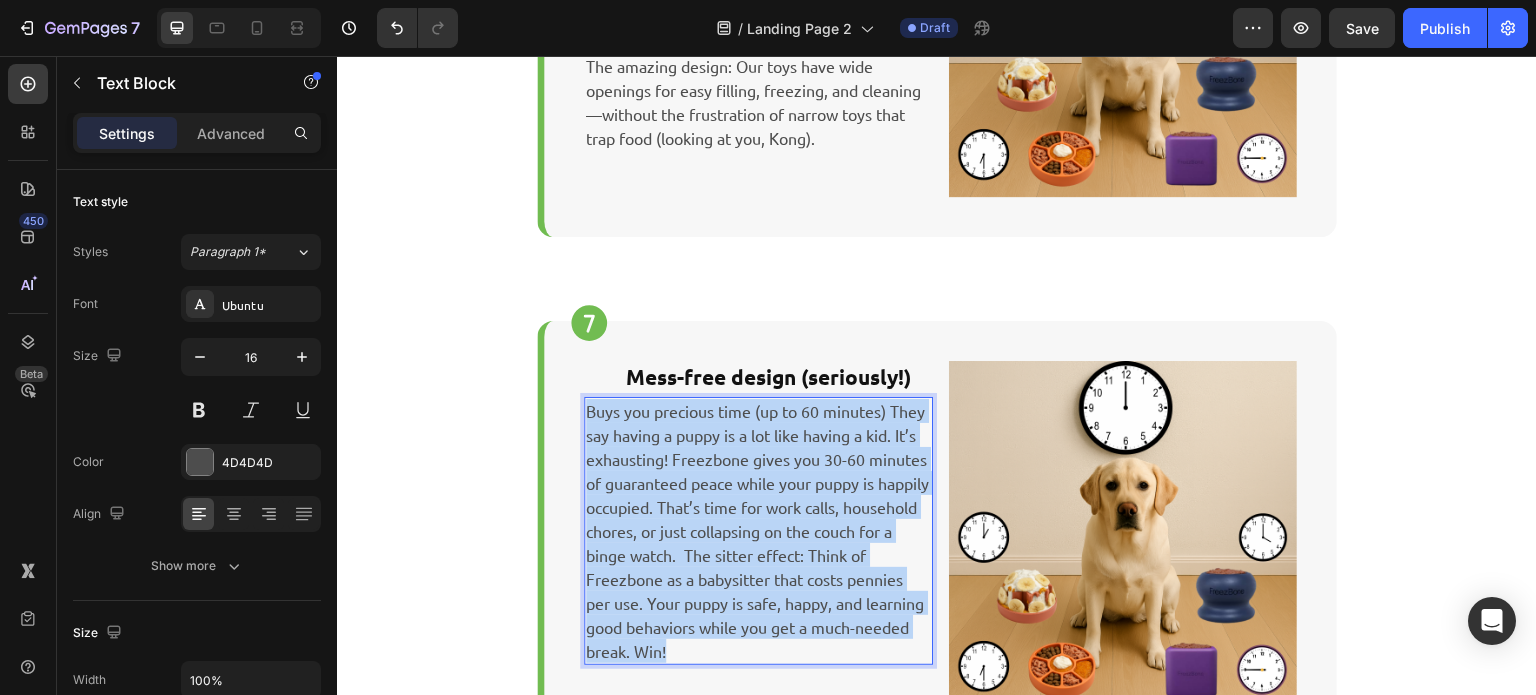 click on "Buys you precious time (up to 60 minutes) They say having a puppy is a lot like having a kid. It’s exhausting! Freezbone gives you 30-60 minutes of guaranteed peace while your puppy is happily occupied. That’s time for work calls, household chores, or just collapsing on the couch for a binge watch.  The sitter effect: Think of Freezbone as a babysitter that costs pennies per use. Your puppy is safe, happy, and learning good behaviors while you get a much-needed break. Win!" at bounding box center [758, 531] 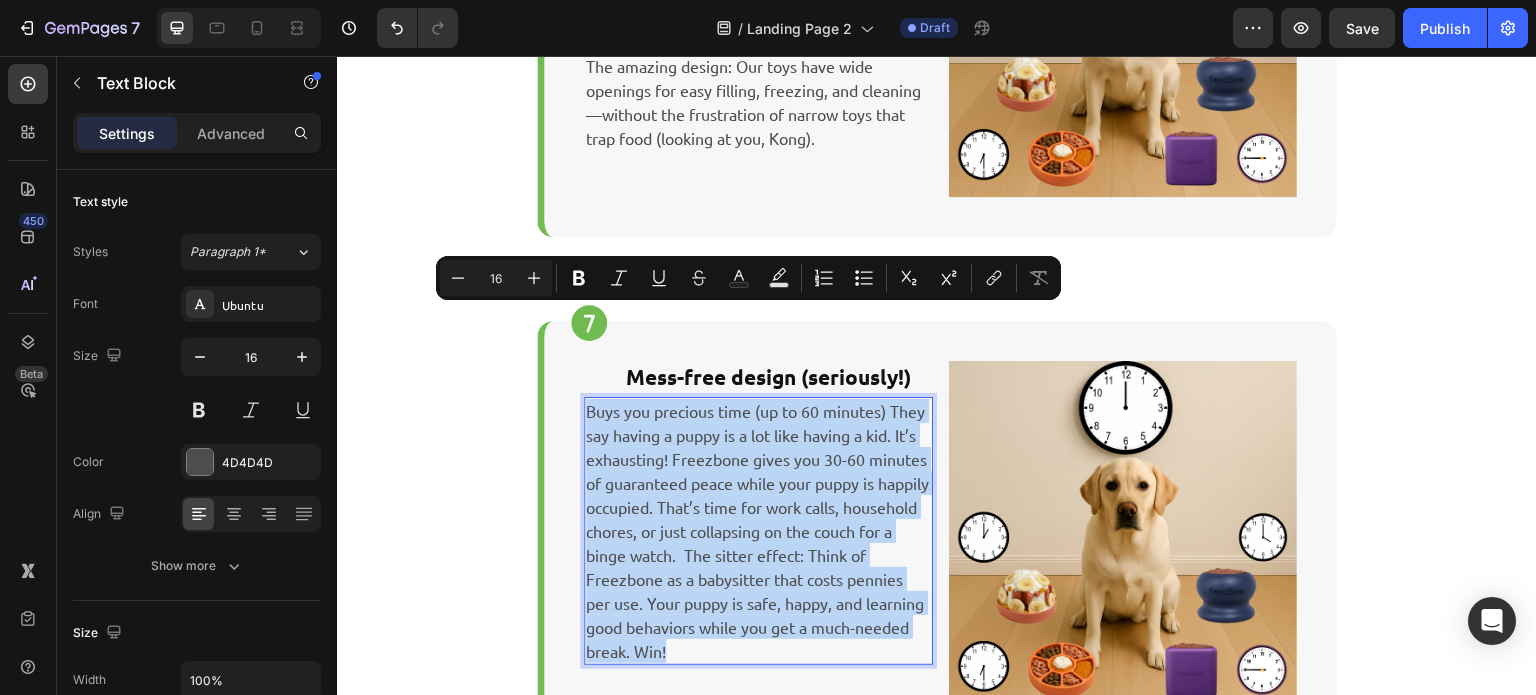 click on "Buys you precious time (up to 60 minutes) They say having a puppy is a lot like having a kid. It’s exhausting! Freezbone gives you 30-60 minutes of guaranteed peace while your puppy is happily occupied. That’s time for work calls, household chores, or just collapsing on the couch for a binge watch.  The sitter effect: Think of Freezbone as a babysitter that costs pennies per use. Your puppy is safe, happy, and learning good behaviors while you get a much-needed break. Win!" at bounding box center (758, 531) 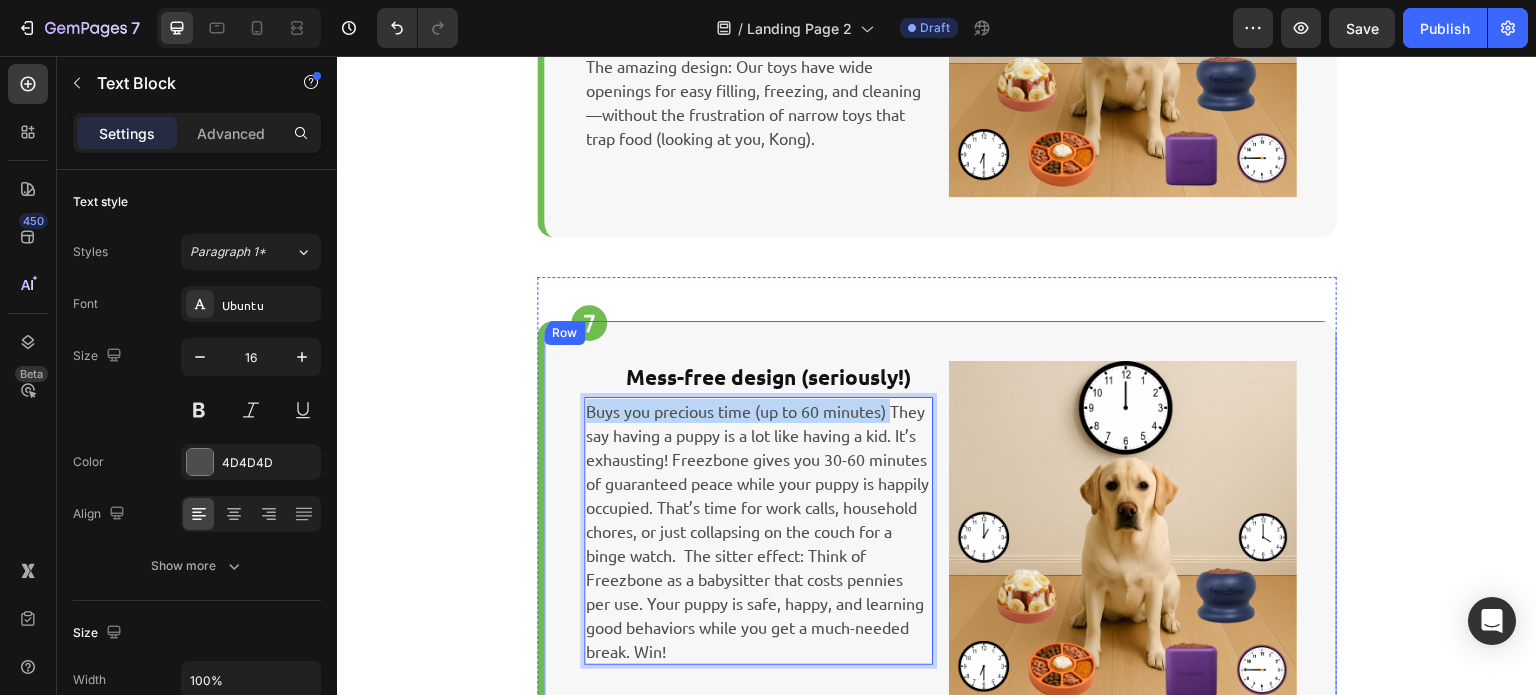 drag, startPoint x: 885, startPoint y: 317, endPoint x: 544, endPoint y: 304, distance: 341.2477 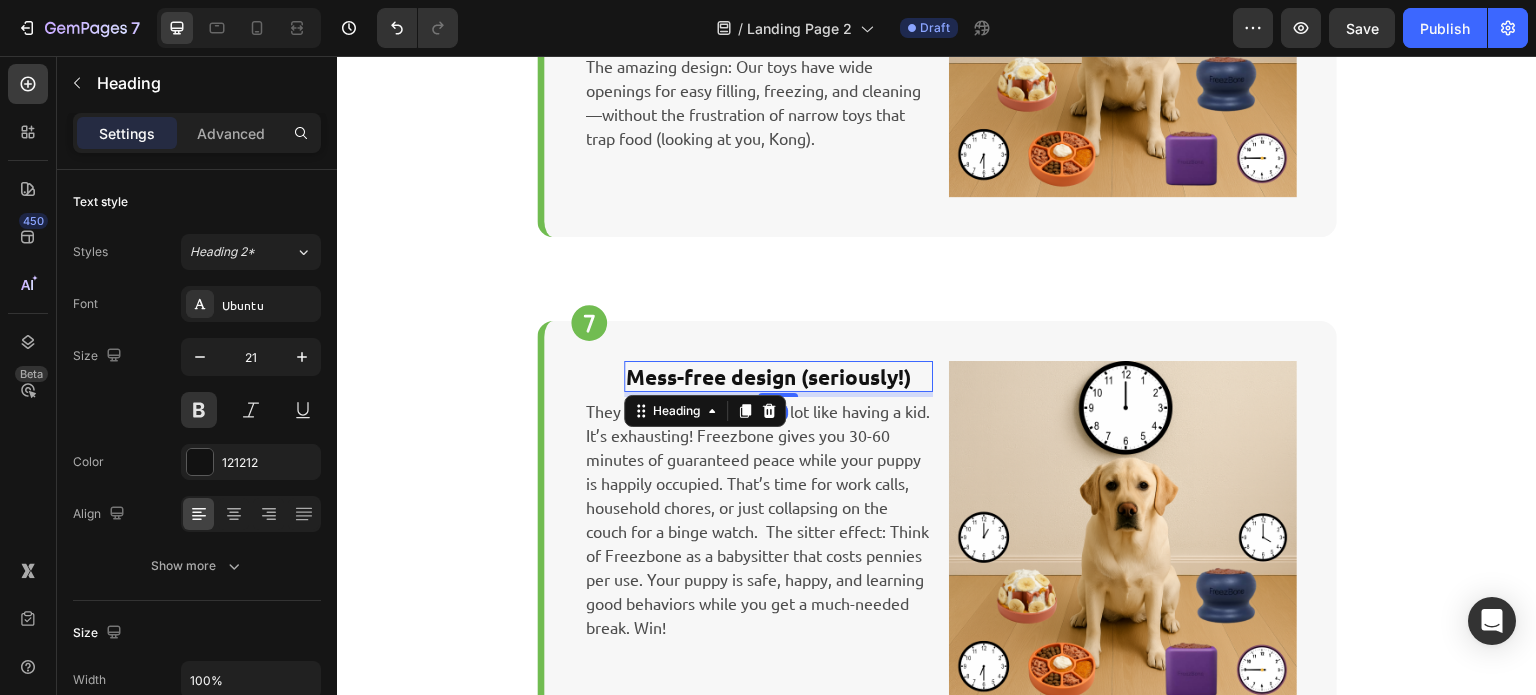 click on "Mess-free design (seriously!)" at bounding box center (778, 376) 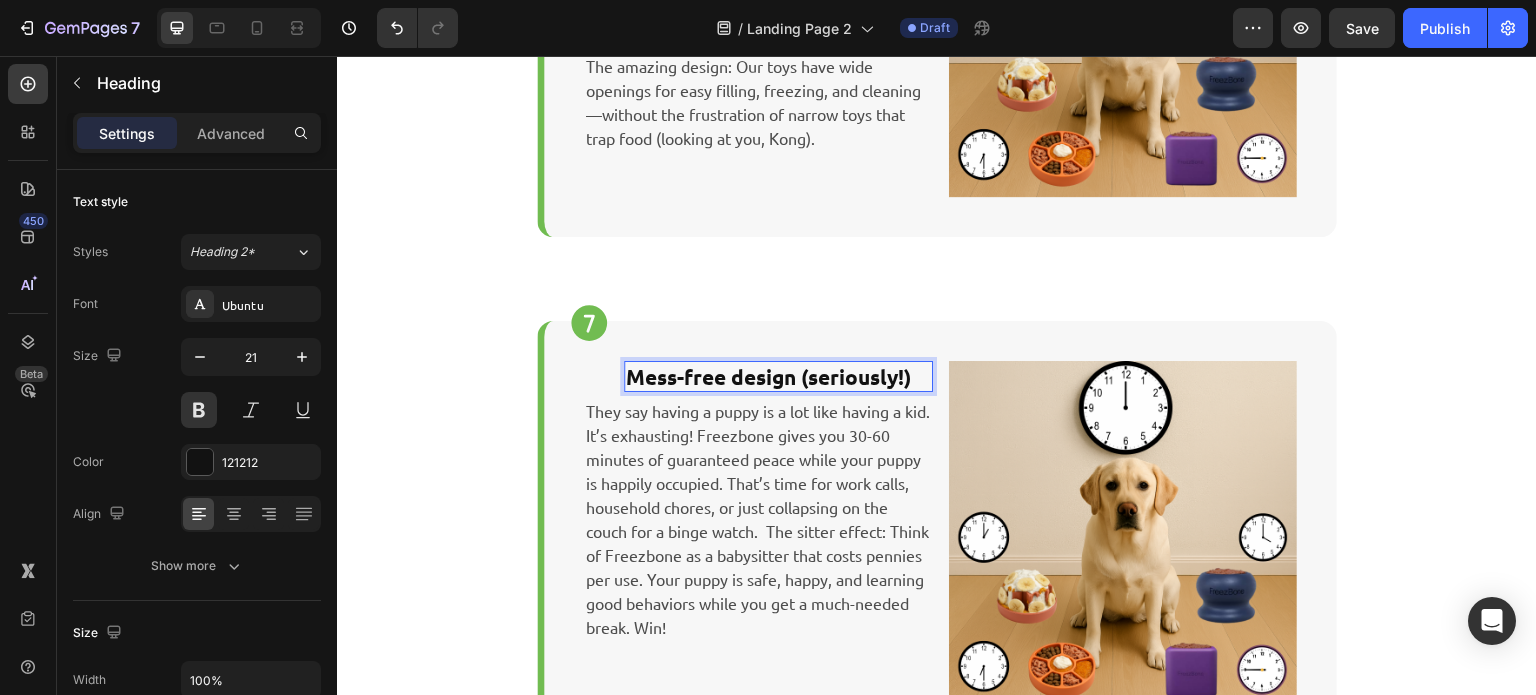 click on "Mess-free design (seriously!)" at bounding box center (778, 376) 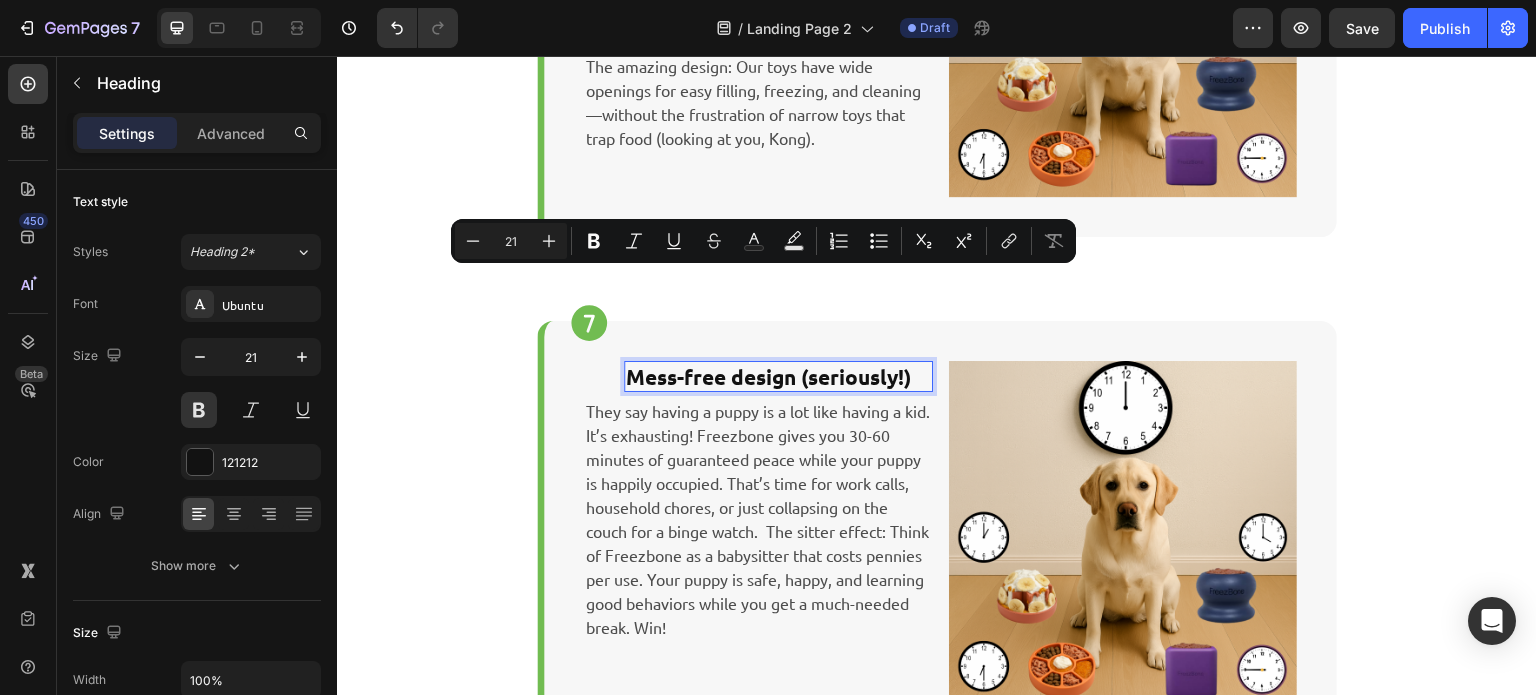 click on "Mess-free design (seriously!)" at bounding box center [778, 376] 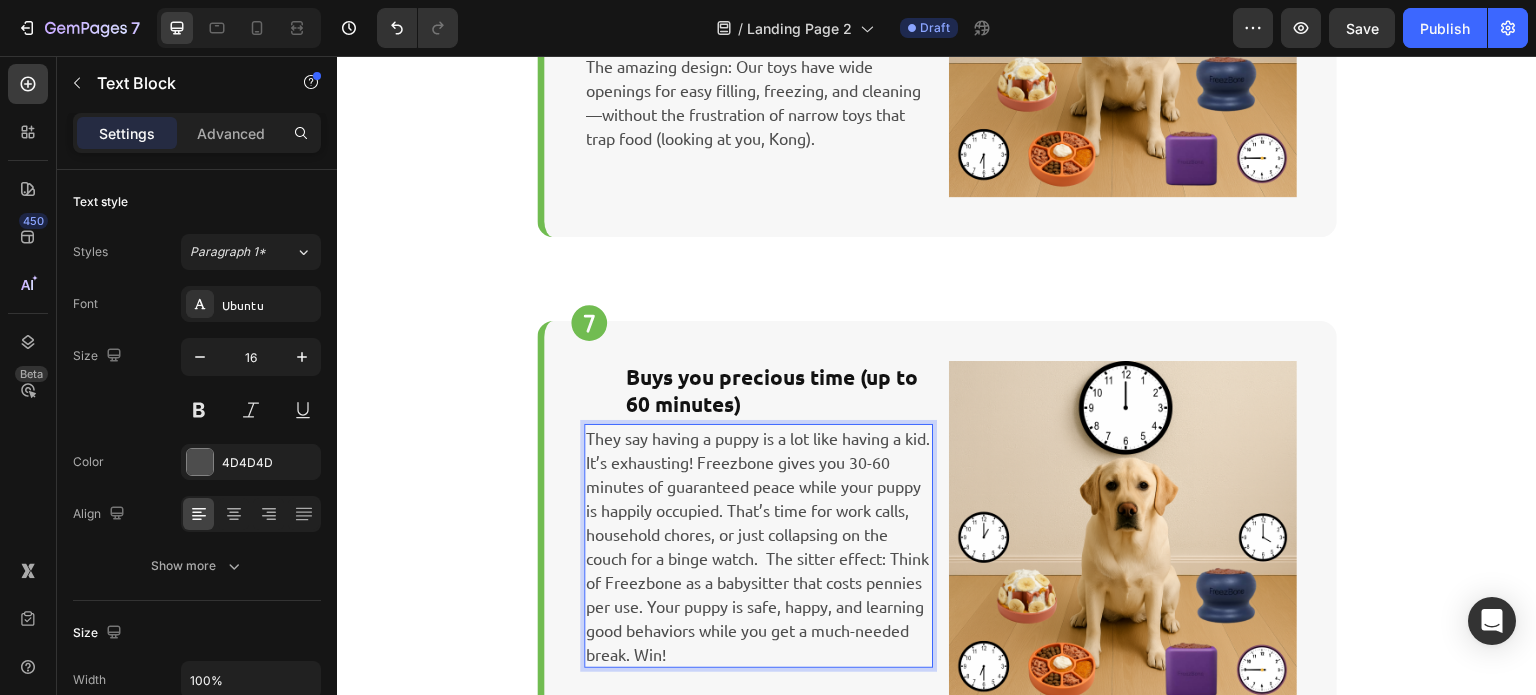 click on "They say having a puppy is a lot like having a kid. It’s exhausting! Freezbone gives you 30-60 minutes of guaranteed peace while your puppy is happily occupied. That’s time for work calls, household chores, or just collapsing on the couch for a binge watch.  The sitter effect: Think of Freezbone as a babysitter that costs pennies per use. Your puppy is safe, happy, and learning good behaviors while you get a much-needed break. Win!" at bounding box center (758, 546) 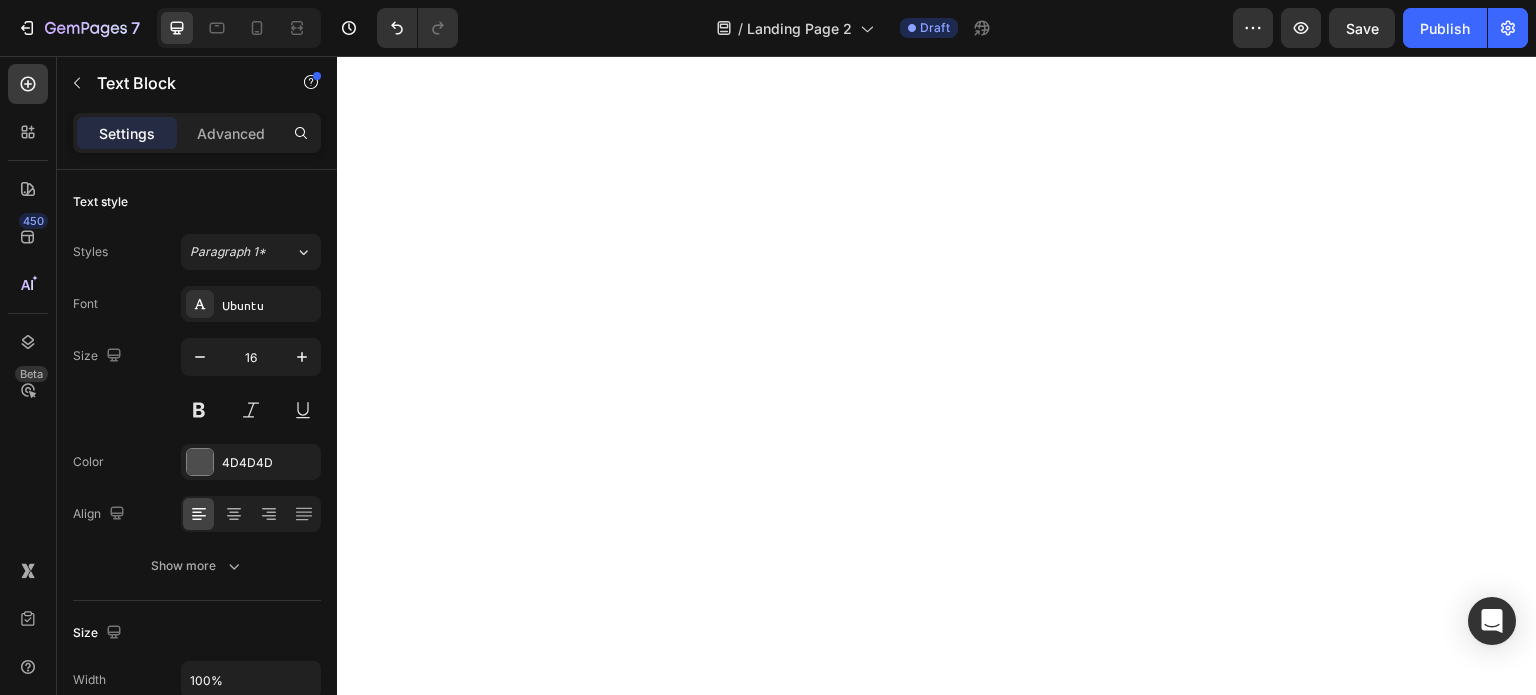 scroll, scrollTop: 0, scrollLeft: 0, axis: both 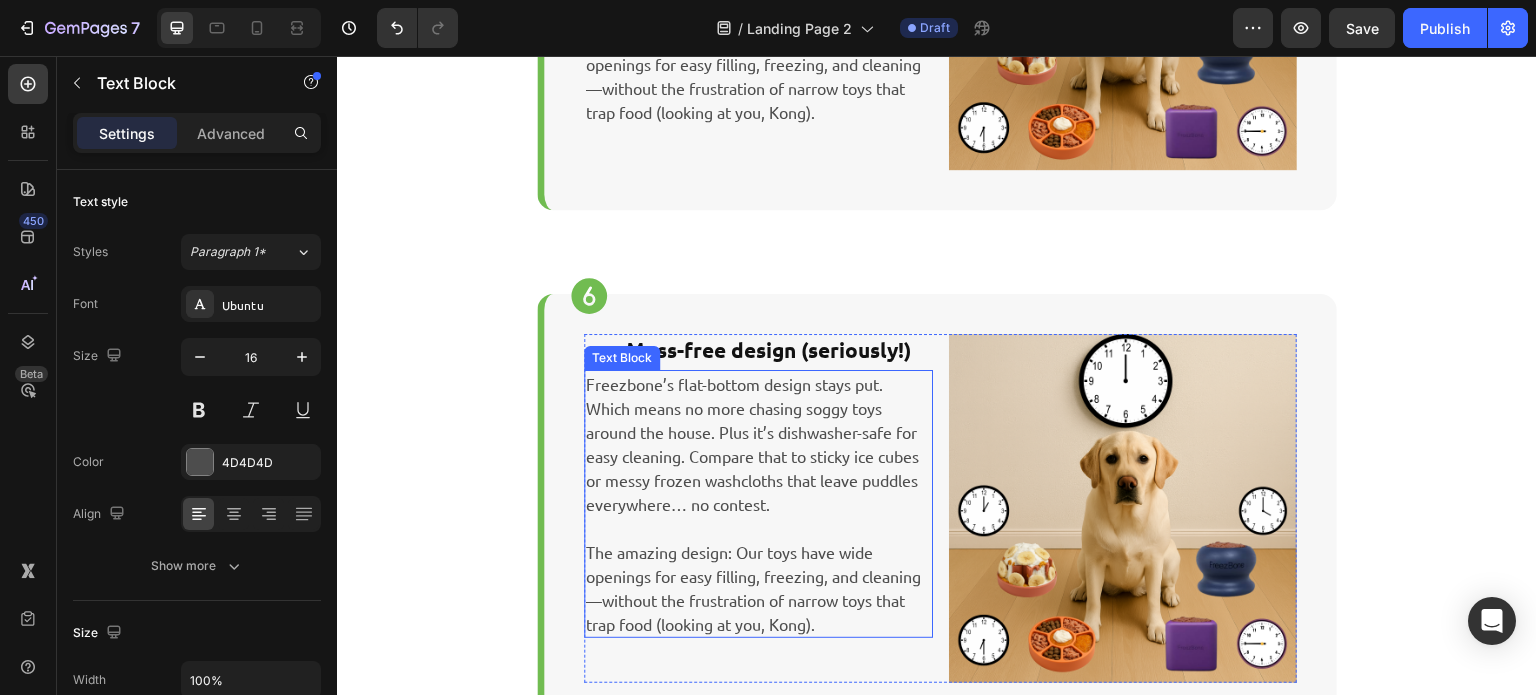 click on "Freezbone’s flat-bottom design stays put. Which means no more chasing soggy toys around the house. Plus it’s dishwasher-safe for easy cleaning. Compare that to sticky ice cubes or messy frozen washcloths that leave puddles everywhere… no contest." at bounding box center [758, 444] 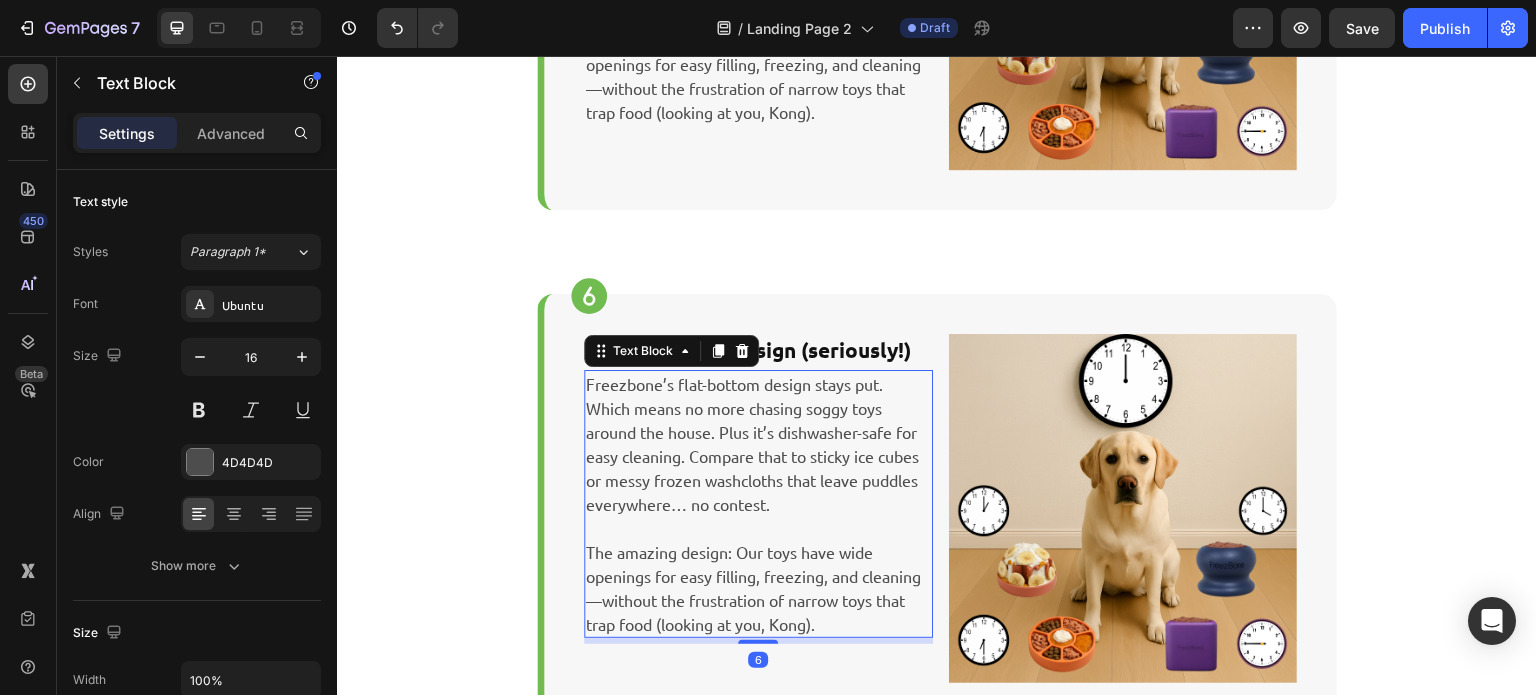 click on "Freezbone’s flat-bottom design stays put. Which means no more chasing soggy toys around the house. Plus it’s dishwasher-safe for easy cleaning. Compare that to sticky ice cubes or messy frozen washcloths that leave puddles everywhere… no contest." at bounding box center (758, 444) 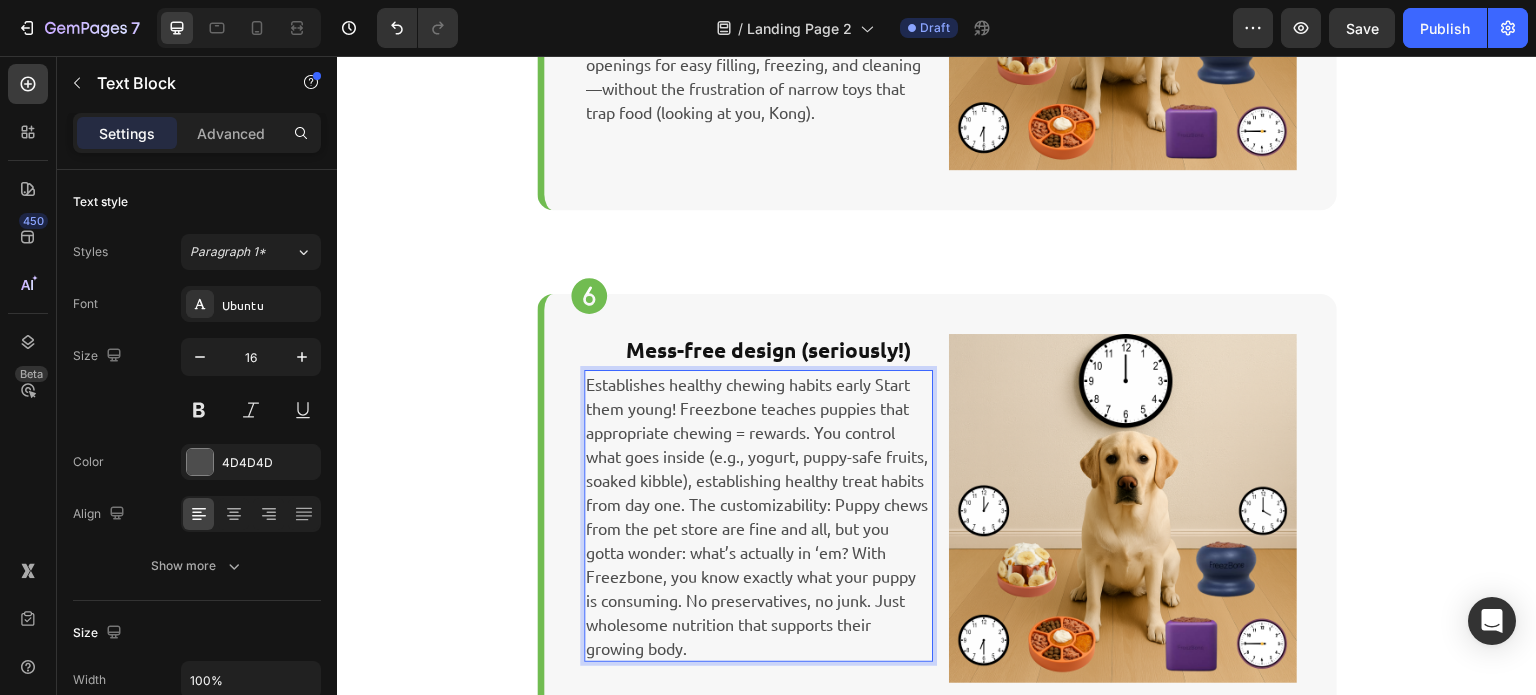 click on "Establishes healthy chewing habits early Start them young! Freezbone teaches puppies that appropriate chewing = rewards. You control what goes inside (e.g., yogurt, puppy-safe fruits, soaked kibble), establishing healthy treat habits from day one. The customizability: Puppy chews from the pet store are fine and all, but you gotta wonder: what’s actually in ‘em? With Freezbone, you know exactly what your puppy is consuming. No preservatives, no junk. Just wholesome nutrition that supports their growing body." at bounding box center [758, 516] 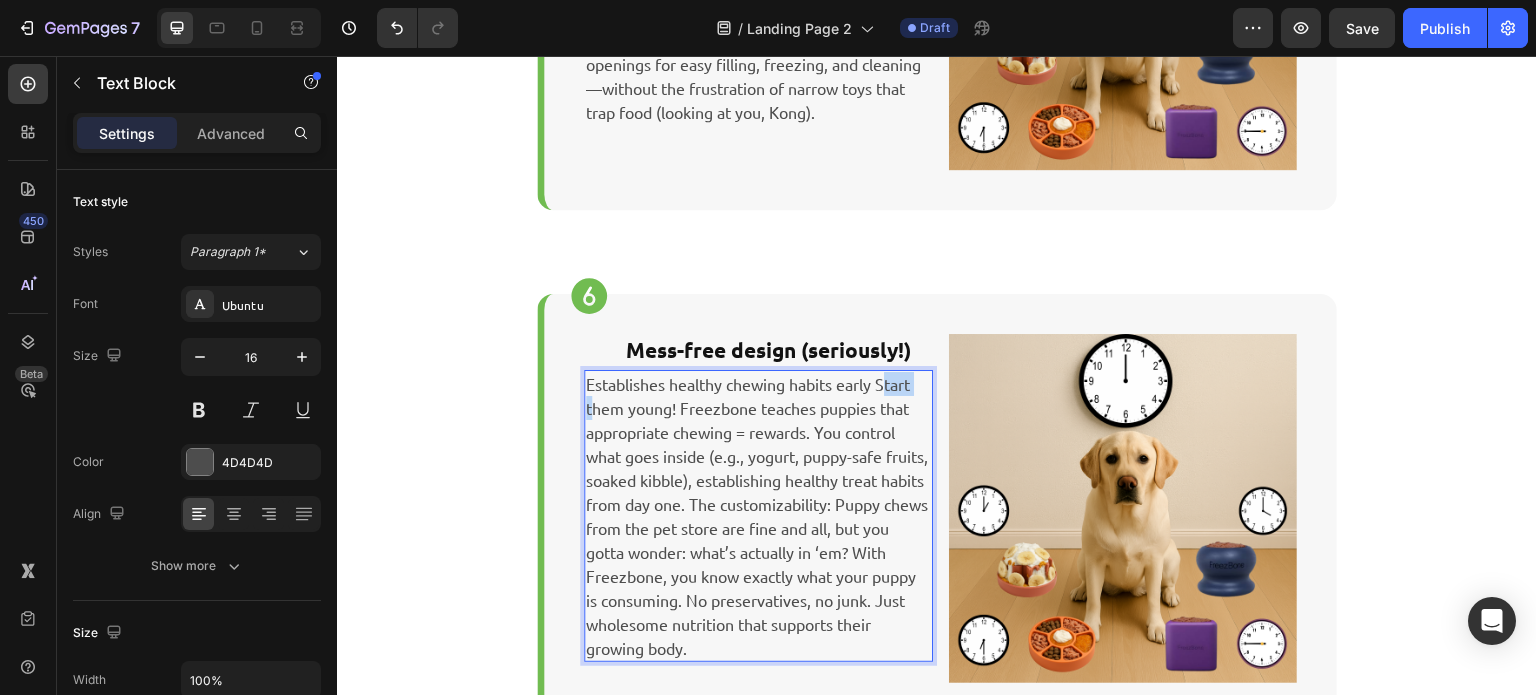 click on "Establishes healthy chewing habits early Start them young! Freezbone teaches puppies that appropriate chewing = rewards. You control what goes inside (e.g., yogurt, puppy-safe fruits, soaked kibble), establishing healthy treat habits from day one. The customizability: Puppy chews from the pet store are fine and all, but you gotta wonder: what’s actually in ‘em? With Freezbone, you know exactly what your puppy is consuming. No preservatives, no junk. Just wholesome nutrition that supports their growing body." at bounding box center [758, 516] 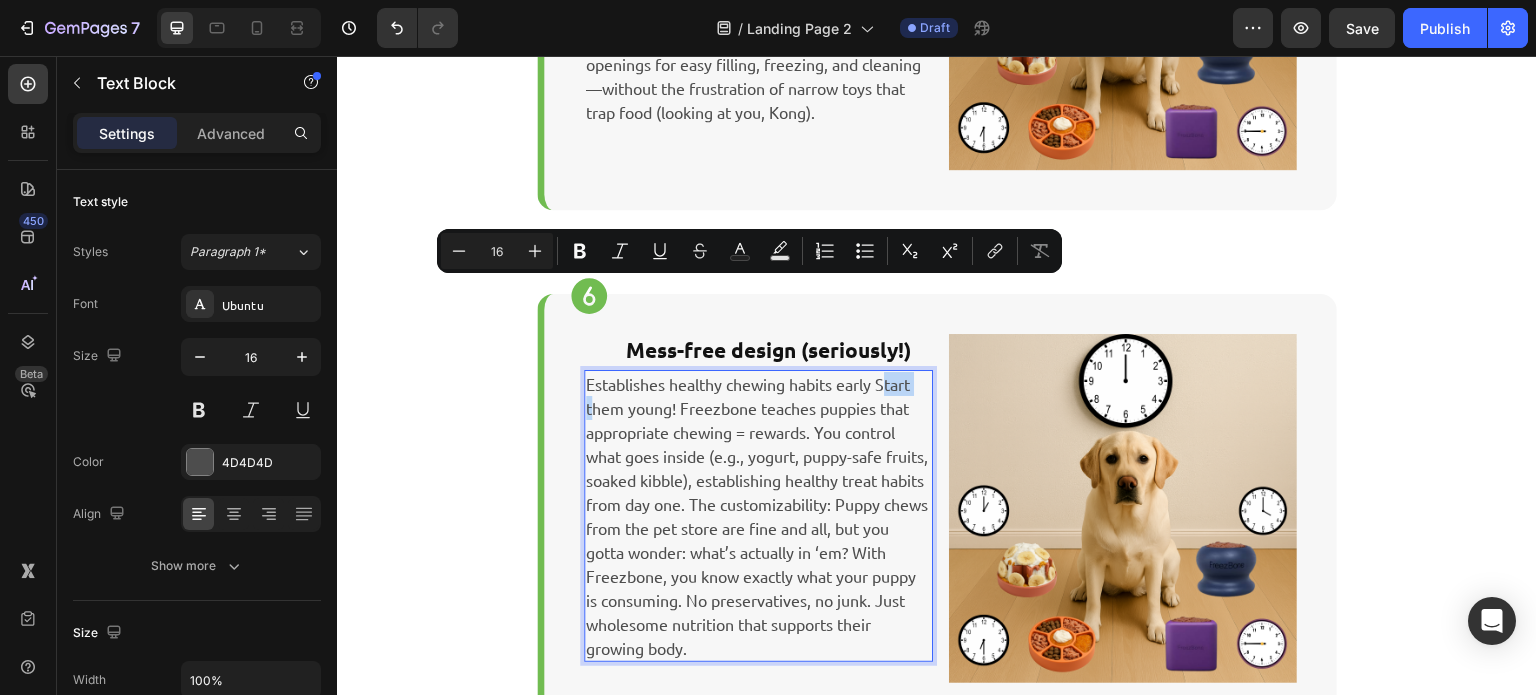 click on "Establishes healthy chewing habits early Start them young! Freezbone teaches puppies that appropriate chewing = rewards. You control what goes inside (e.g., yogurt, puppy-safe fruits, soaked kibble), establishing healthy treat habits from day one. The customizability: Puppy chews from the pet store are fine and all, but you gotta wonder: what’s actually in ‘em? With Freezbone, you know exactly what your puppy is consuming. No preservatives, no junk. Just wholesome nutrition that supports their growing body." at bounding box center (758, 516) 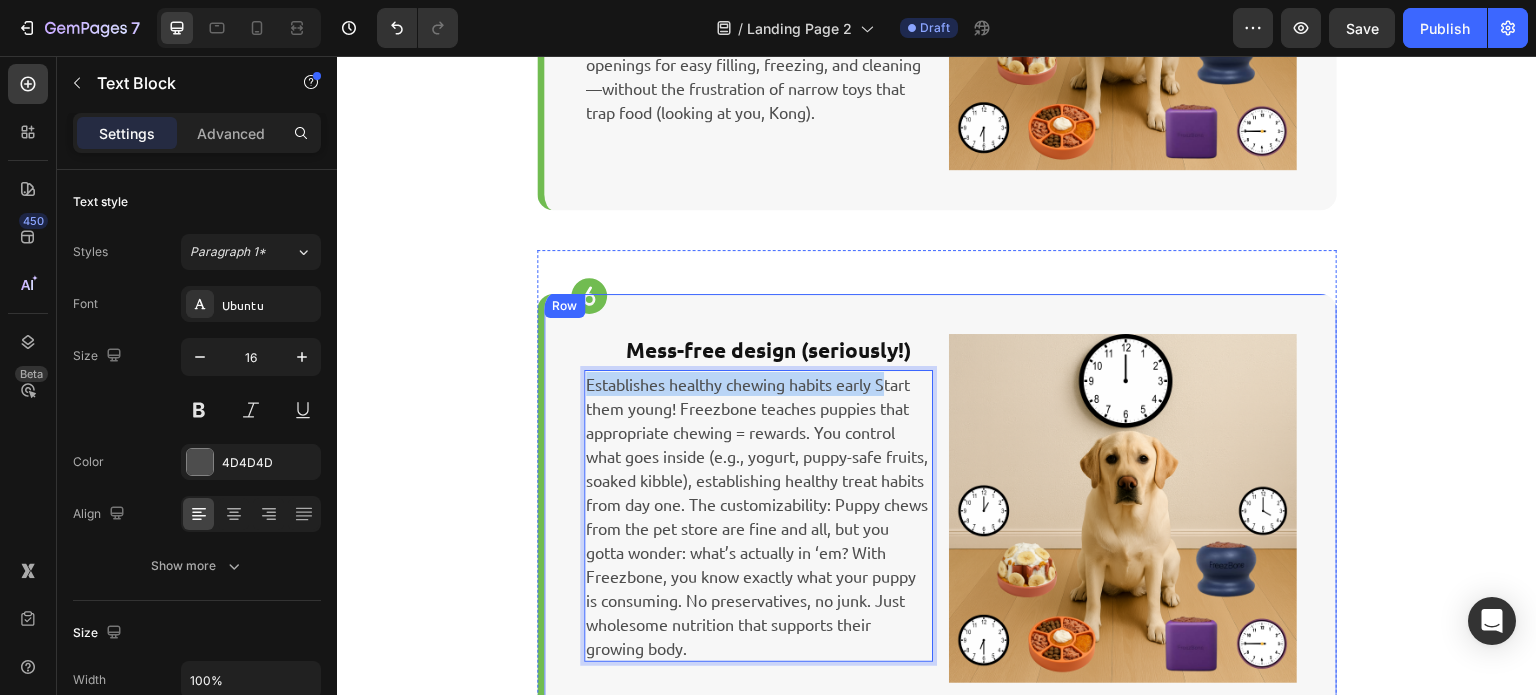 drag, startPoint x: 875, startPoint y: 293, endPoint x: 551, endPoint y: 286, distance: 324.07562 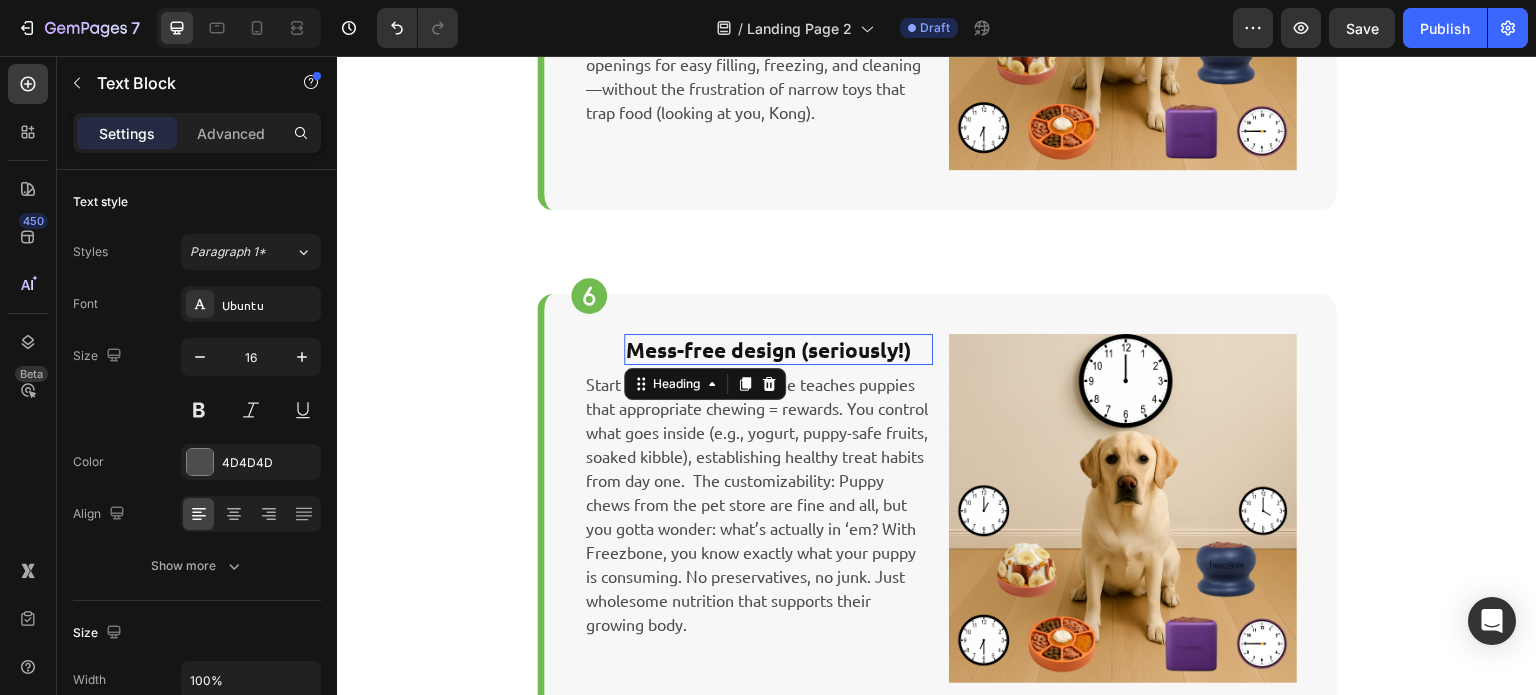 click on "Mess-free design (seriously!)" at bounding box center [778, 349] 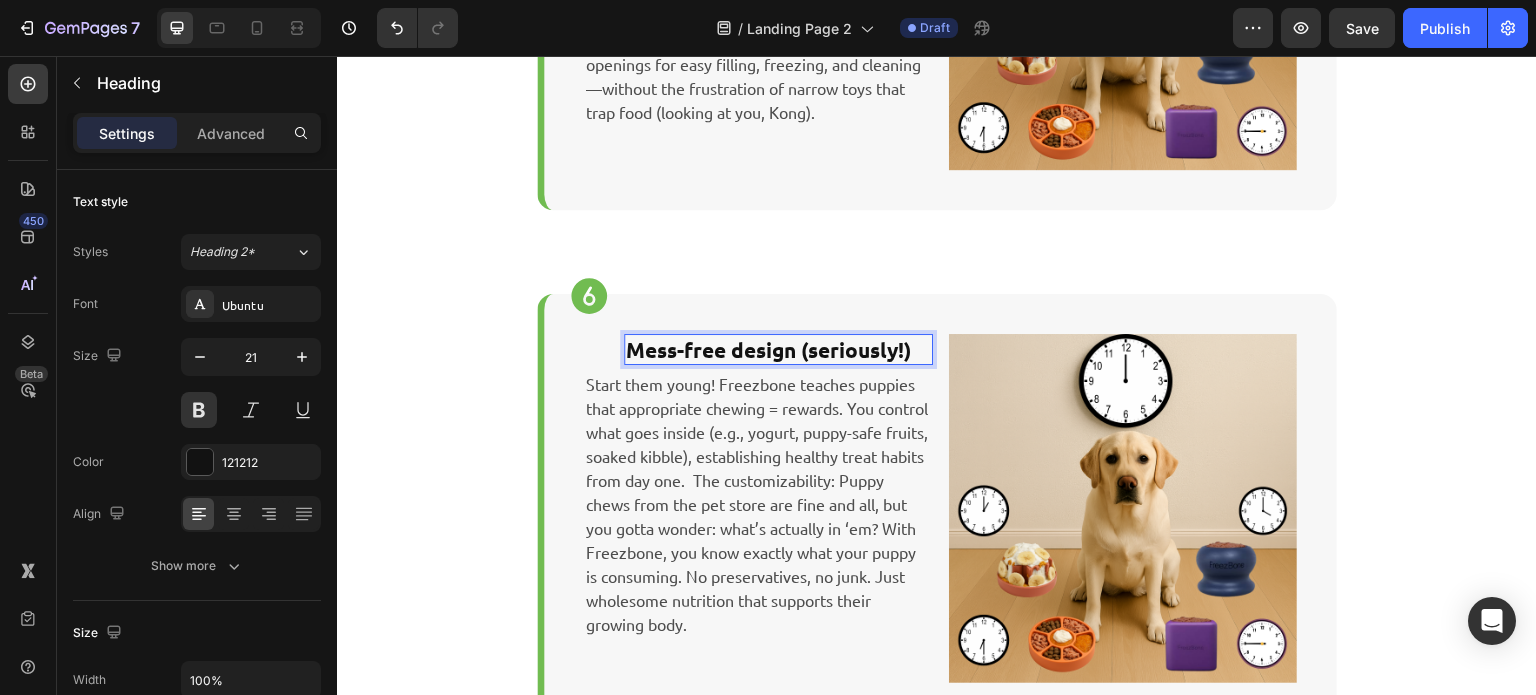click on "Mess-free design (seriously!)" at bounding box center [778, 349] 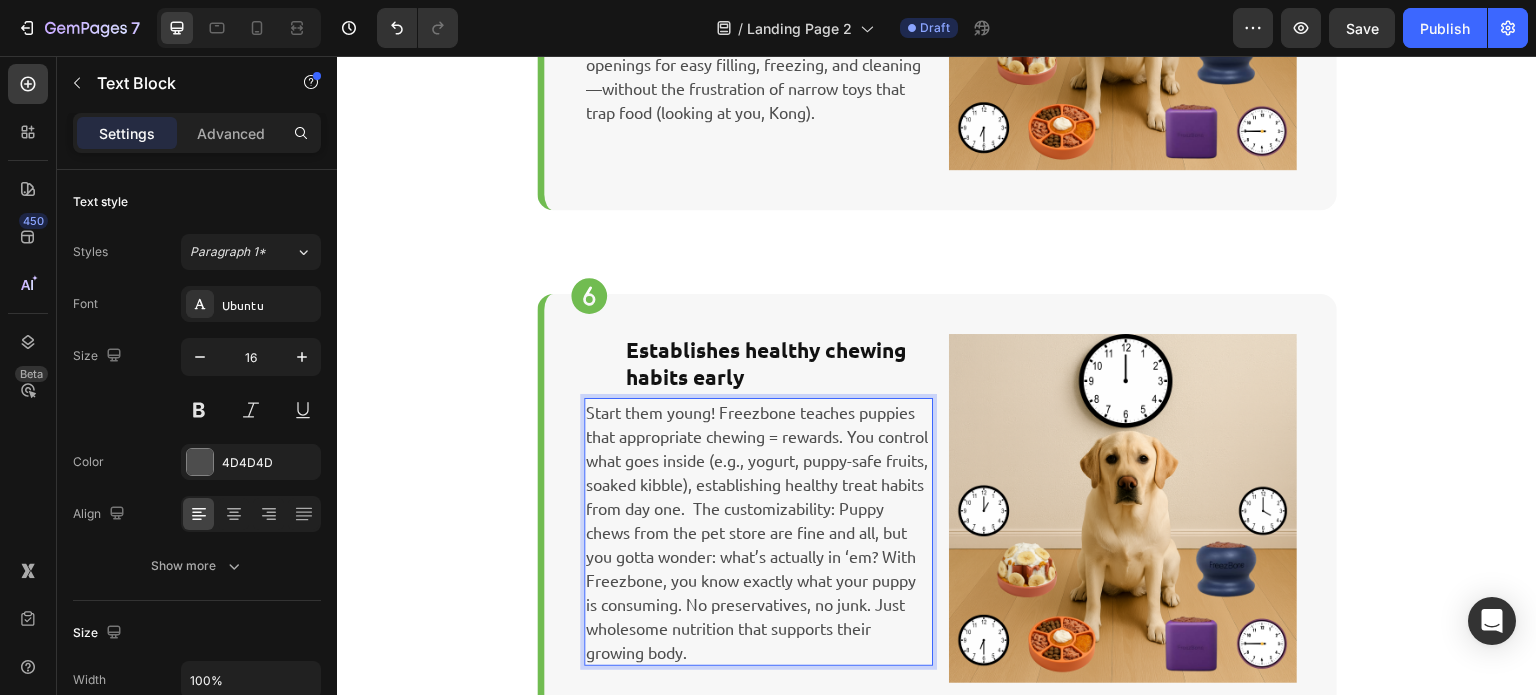 click on "Start them young! Freezbone teaches puppies that appropriate chewing = rewards. You control what goes inside (e.g., yogurt, puppy-safe fruits, soaked kibble), establishing healthy treat habits from day one.  The customizability: Puppy chews from the pet store are fine and all, but you gotta wonder: what’s actually in ‘em? With Freezbone, you know exactly what your puppy is consuming. No preservatives, no junk. Just wholesome nutrition that supports their growing body." at bounding box center [758, 532] 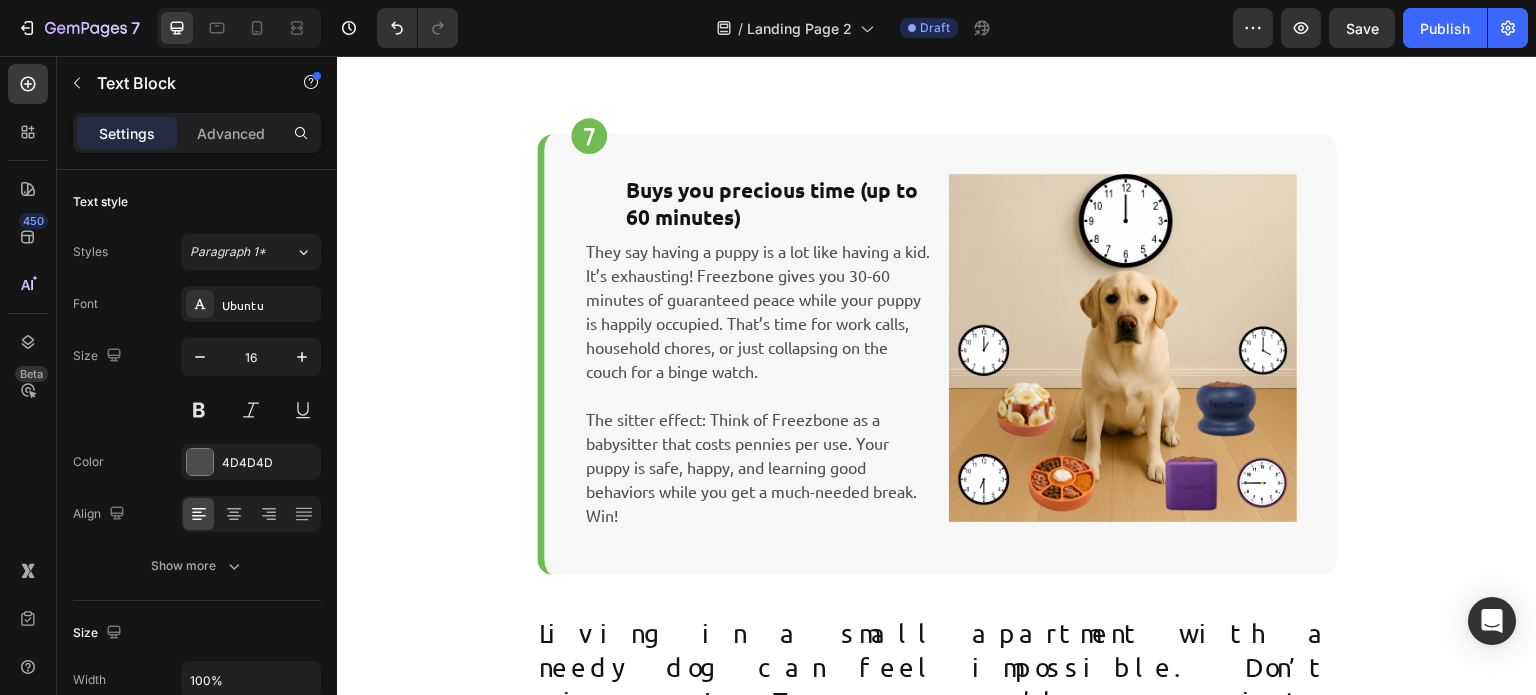 scroll, scrollTop: 3765, scrollLeft: 0, axis: vertical 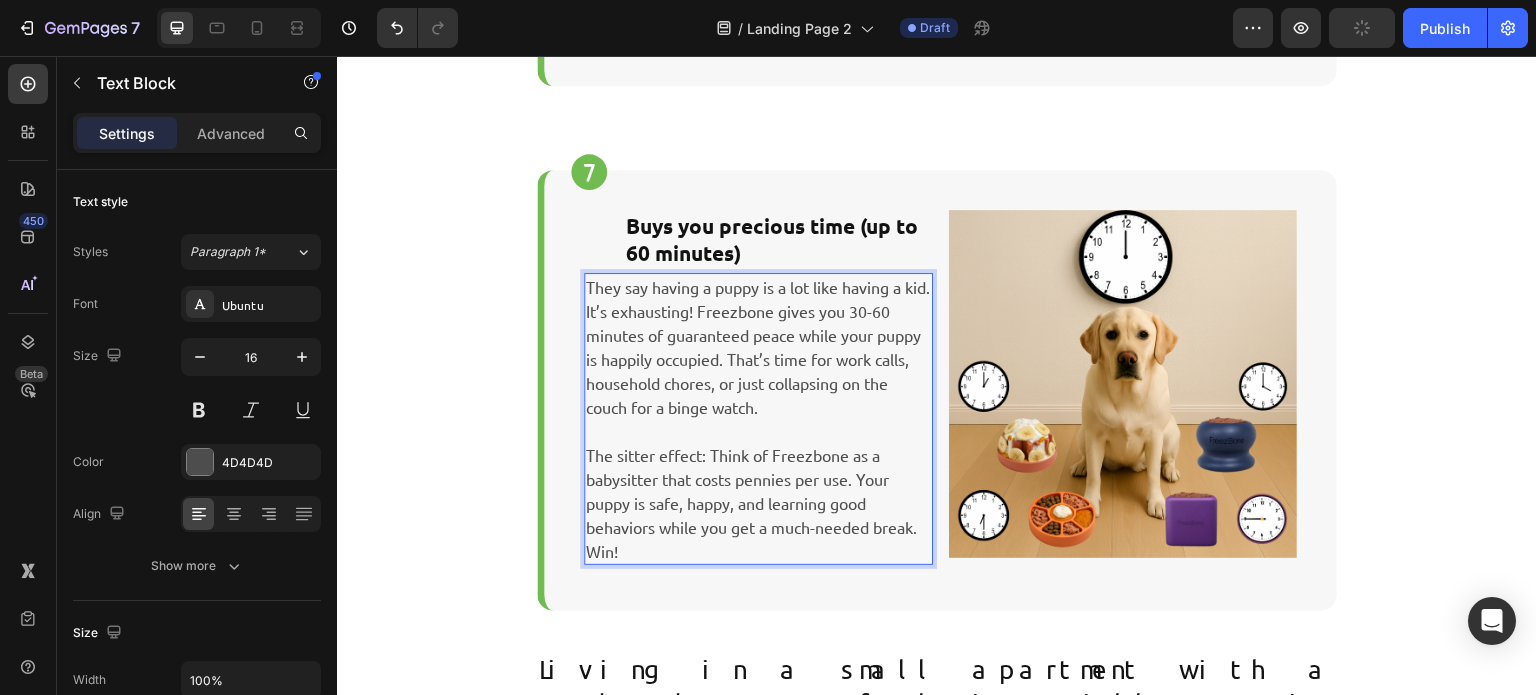 click on "They say having a puppy is a lot like having a kid. It’s exhausting! Freezbone gives you 30-60 minutes of guaranteed peace while your puppy is happily occupied. That’s time for work calls, household chores, or just collapsing on the couch for a binge watch." at bounding box center [758, 347] 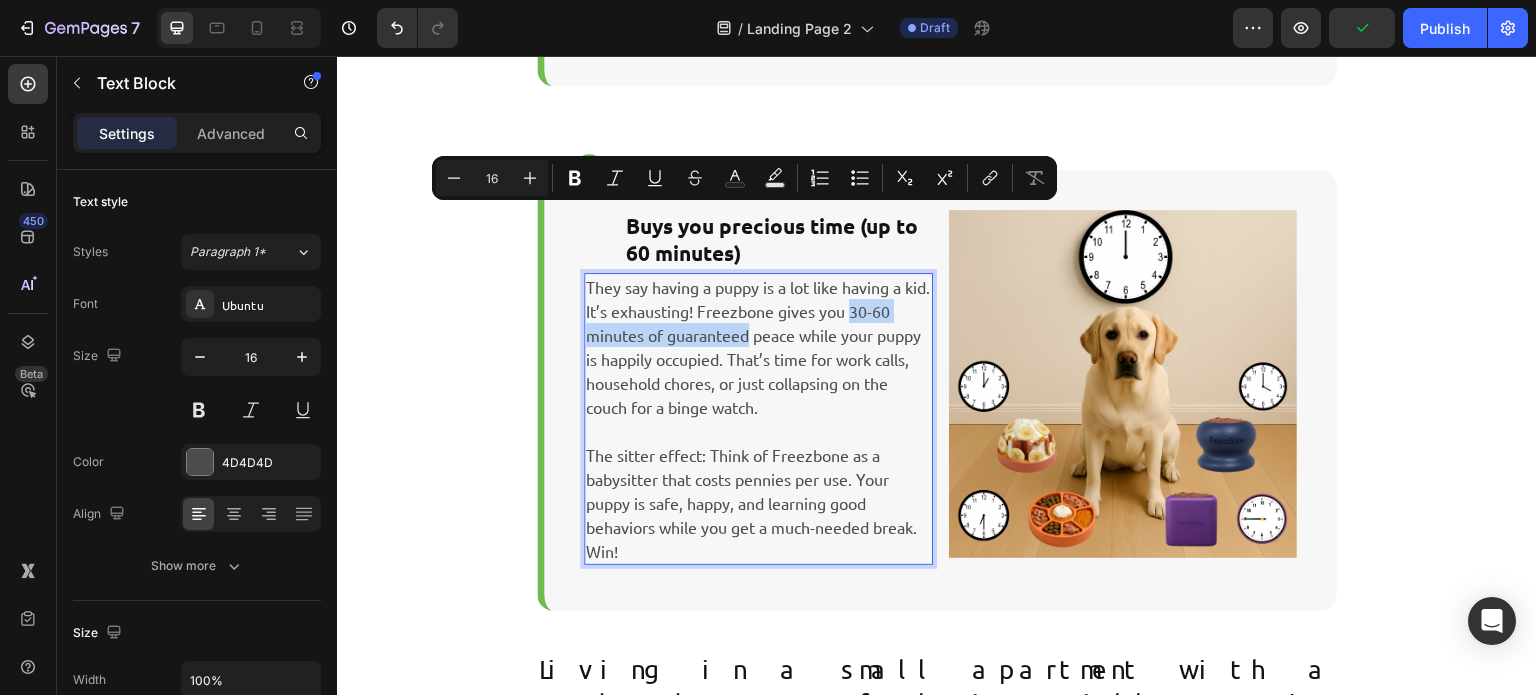 drag, startPoint x: 874, startPoint y: 219, endPoint x: 735, endPoint y: 245, distance: 141.41075 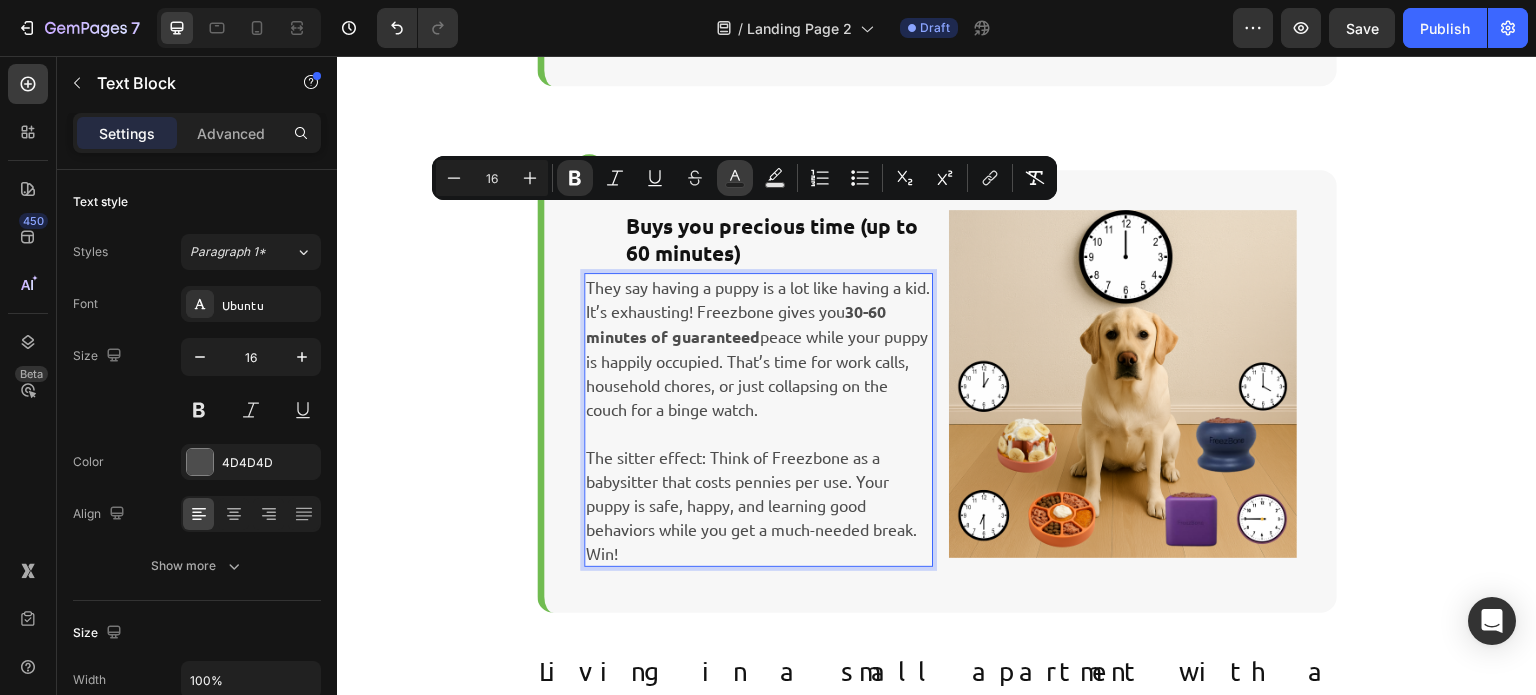 click 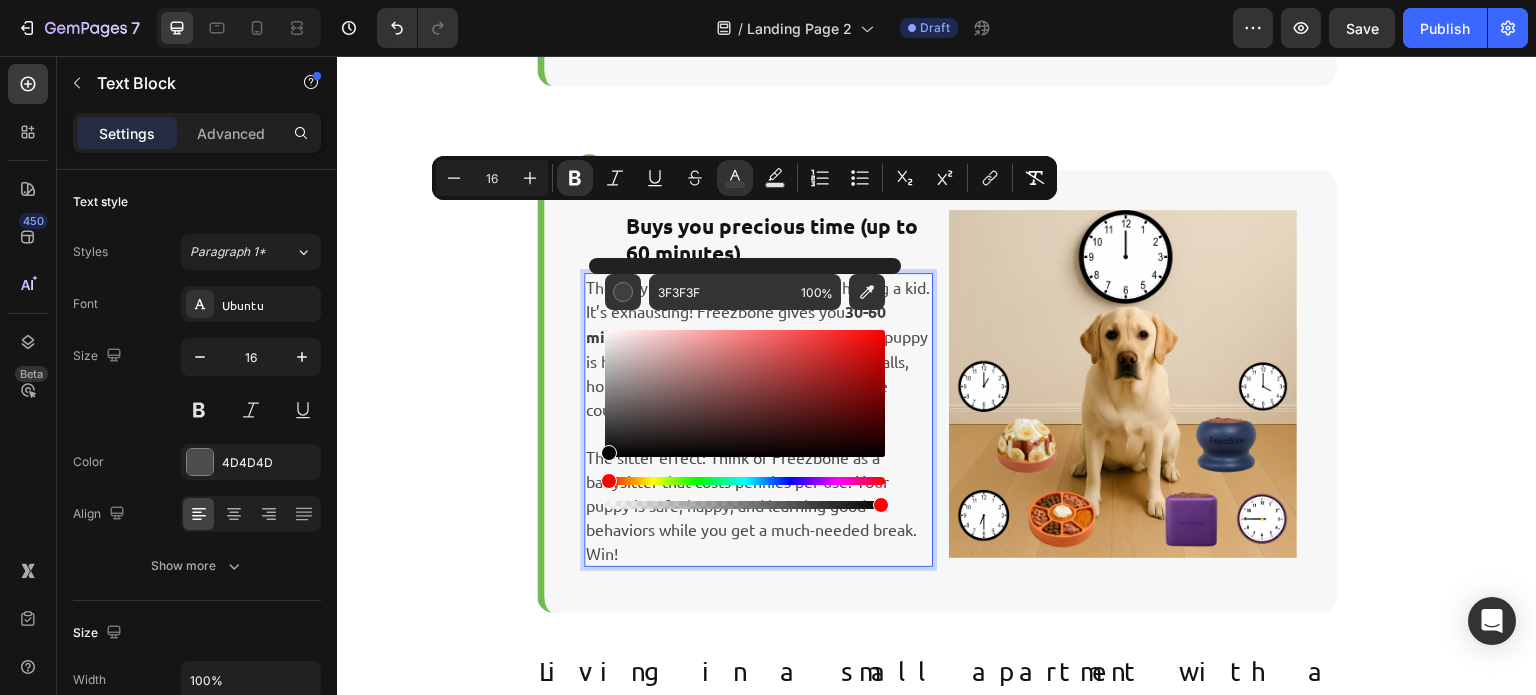 drag, startPoint x: 608, startPoint y: 425, endPoint x: 601, endPoint y: 455, distance: 30.805843 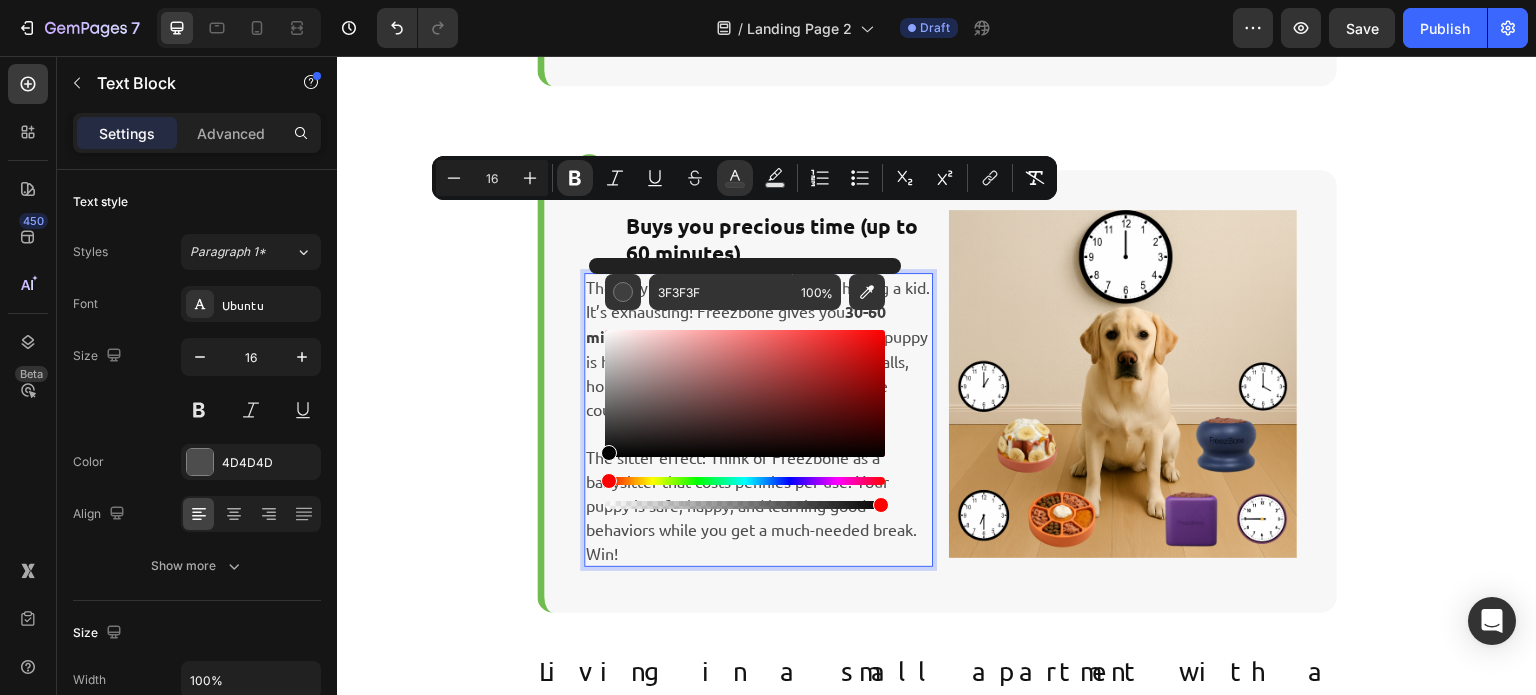 type on "020202" 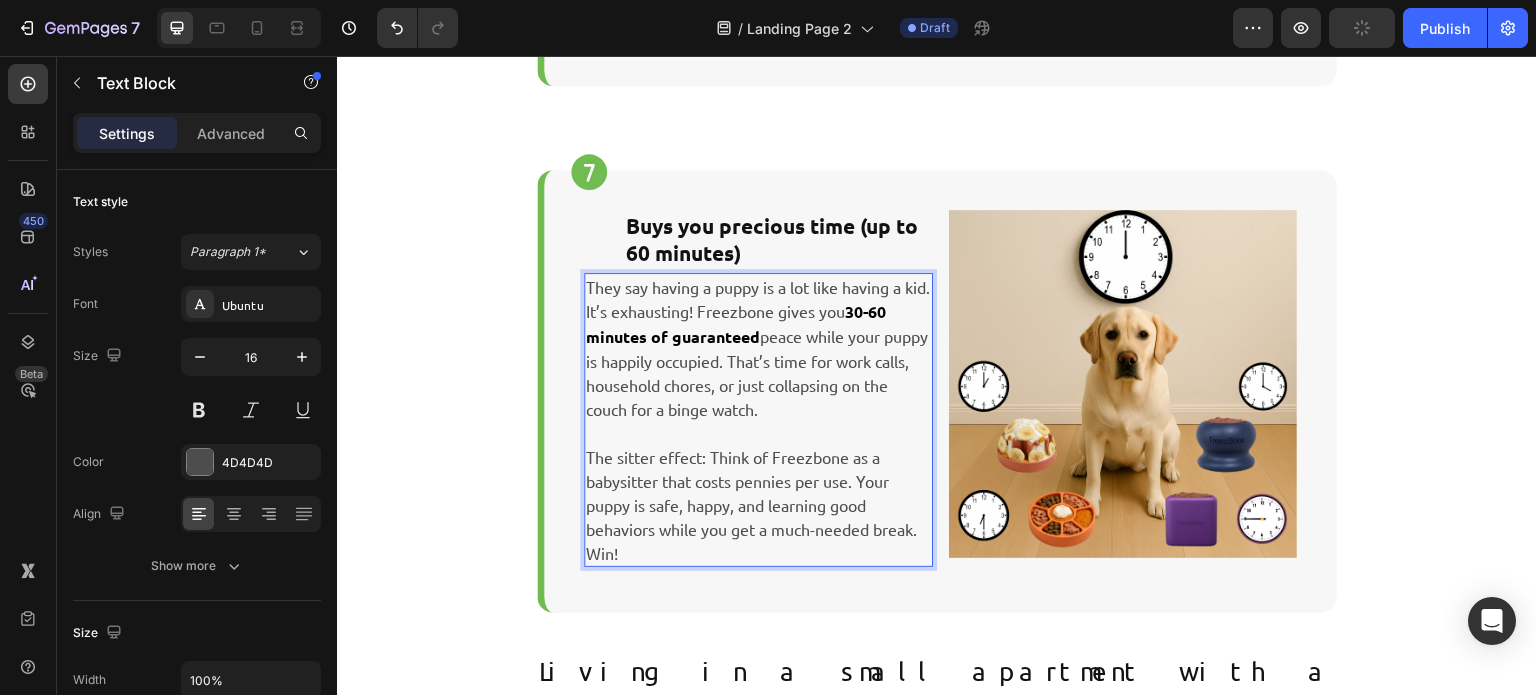 click on "They say having a puppy is a lot like having a kid. It’s exhausting! Freezbone gives you 30-60 minutes of guaranteed peace while your puppy is happily occupied. That’s time for work calls, household chores, or just collapsing on the couch for a binge watch." at bounding box center (758, 348) 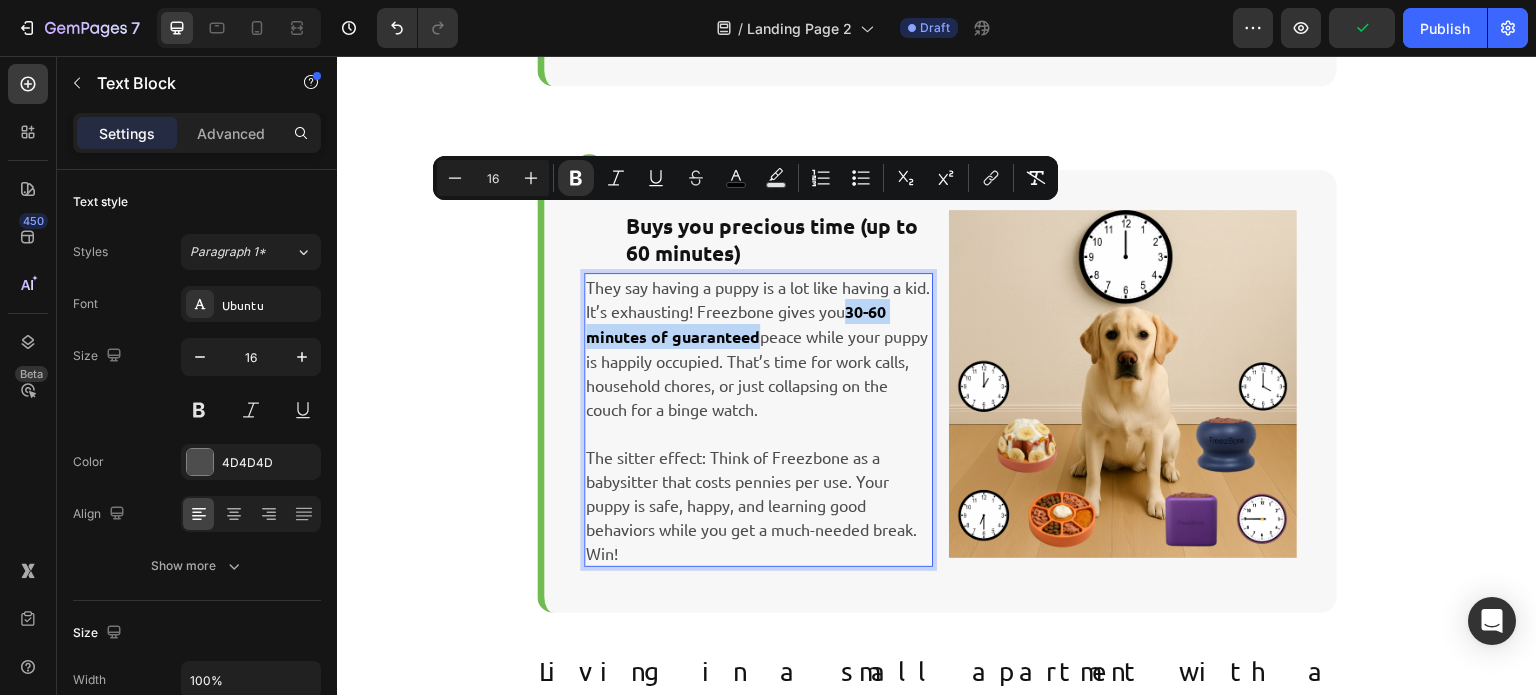drag, startPoint x: 872, startPoint y: 218, endPoint x: 738, endPoint y: 246, distance: 136.89412 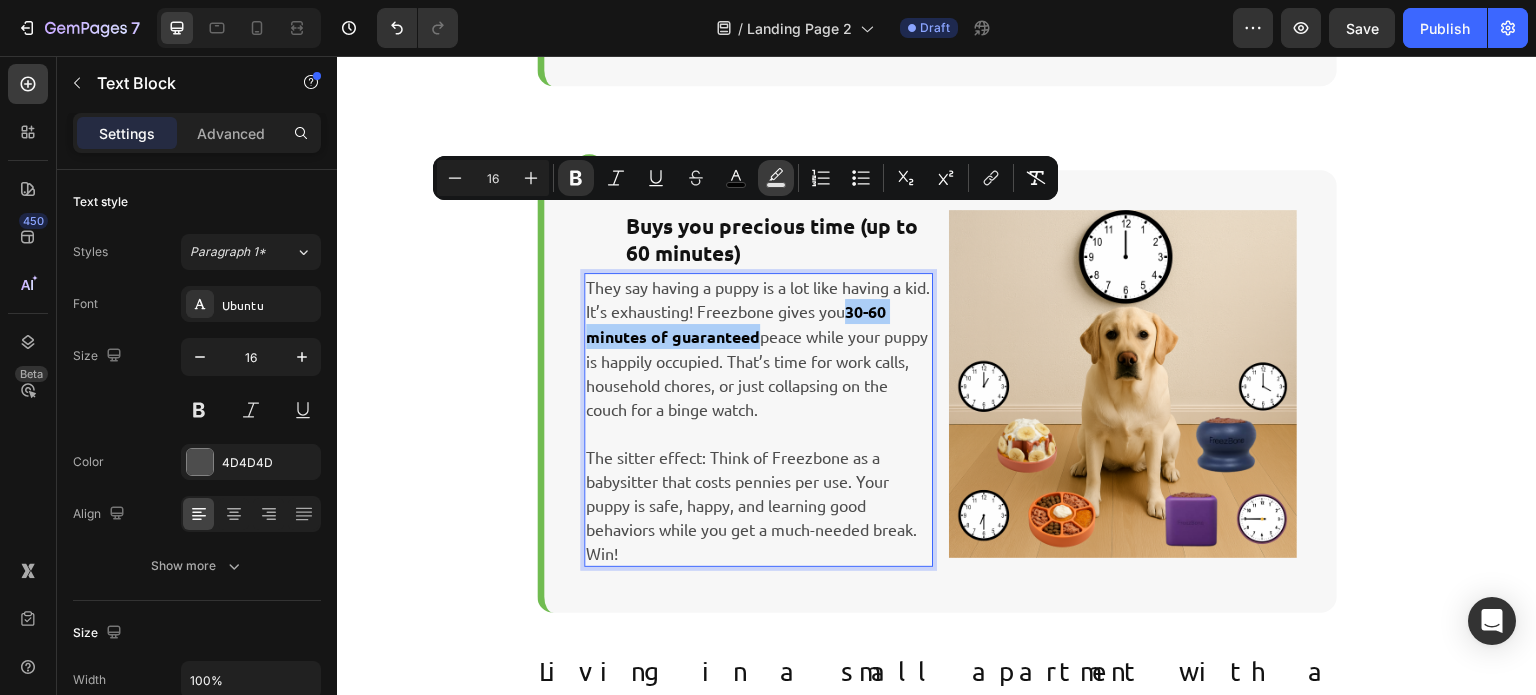 click on "Text Background Color" at bounding box center [776, 178] 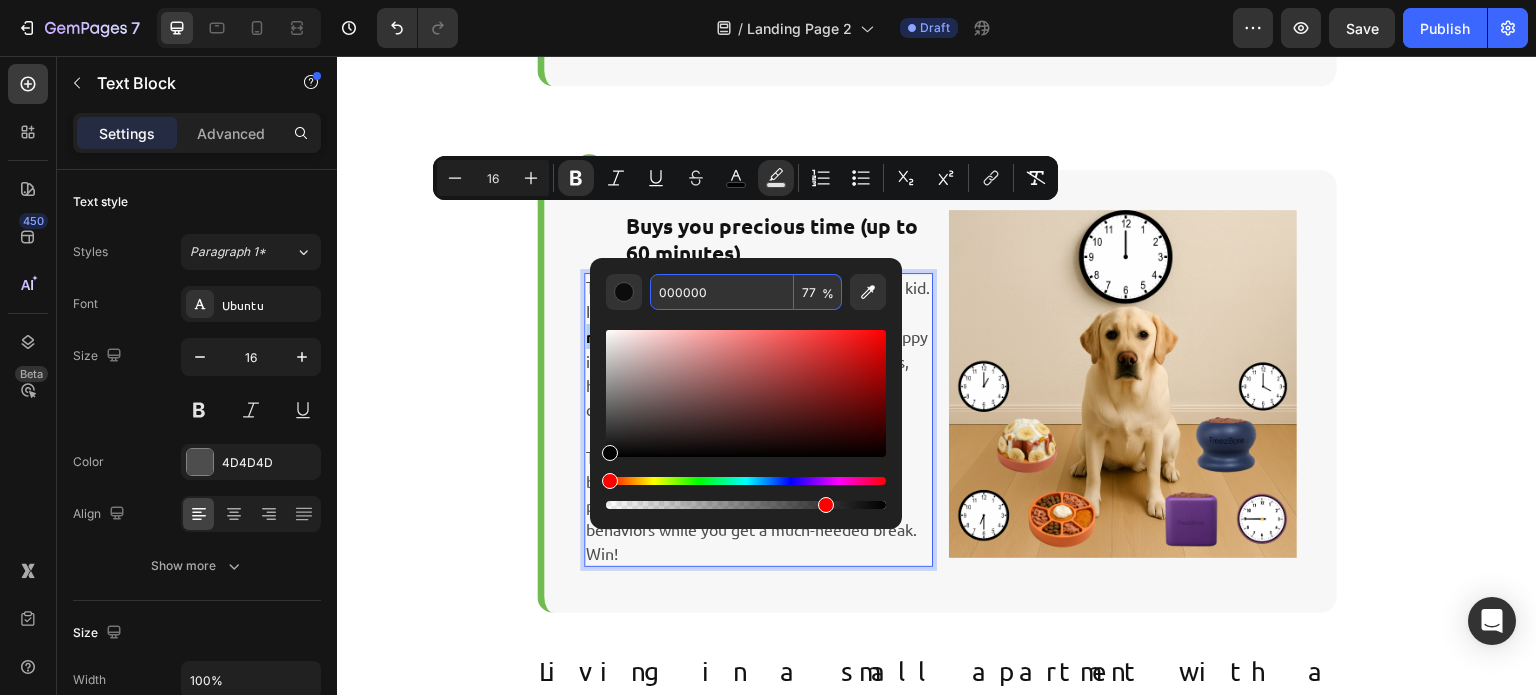 click on "000000" at bounding box center [722, 292] 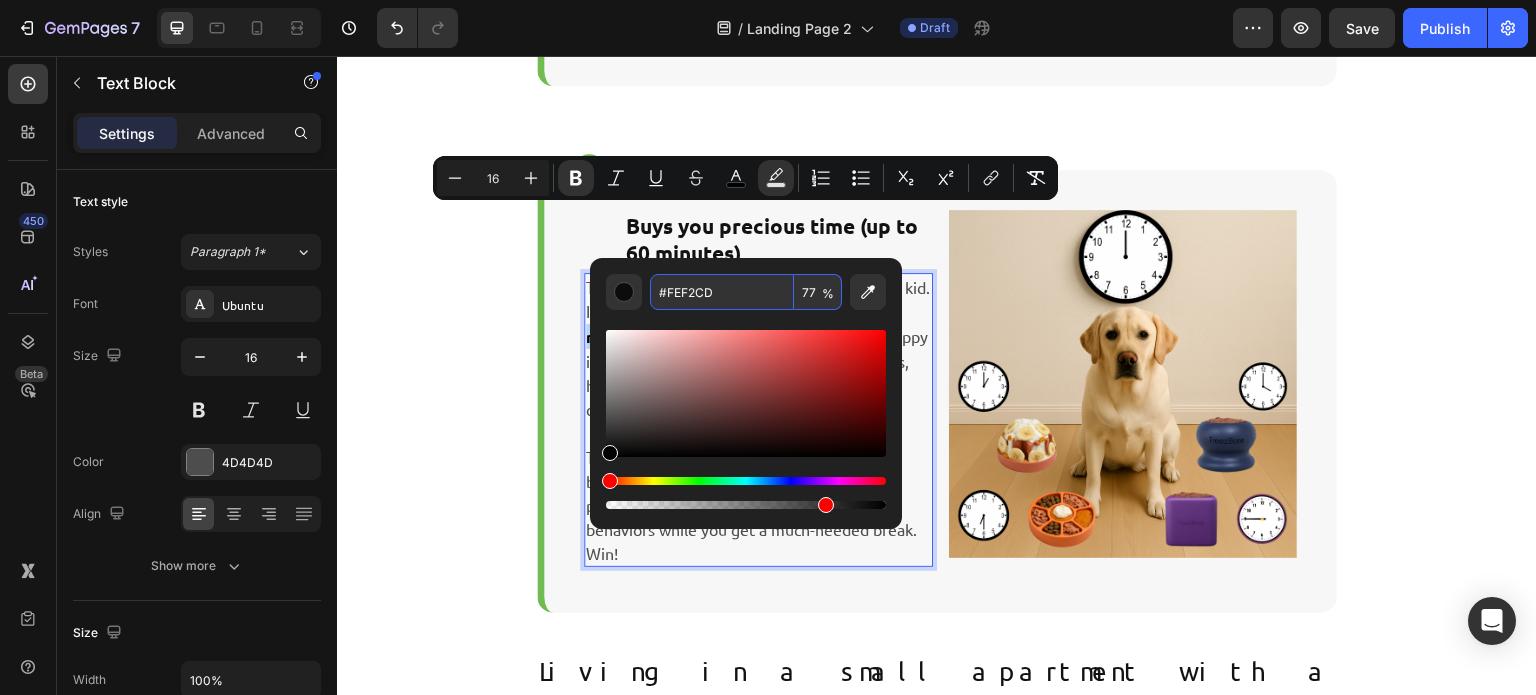 type on "FEF2CD" 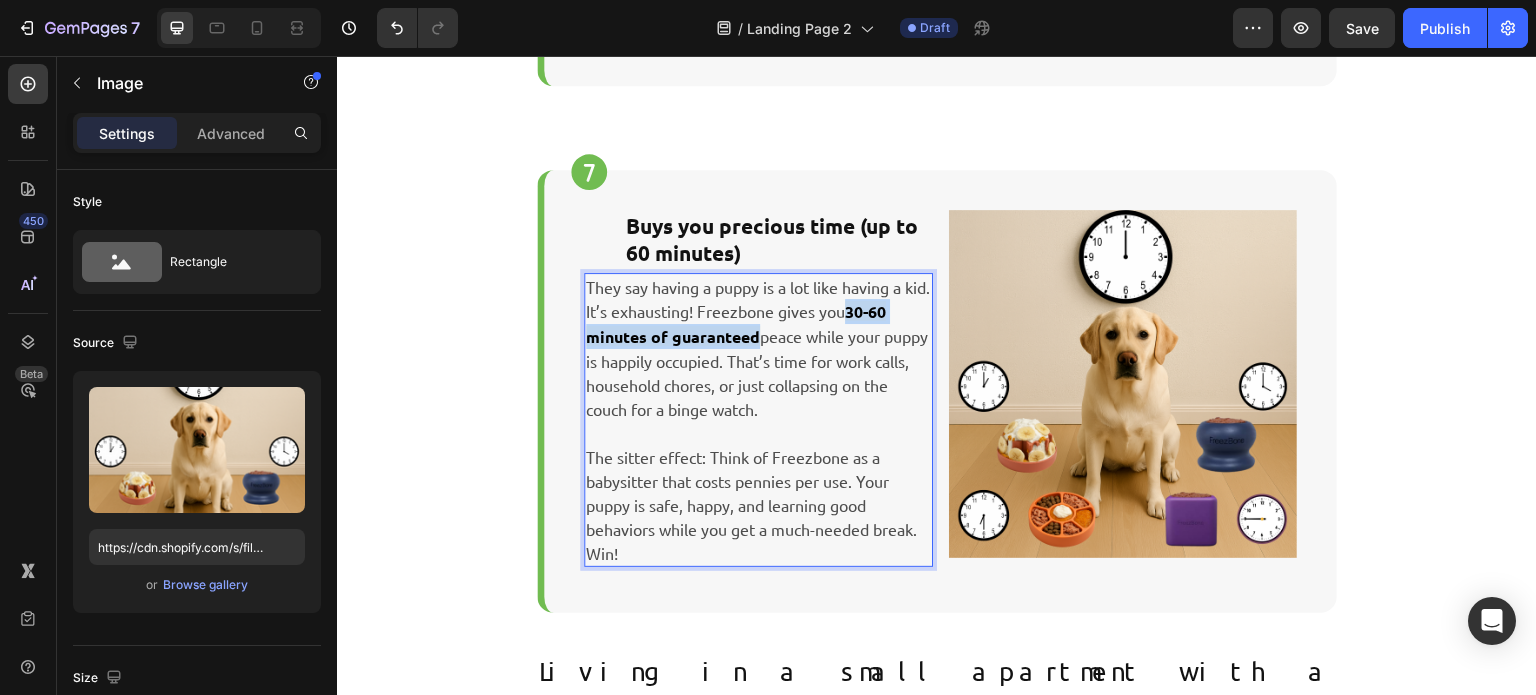 click at bounding box center [1123, 384] 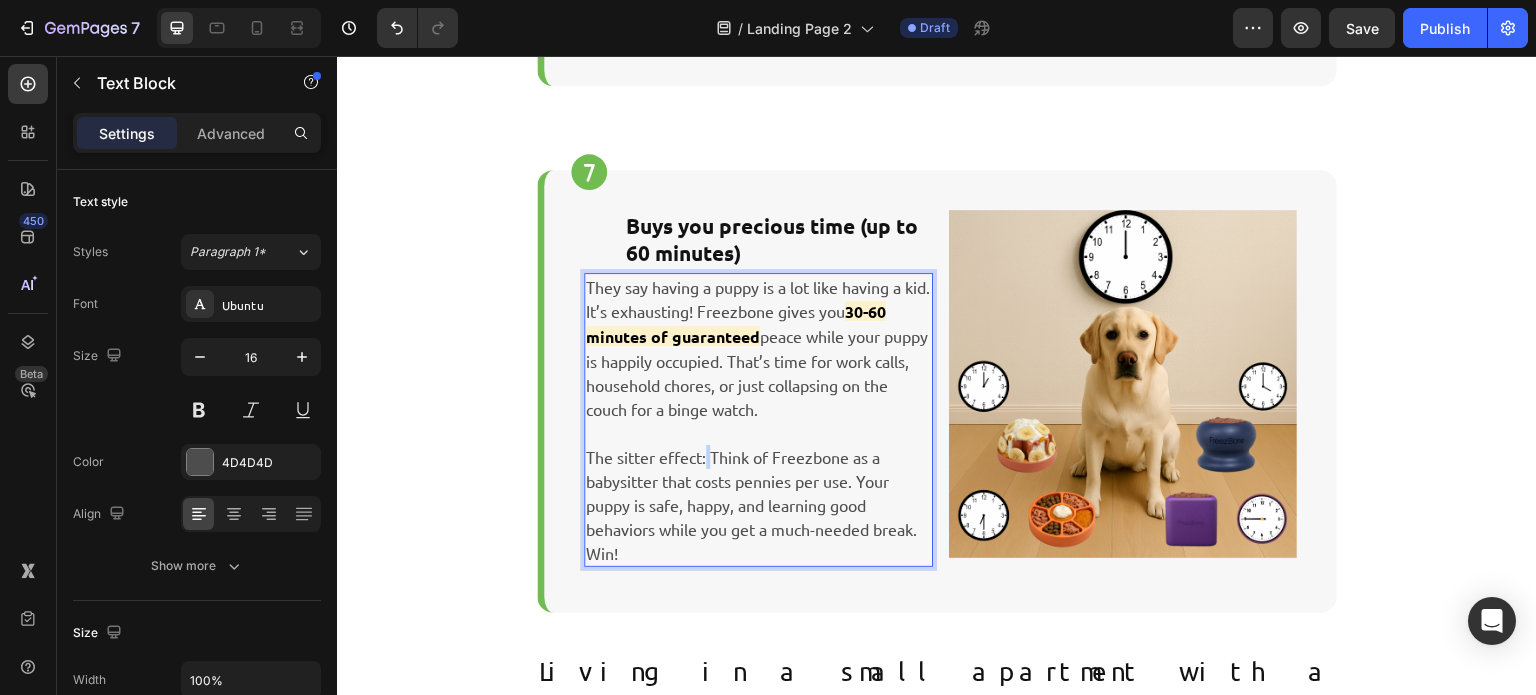 click on "The sitter effect: Think of Freezbone as a babysitter that costs pennies per use. Your puppy is safe, happy, and learning good behaviors while you get a much-needed break. Win!" at bounding box center [758, 505] 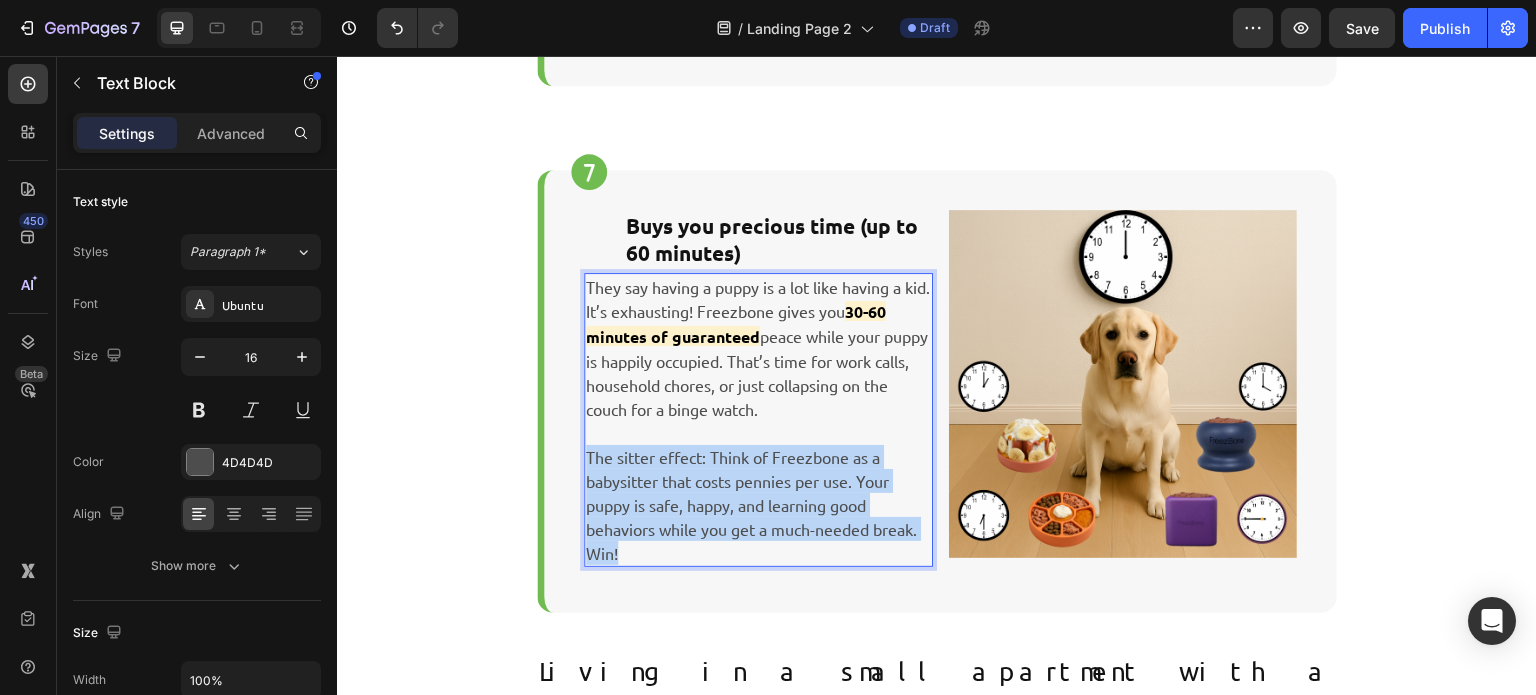 click on "The sitter effect: Think of Freezbone as a babysitter that costs pennies per use. Your puppy is safe, happy, and learning good behaviors while you get a much-needed break. Win!" at bounding box center (758, 505) 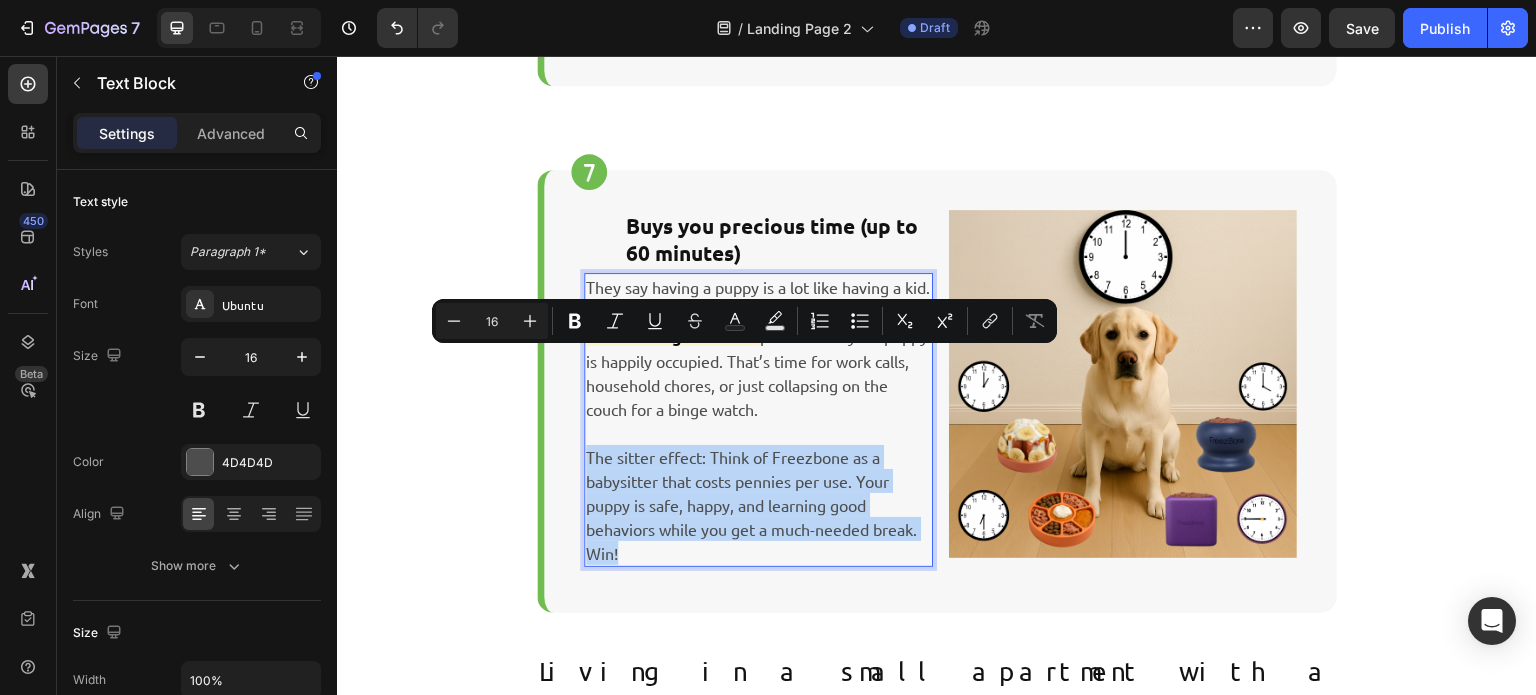 click on "The sitter effect: Think of Freezbone as a babysitter that costs pennies per use. Your puppy is safe, happy, and learning good behaviors while you get a much-needed break. Win!" at bounding box center [758, 505] 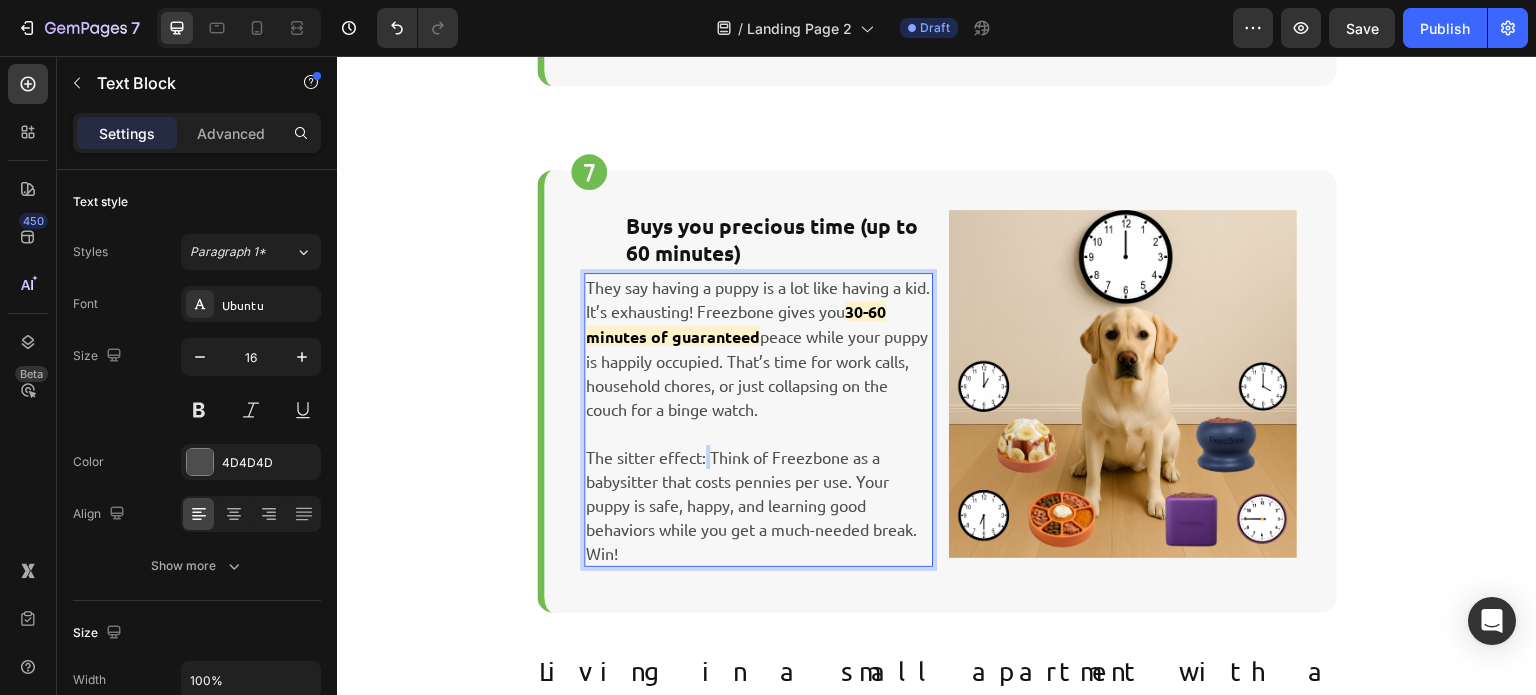 click on "The sitter effect: Think of Freezbone as a babysitter that costs pennies per use. Your puppy is safe, happy, and learning good behaviors while you get a much-needed break. Win!" at bounding box center (758, 505) 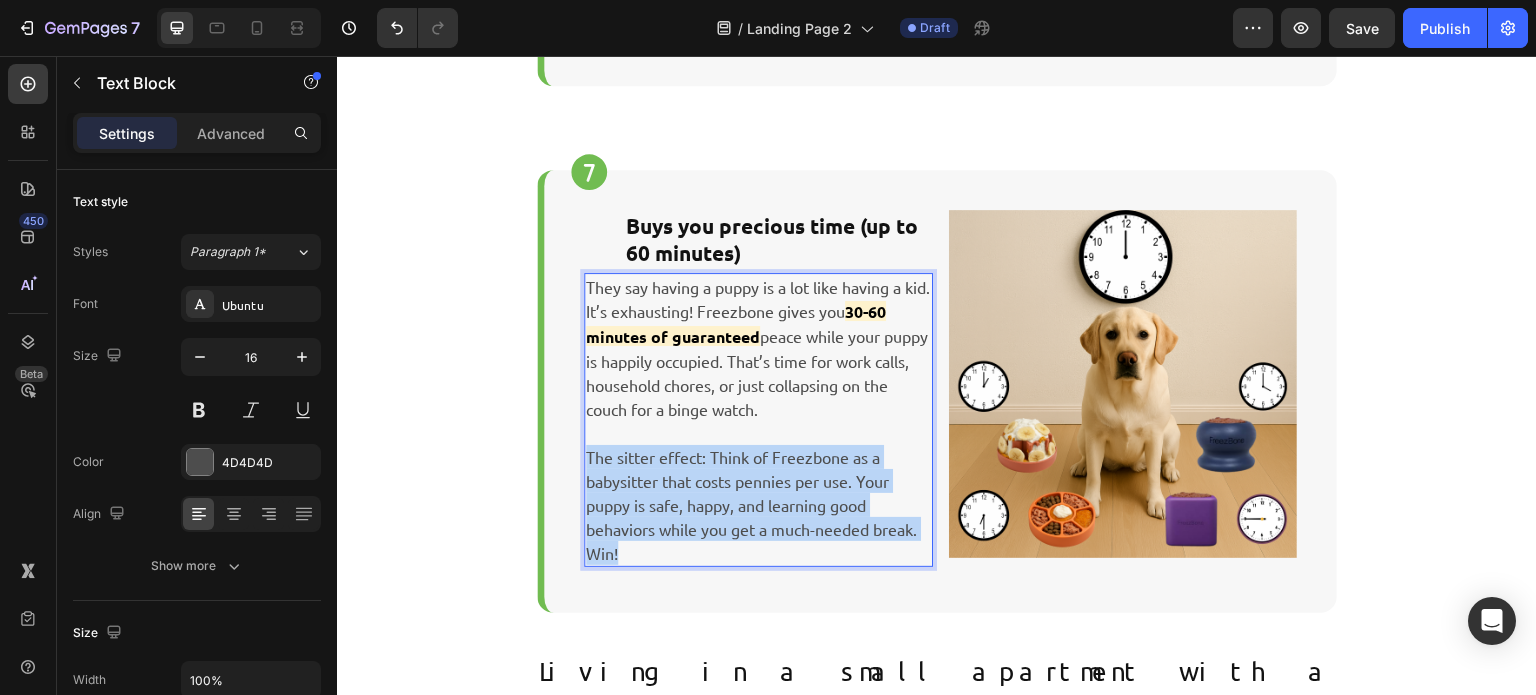 click on "The sitter effect: Think of Freezbone as a babysitter that costs pennies per use. Your puppy is safe, happy, and learning good behaviors while you get a much-needed break. Win!" at bounding box center (758, 505) 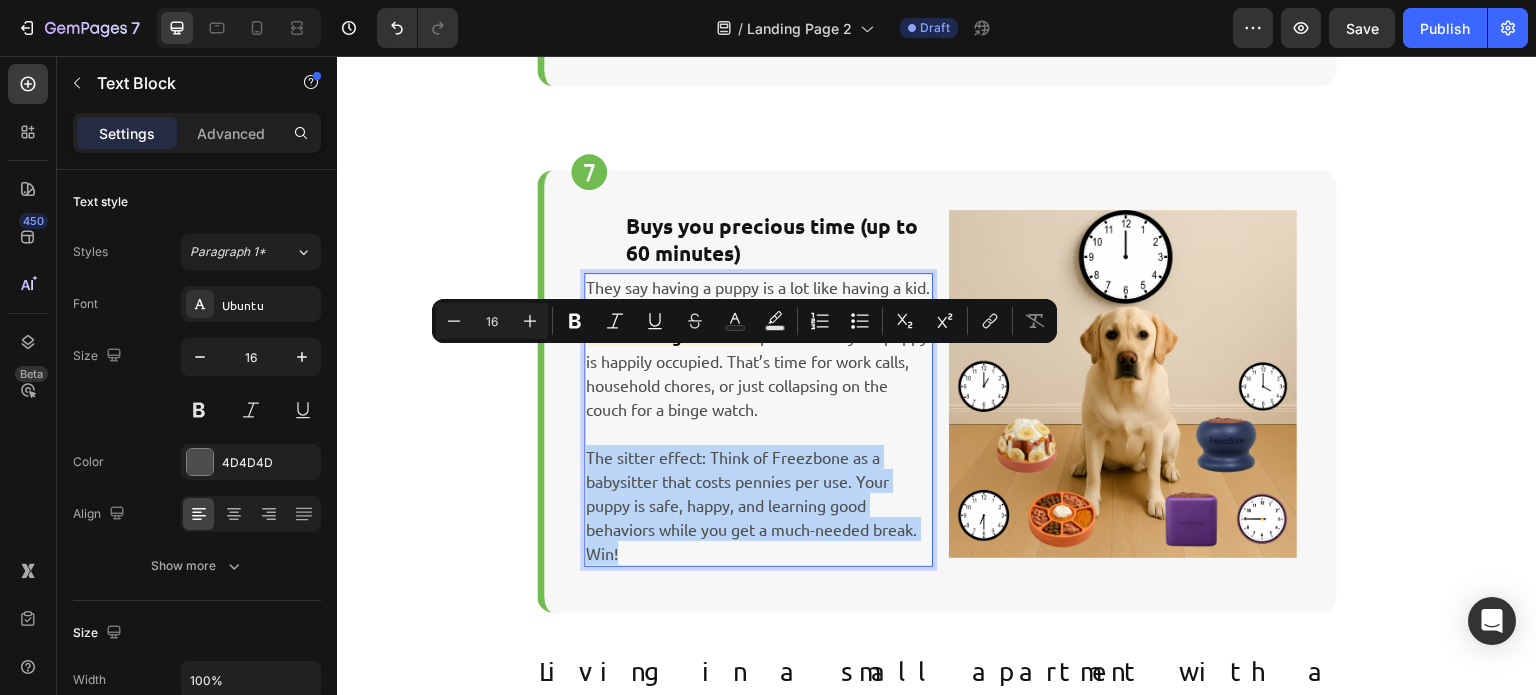click on "The sitter effect: Think of Freezbone as a babysitter that costs pennies per use. Your puppy is safe, happy, and learning good behaviors while you get a much-needed break. Win!" at bounding box center (758, 505) 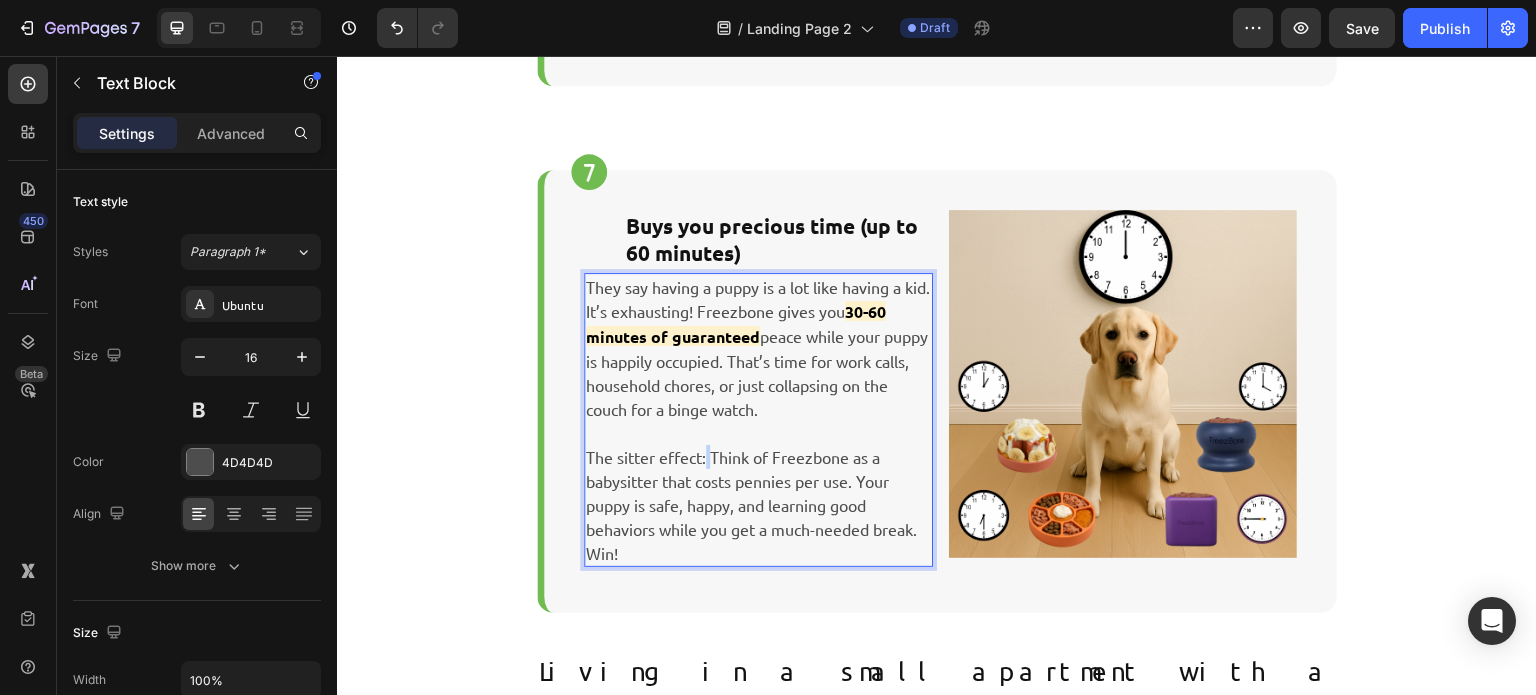 click on "The sitter effect: Think of Freezbone as a babysitter that costs pennies per use. Your puppy is safe, happy, and learning good behaviors while you get a much-needed break. Win!" at bounding box center [758, 505] 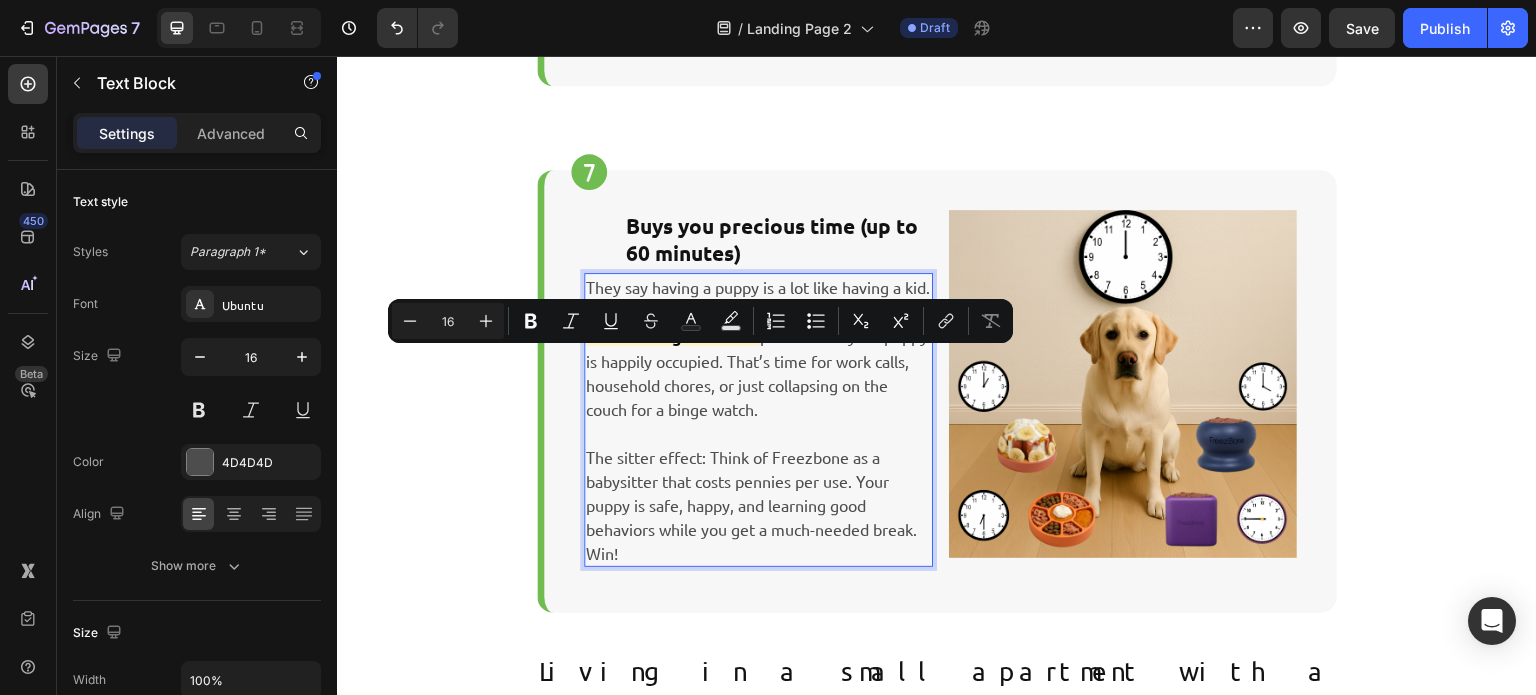 click on "The sitter effect: Think of Freezbone as a babysitter that costs pennies per use. Your puppy is safe, happy, and learning good behaviors while you get a much-needed break. Win!" at bounding box center (758, 505) 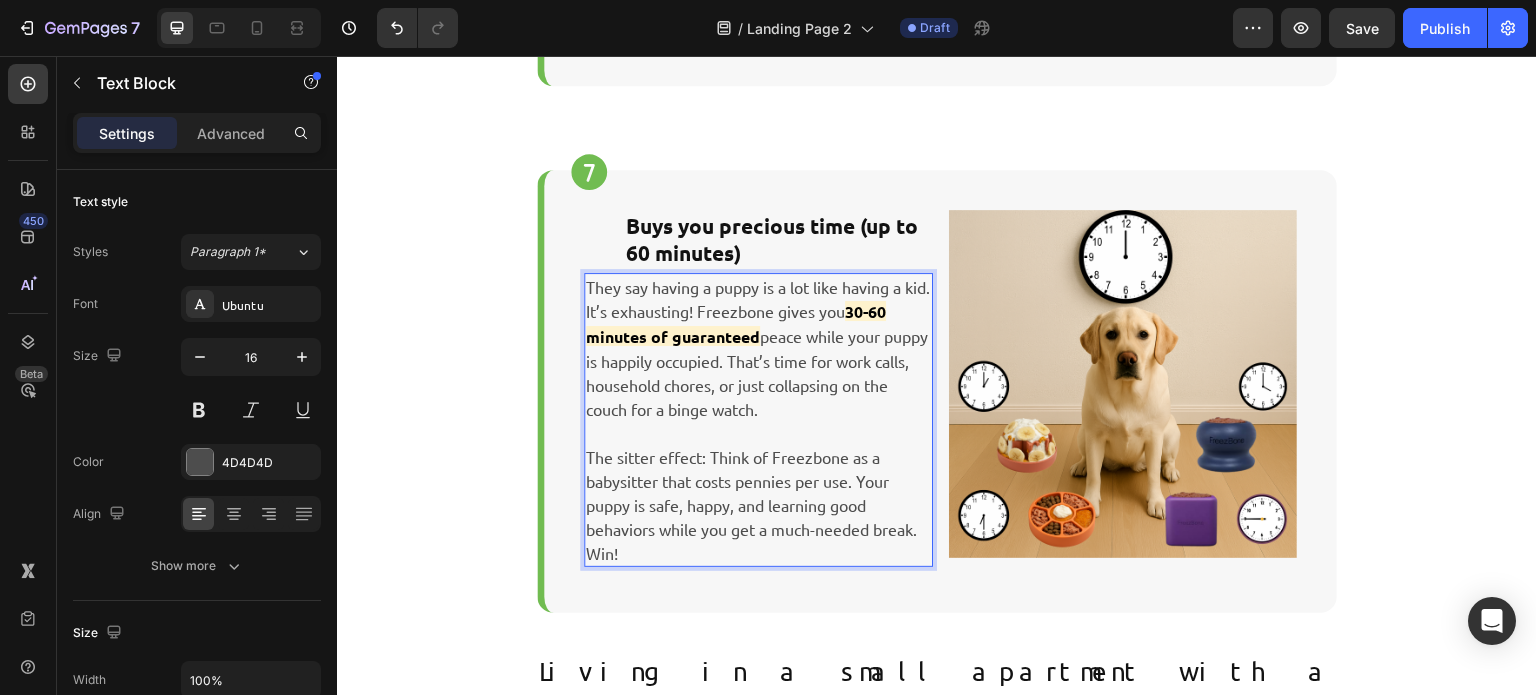 click on "The sitter effect: Think of Freezbone as a babysitter that costs pennies per use. Your puppy is safe, happy, and learning good behaviors while you get a much-needed break. Win!" at bounding box center [758, 505] 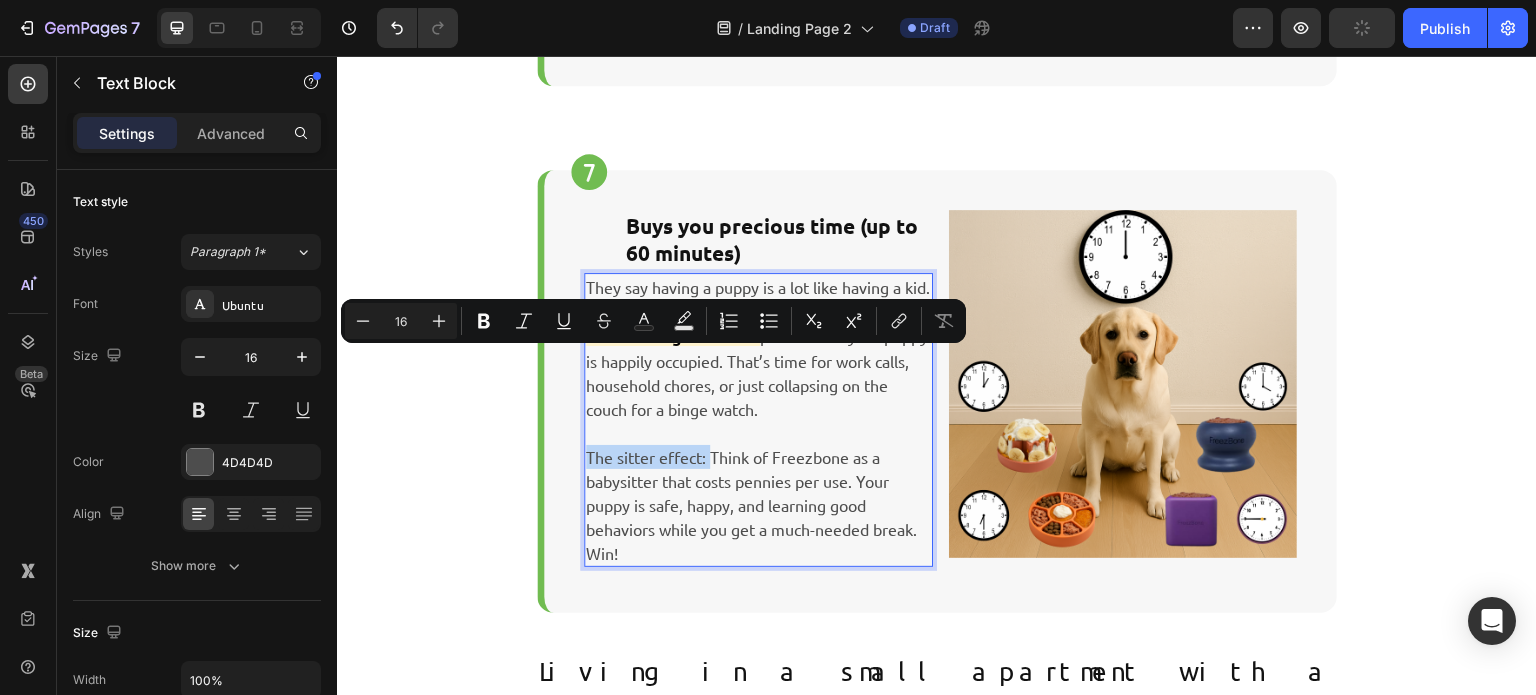 drag, startPoint x: 699, startPoint y: 366, endPoint x: 583, endPoint y: 367, distance: 116.00431 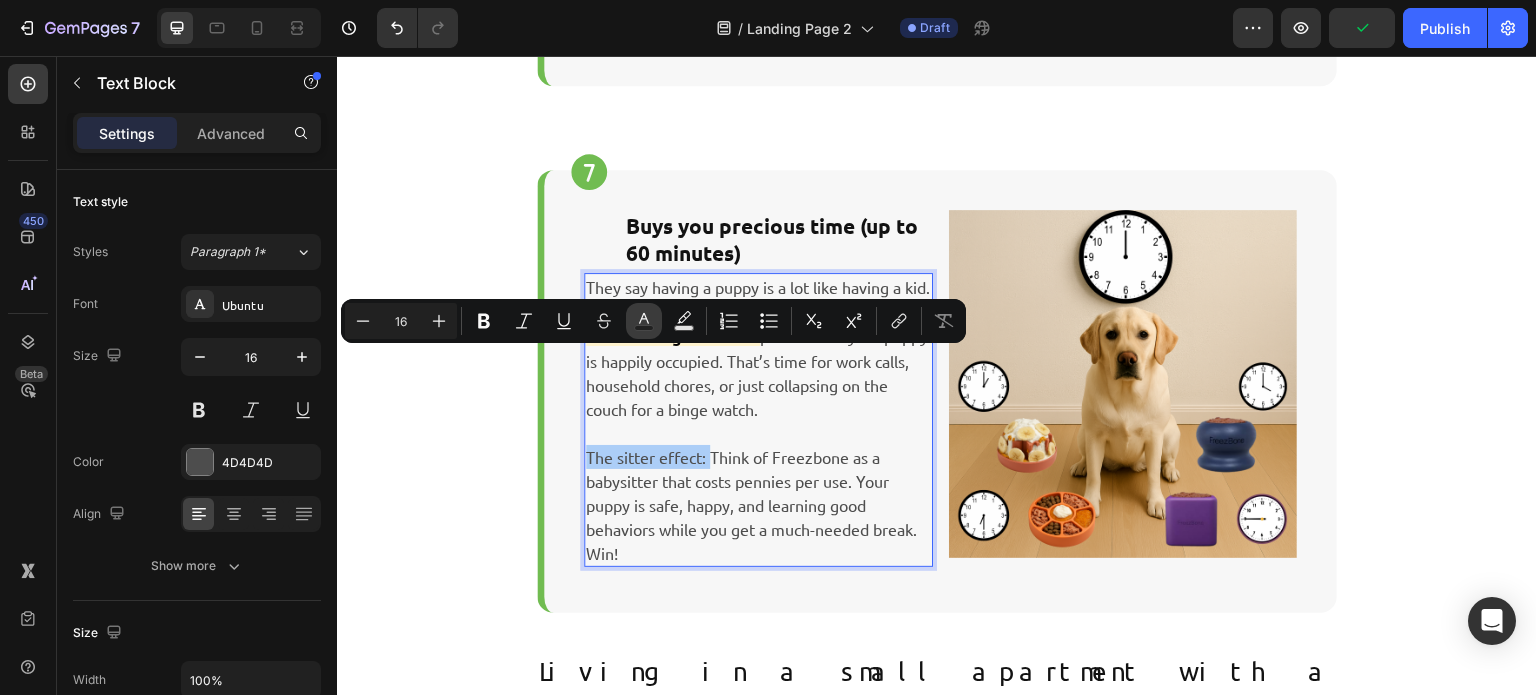 click 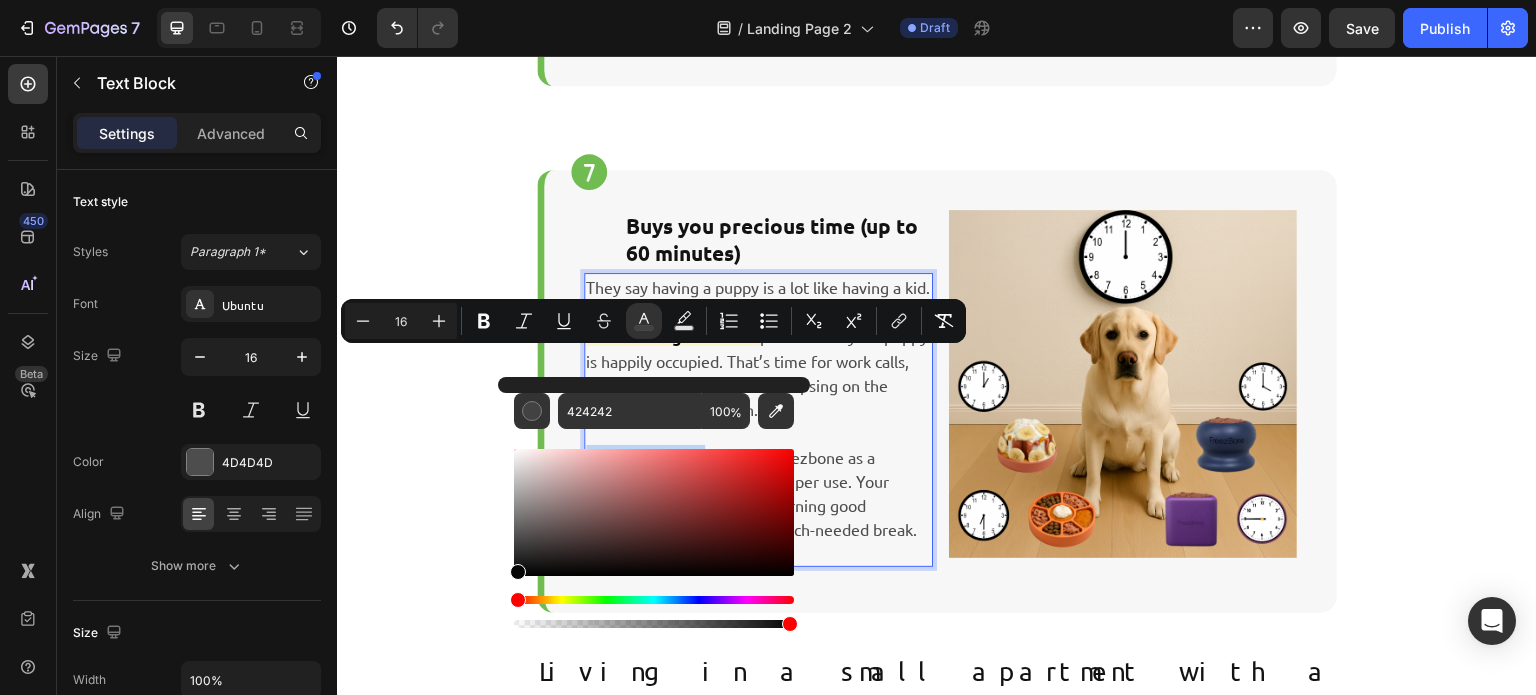drag, startPoint x: 515, startPoint y: 543, endPoint x: 507, endPoint y: 575, distance: 32.984844 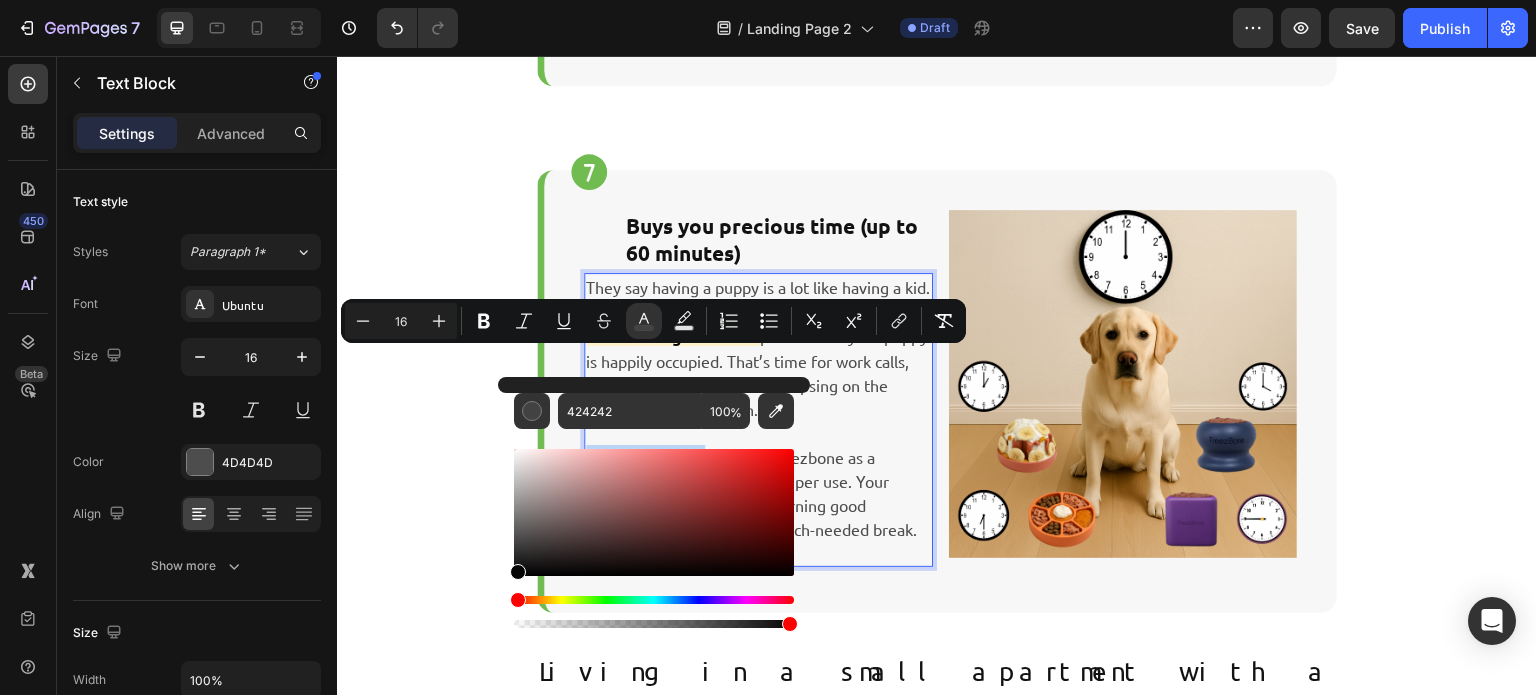 click on "424242 100 %" at bounding box center (654, 504) 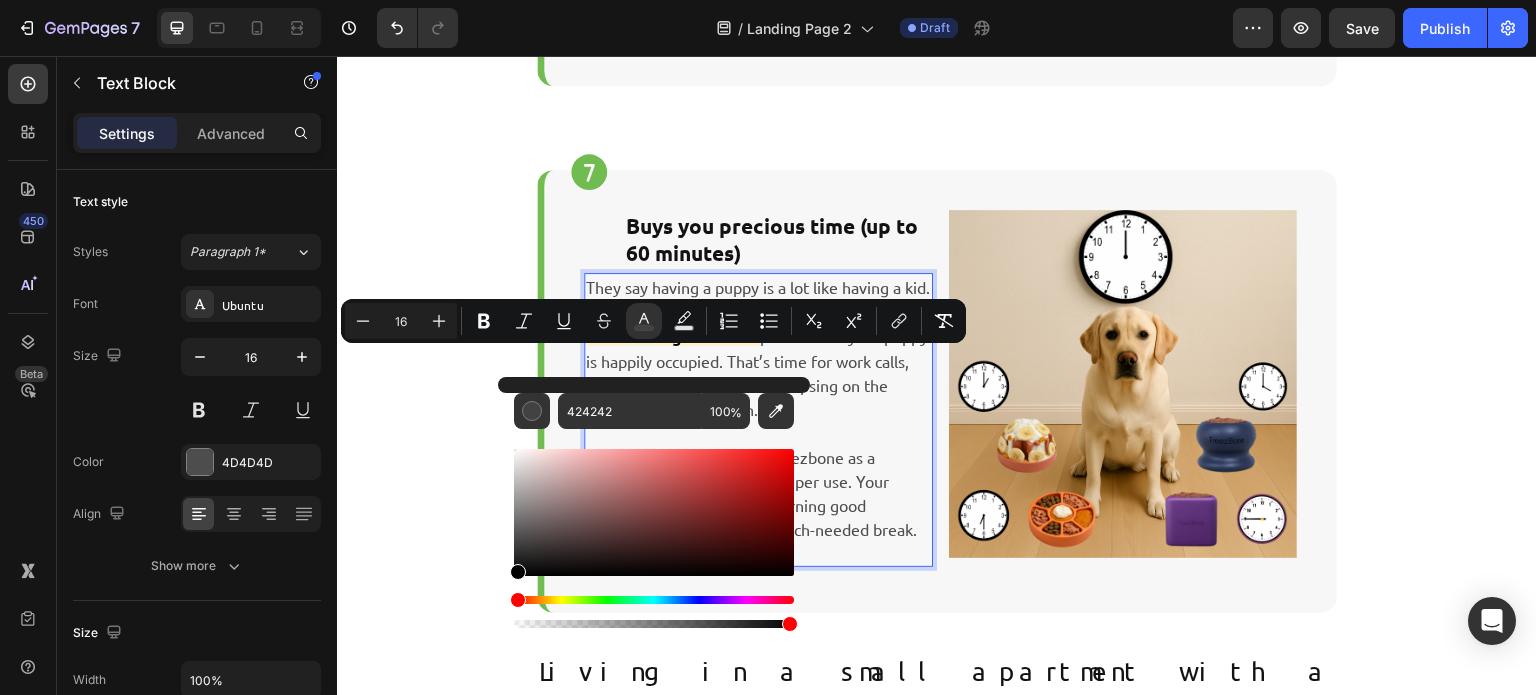 type on "020202" 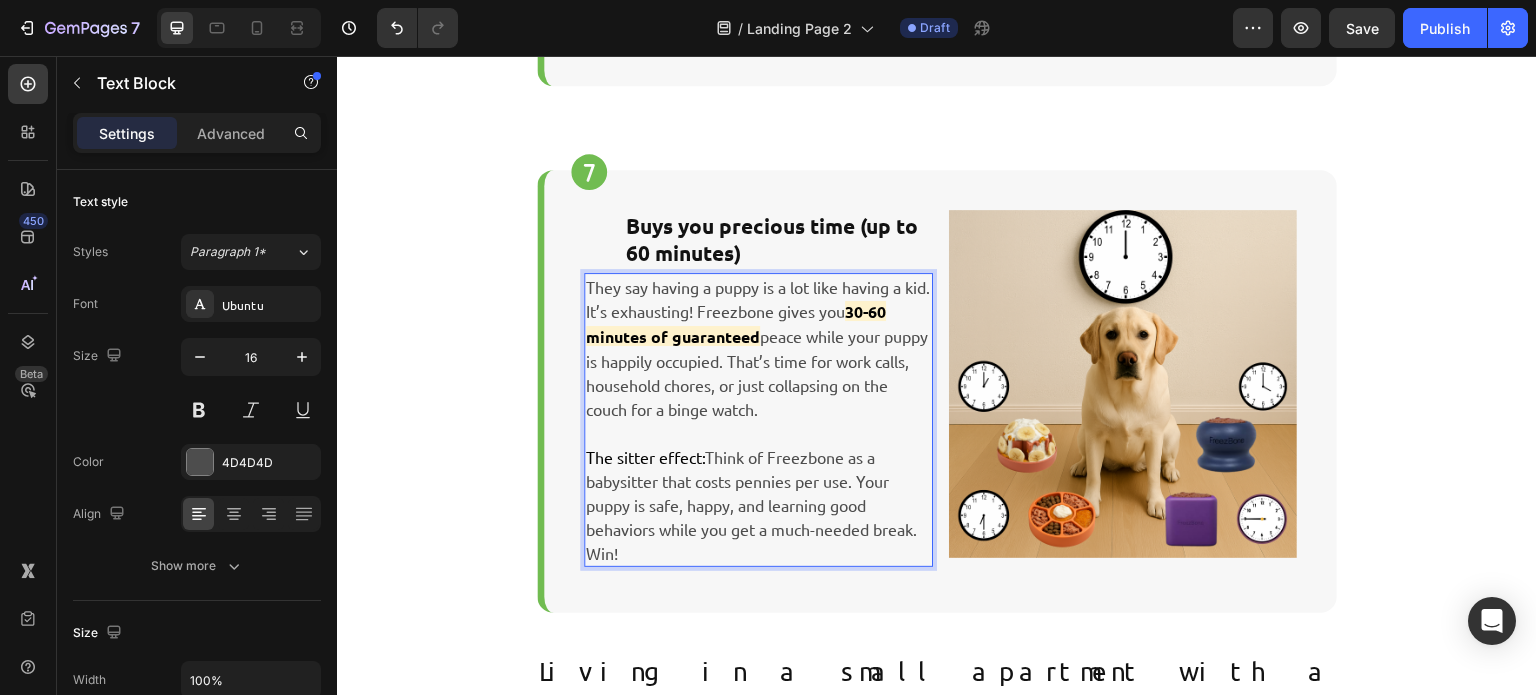 click on "The sitter effect: Think of Freezbone as a babysitter that costs pennies per use. Your puppy is safe, happy, and learning good behaviors while you get a much-needed break. Win!" at bounding box center (758, 505) 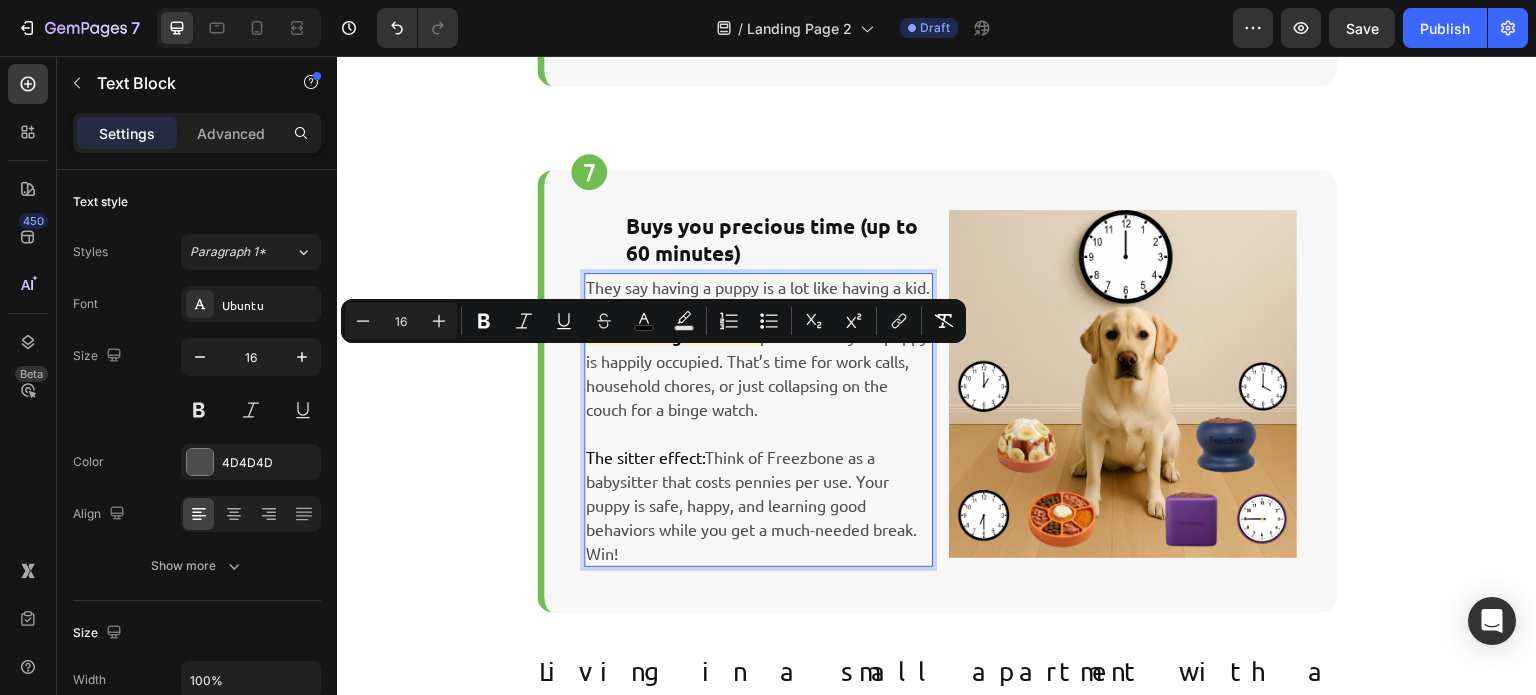 drag, startPoint x: 702, startPoint y: 365, endPoint x: 577, endPoint y: 360, distance: 125.09996 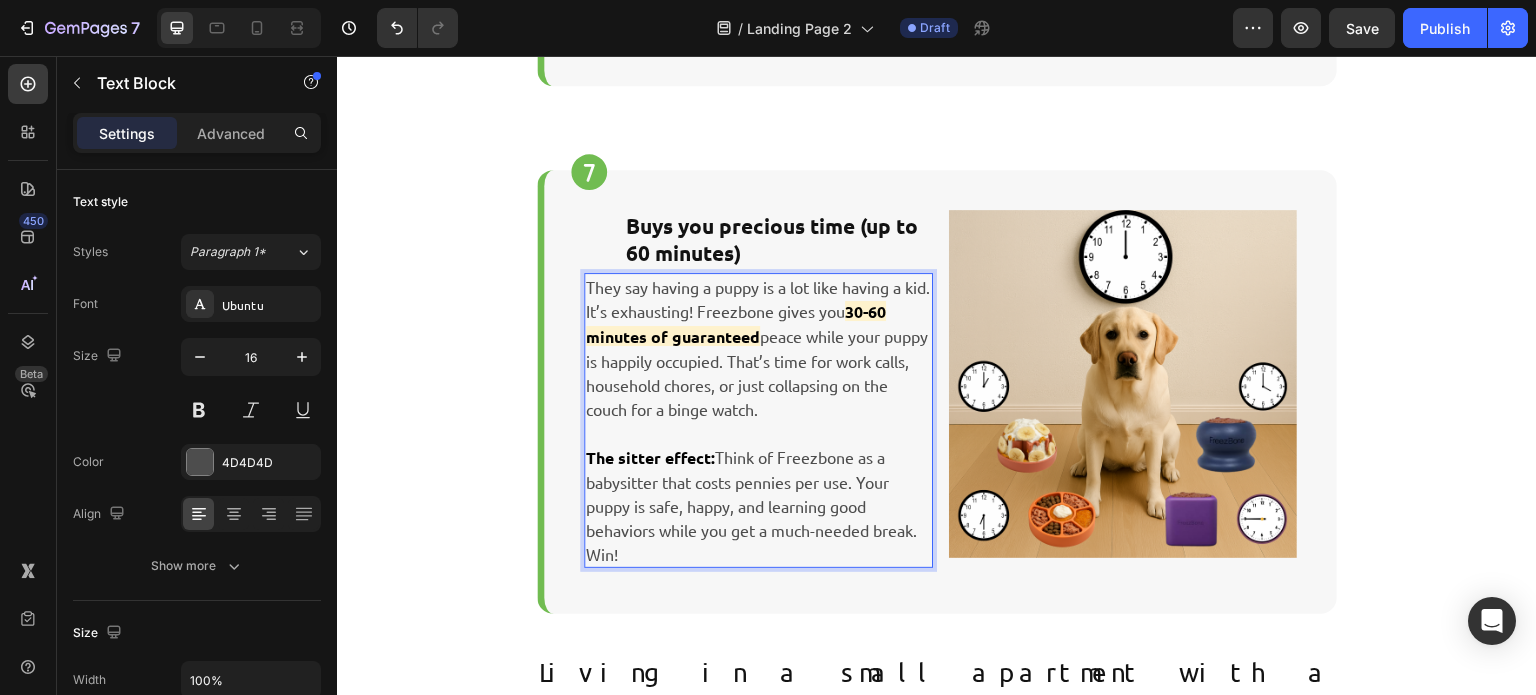 click on "The sitter effect: Think of Freezbone as a babysitter that costs pennies per use. Your puppy is safe, happy, and learning good behaviors while you get a much-needed break. Win!" at bounding box center (758, 505) 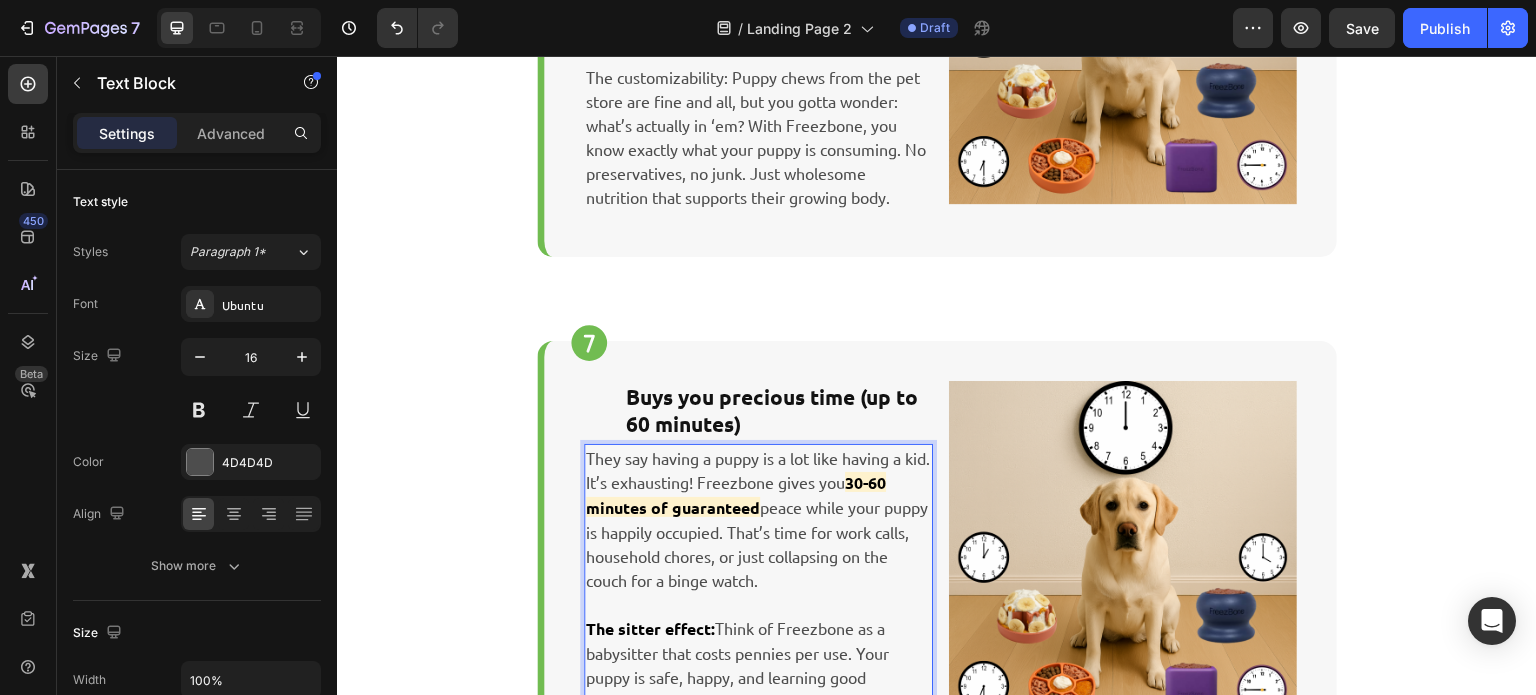 scroll, scrollTop: 3480, scrollLeft: 0, axis: vertical 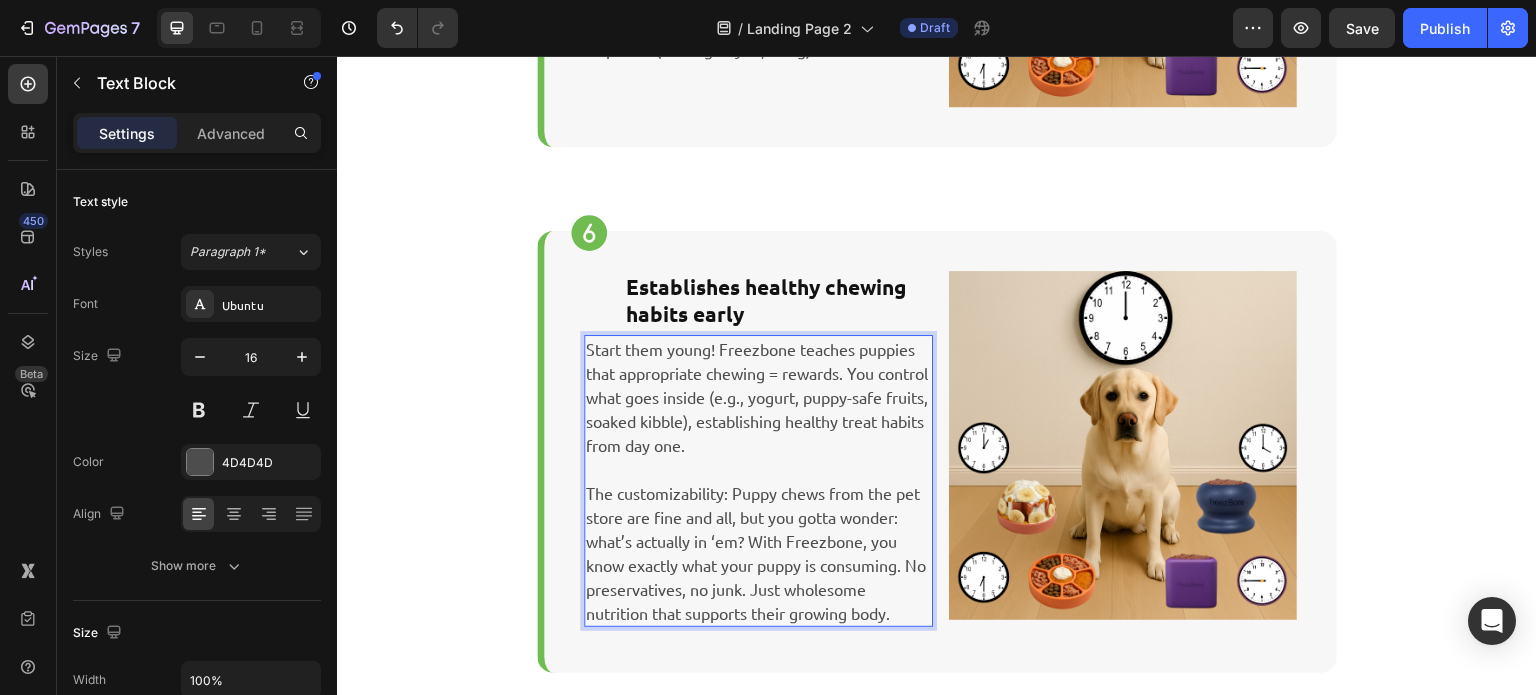 click on "The customizability: Puppy chews from the pet store are fine and all, but you gotta wonder: what’s actually in ‘em? With Freezbone, you know exactly what your puppy is consuming. No preservatives, no junk. Just wholesome nutrition that supports their growing body." at bounding box center [758, 553] 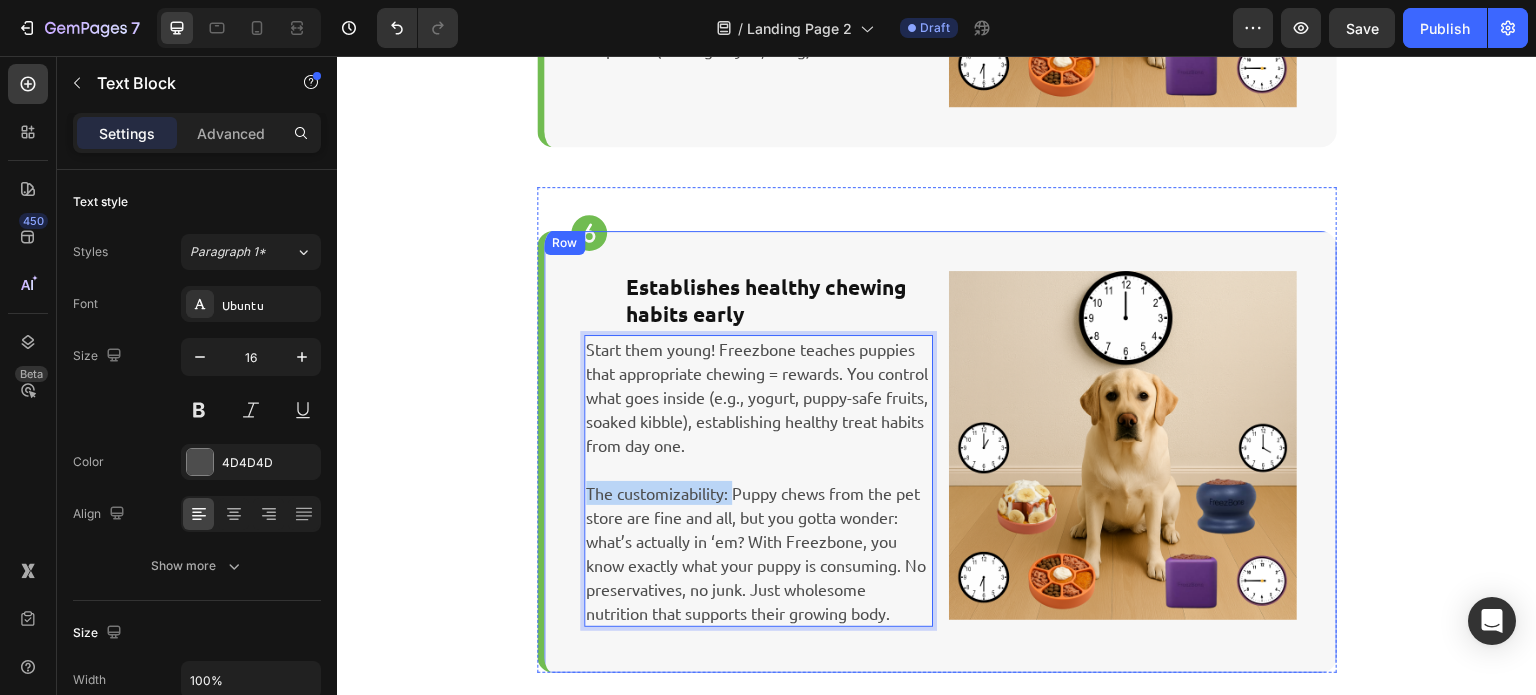 drag, startPoint x: 722, startPoint y: 400, endPoint x: 559, endPoint y: 392, distance: 163.1962 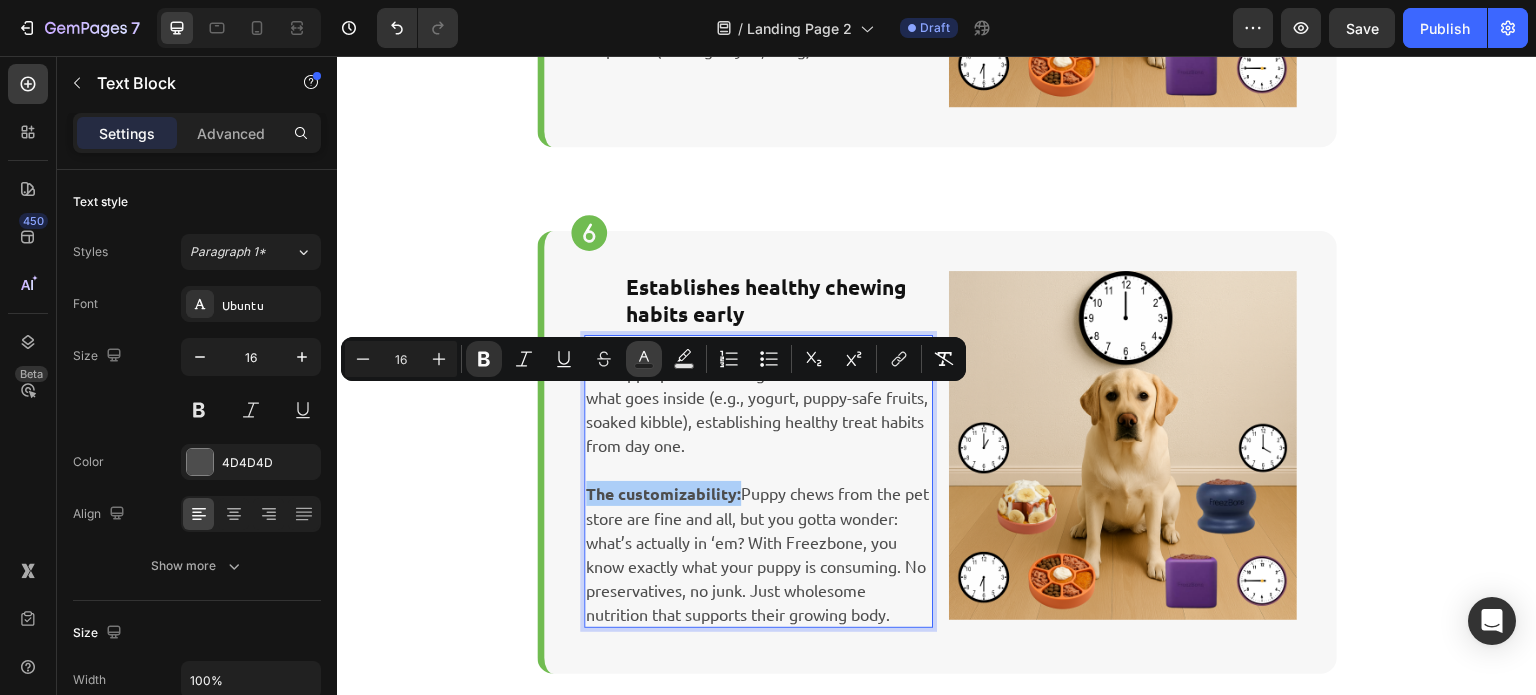 click on "Text Color" at bounding box center (644, 359) 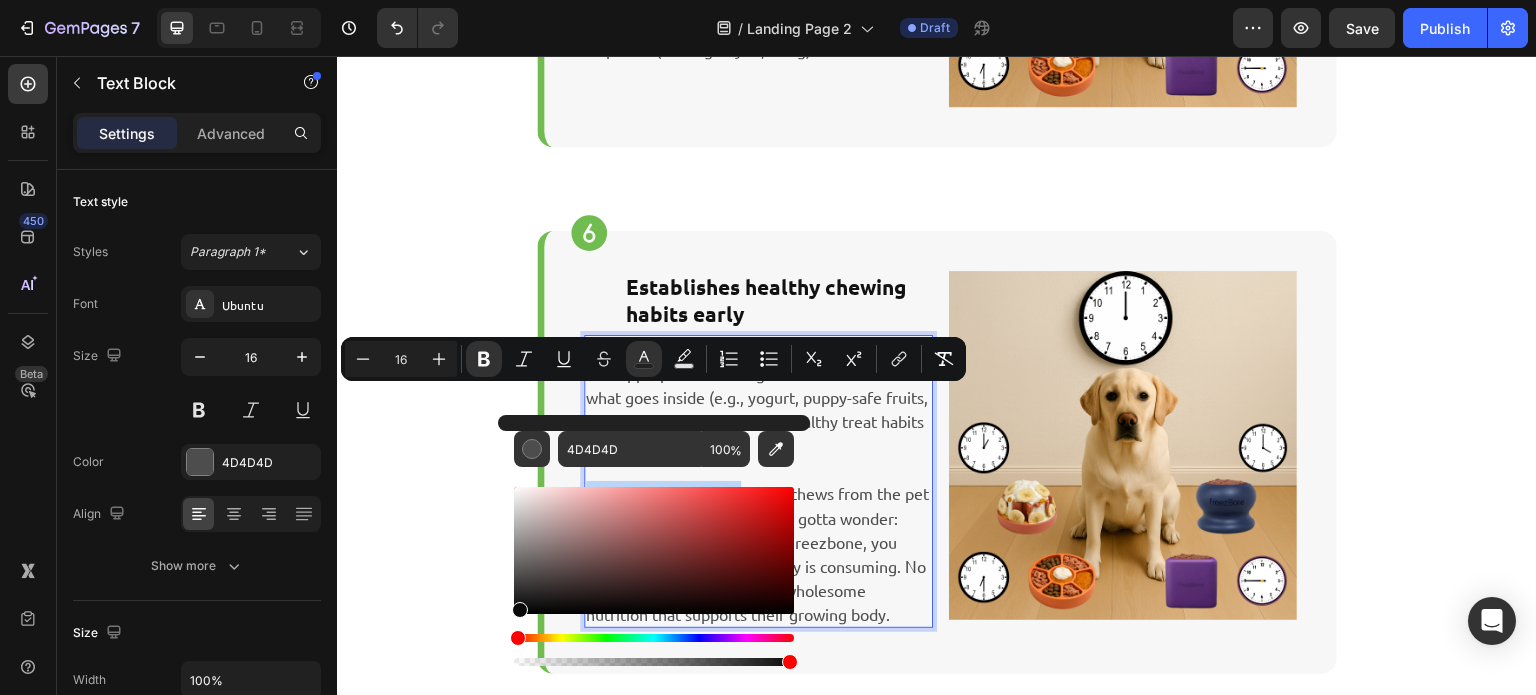 click at bounding box center (654, 550) 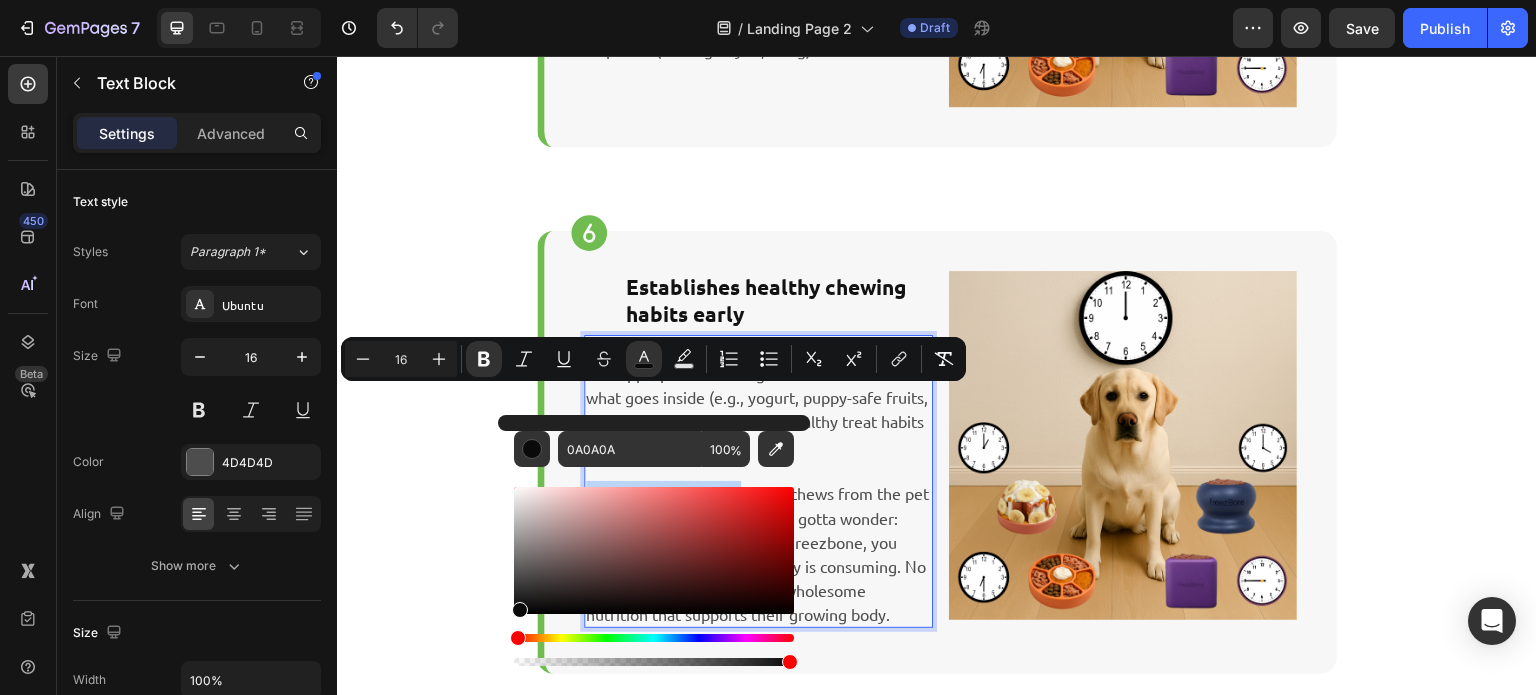 drag, startPoint x: 854, startPoint y: 665, endPoint x: 469, endPoint y: 626, distance: 386.97028 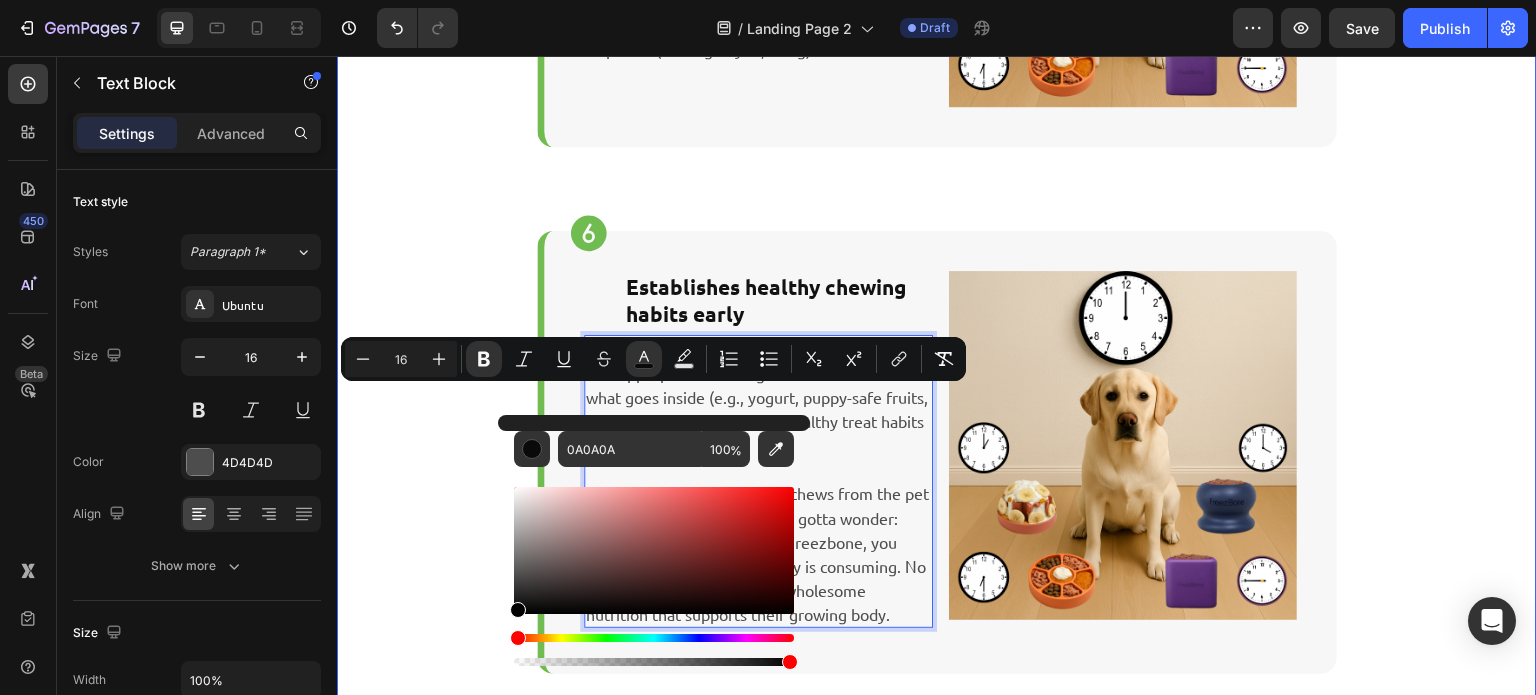 type on "000000" 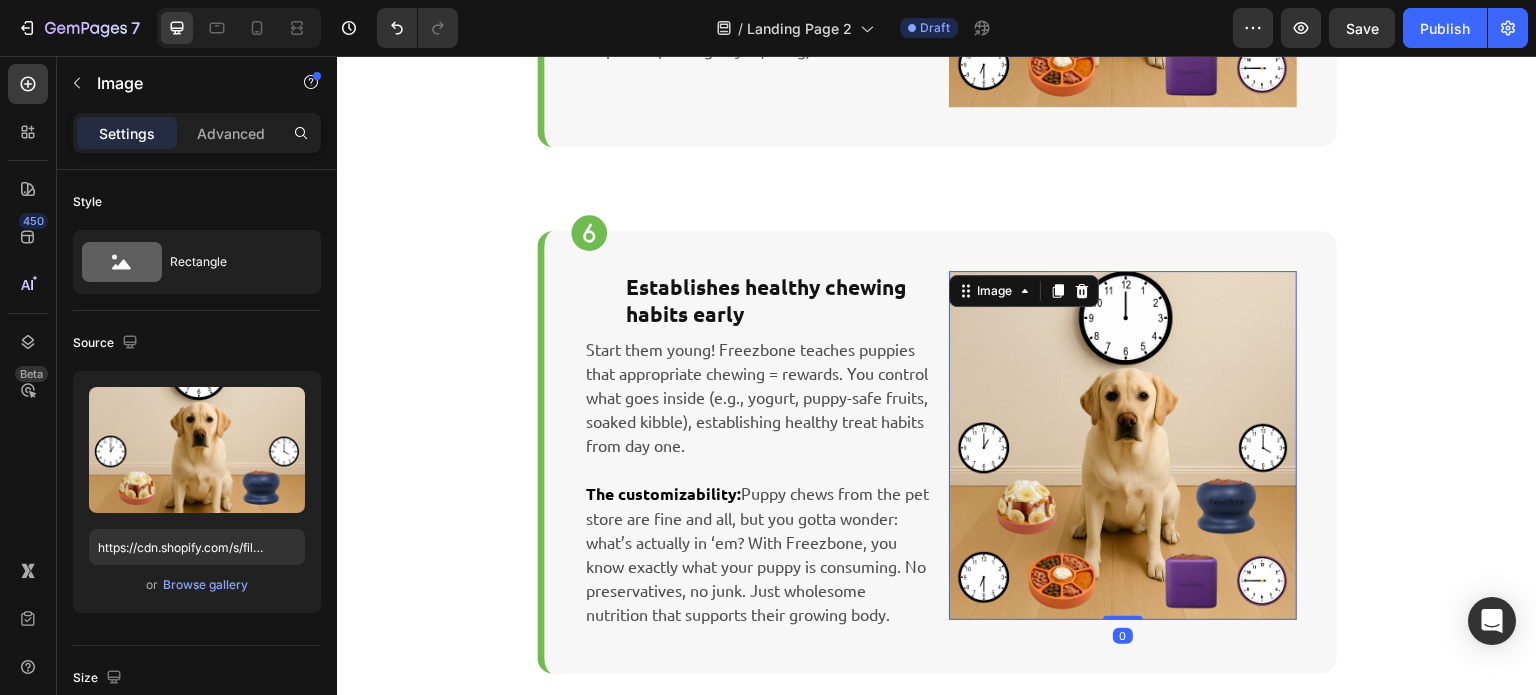 click at bounding box center [1123, 445] 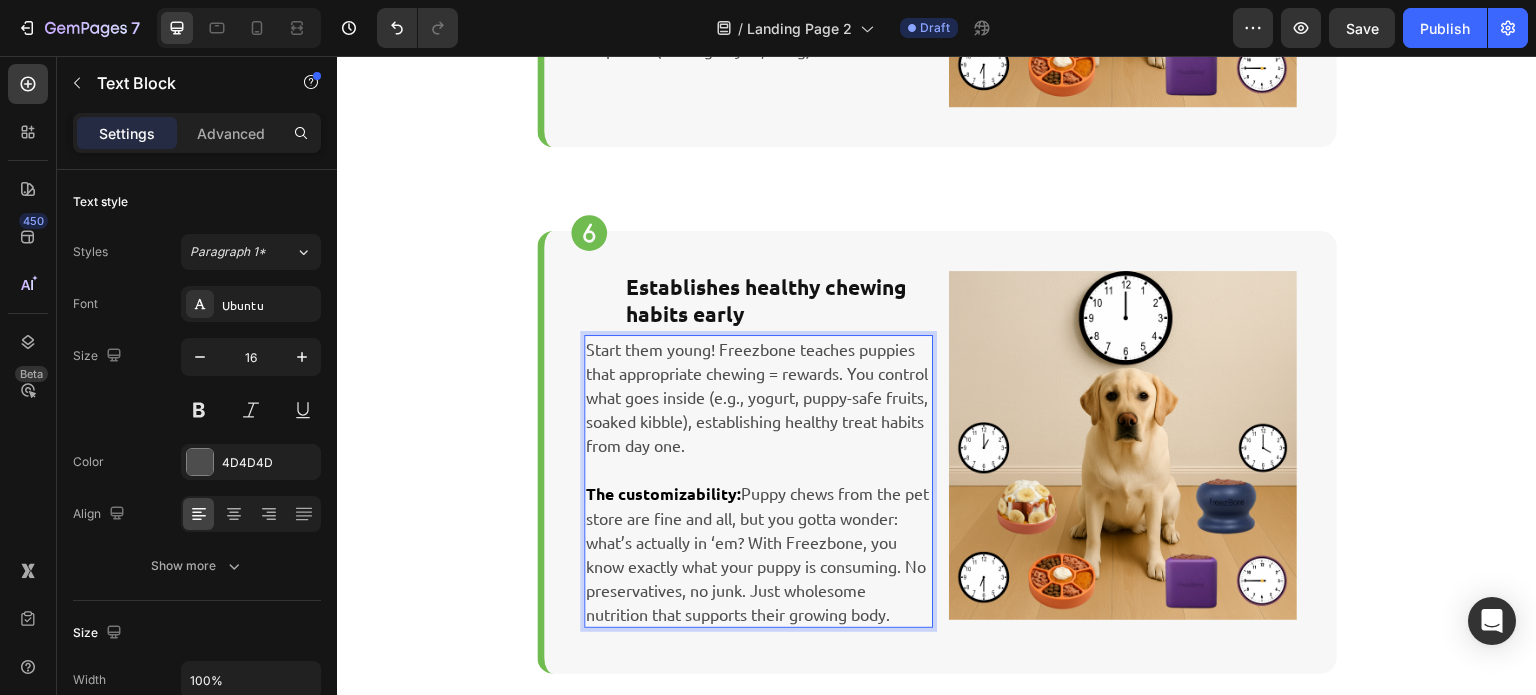 click on "The customizability: Puppy chews from the pet store are fine and all, but you gotta wonder: what’s actually in ‘em? With Freezbone, you know exactly what your puppy is consuming. No preservatives, no junk. Just wholesome nutrition that supports their growing body." at bounding box center [758, 553] 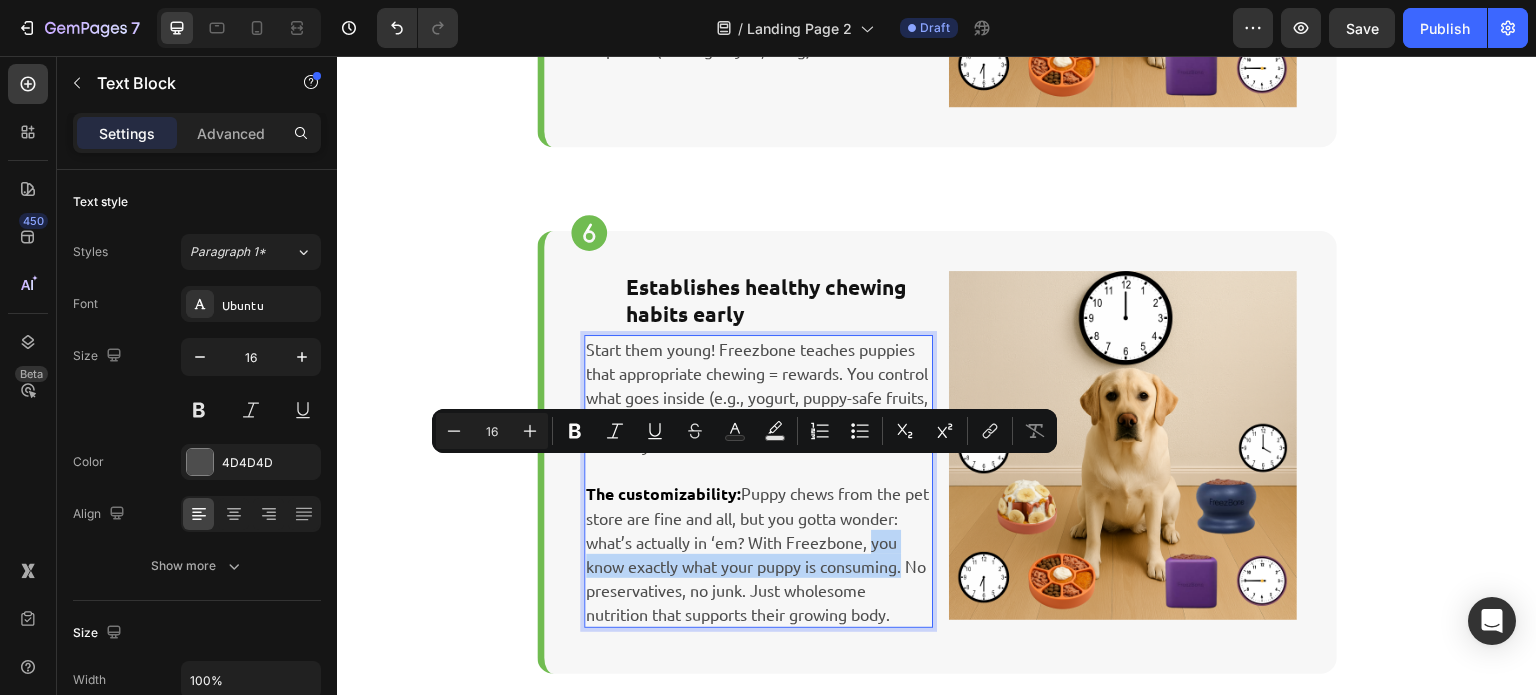 drag, startPoint x: 660, startPoint y: 475, endPoint x: 674, endPoint y: 503, distance: 31.304953 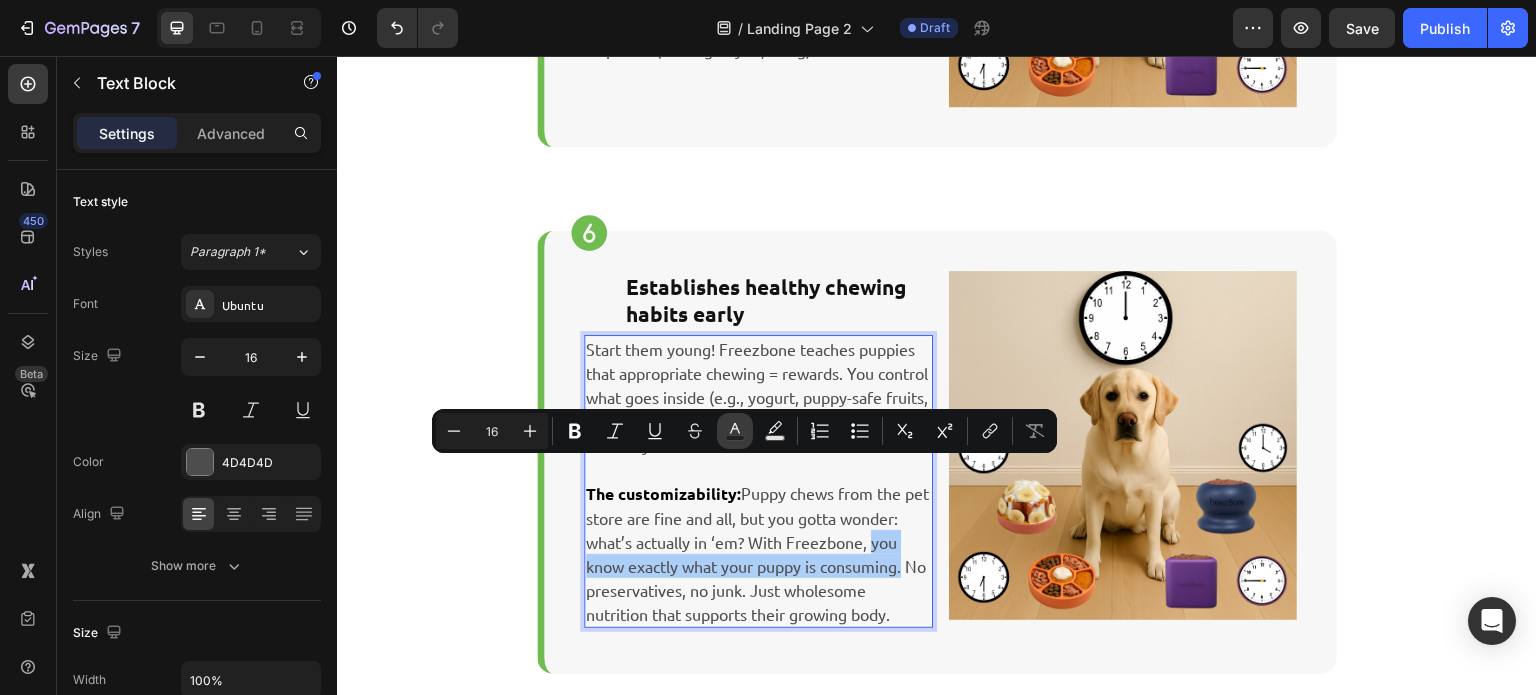 click on "Text Color" at bounding box center [735, 431] 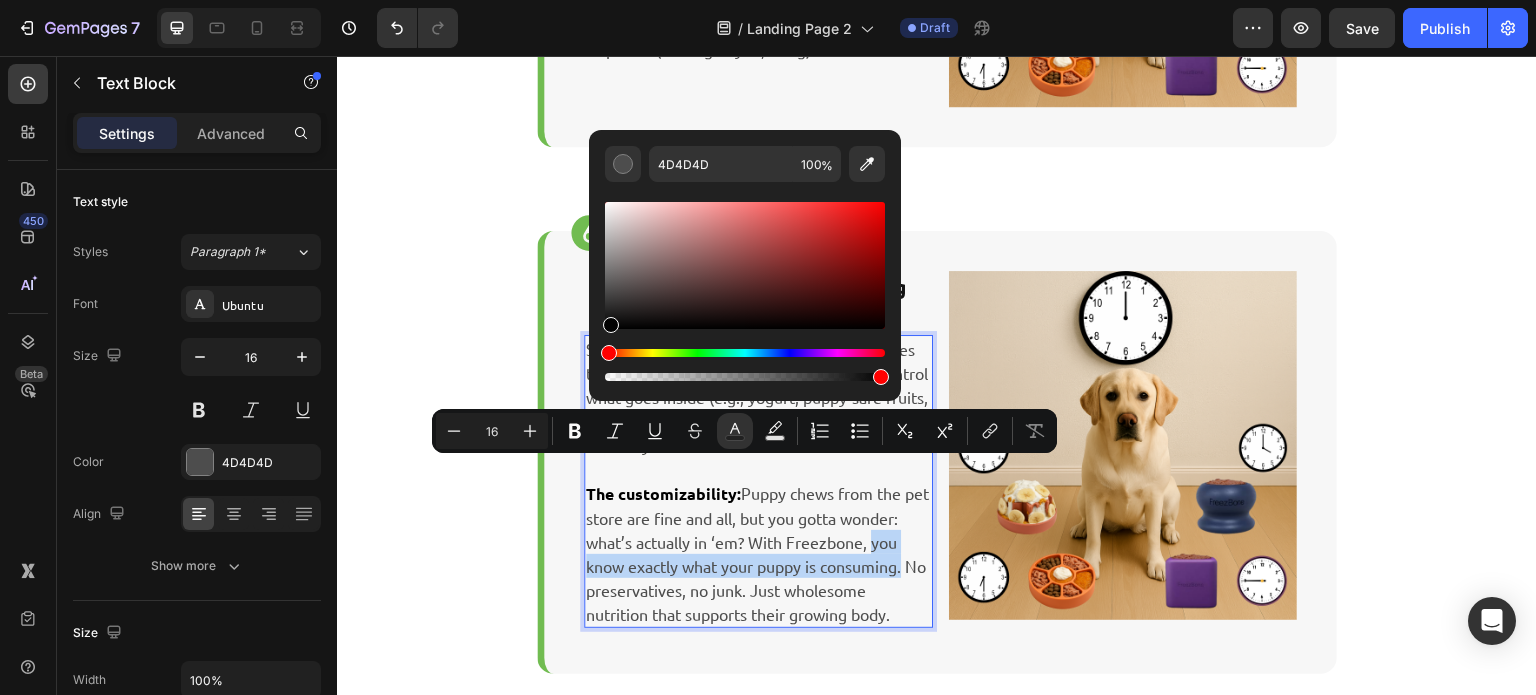click at bounding box center (745, 265) 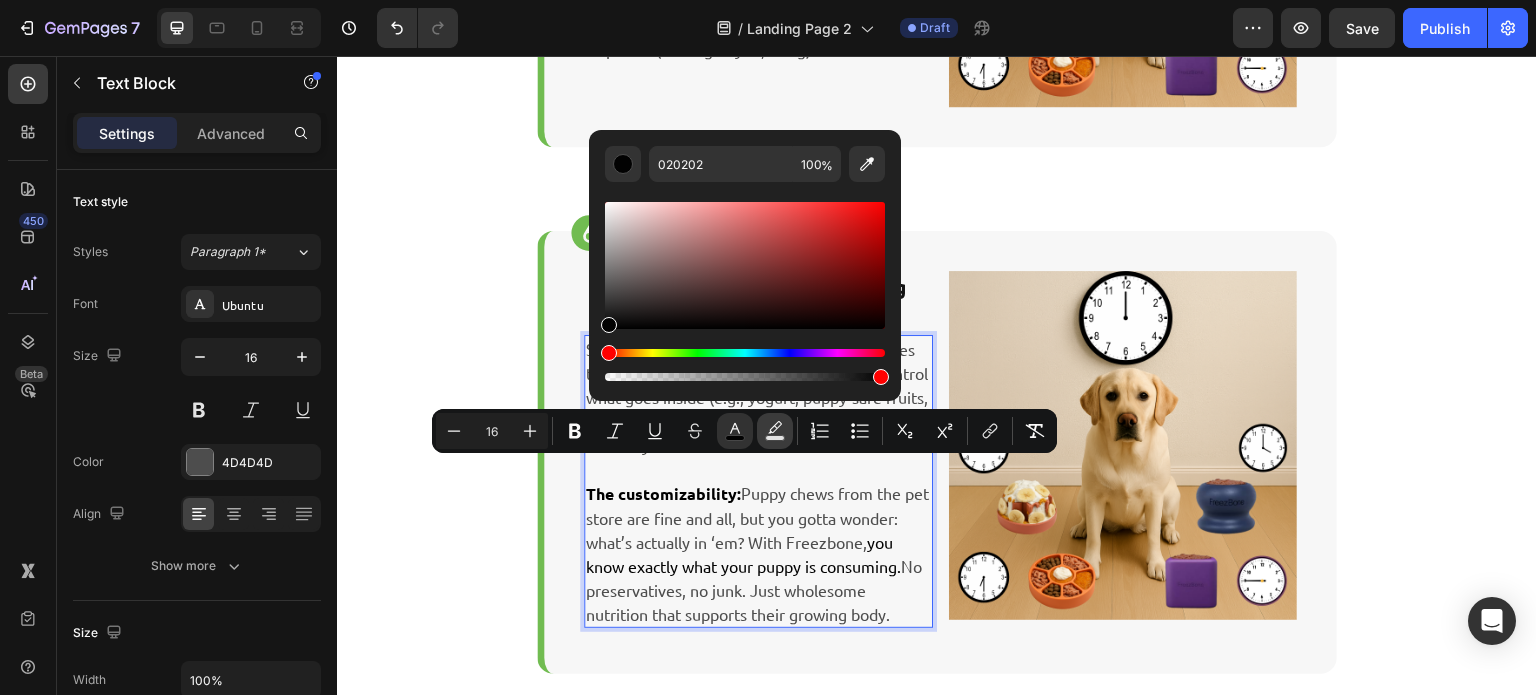 click 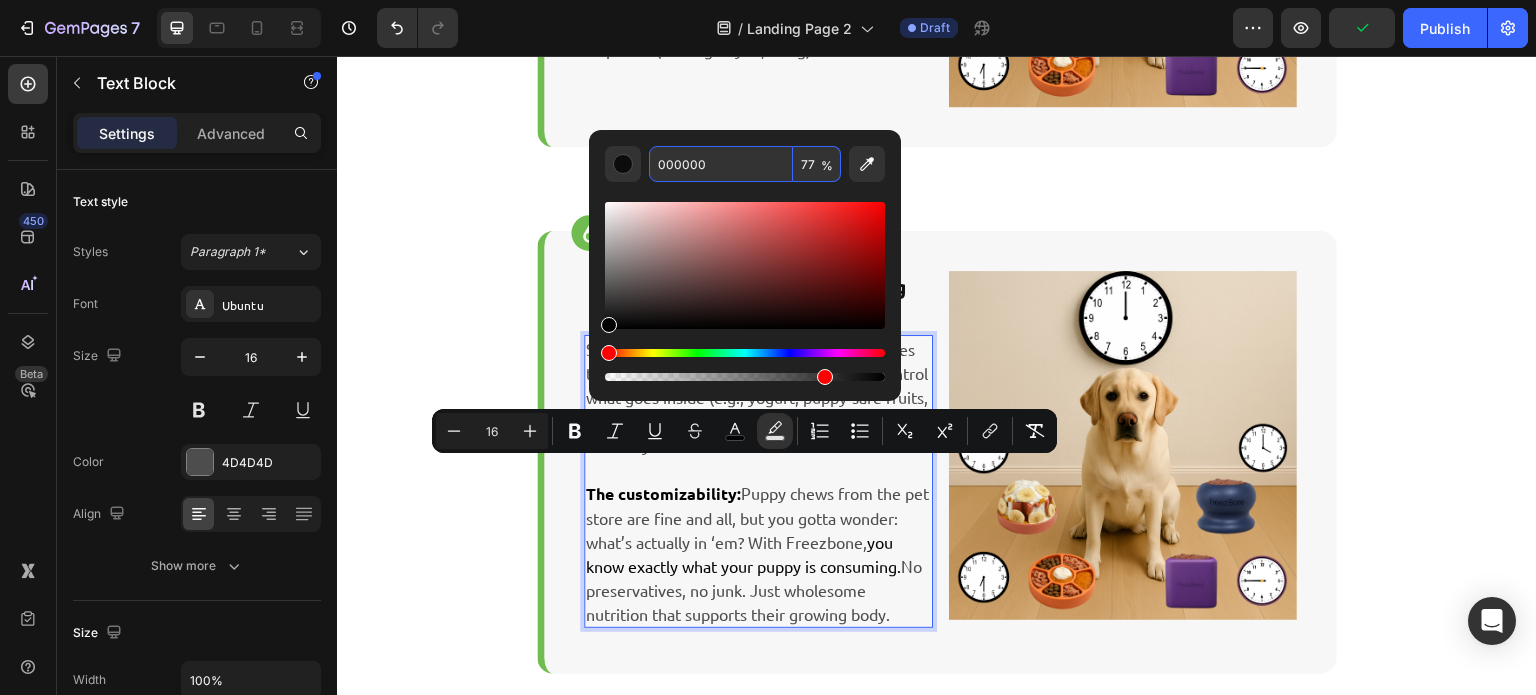 click on "000000" at bounding box center [721, 164] 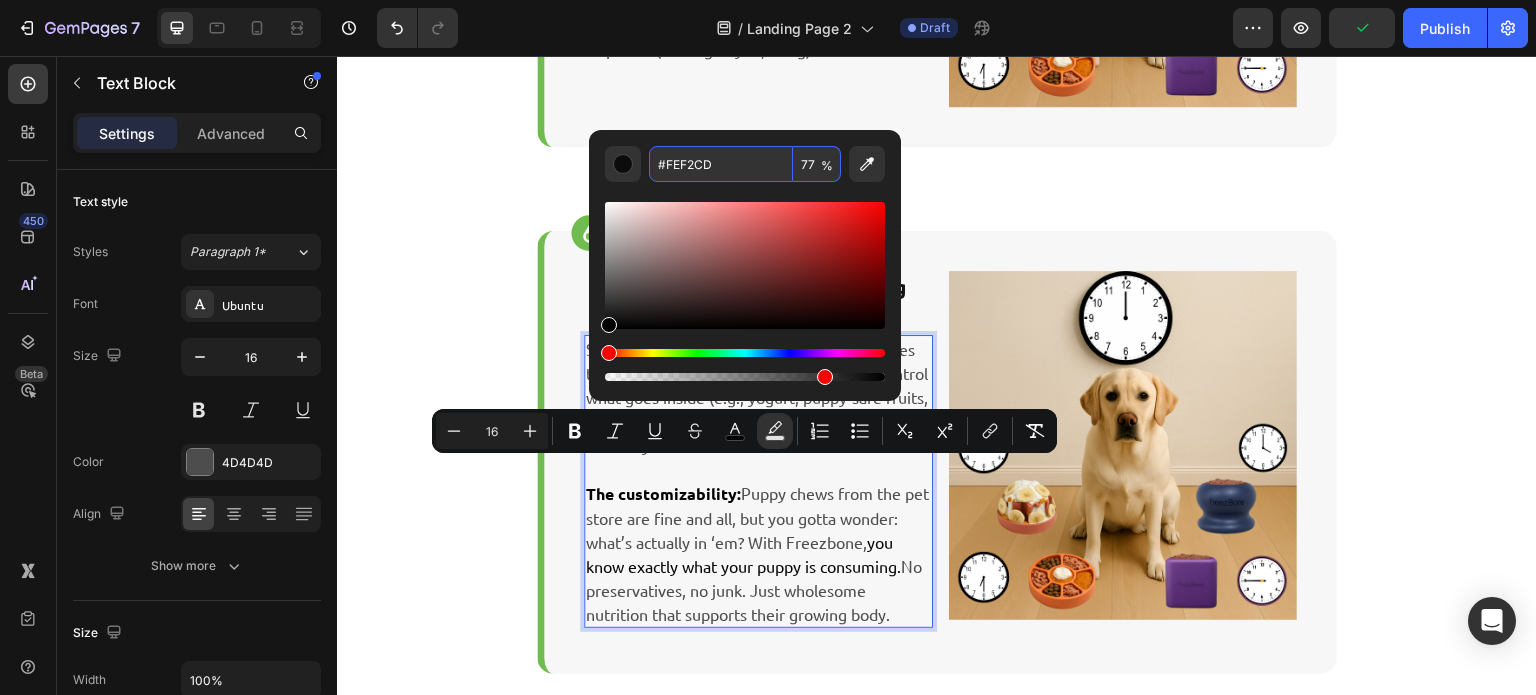 type on "FEF2CD" 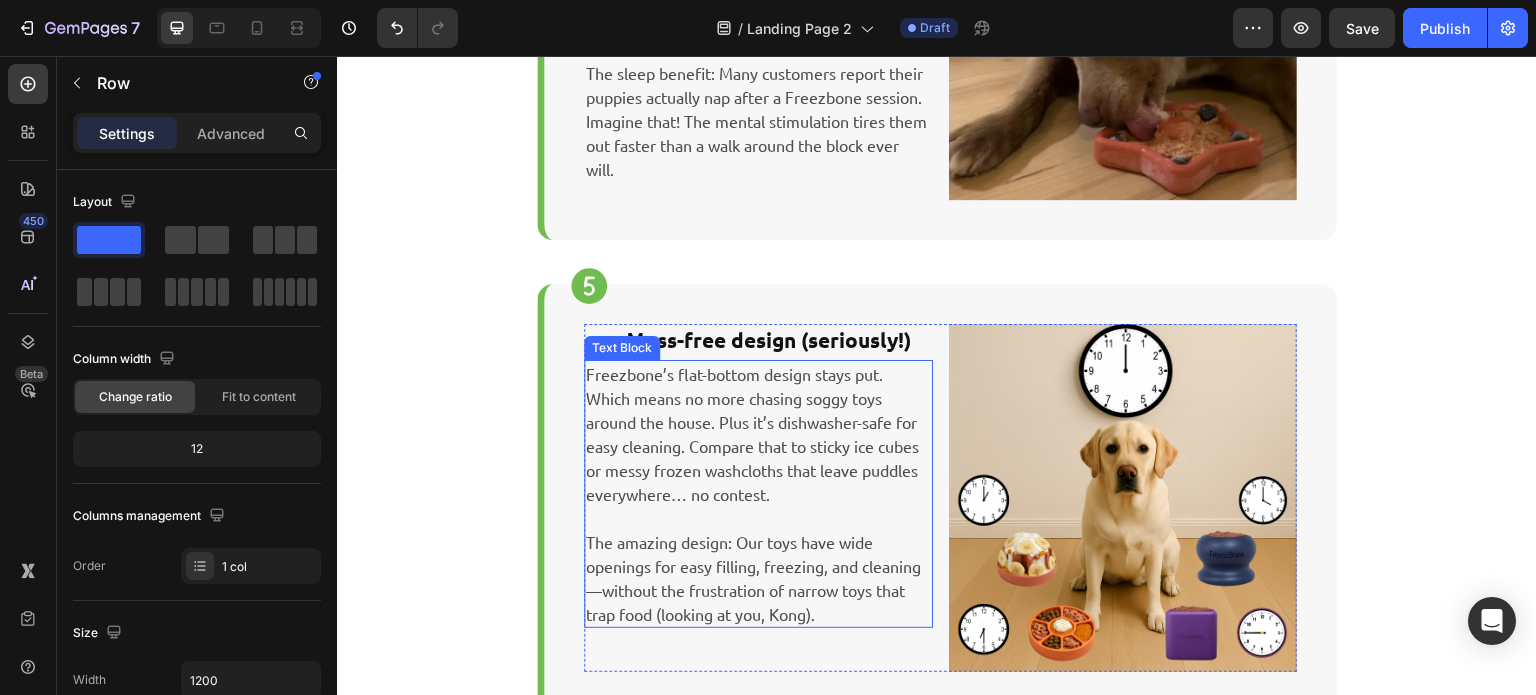 scroll, scrollTop: 2510, scrollLeft: 0, axis: vertical 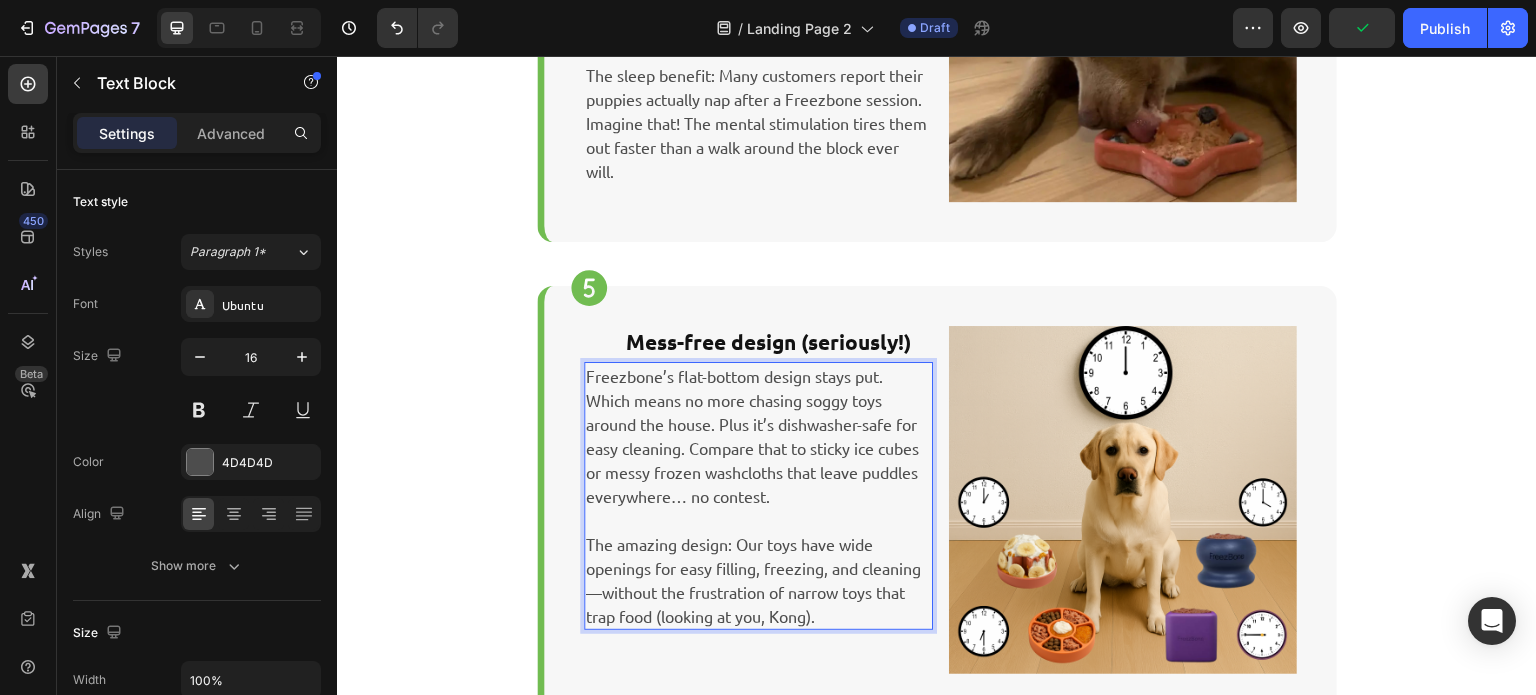 click on "Freezbone’s flat-bottom design stays put. Which means no more chasing soggy toys around the house. Plus it’s dishwasher-safe for easy cleaning. Compare that to sticky ice cubes or messy frozen washcloths that leave puddles everywhere… no contest." at bounding box center (758, 436) 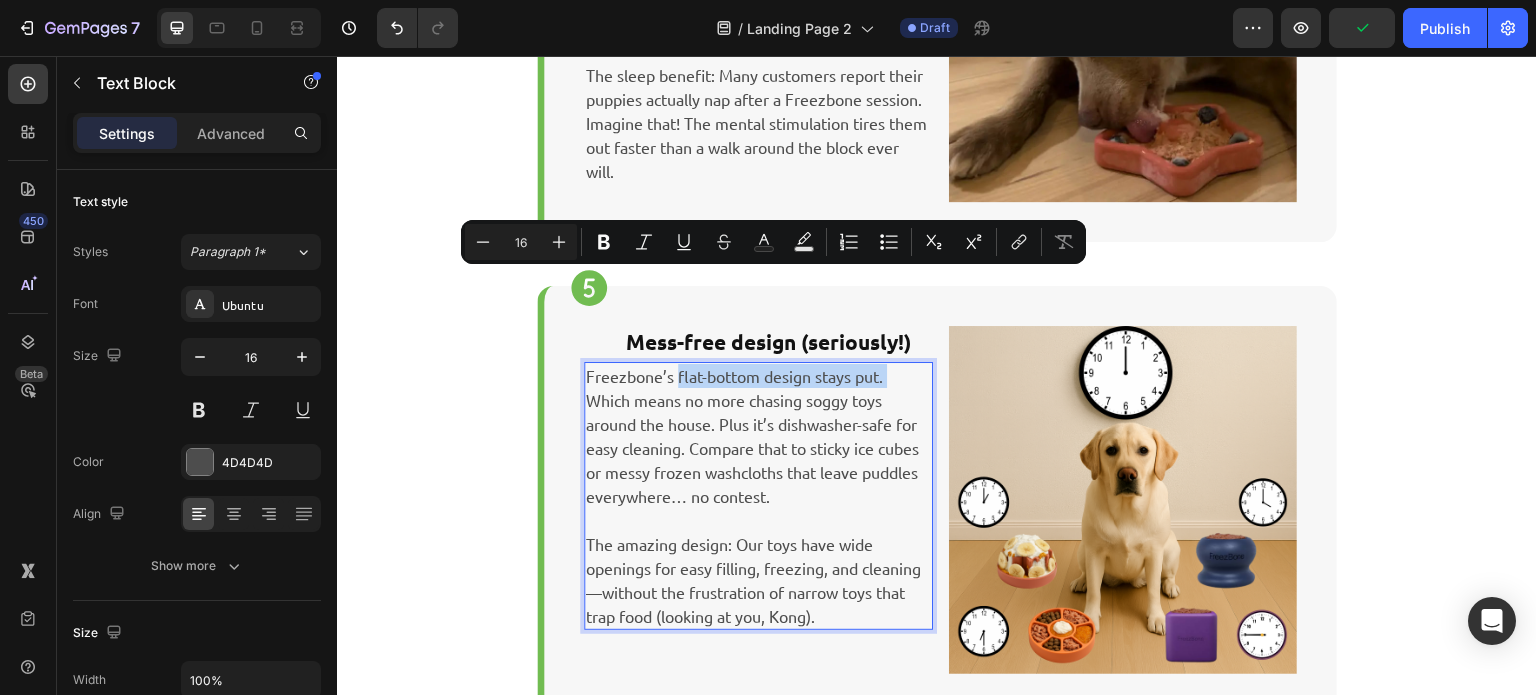 drag, startPoint x: 671, startPoint y: 277, endPoint x: 882, endPoint y: 280, distance: 211.02133 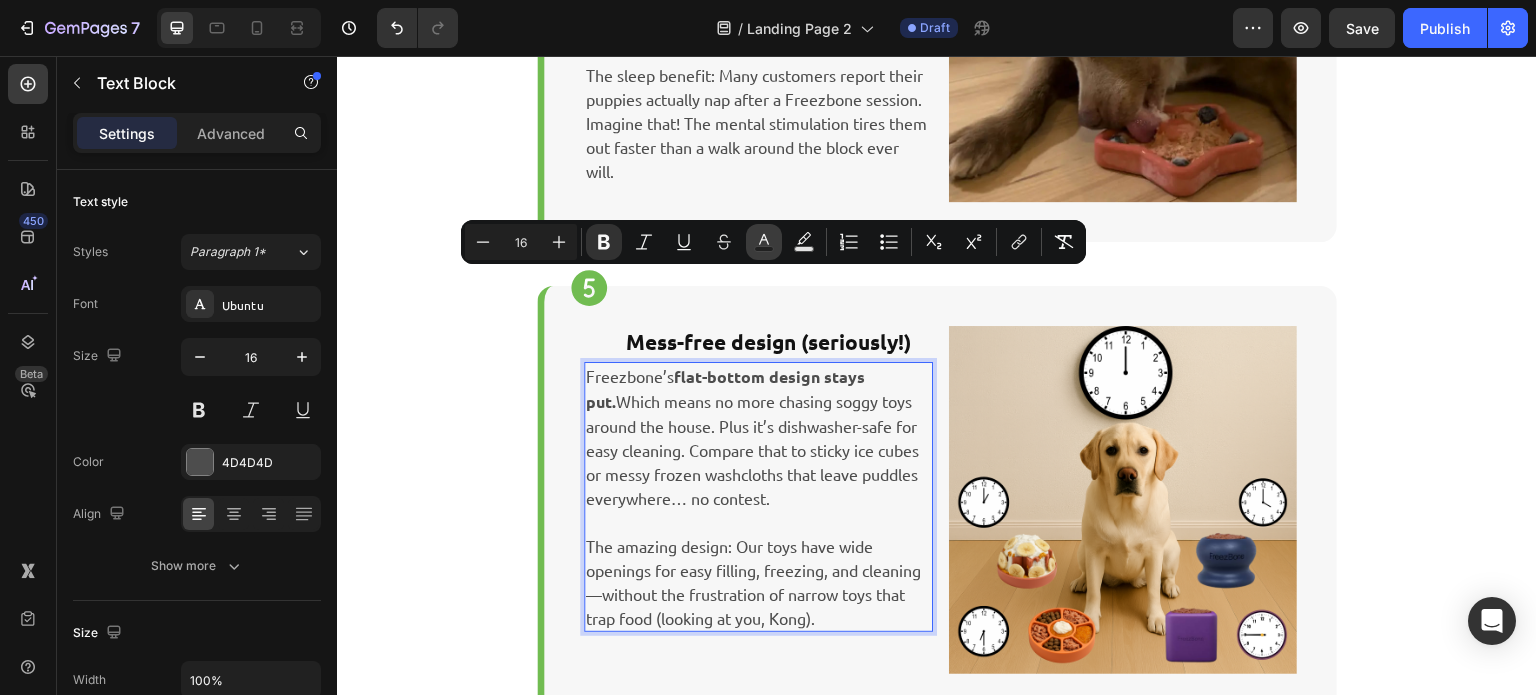 click 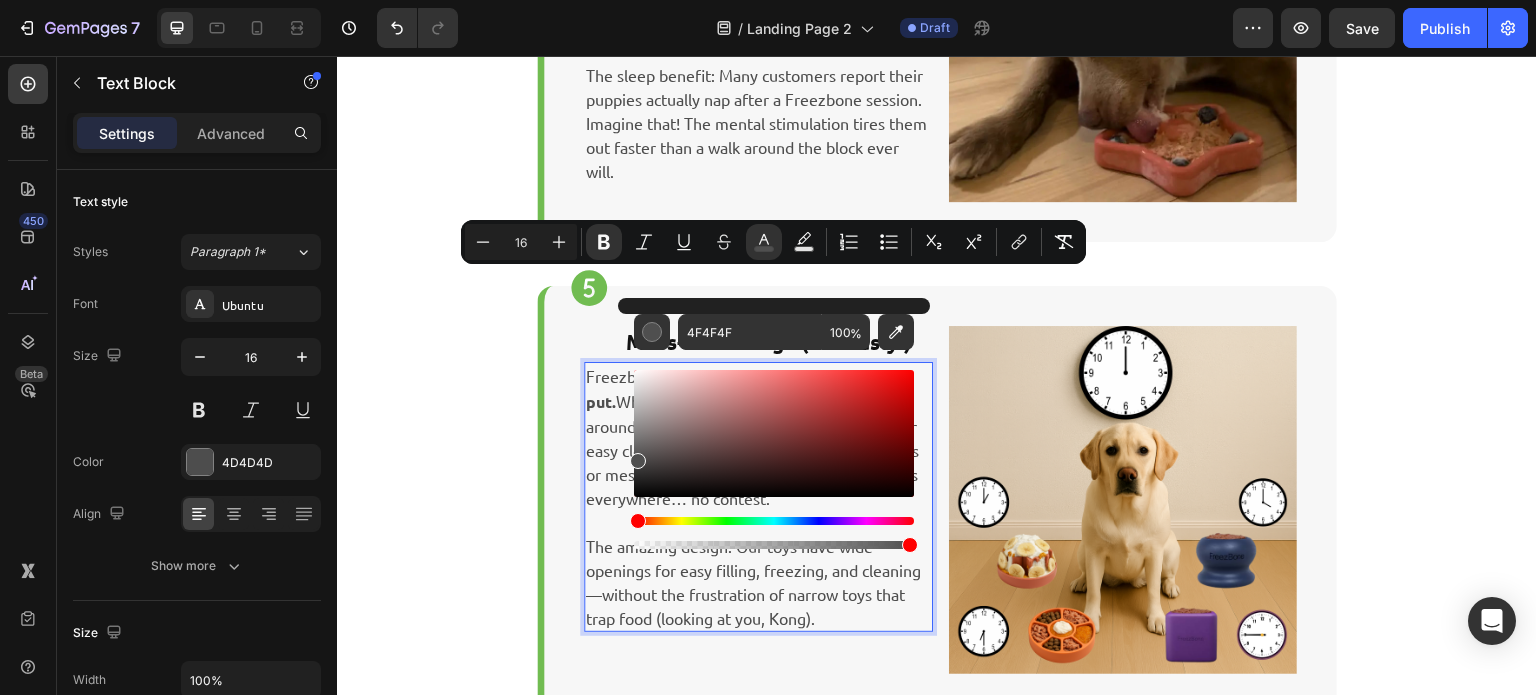 drag, startPoint x: 633, startPoint y: 457, endPoint x: 624, endPoint y: 495, distance: 39.051247 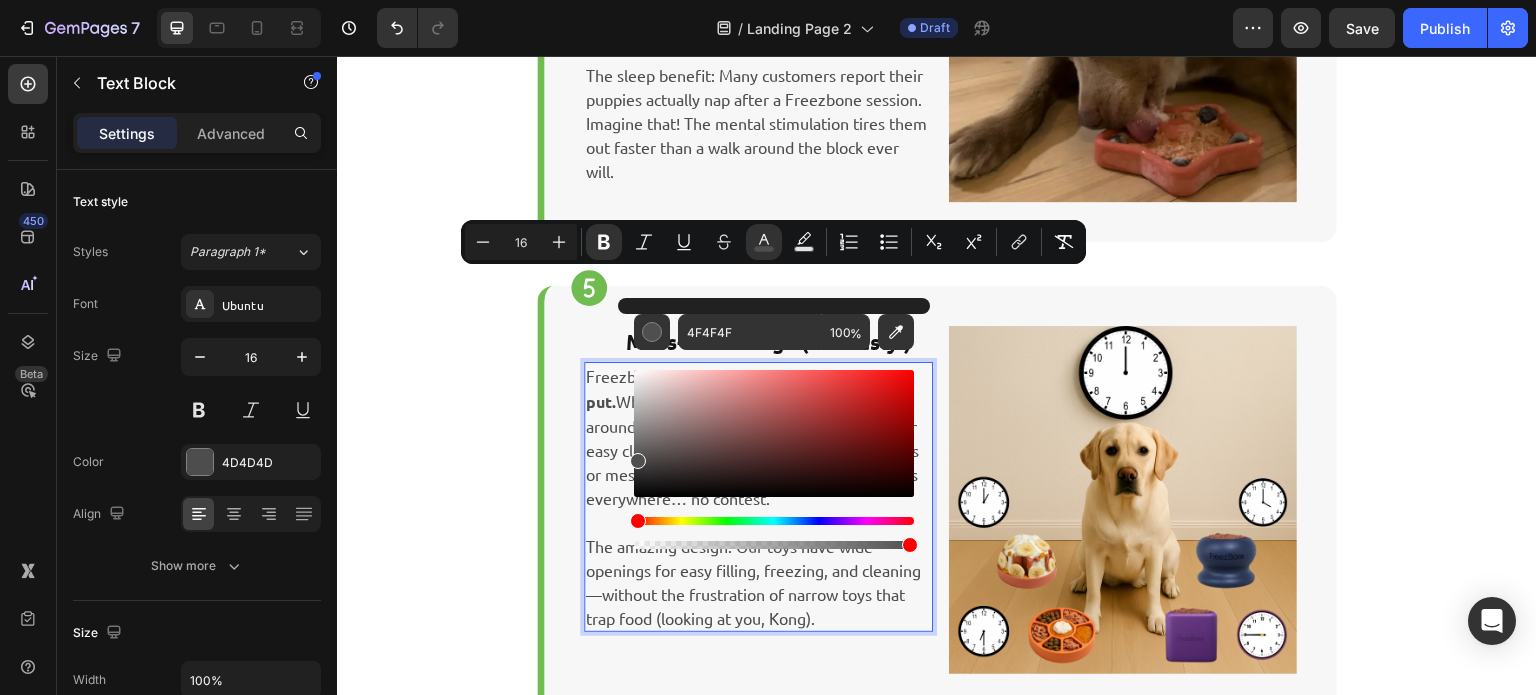 click on "4F4F4F 100 %" at bounding box center (774, 425) 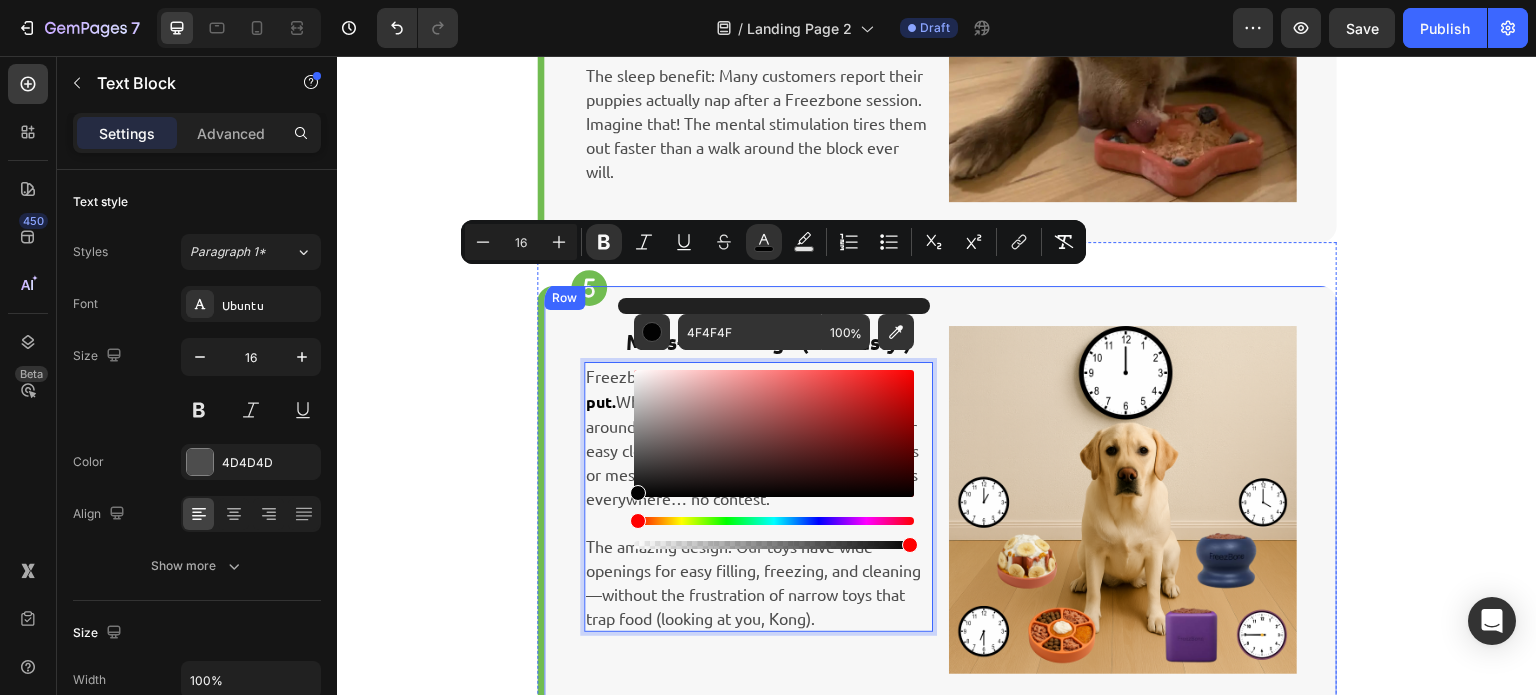 type on "020202" 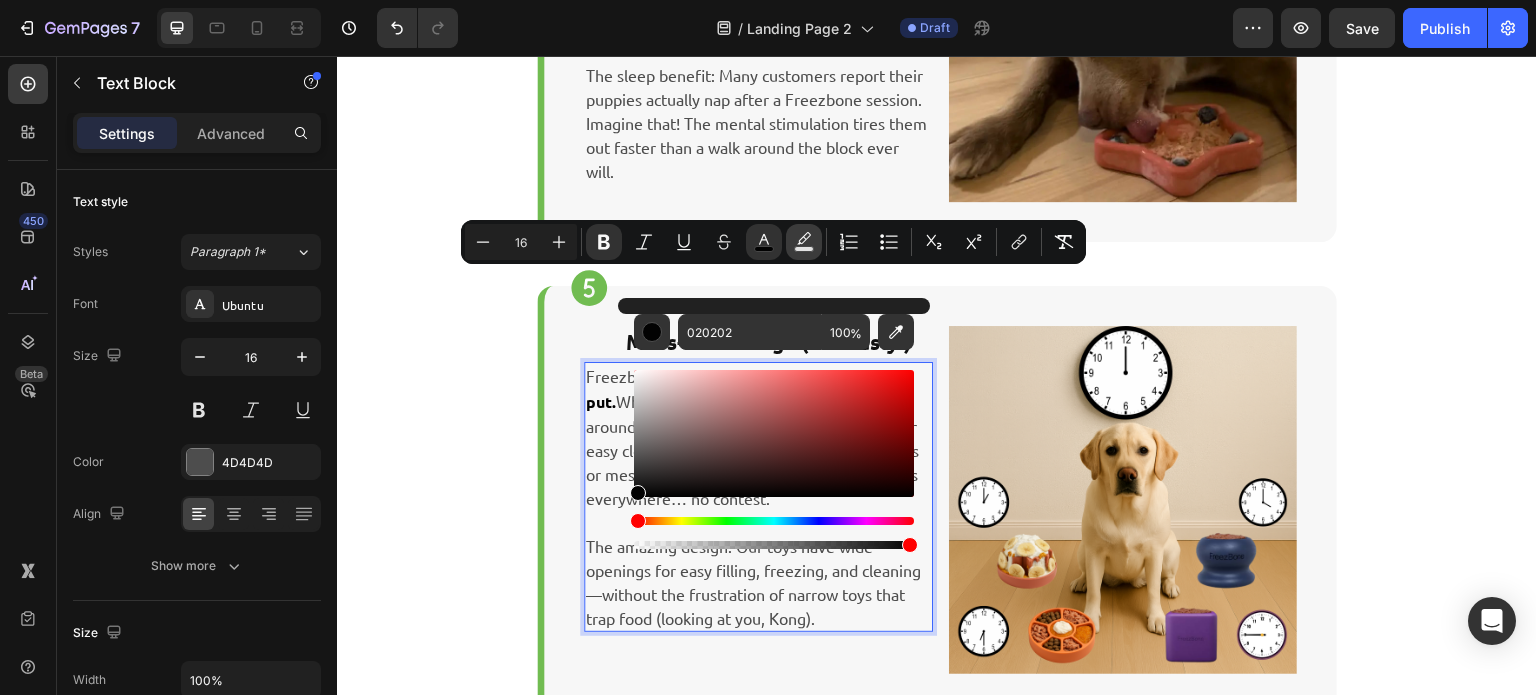 click on "Text Background Color" at bounding box center (804, 242) 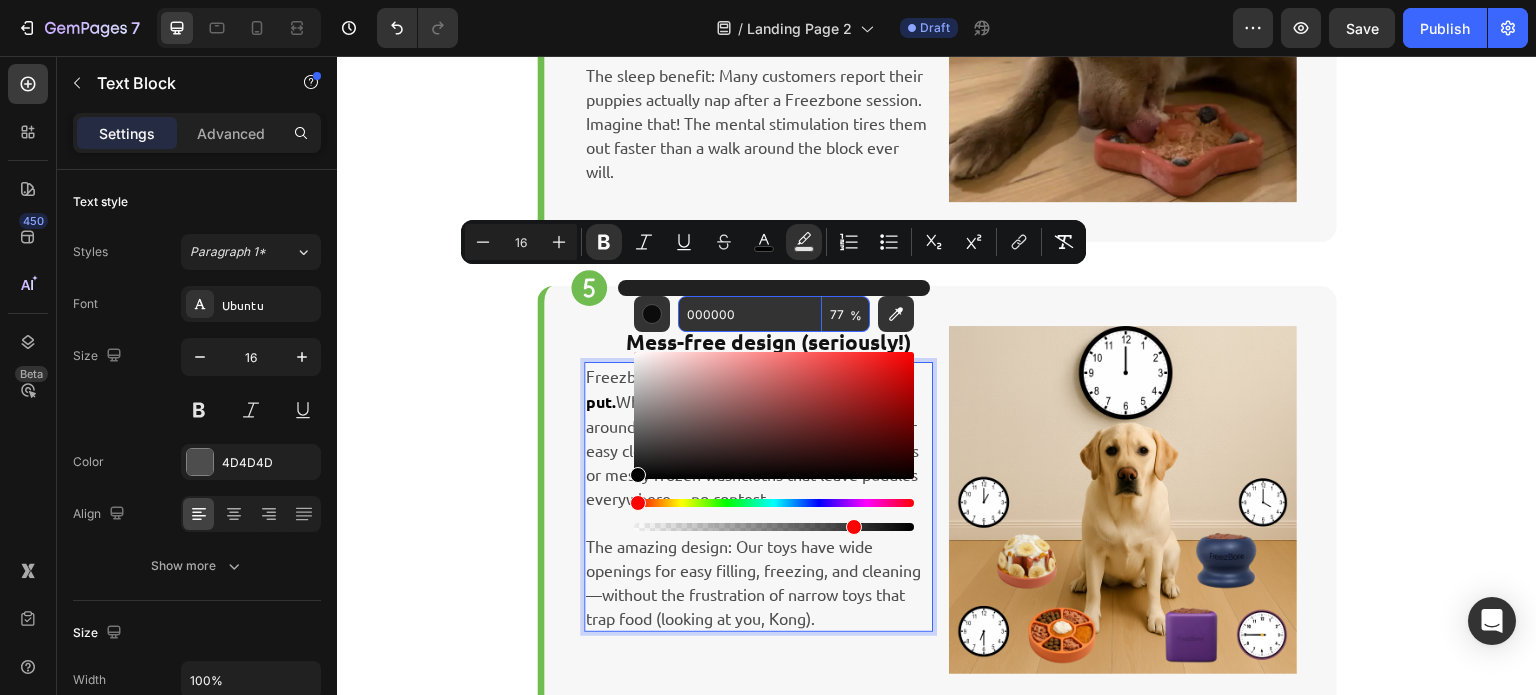 click on "000000" at bounding box center (750, 314) 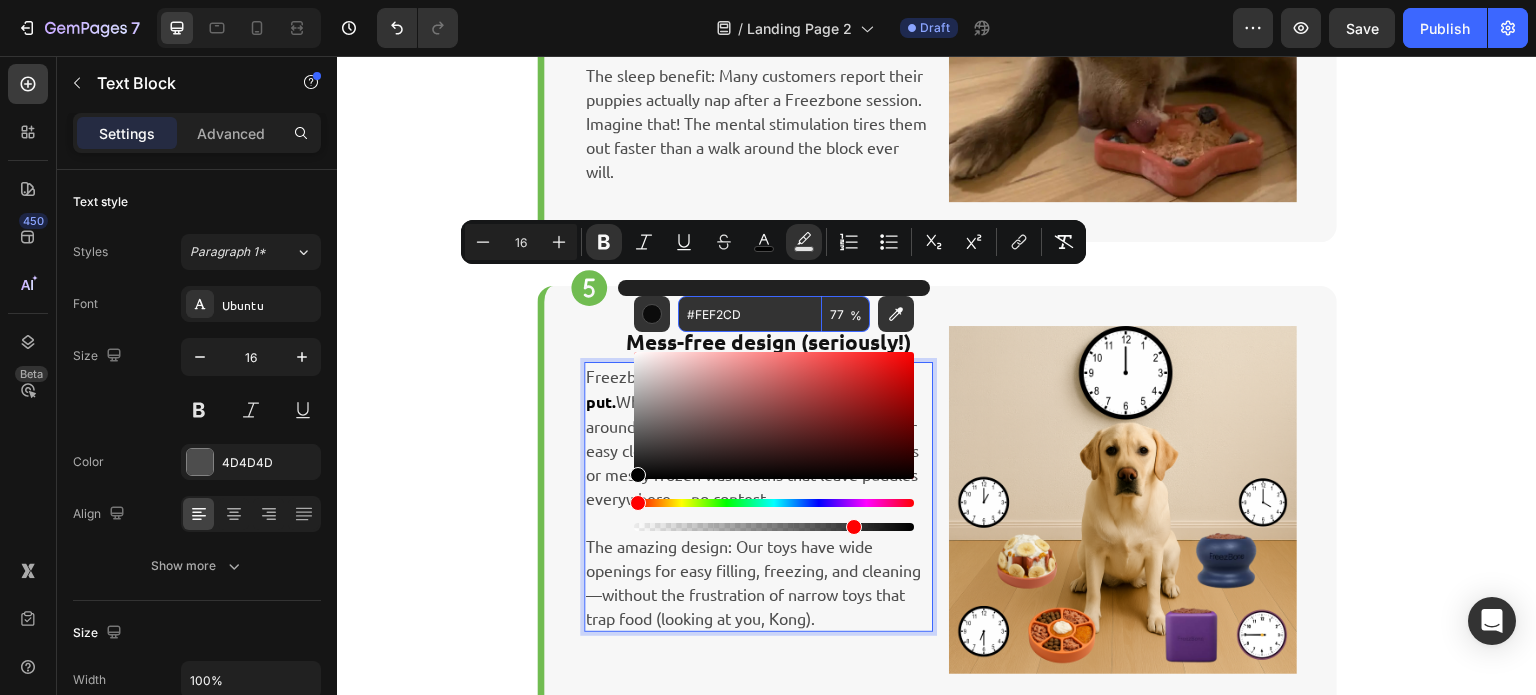type on "FEF2CD" 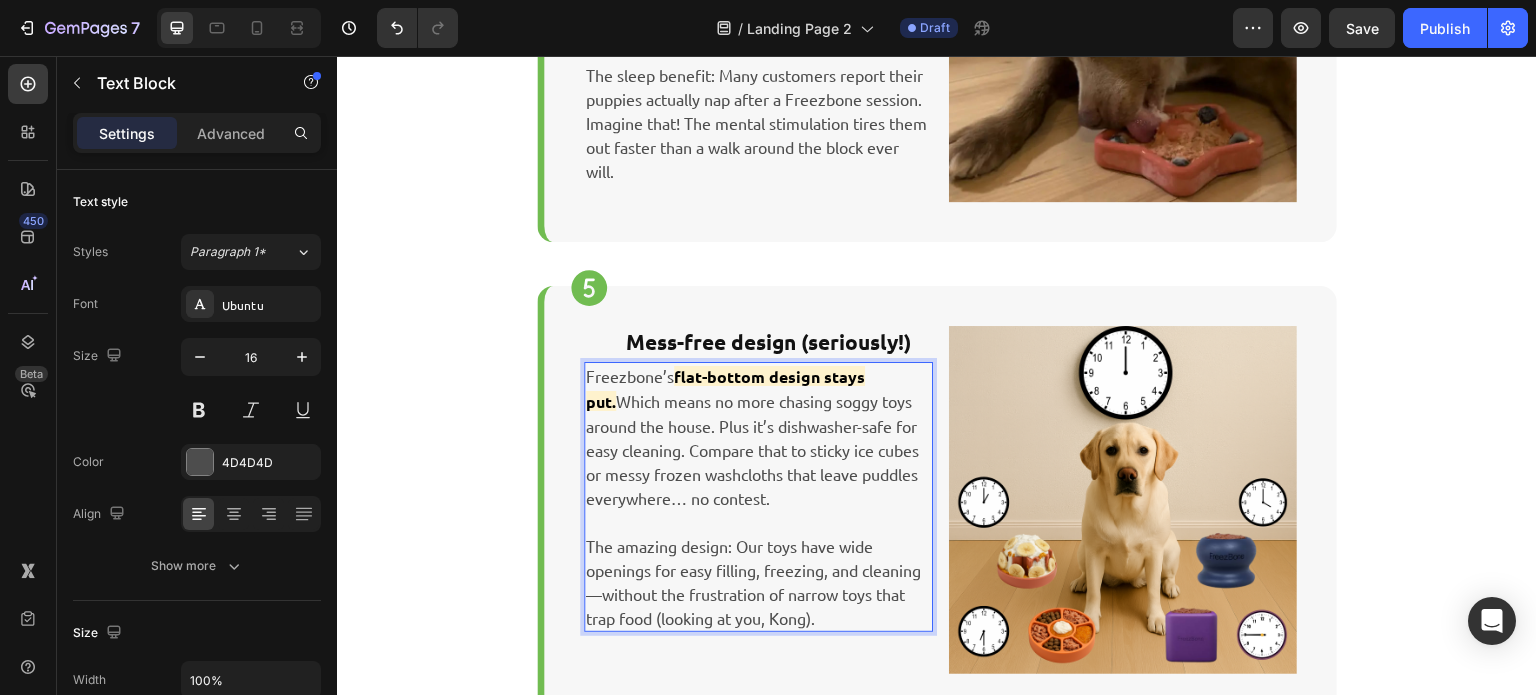 click on "Freezbone’s flat-bottom design stays put. Which means no more chasing soggy toys around the house. Plus it’s dishwasher-safe for easy cleaning. Compare that to sticky ice cubes or messy frozen washcloths that leave puddles everywhere… no contest." at bounding box center (758, 437) 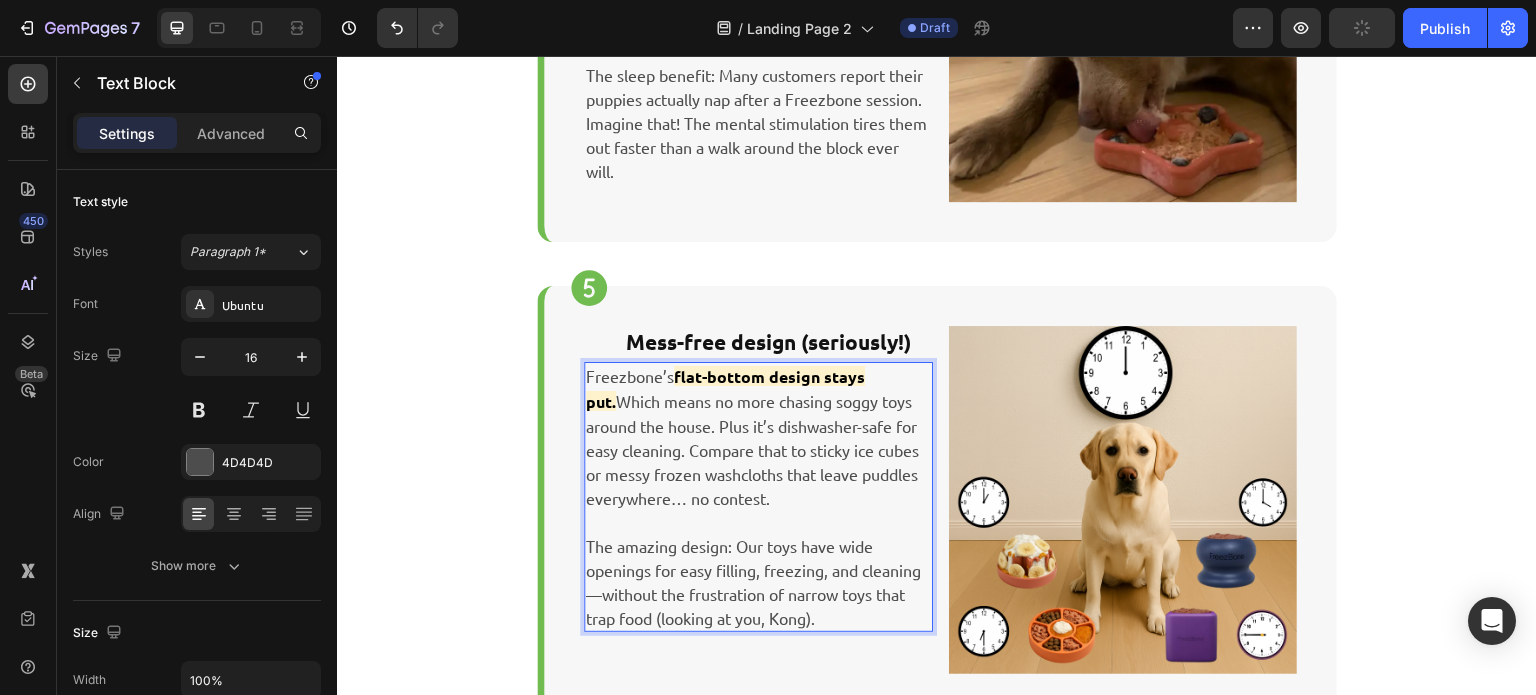 click on "The amazing design: Our toys have wide openings for easy filling, freezing, and cleaning—without the frustration of narrow toys that trap food (looking at you, Kong)." at bounding box center [758, 582] 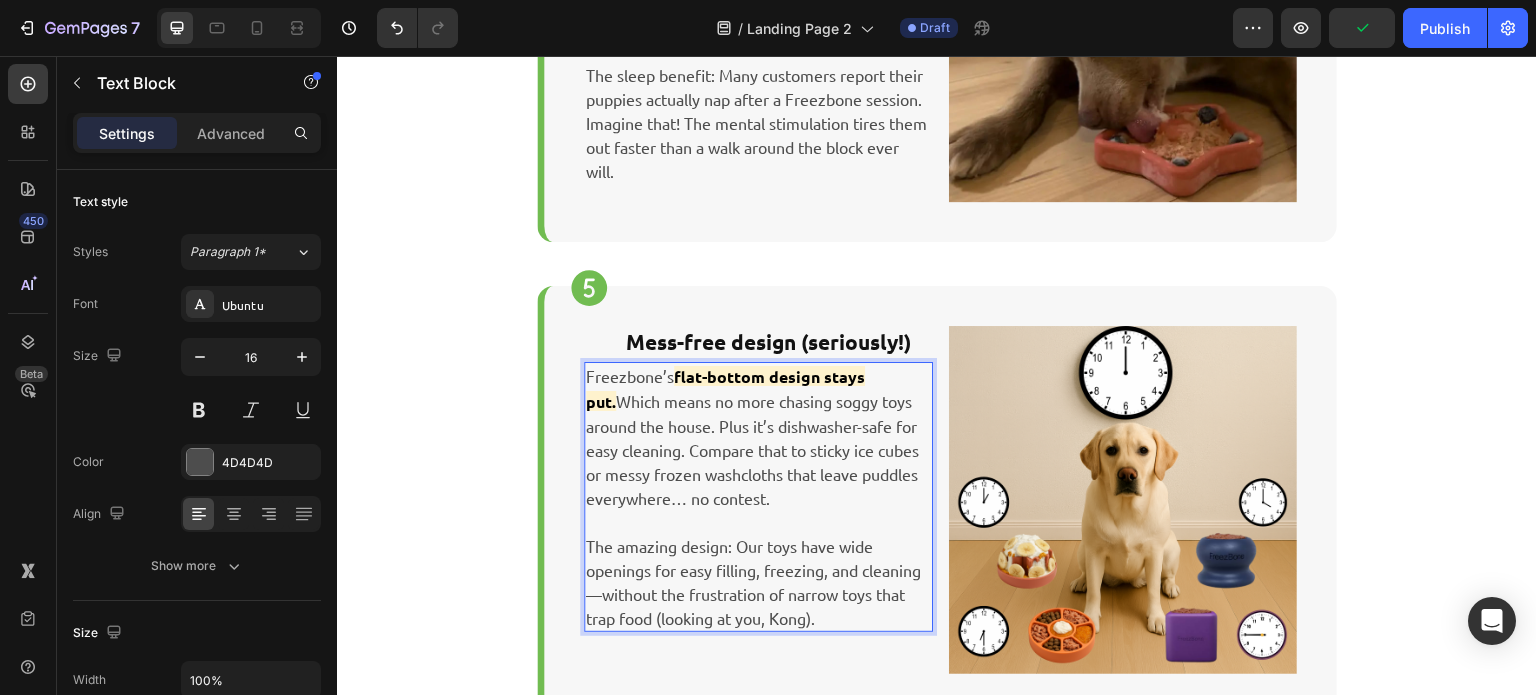 click on "The amazing design: Our toys have wide openings for easy filling, freezing, and cleaning—without the frustration of narrow toys that trap food (looking at you, Kong)." at bounding box center (758, 582) 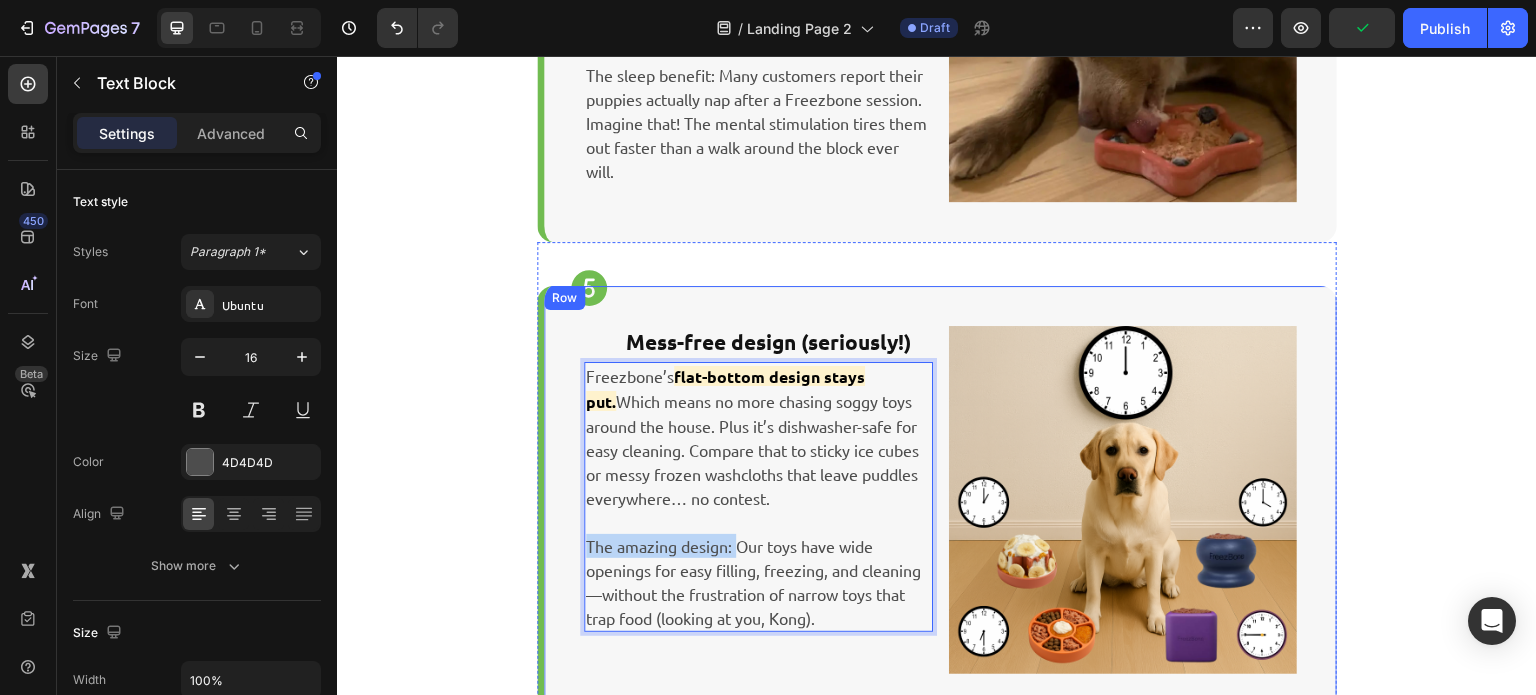drag, startPoint x: 723, startPoint y: 453, endPoint x: 572, endPoint y: 450, distance: 151.0298 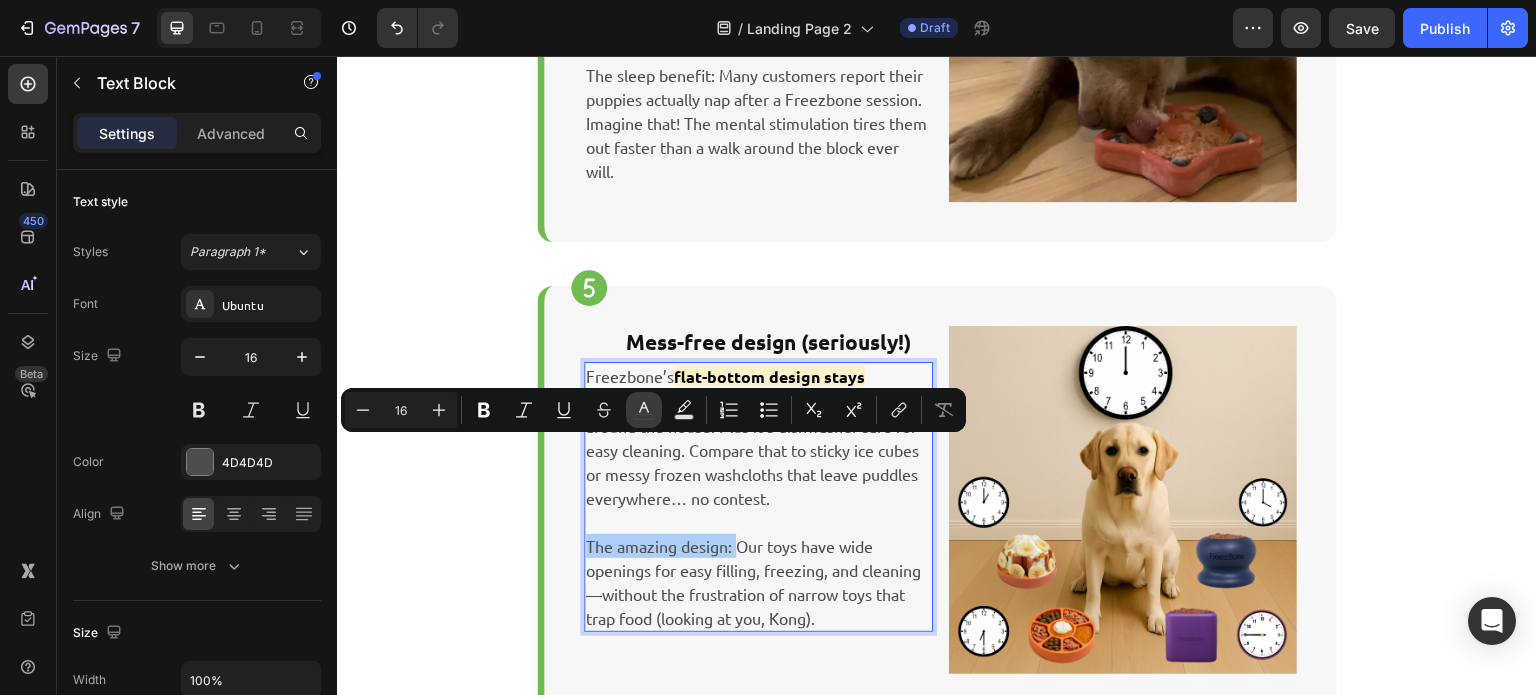 click on "color" at bounding box center (644, 410) 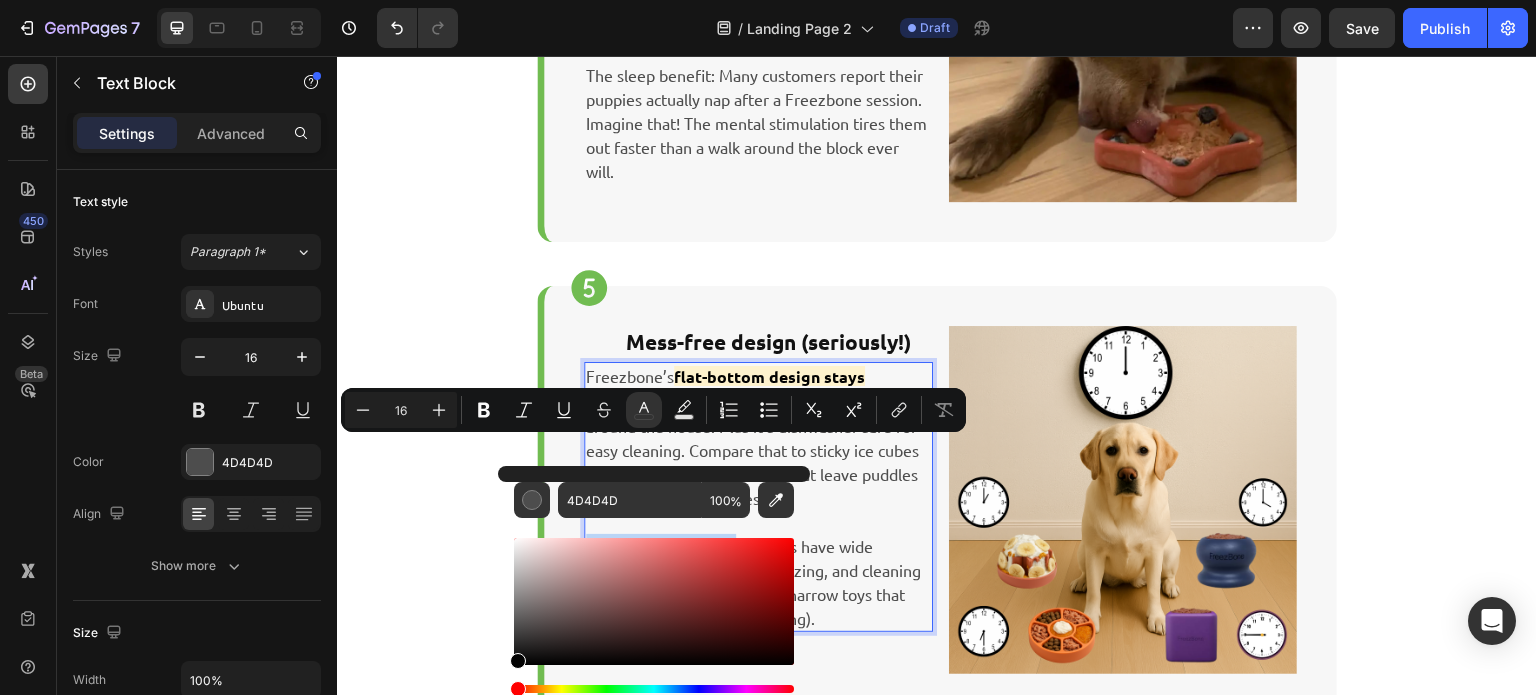 click at bounding box center (654, 601) 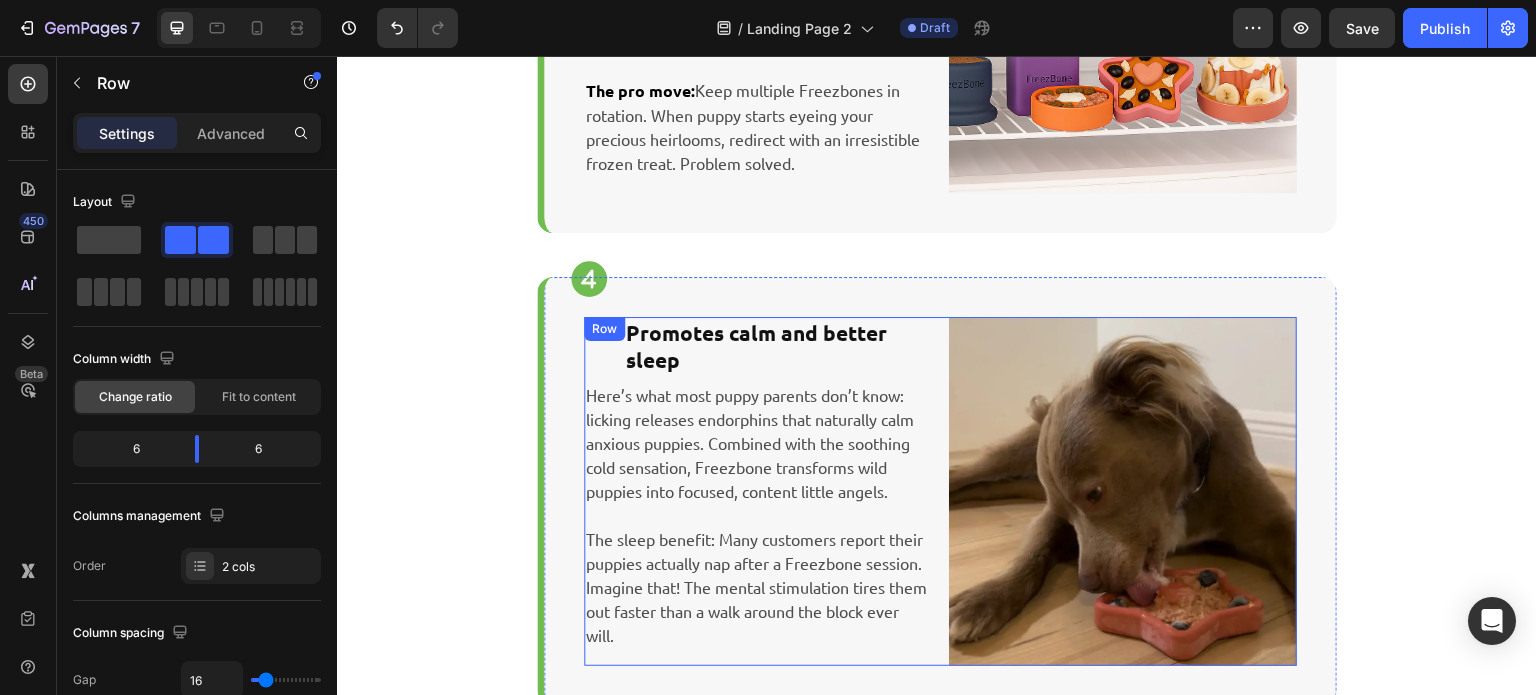 scroll, scrollTop: 2030, scrollLeft: 0, axis: vertical 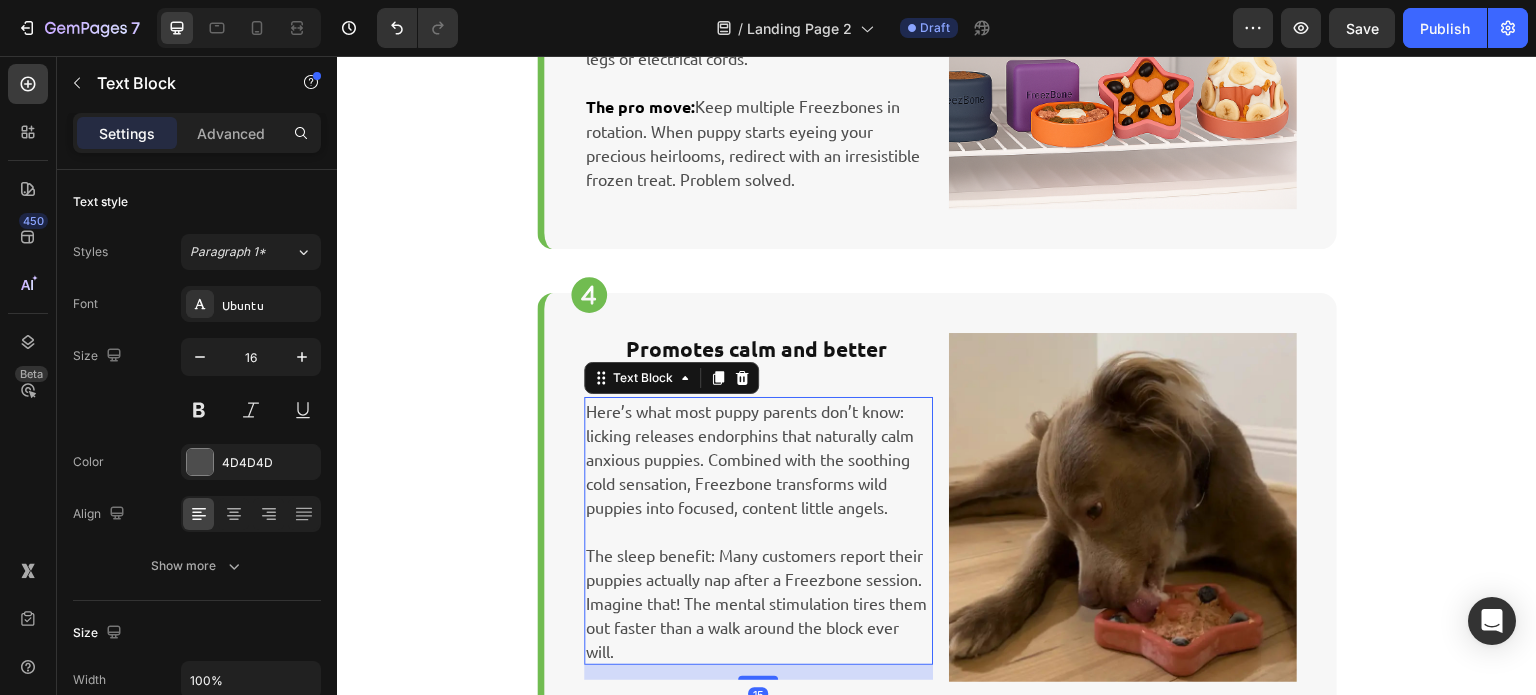 click on "The sleep benefit: Many customers report their puppies actually nap after a Freezbone session. Imagine that! The mental stimulation tires them out faster than a walk around the block ever will." at bounding box center (758, 603) 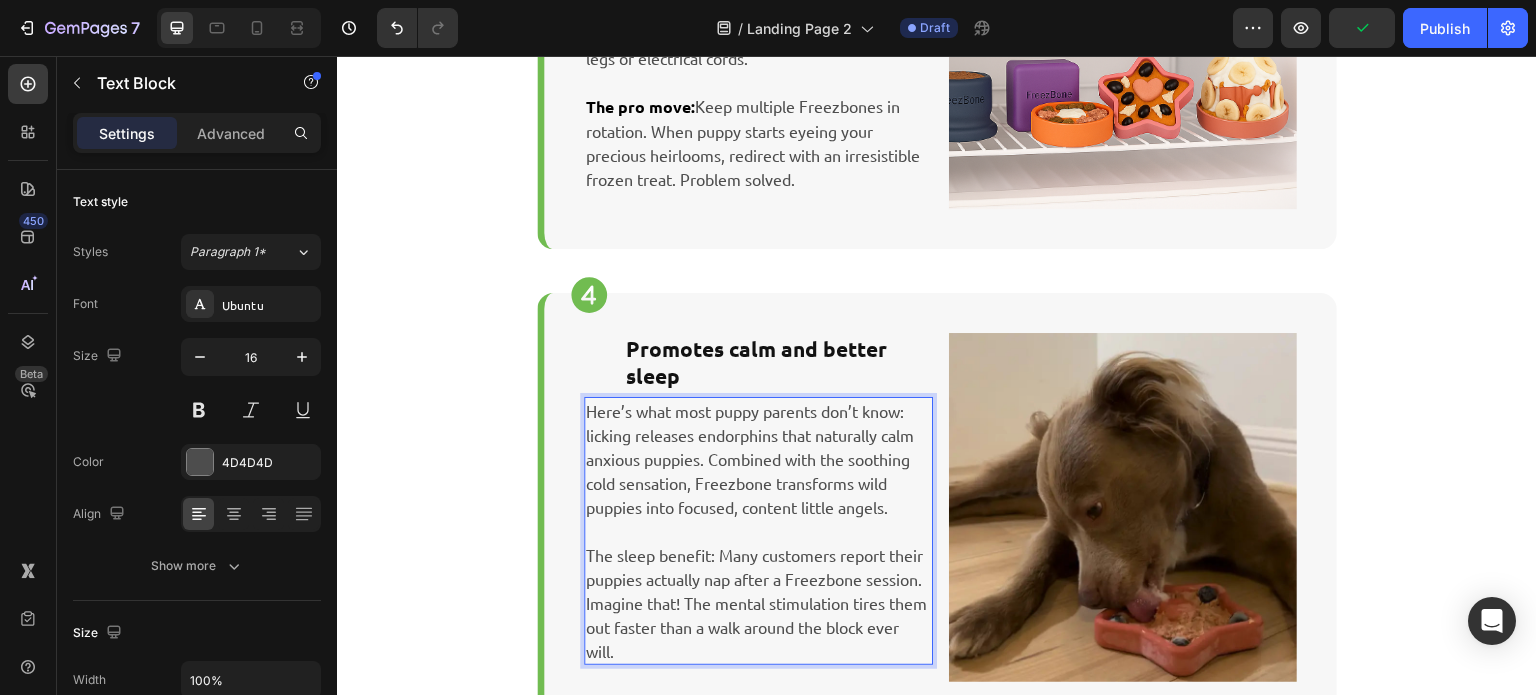 click on "The sleep benefit: Many customers report their puppies actually nap after a Freezbone session. Imagine that! The mental stimulation tires them out faster than a walk around the block ever will." at bounding box center (758, 603) 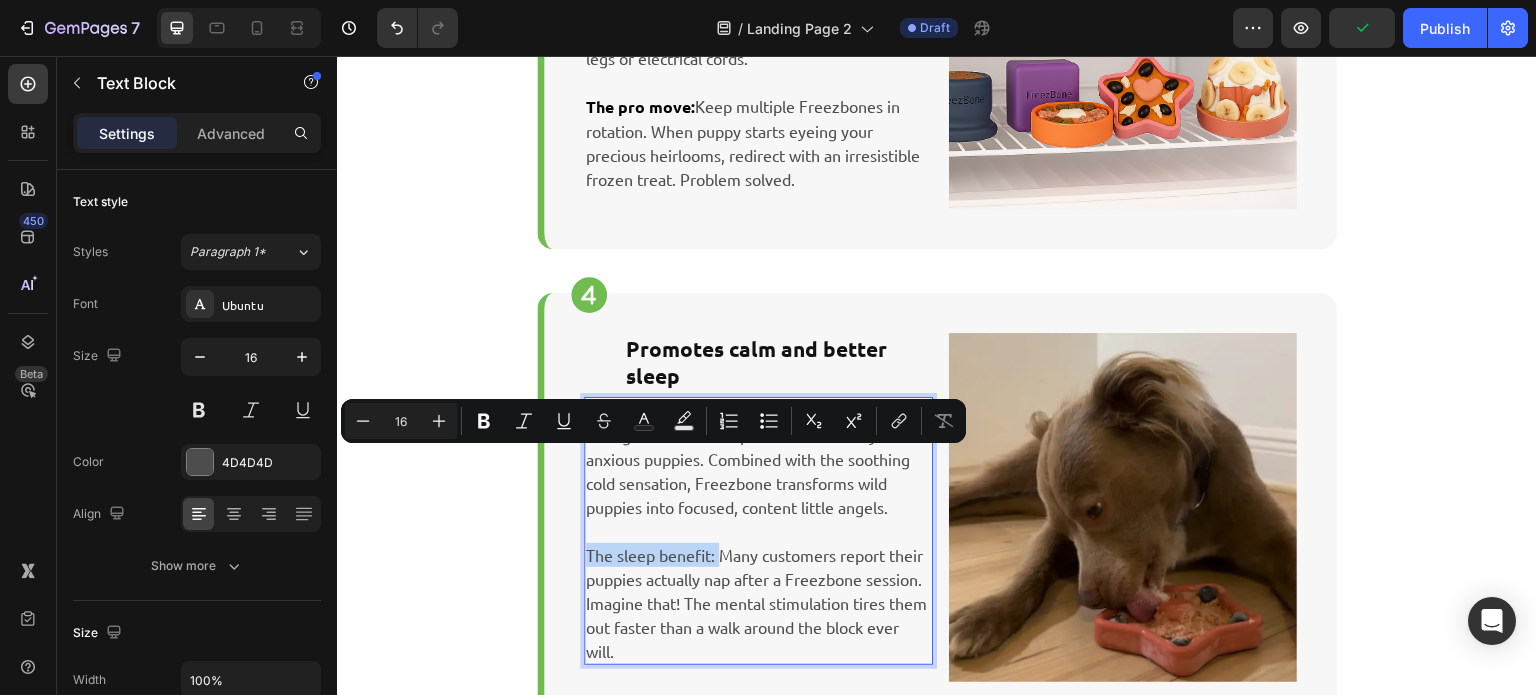 drag, startPoint x: 708, startPoint y: 464, endPoint x: 583, endPoint y: 459, distance: 125.09996 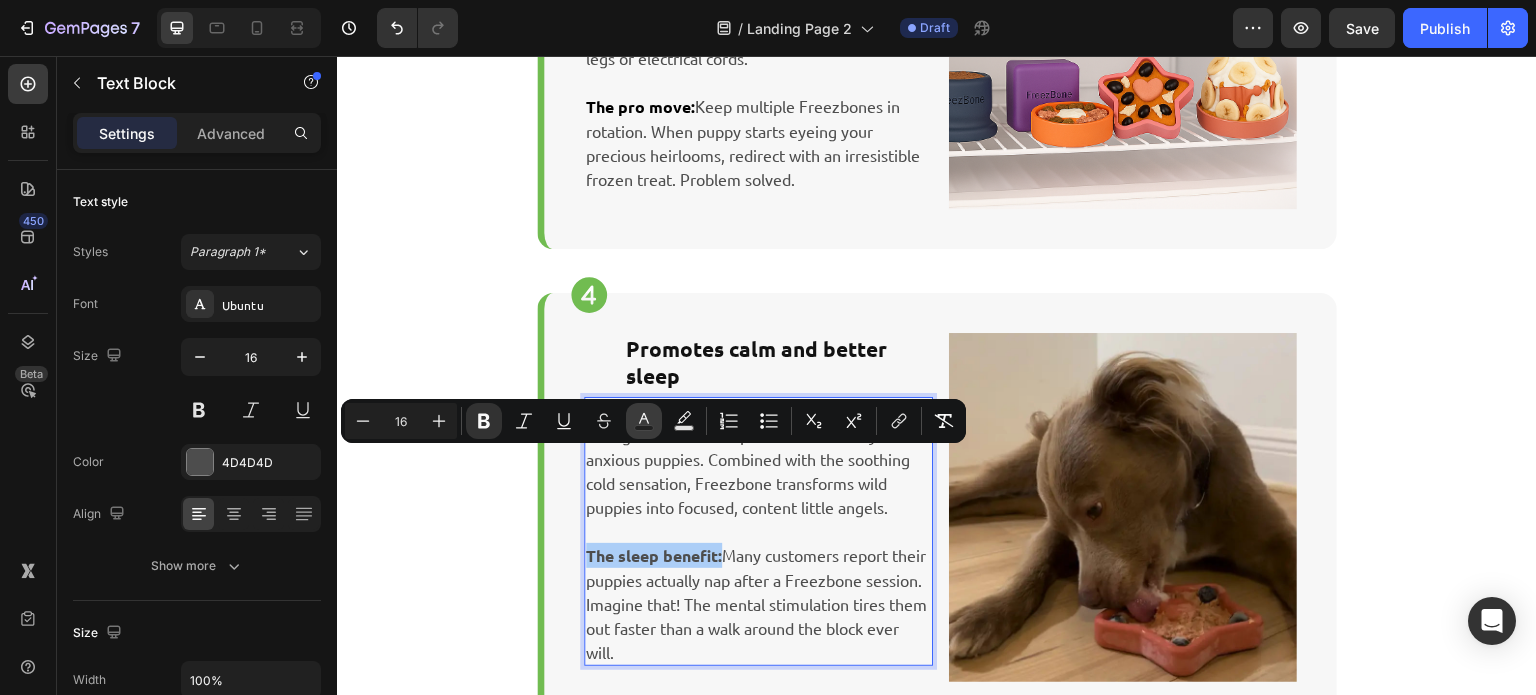 click on "Text Color" at bounding box center (644, 421) 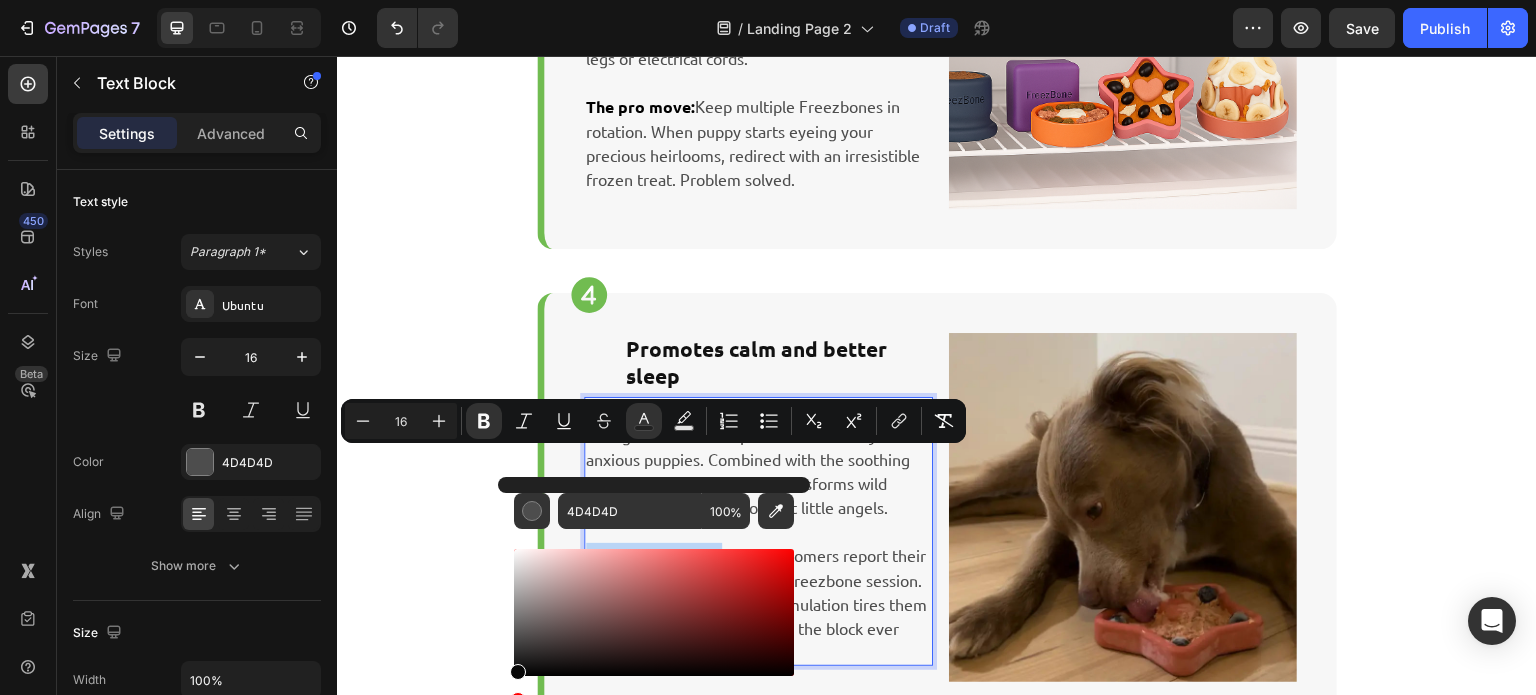 click at bounding box center [654, 612] 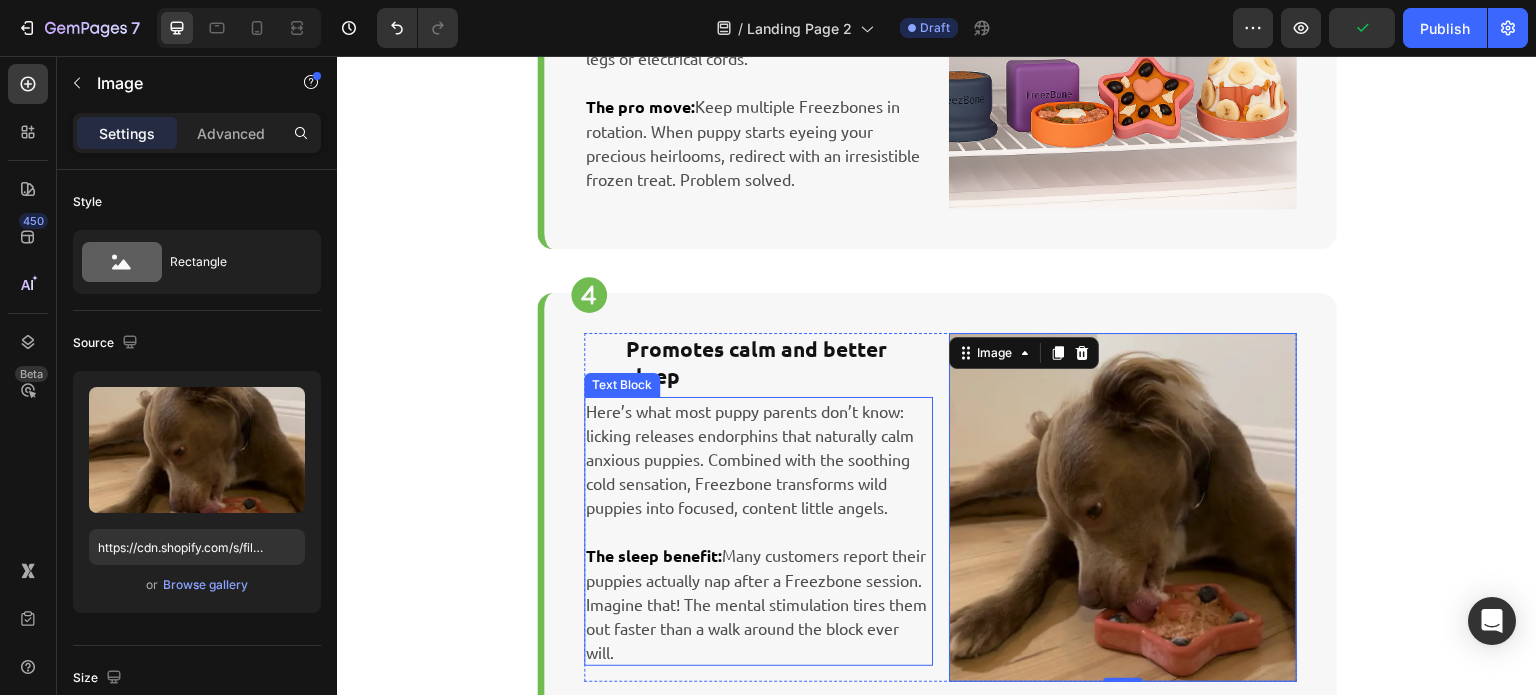 scroll, scrollTop: 1996, scrollLeft: 0, axis: vertical 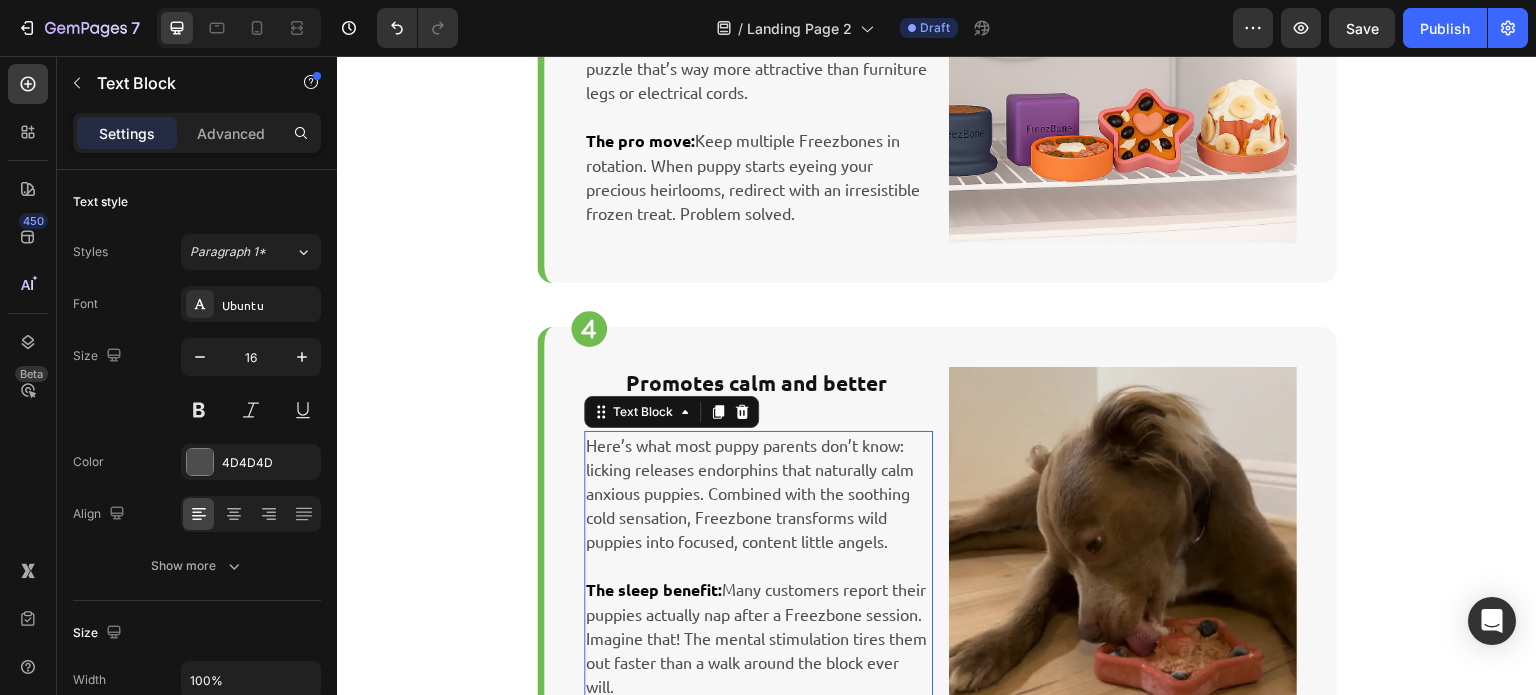 click on "Here’s what most puppy parents don’t know: licking releases endorphins that naturally calm anxious puppies. Combined with the soothing cold sensation, Freezbone transforms wild puppies into focused, content little angels." at bounding box center [758, 493] 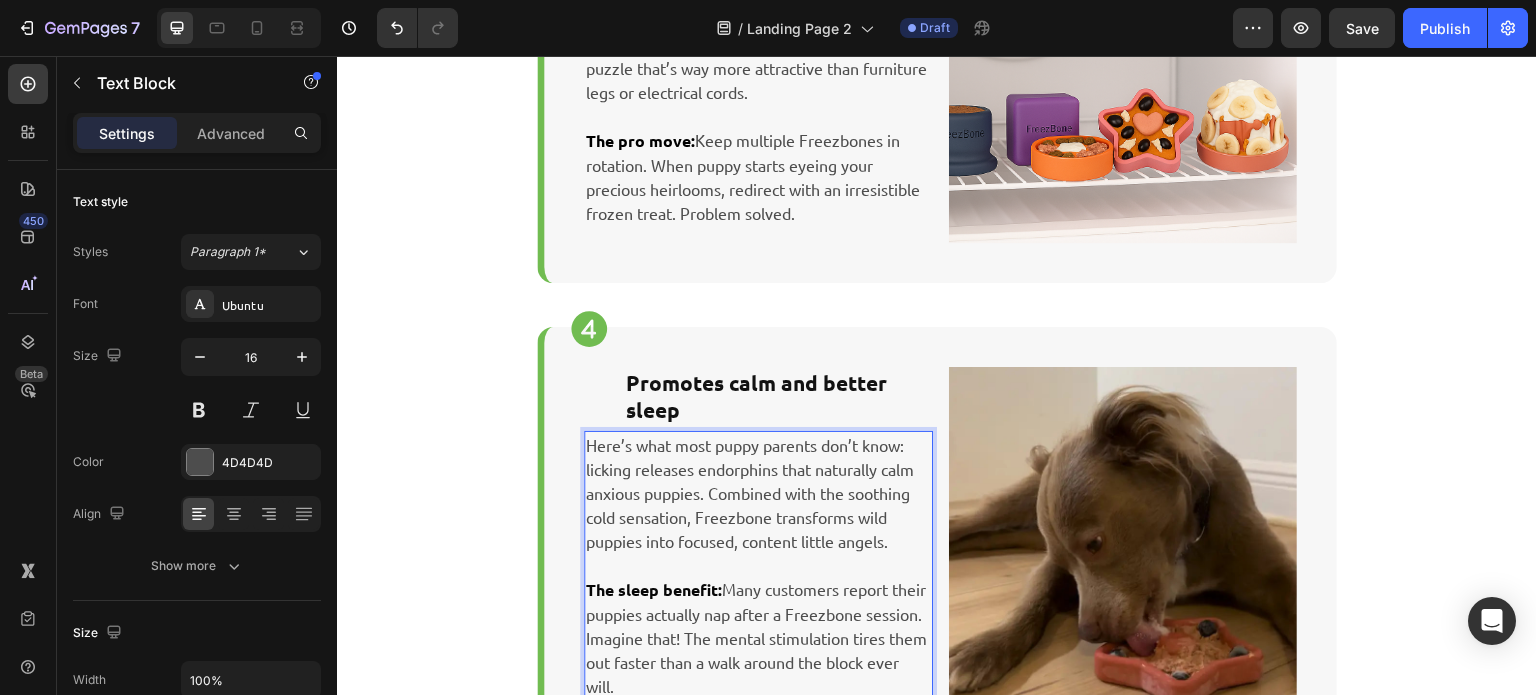 click on "Here’s what most puppy parents don’t know: licking releases endorphins that naturally calm anxious puppies. Combined with the soothing cold sensation, Freezbone transforms wild puppies into focused, content little angels." at bounding box center [758, 493] 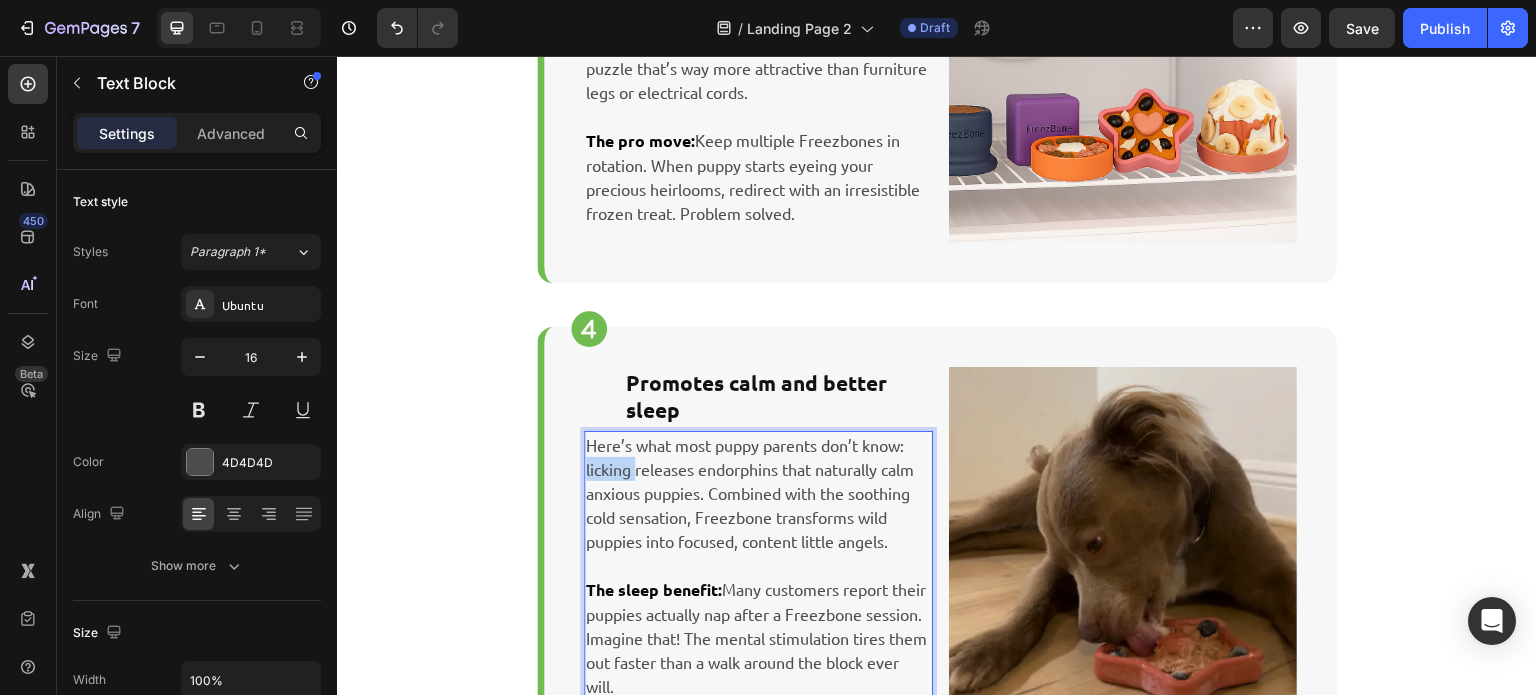 click on "Here’s what most puppy parents don’t know: licking releases endorphins that naturally calm anxious puppies. Combined with the soothing cold sensation, Freezbone transforms wild puppies into focused, content little angels." at bounding box center (758, 493) 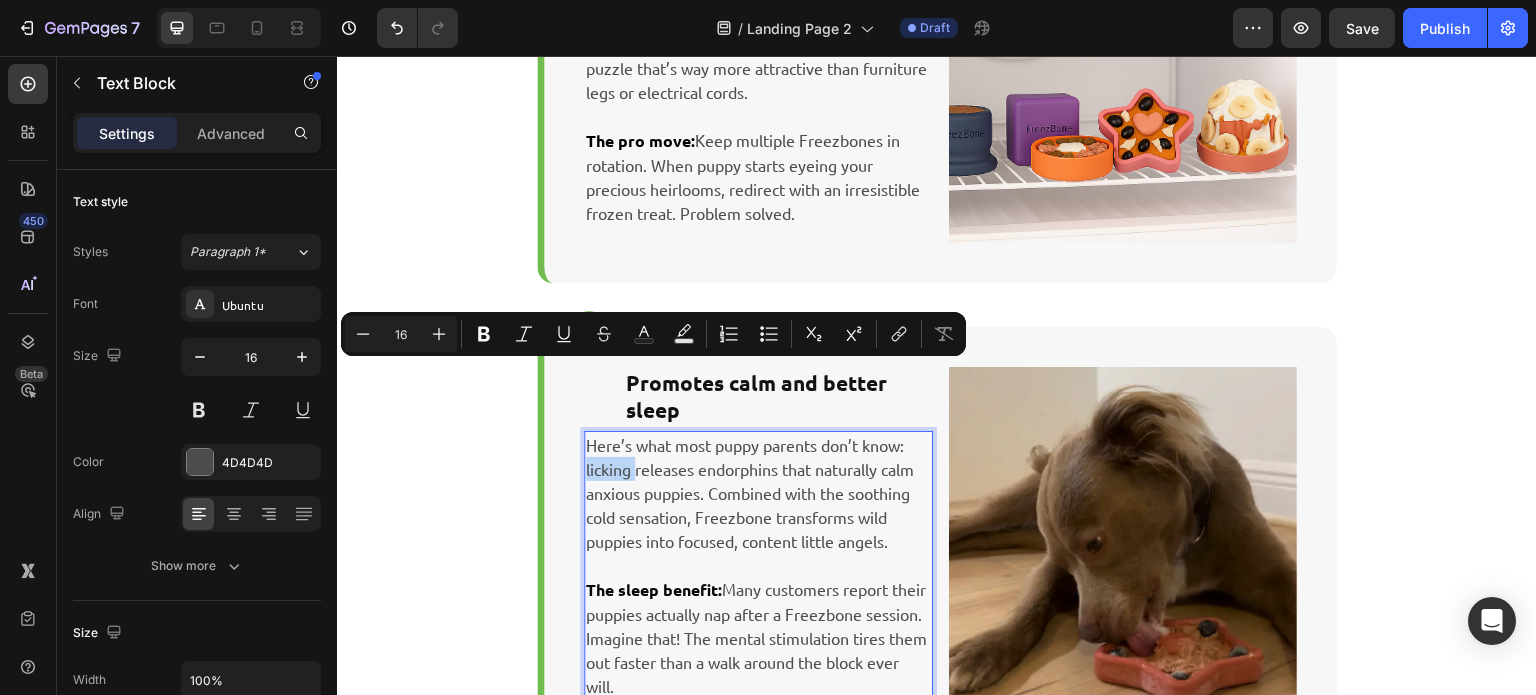 click on "Here’s what most puppy parents don’t know: licking releases endorphins that naturally calm anxious puppies. Combined with the soothing cold sensation, Freezbone transforms wild puppies into focused, content little angels." at bounding box center (758, 493) 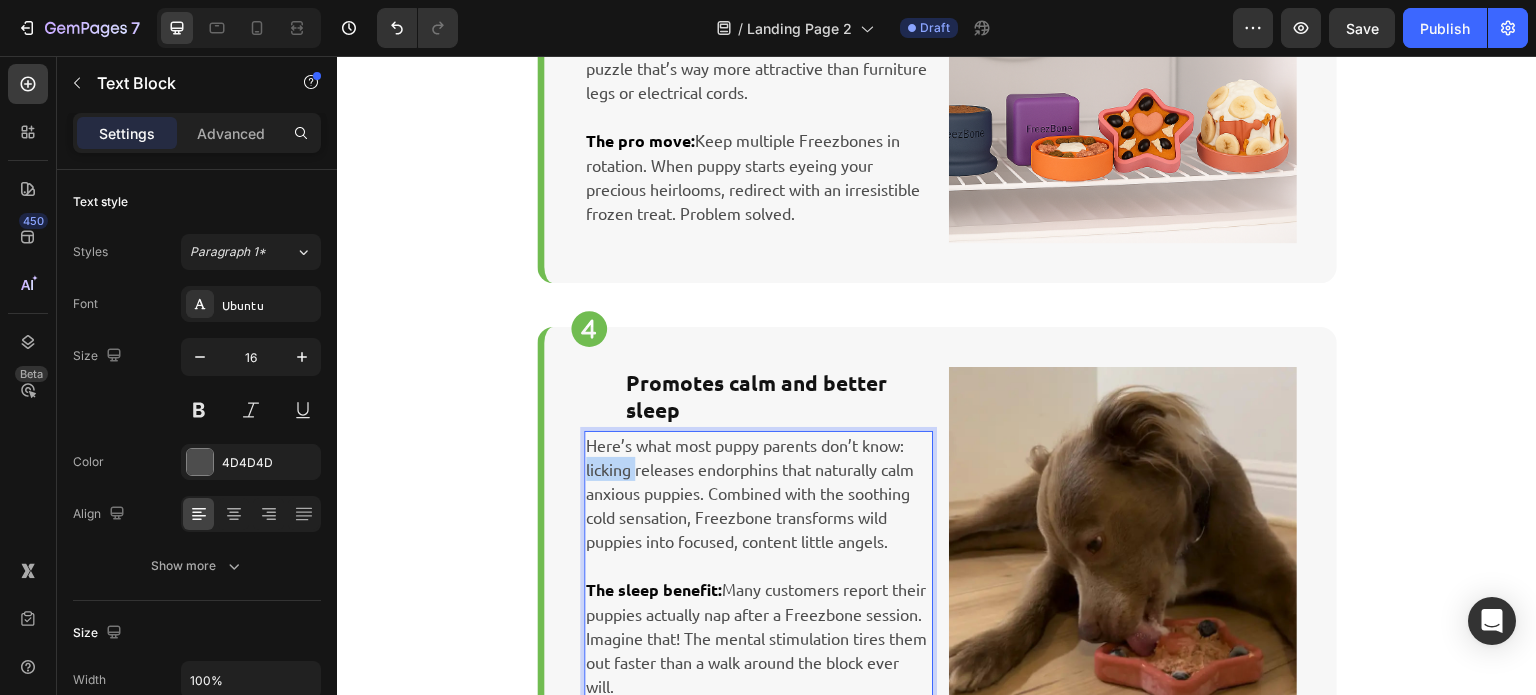 click on "Here’s what most puppy parents don’t know: licking releases endorphins that naturally calm anxious puppies. Combined with the soothing cold sensation, Freezbone transforms wild puppies into focused, content little angels." at bounding box center [758, 493] 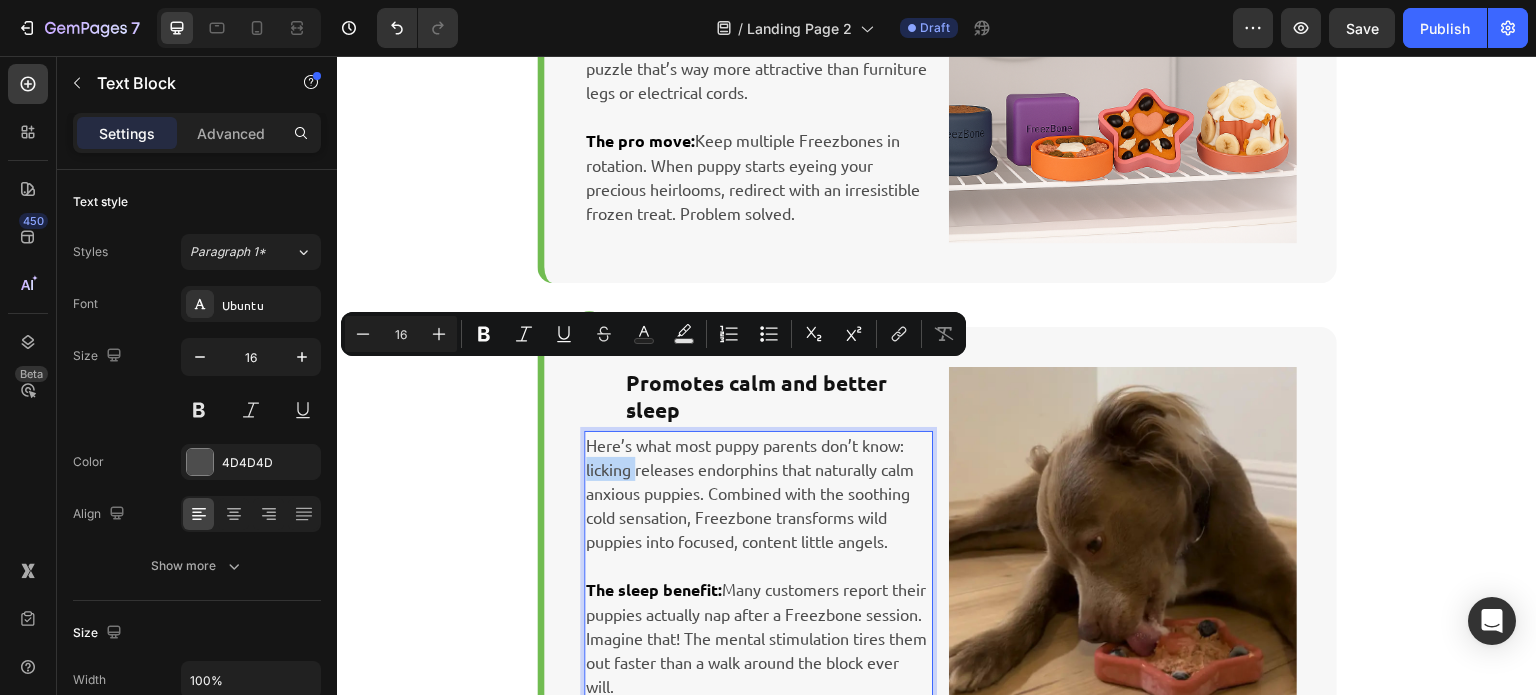 click on "Here’s what most puppy parents don’t know: licking releases endorphins that naturally calm anxious puppies. Combined with the soothing cold sensation, Freezbone transforms wild puppies into focused, content little angels." at bounding box center (758, 493) 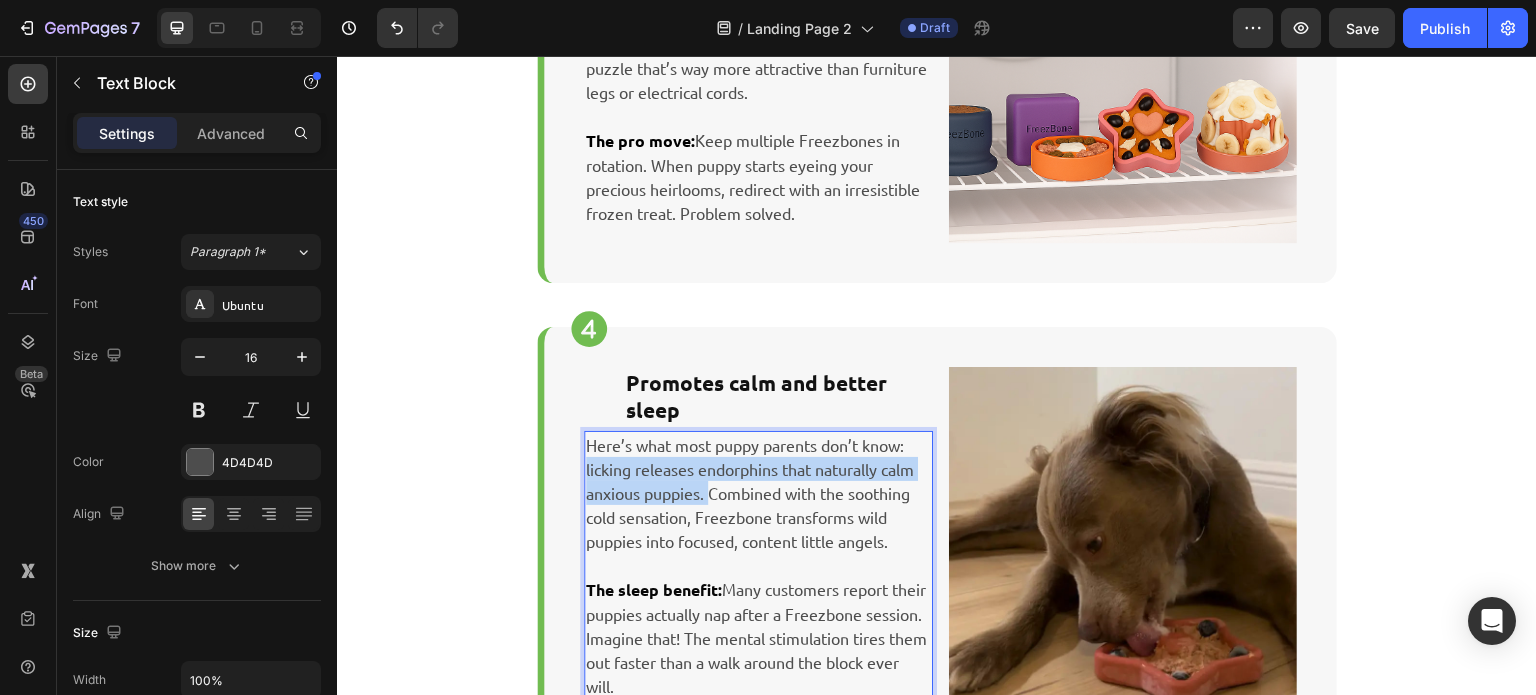 drag, startPoint x: 578, startPoint y: 378, endPoint x: 701, endPoint y: 408, distance: 126.60569 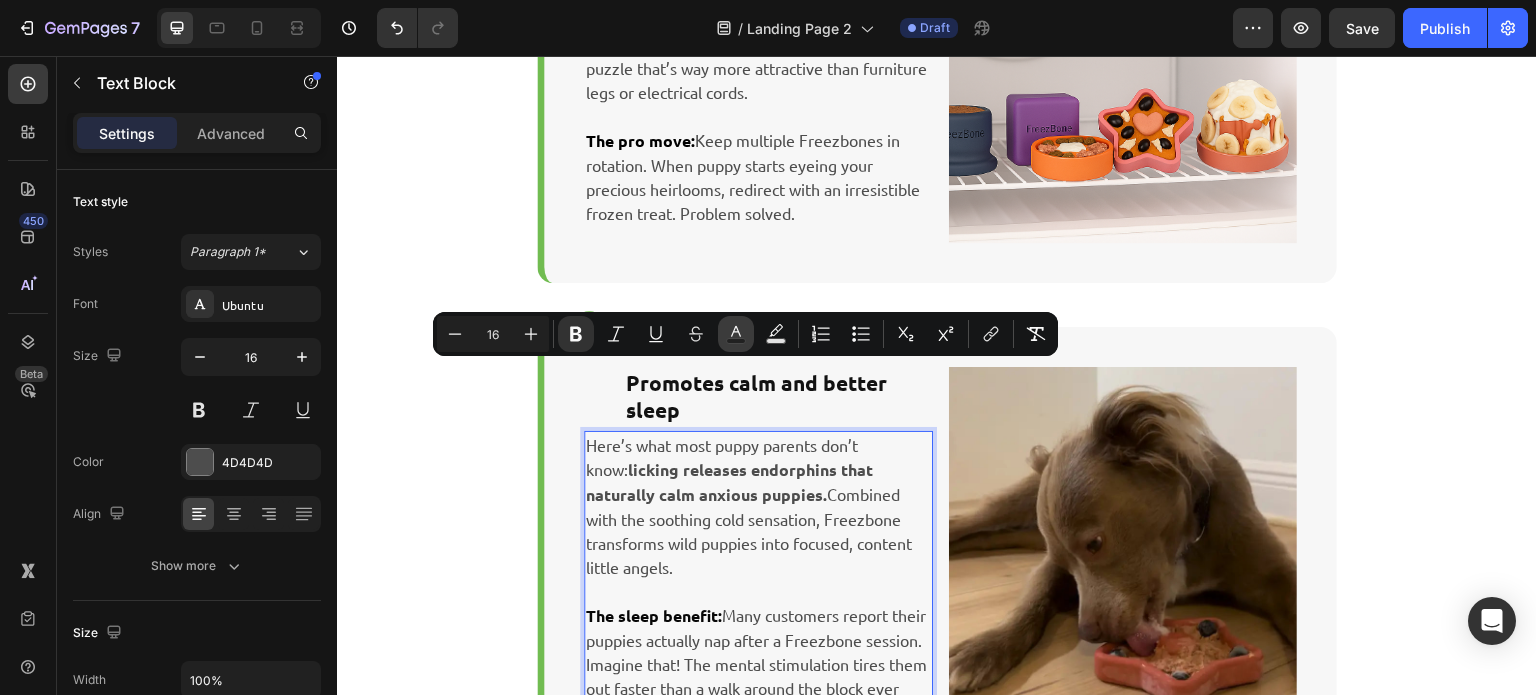 click 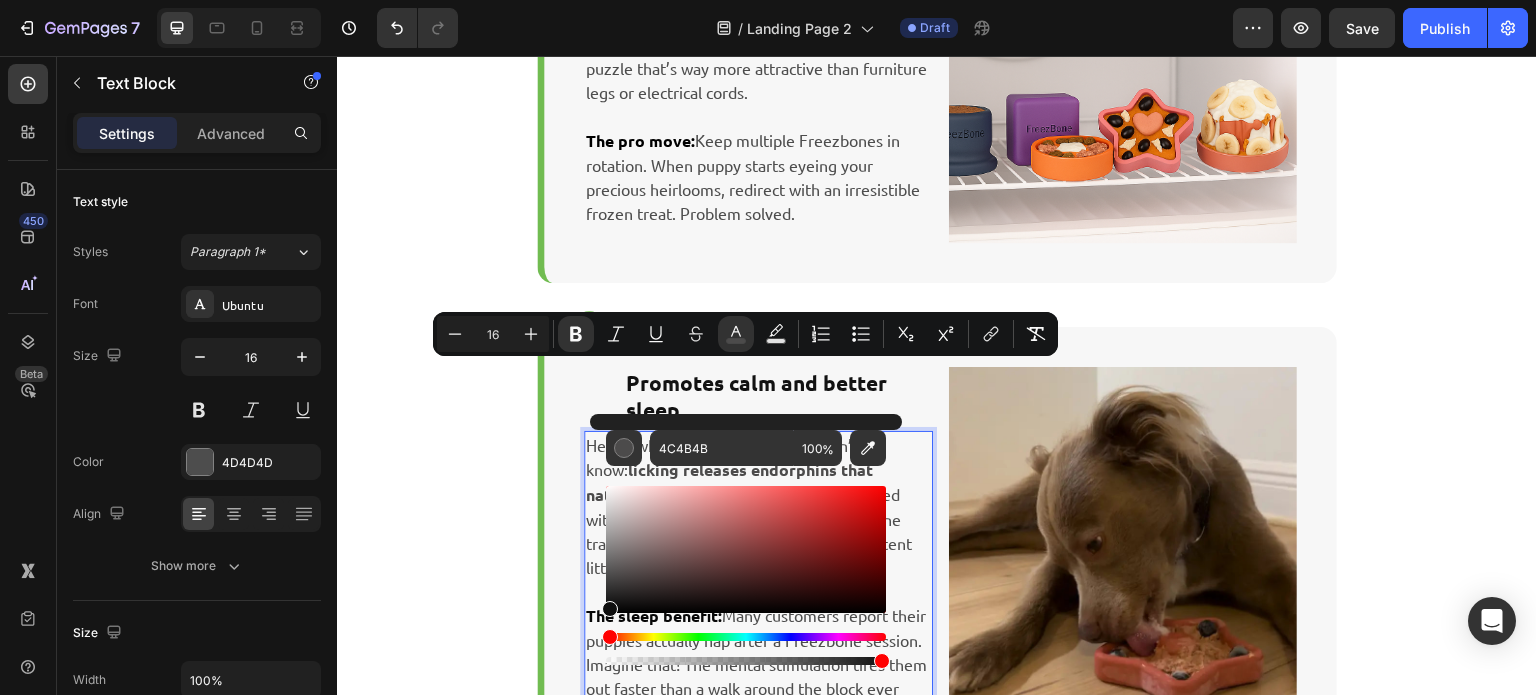 drag, startPoint x: 611, startPoint y: 575, endPoint x: 597, endPoint y: 609, distance: 36.769554 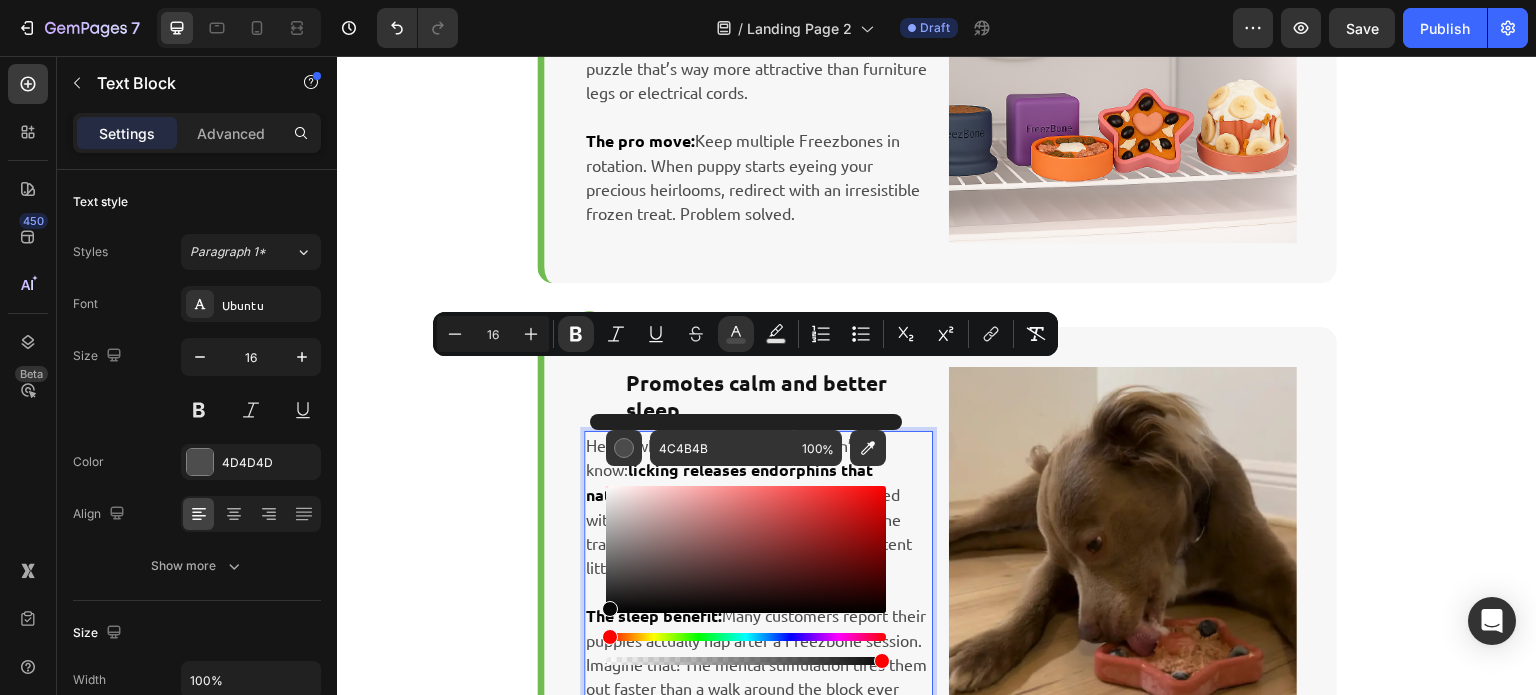 type on "070707" 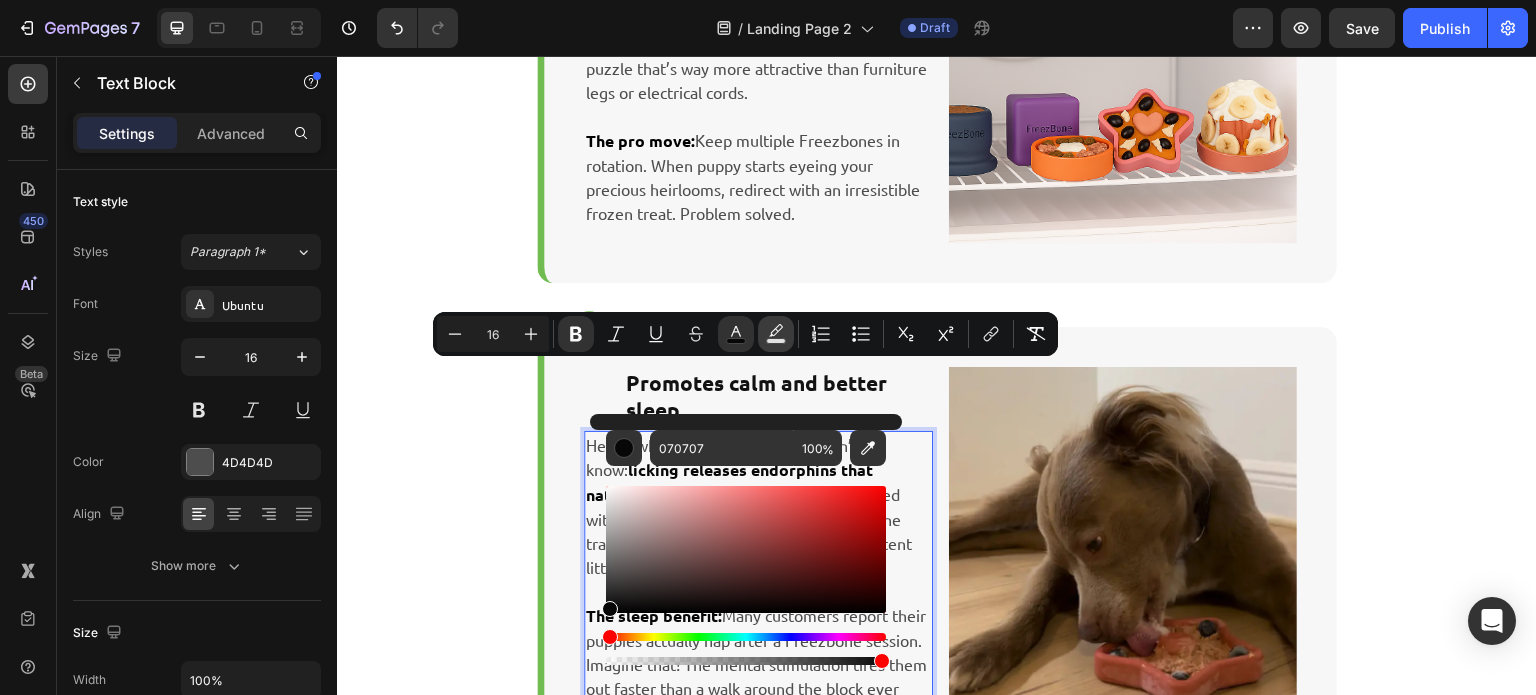 click 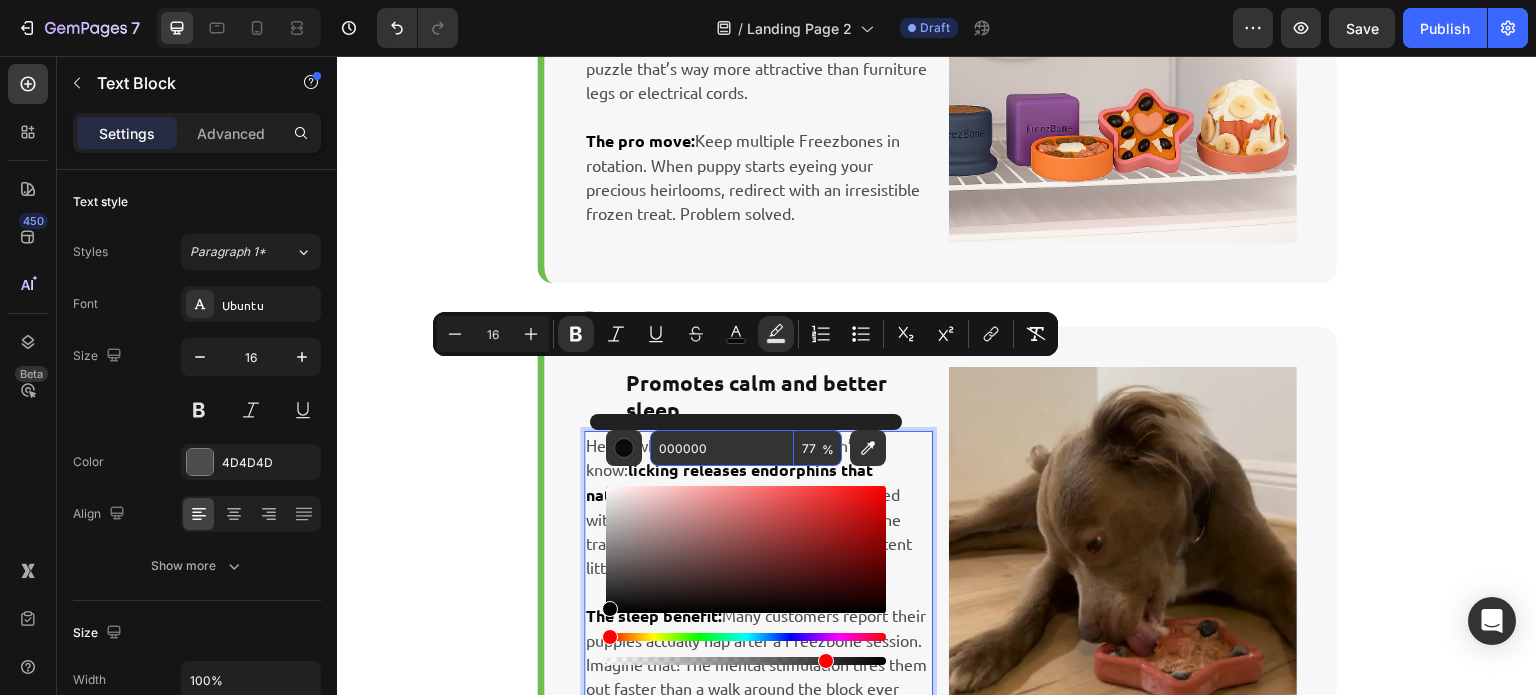 click on "000000" at bounding box center [722, 448] 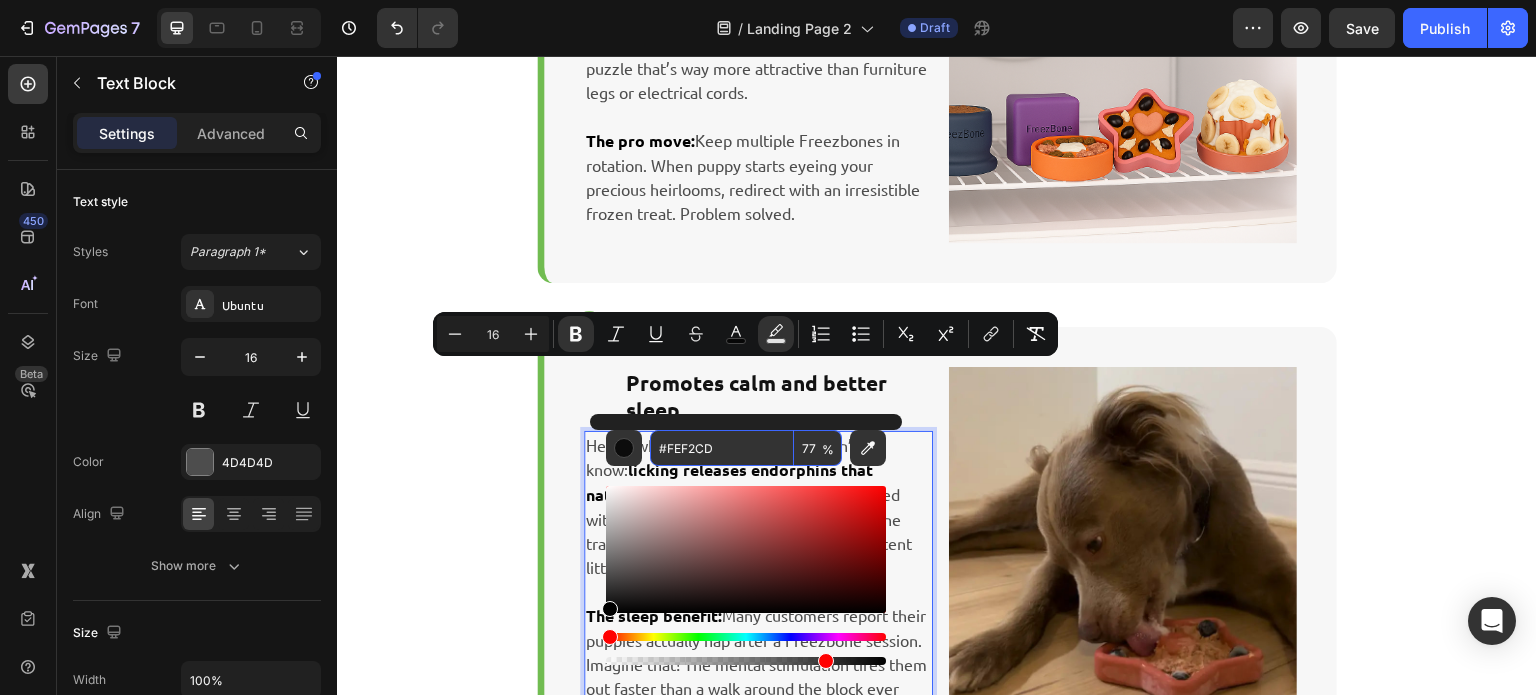 type on "FEF2CD" 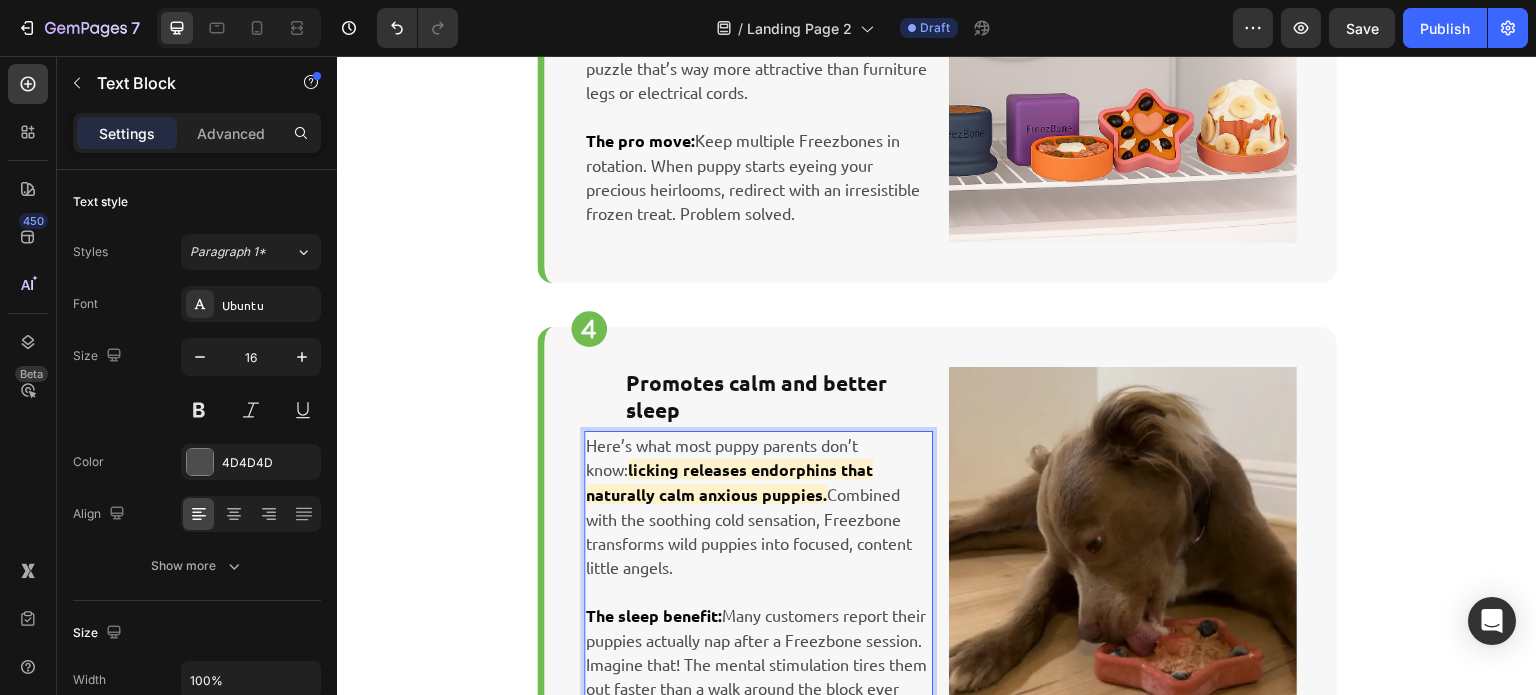 click at bounding box center [758, 591] 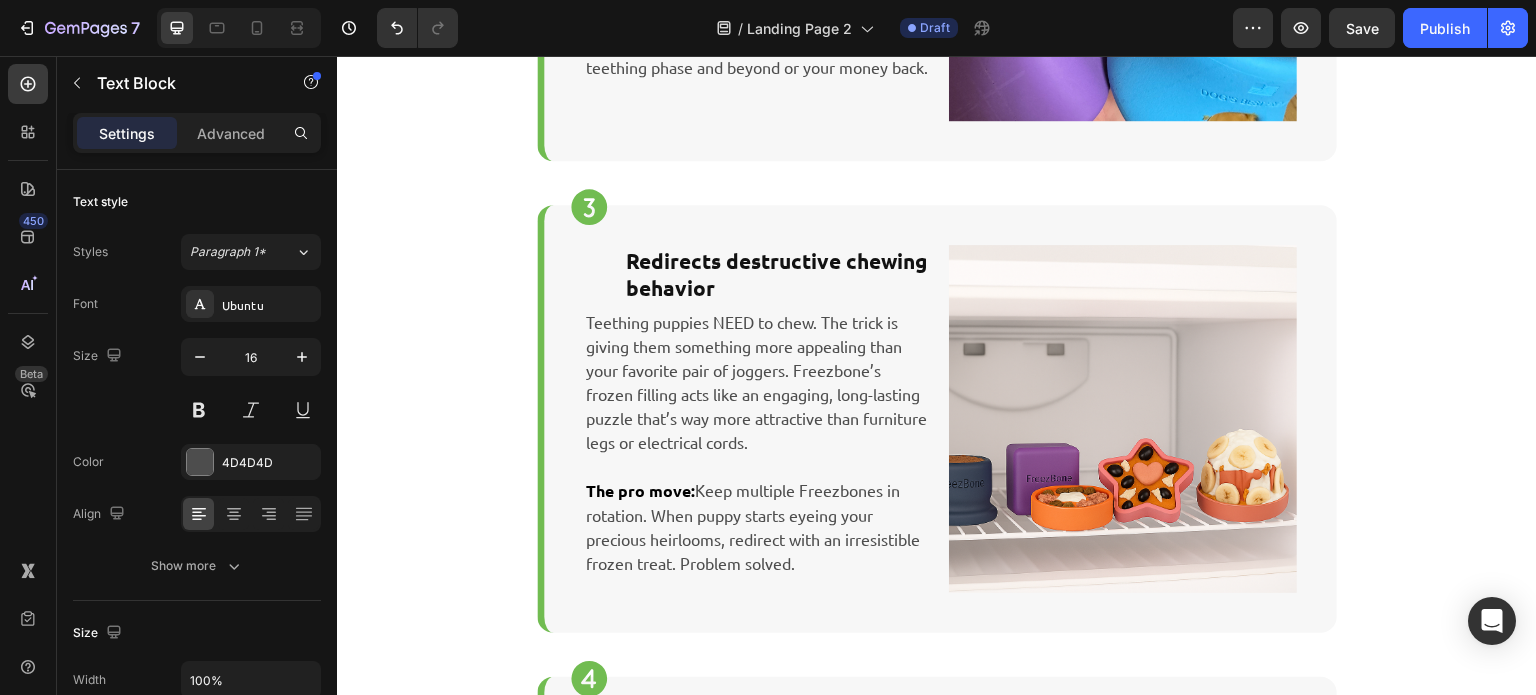 scroll, scrollTop: 1645, scrollLeft: 0, axis: vertical 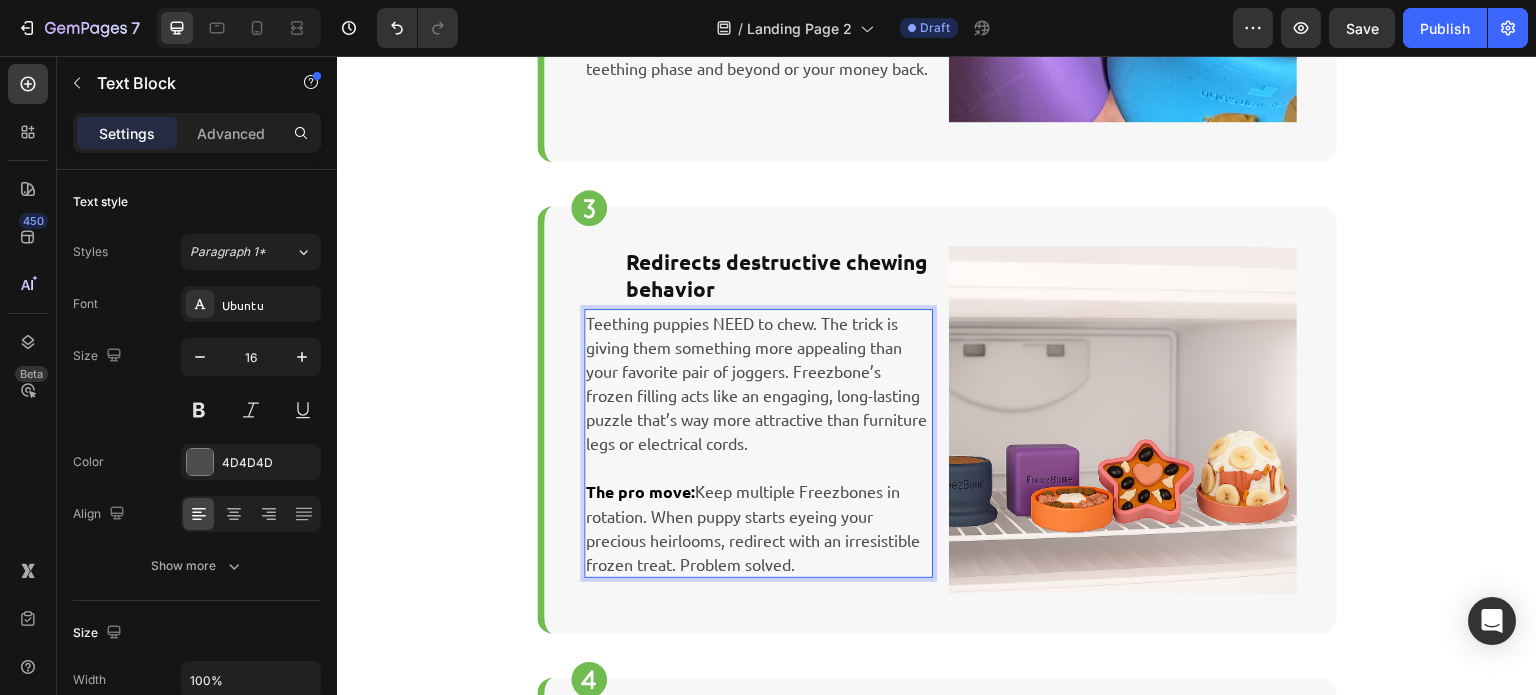 click on "Teething puppies NEED to chew. The trick is giving them something more appealing than your favorite pair of joggers. Freezbone’s frozen filling acts like an engaging, long-lasting puzzle that’s way more attractive than furniture legs or electrical cords." at bounding box center (758, 383) 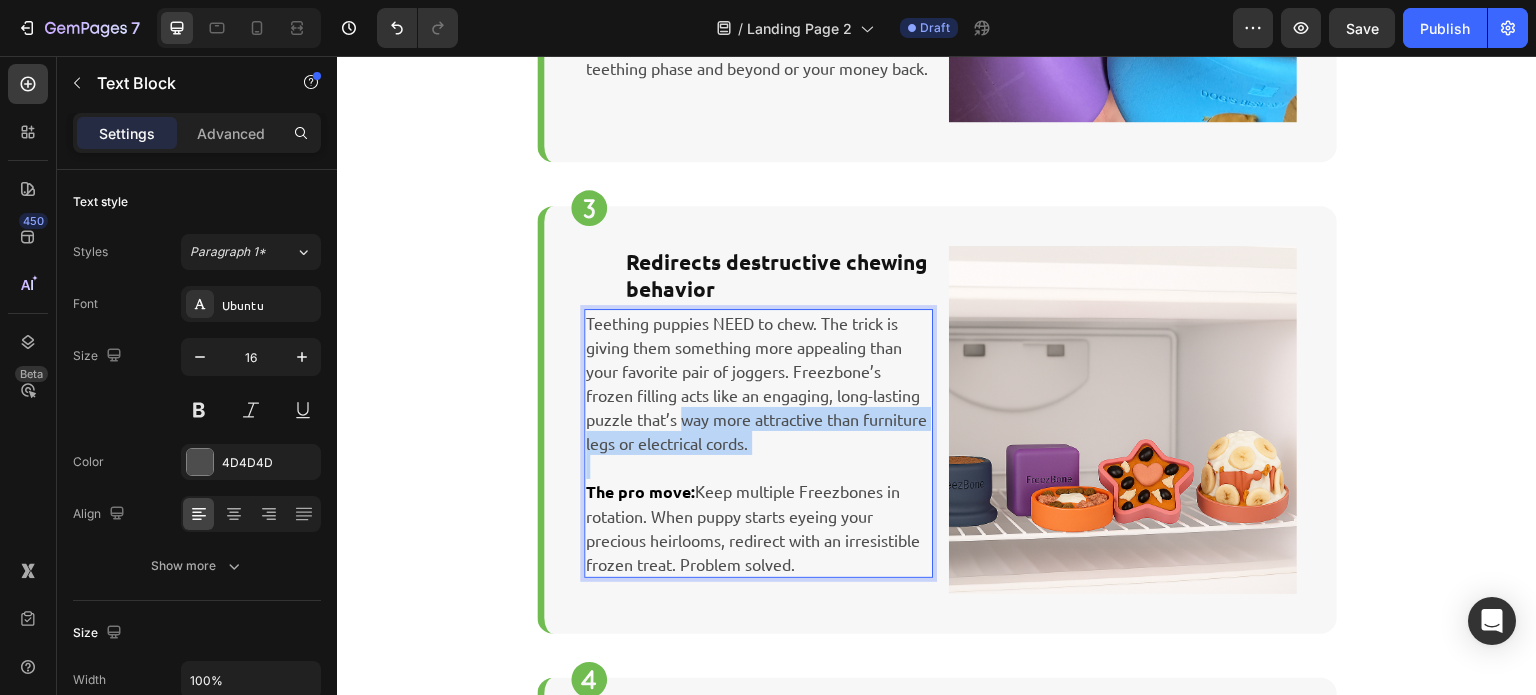 drag, startPoint x: 673, startPoint y: 328, endPoint x: 834, endPoint y: 360, distance: 164.14932 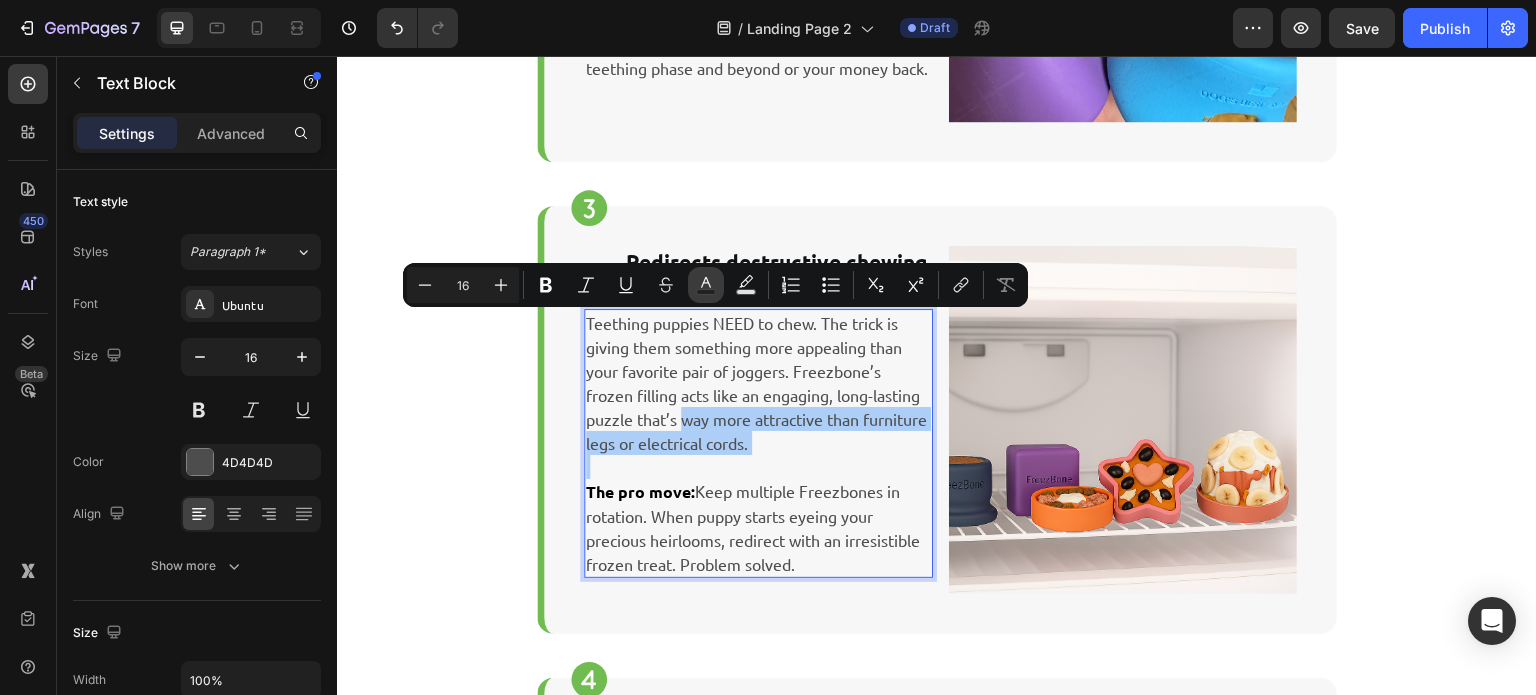 click on "Text Color" at bounding box center (706, 285) 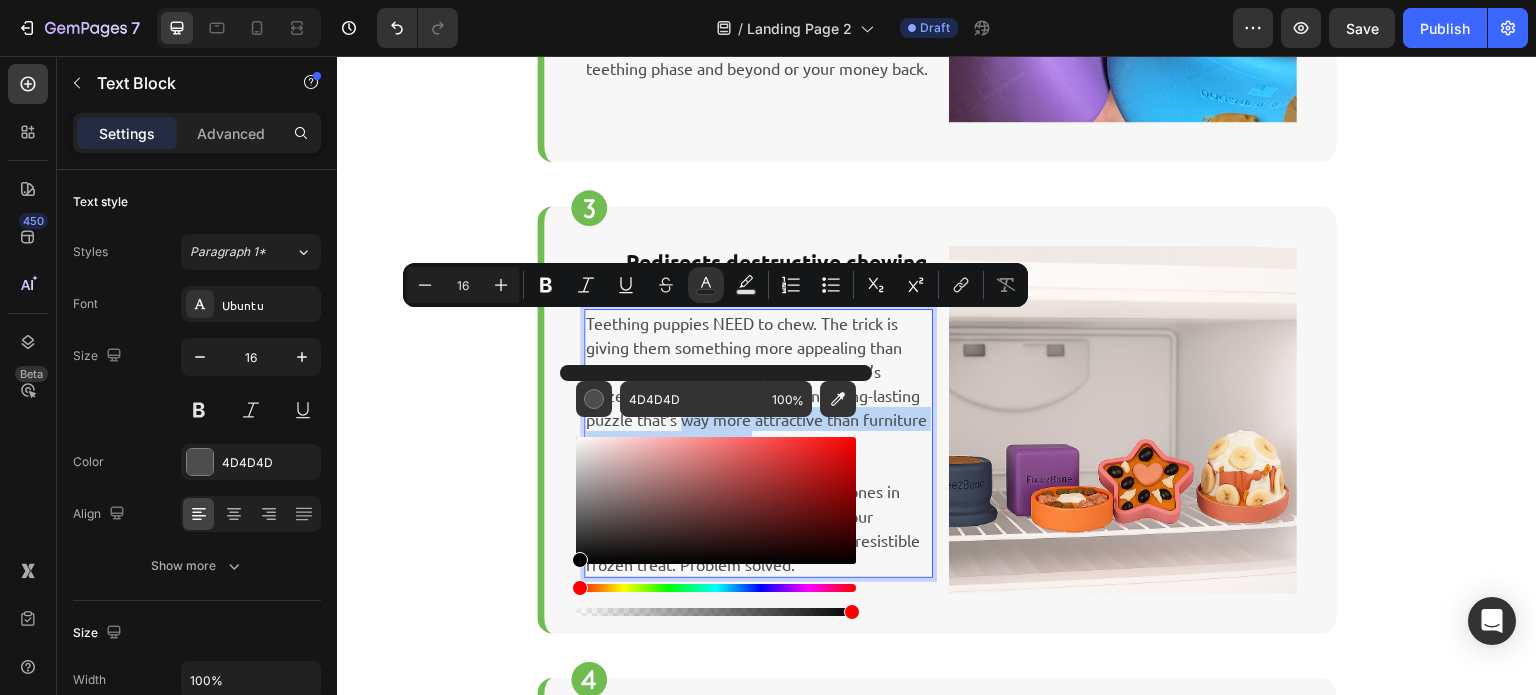 click at bounding box center [716, 500] 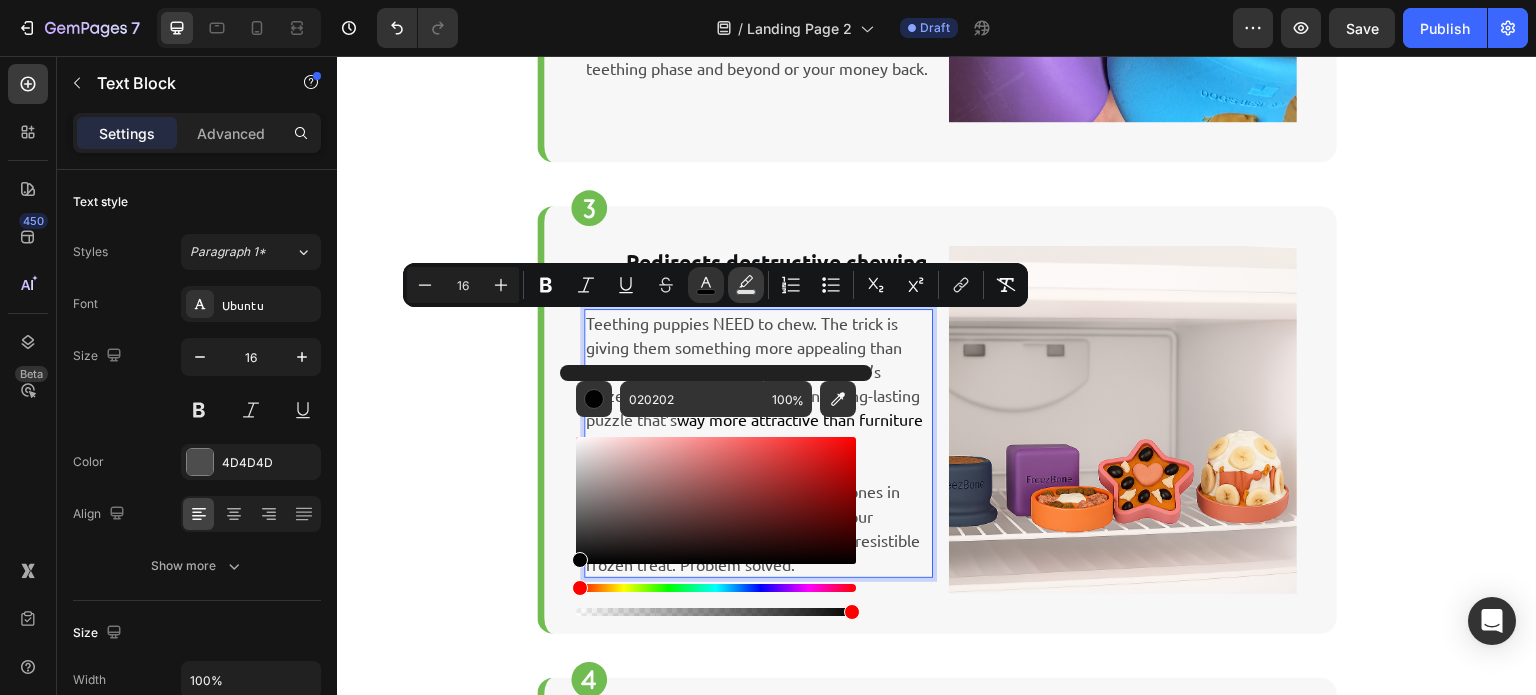click 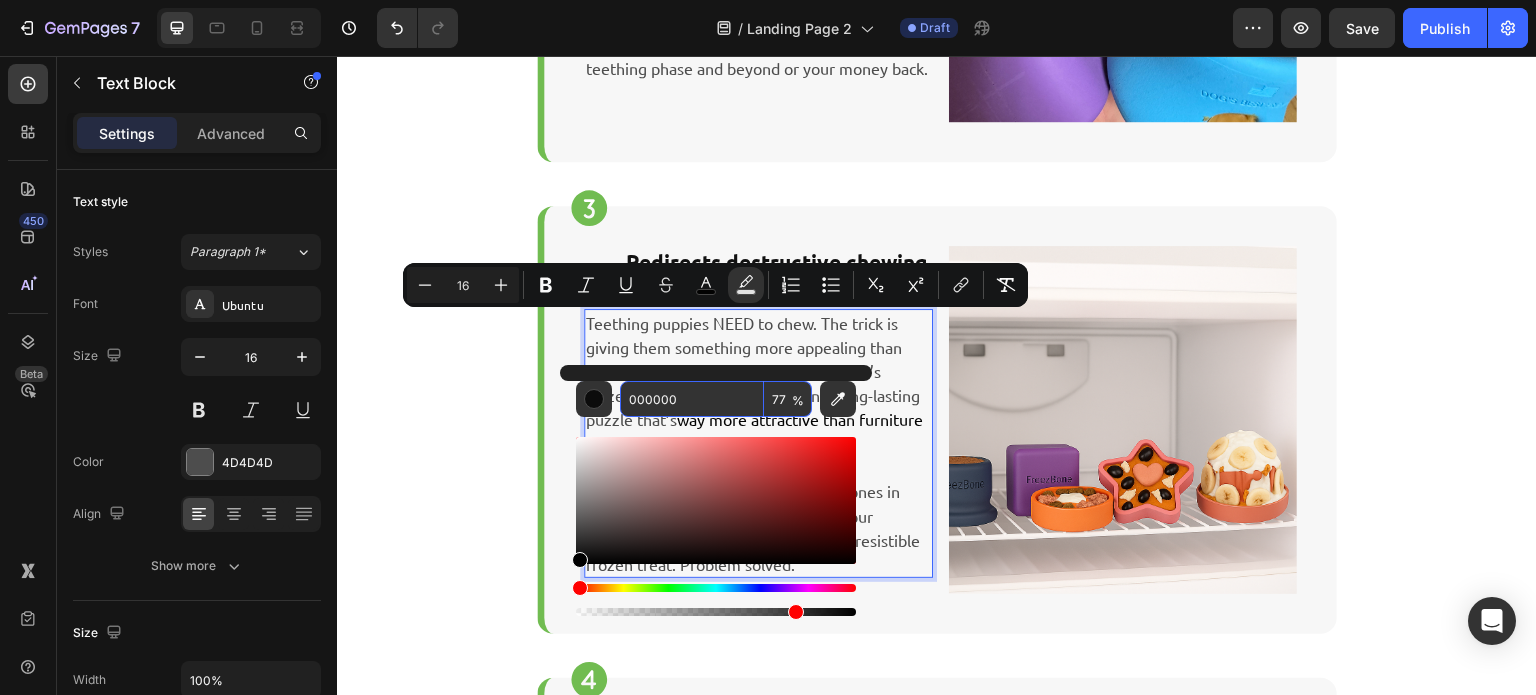 click on "000000" at bounding box center [692, 399] 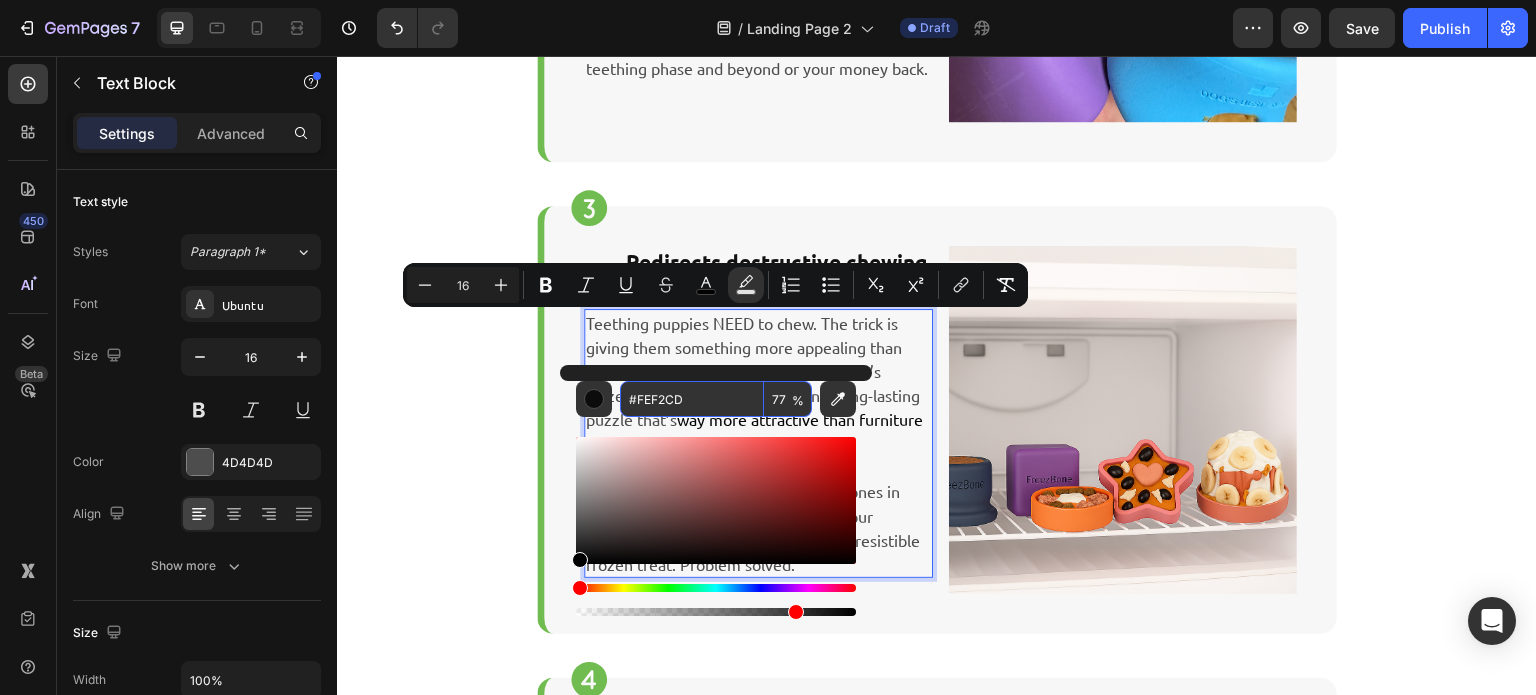 type on "FEF2CD" 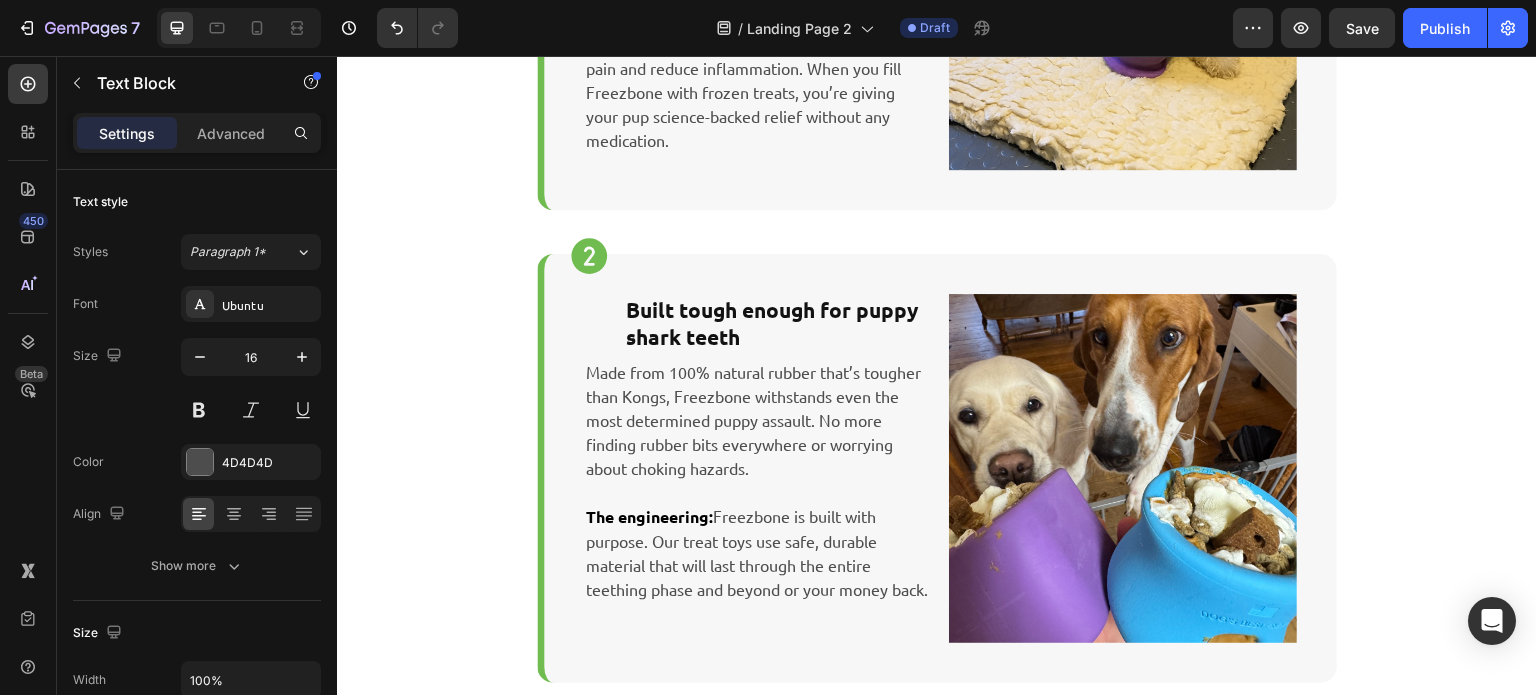 scroll, scrollTop: 1082, scrollLeft: 0, axis: vertical 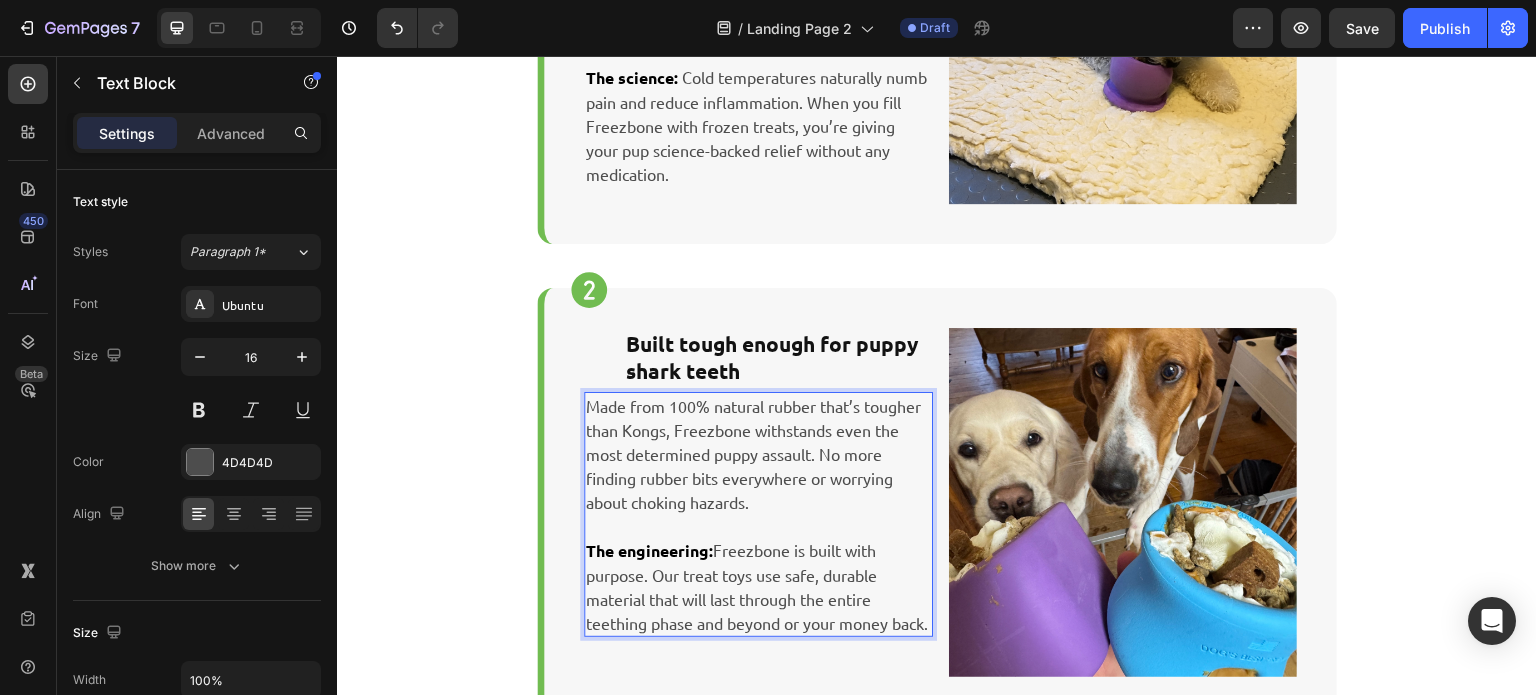 click on "Made from 100% natural rubber that’s tougher than Kongs, Freezbone withstands even the most determined puppy assault. No more finding rubber bits everywhere or worrying about choking hazards." at bounding box center [758, 454] 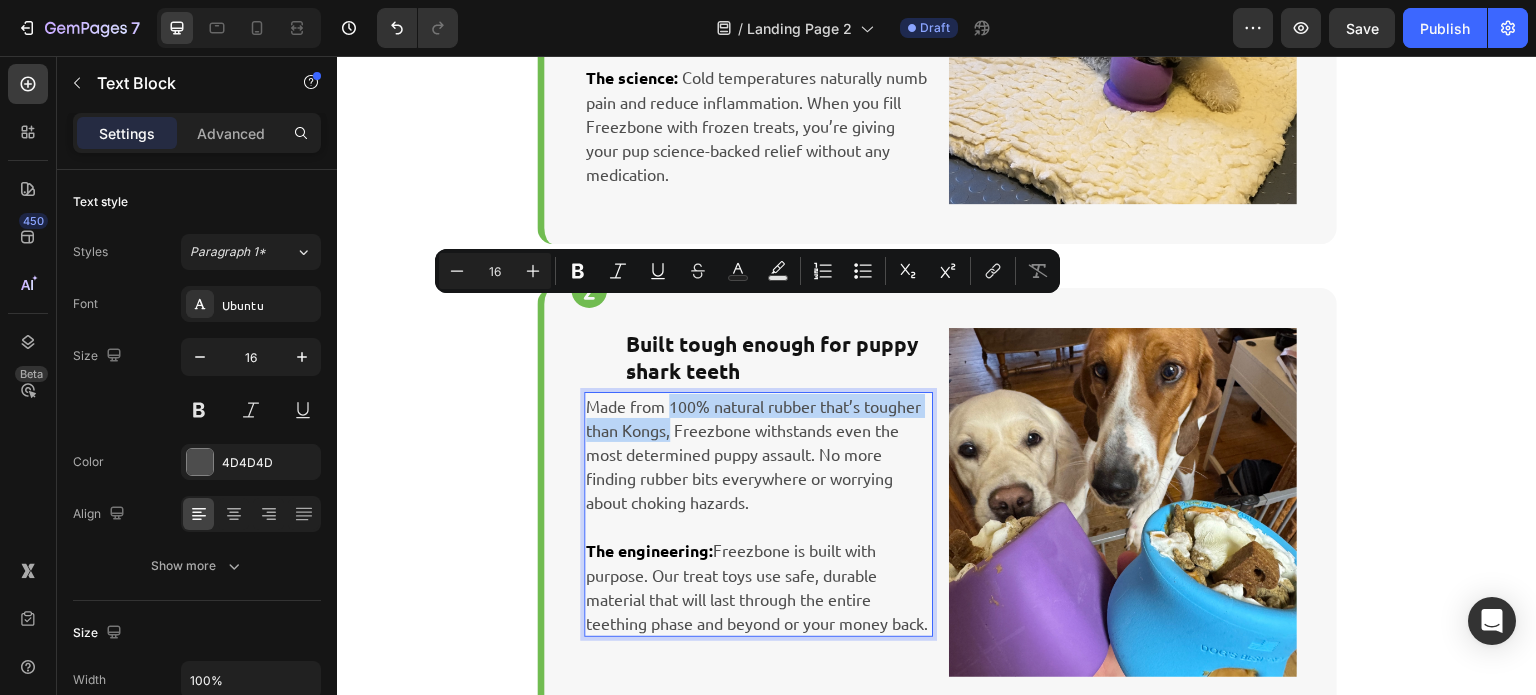 drag, startPoint x: 664, startPoint y: 312, endPoint x: 660, endPoint y: 338, distance: 26.305893 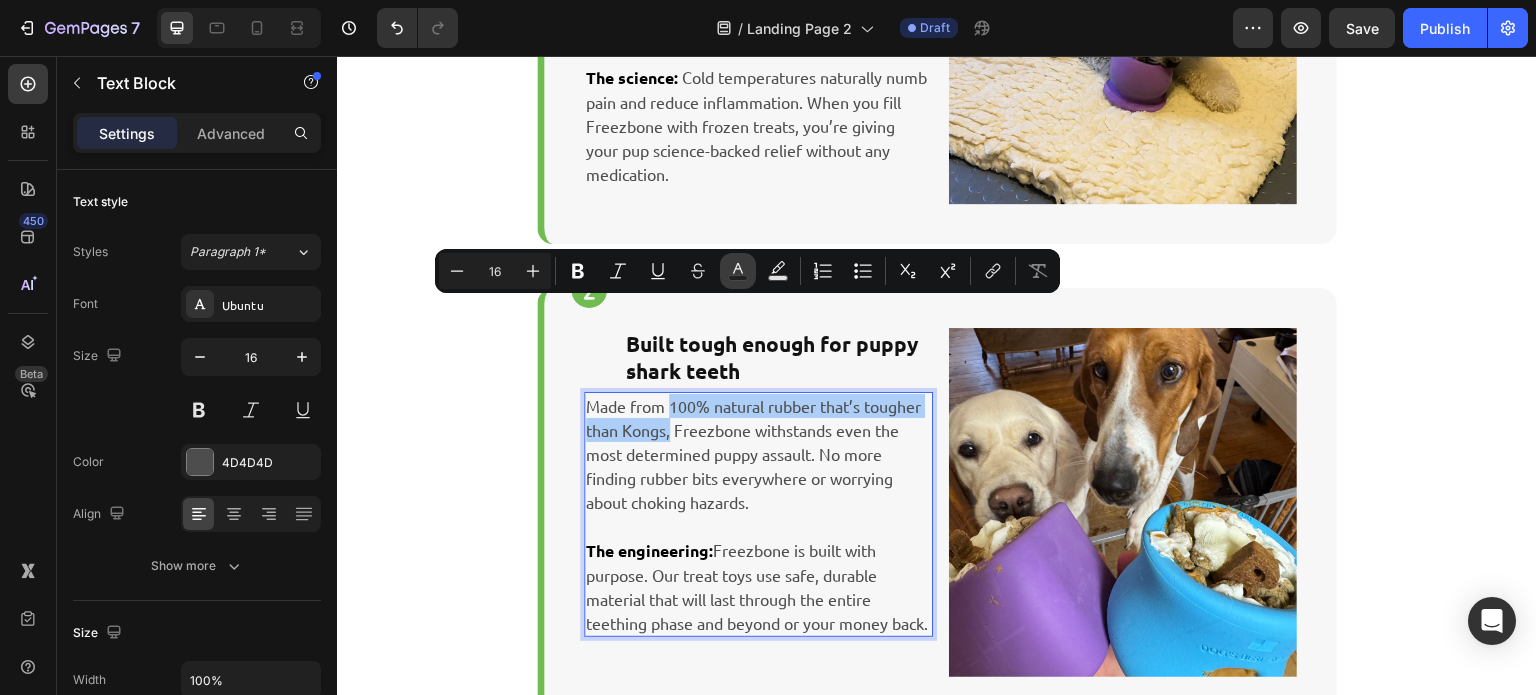 click 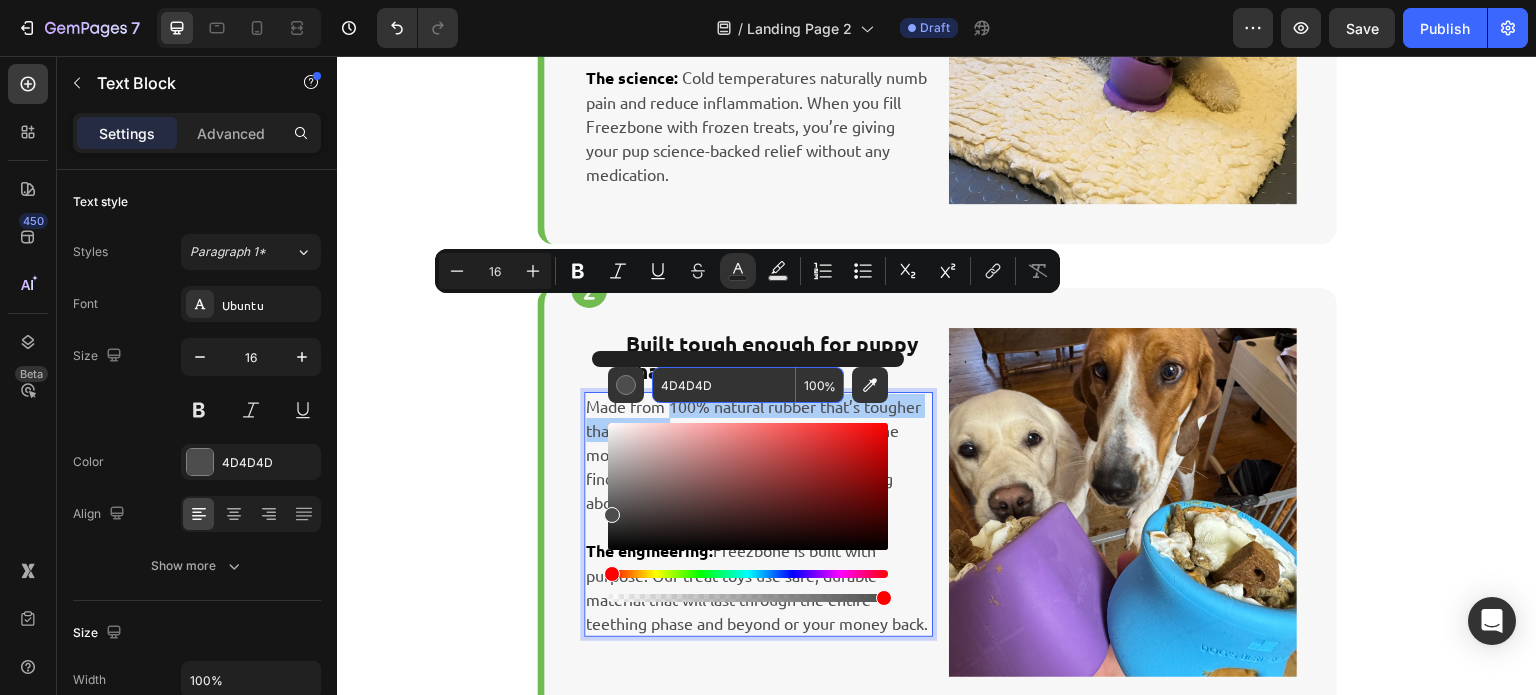 click on "4D4D4D" at bounding box center (724, 385) 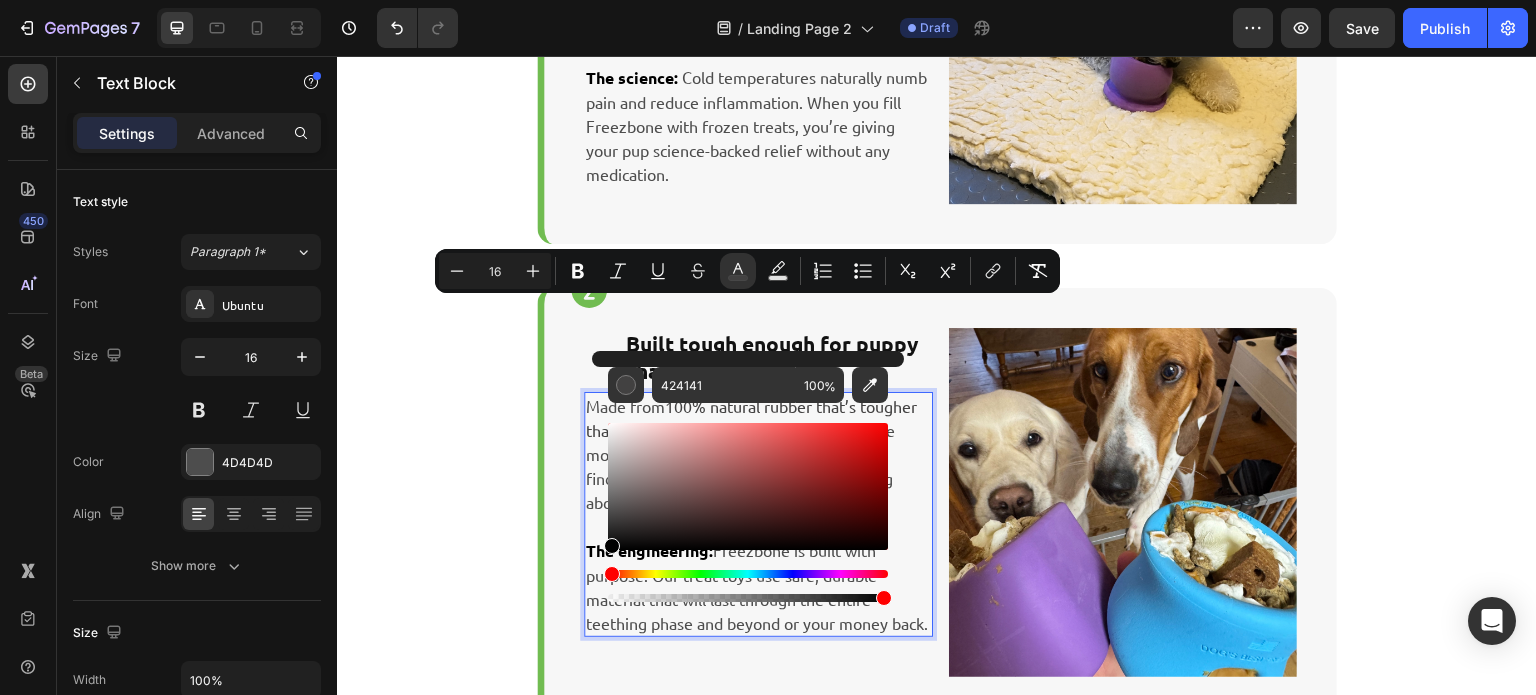 drag, startPoint x: 611, startPoint y: 517, endPoint x: 601, endPoint y: 558, distance: 42.201897 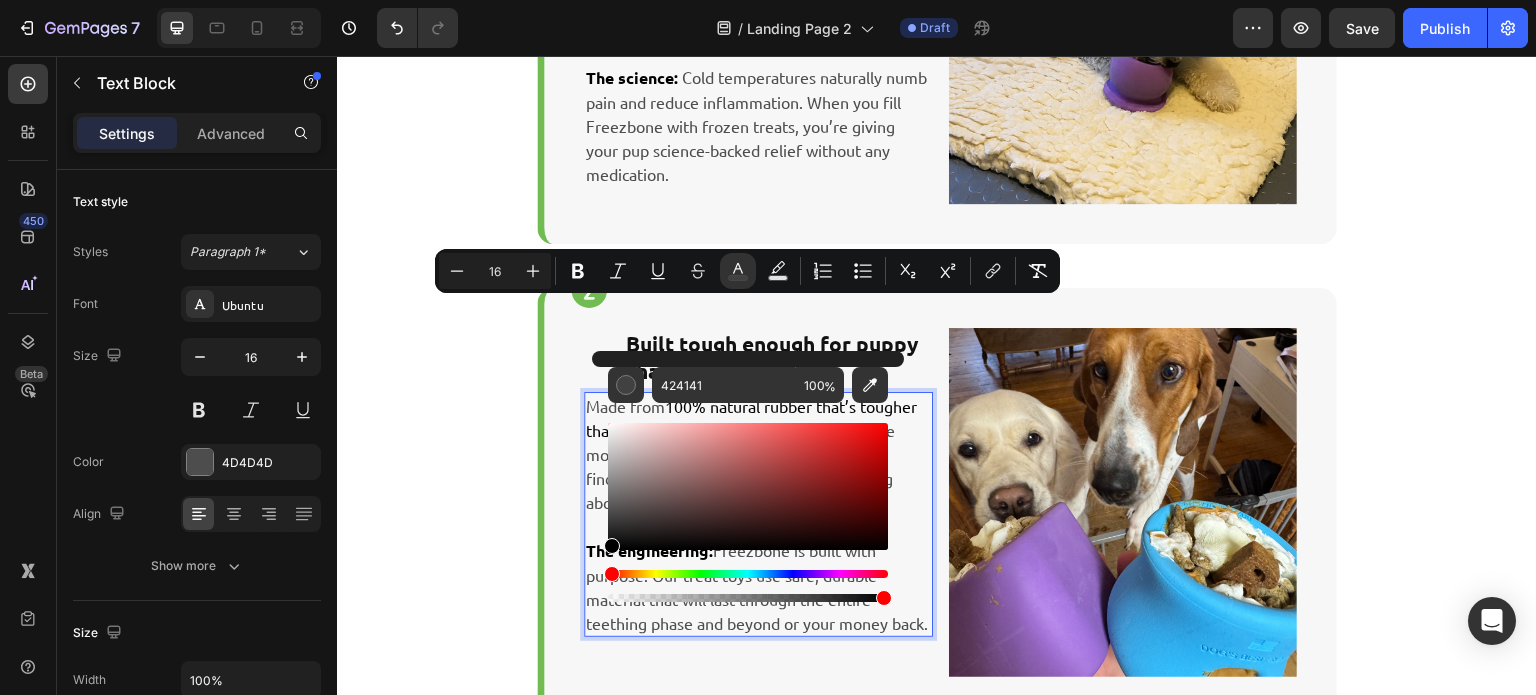 type on "000000" 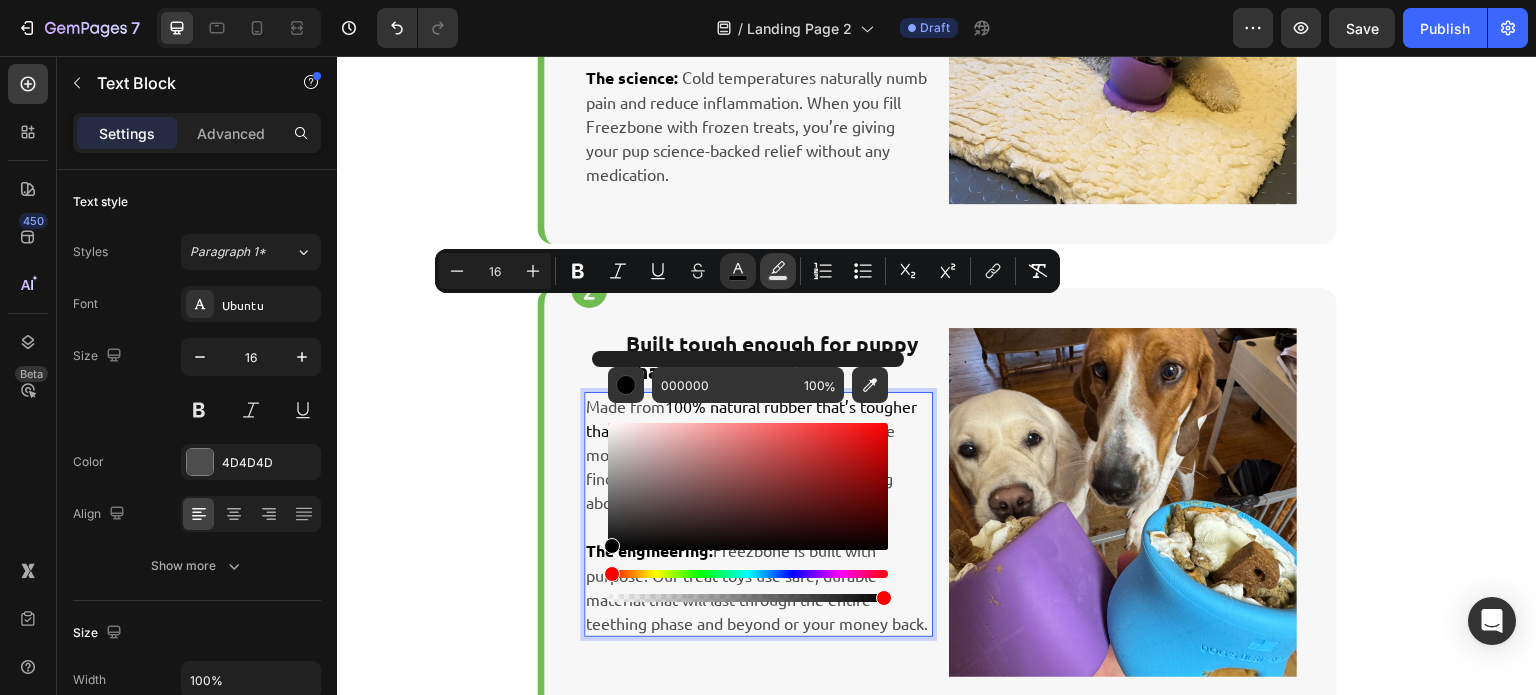click 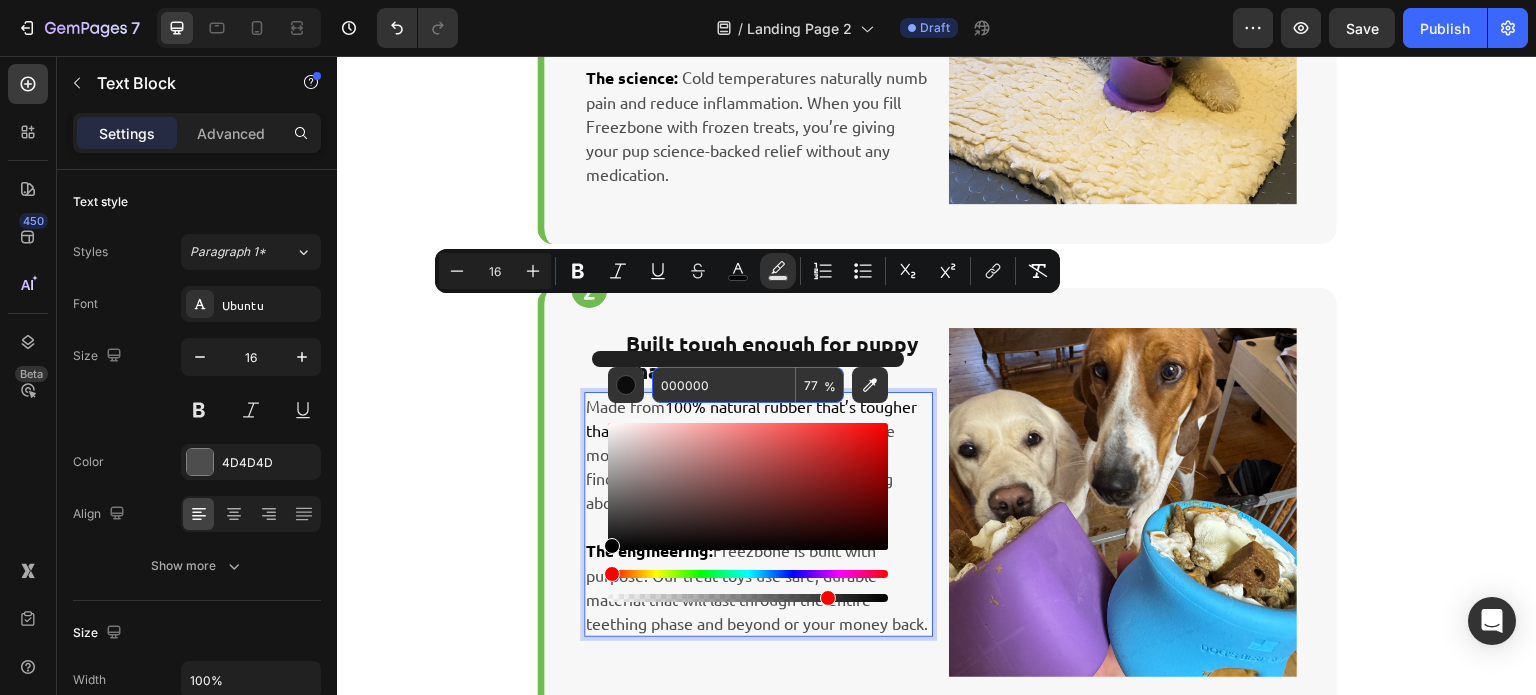 click on "000000" at bounding box center [724, 385] 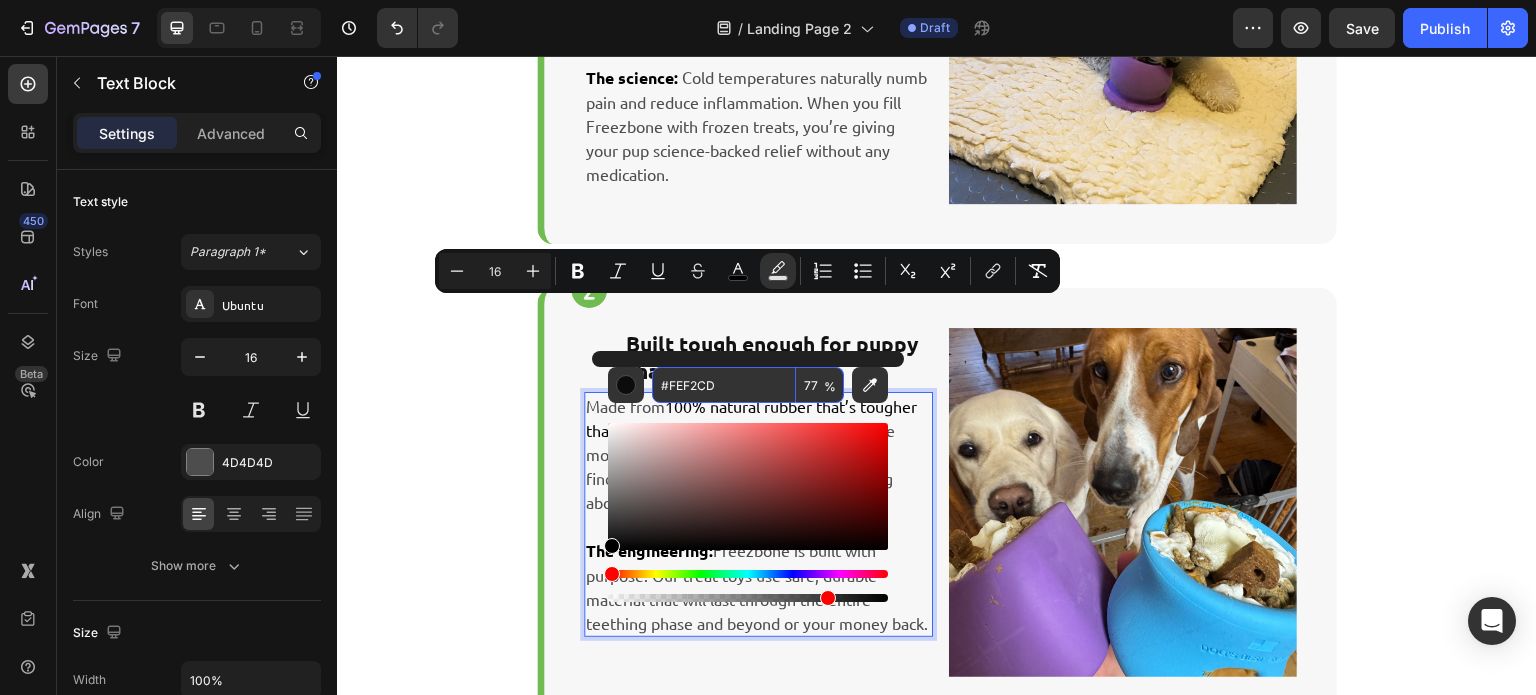 type on "FEF2CD" 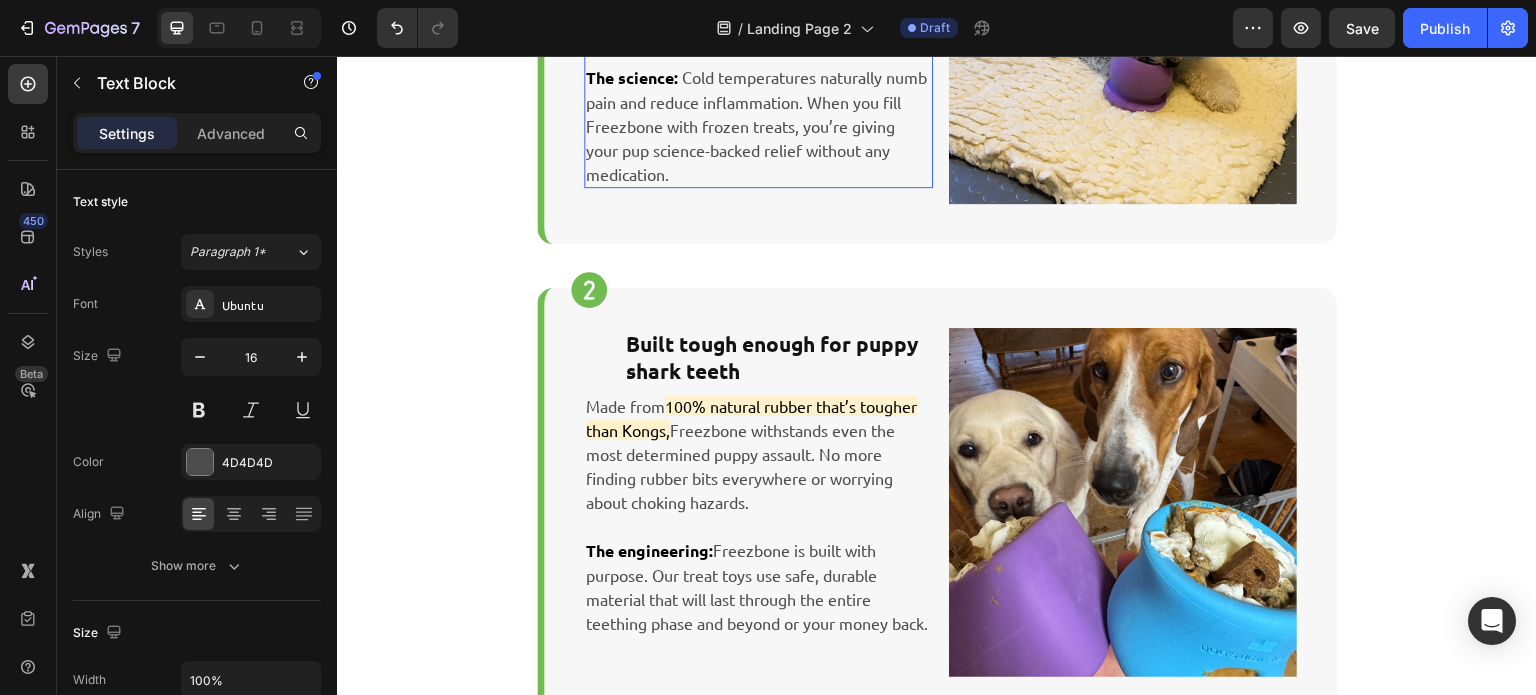 click on "The science: Cold temperatures naturally numb pain and reduce inflammation. When you fill Freezbone with frozen treats, you’re giving your pup science-backed relief without any medication." at bounding box center [758, 125] 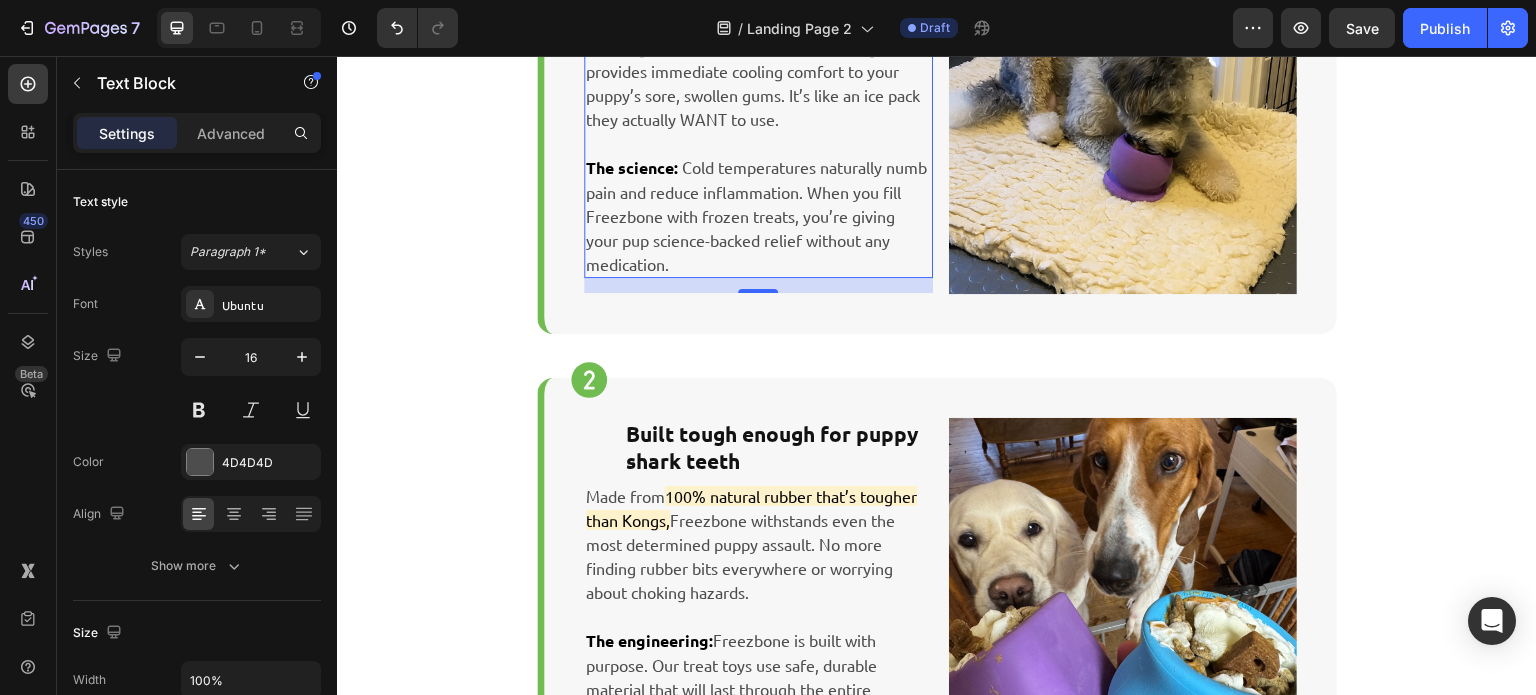 scroll, scrollTop: 1004, scrollLeft: 0, axis: vertical 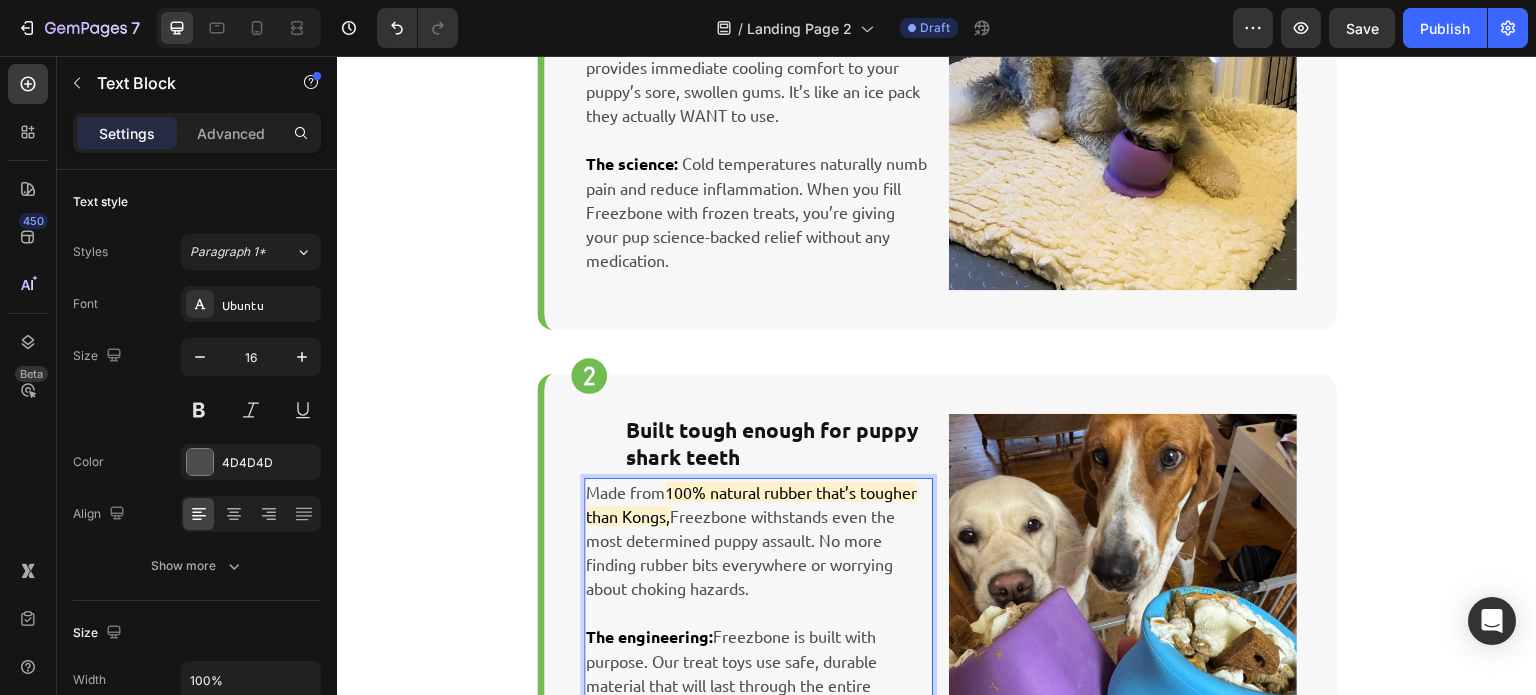 click on "100% natural rubber that’s tougher than Kongs," at bounding box center (751, 504) 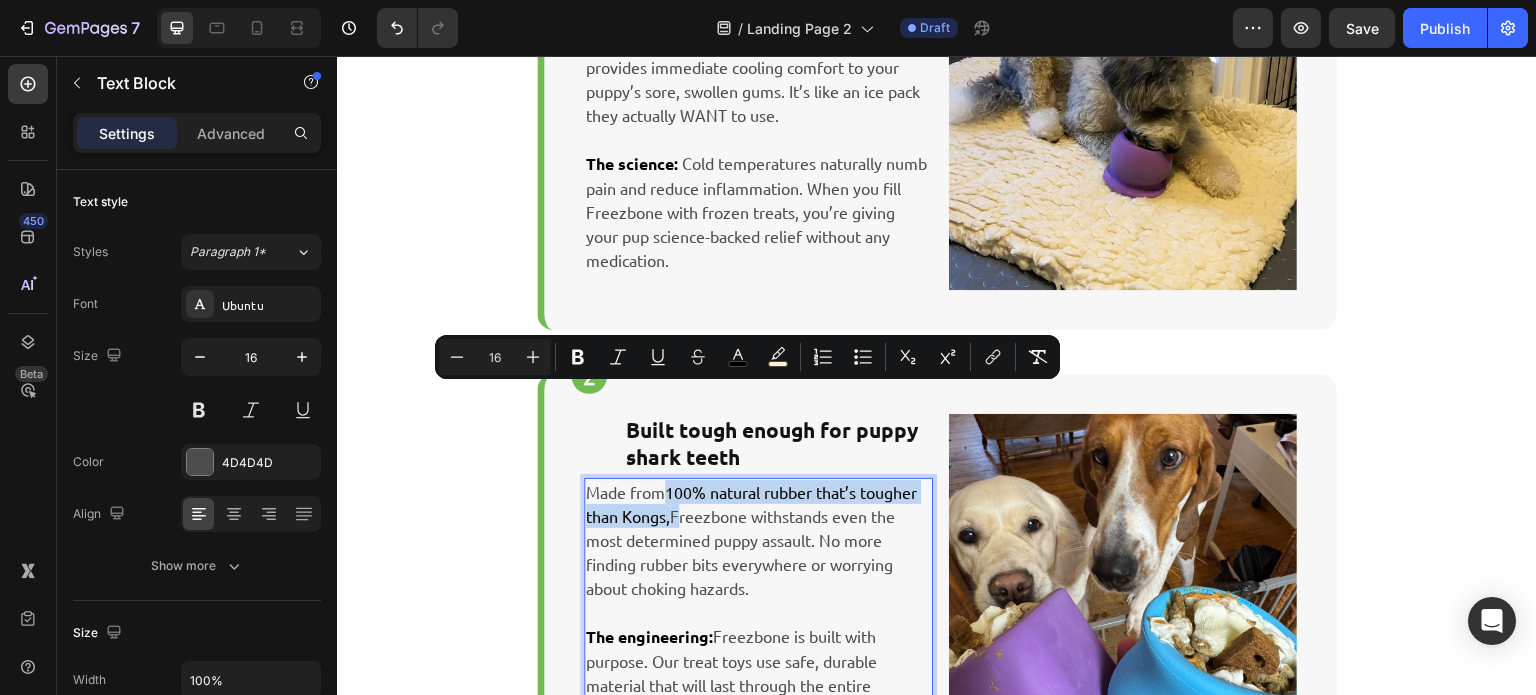 drag, startPoint x: 665, startPoint y: 398, endPoint x: 663, endPoint y: 428, distance: 30.066593 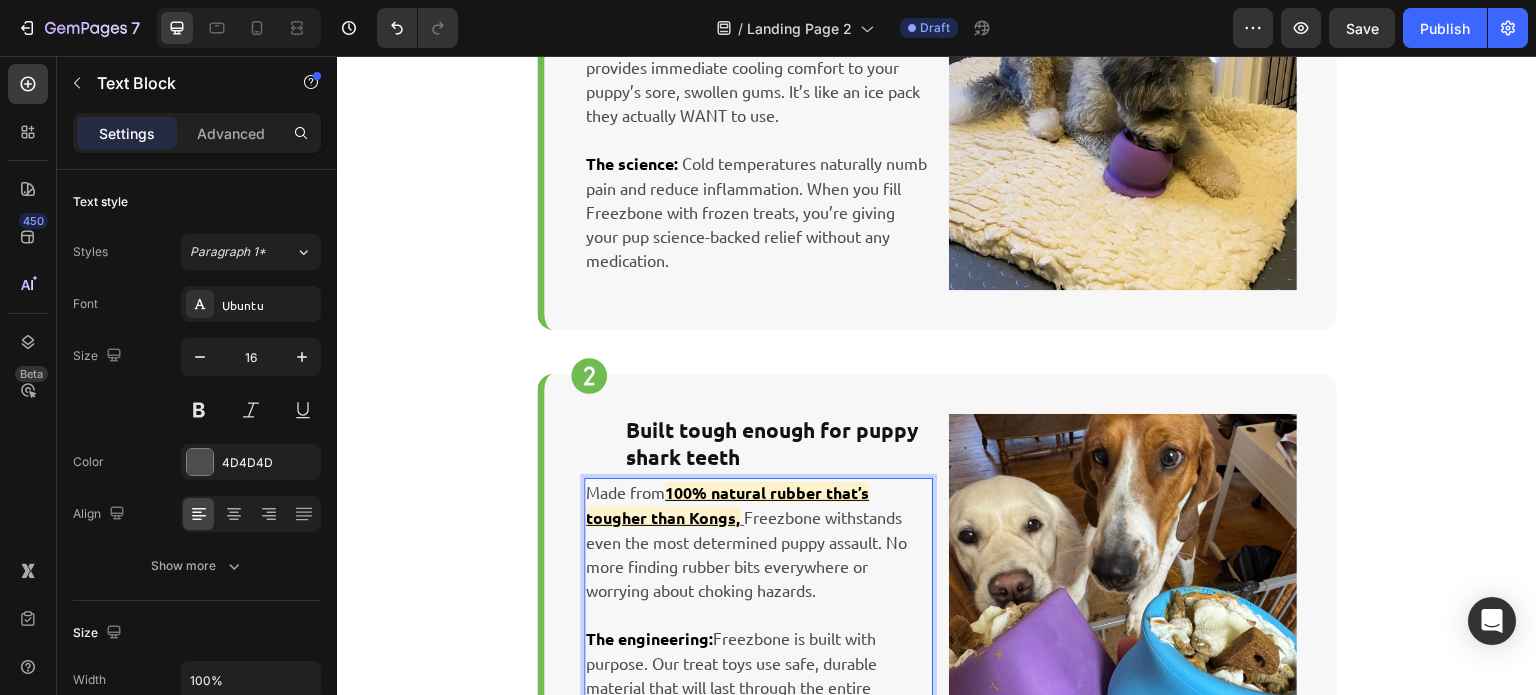click on "The engineering: Freezbone is built with purpose. Our treat toys use safe, durable material that will last through the entire teething phase and beyond or your money back." at bounding box center [758, 674] 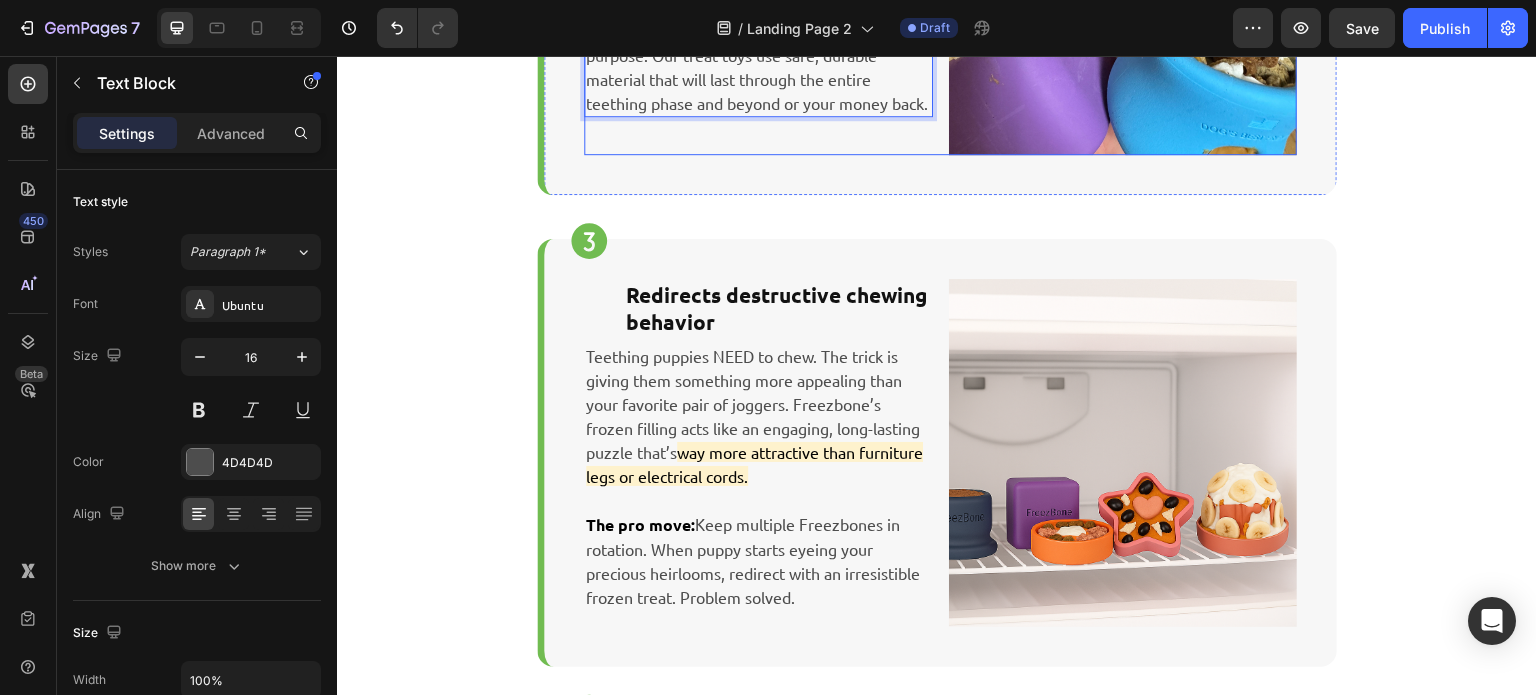 scroll, scrollTop: 1788, scrollLeft: 0, axis: vertical 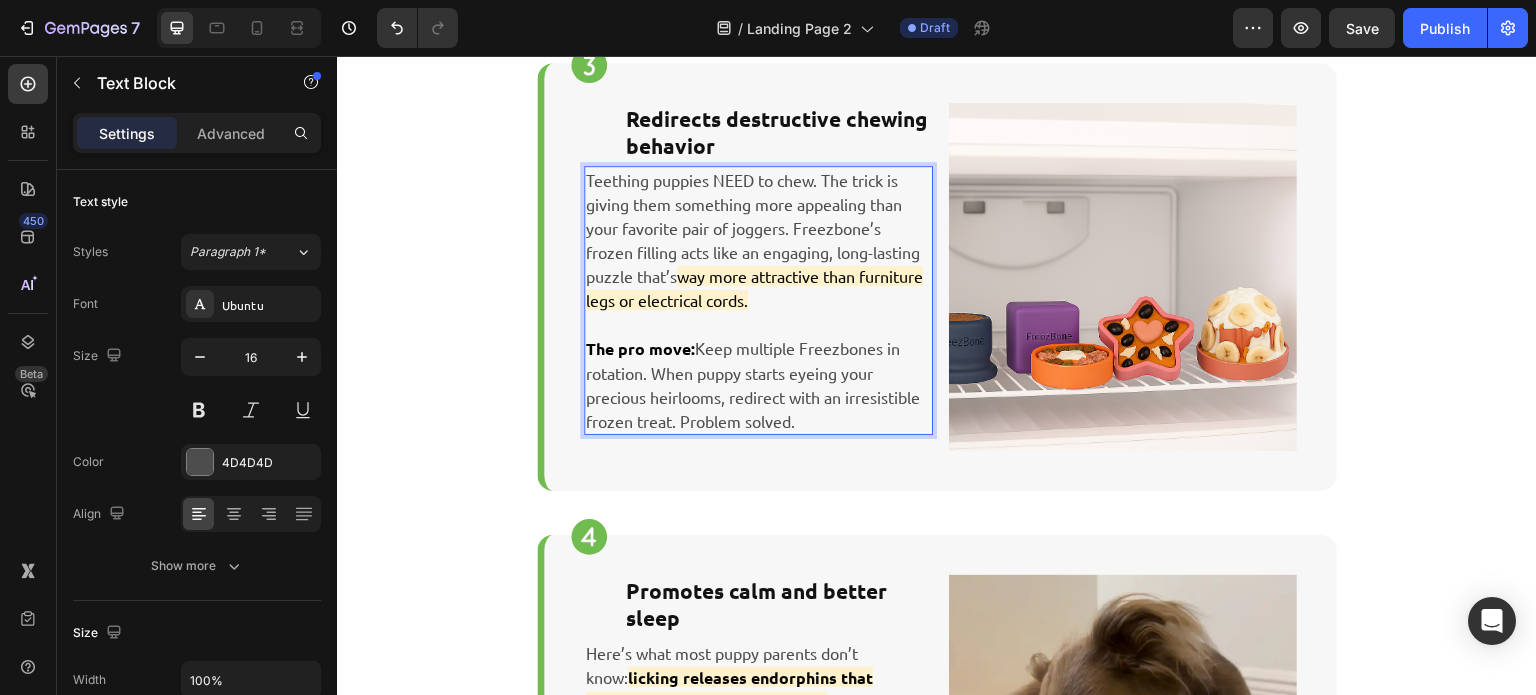 click on "way more attractive than furniture legs or electrical cords." at bounding box center [754, 288] 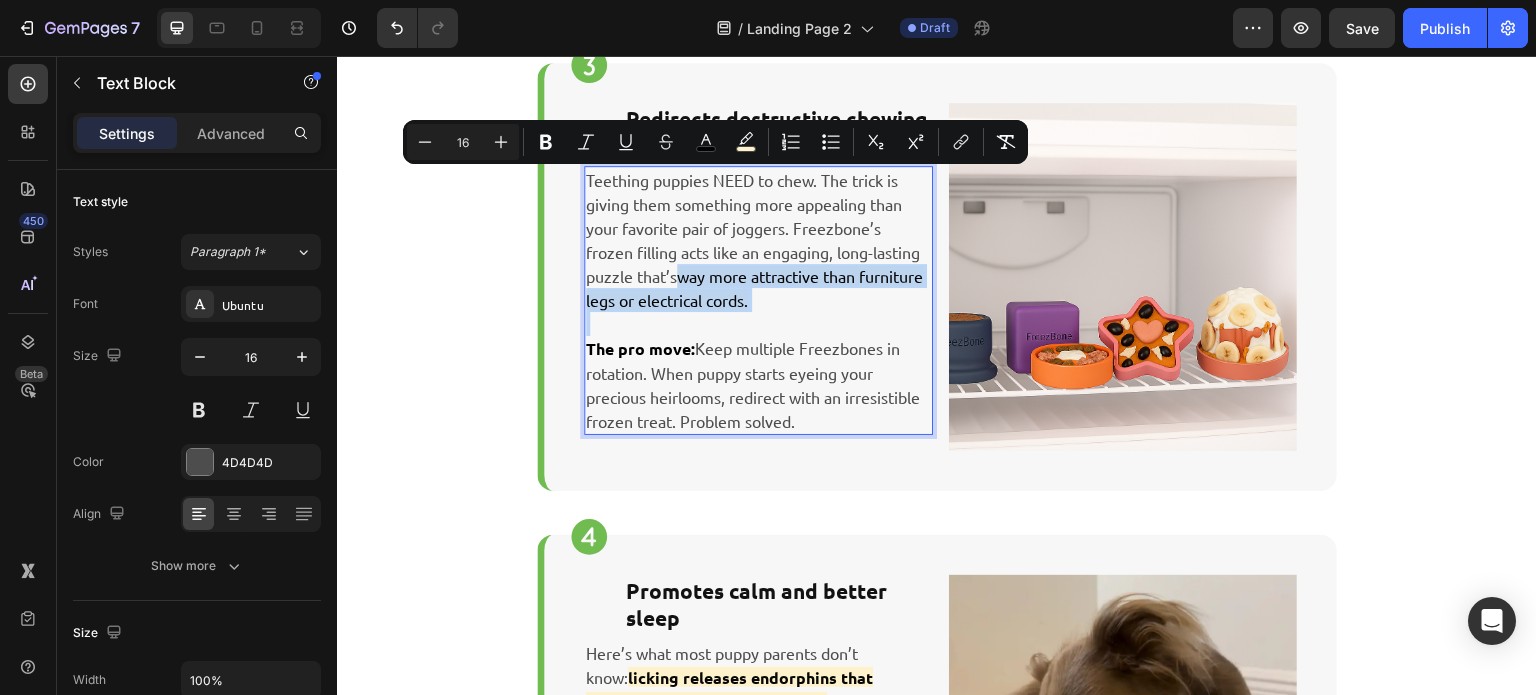 drag, startPoint x: 675, startPoint y: 187, endPoint x: 833, endPoint y: 221, distance: 161.61684 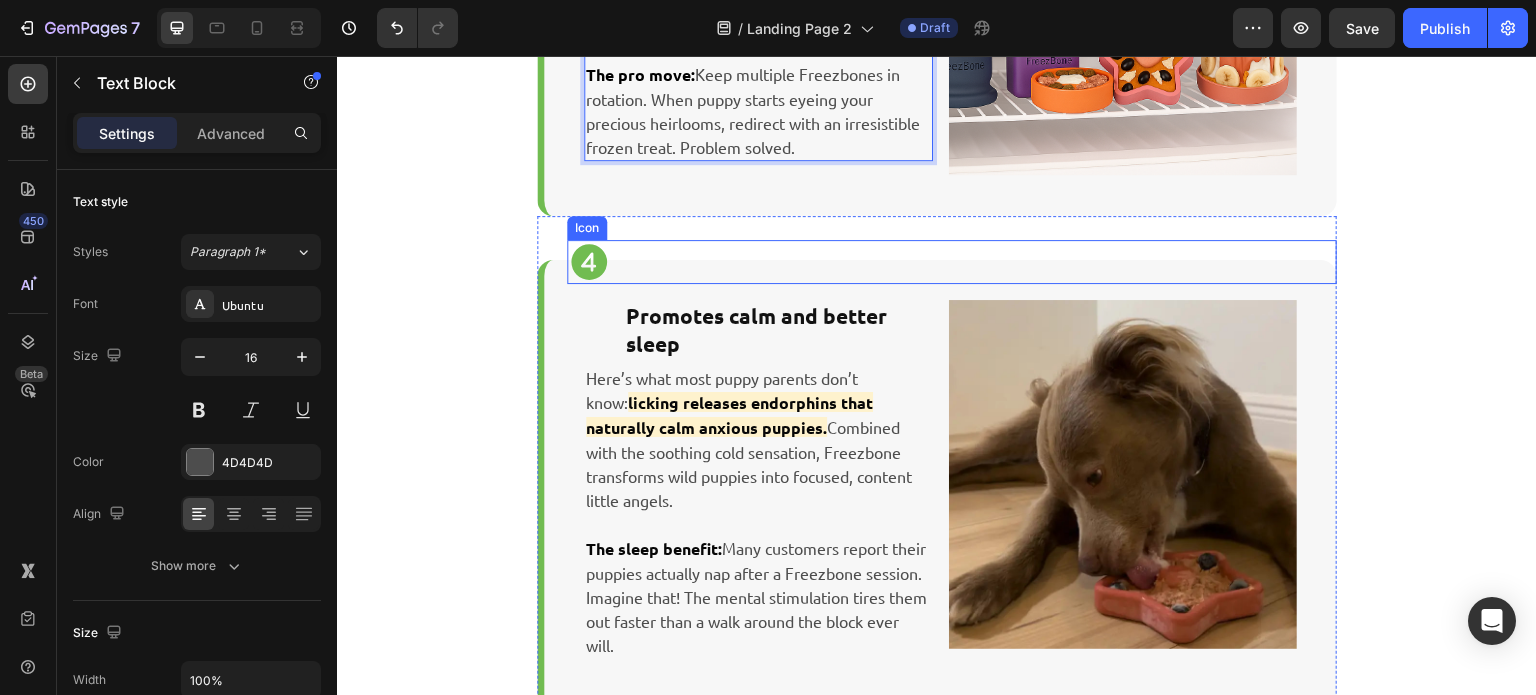 scroll, scrollTop: 2077, scrollLeft: 0, axis: vertical 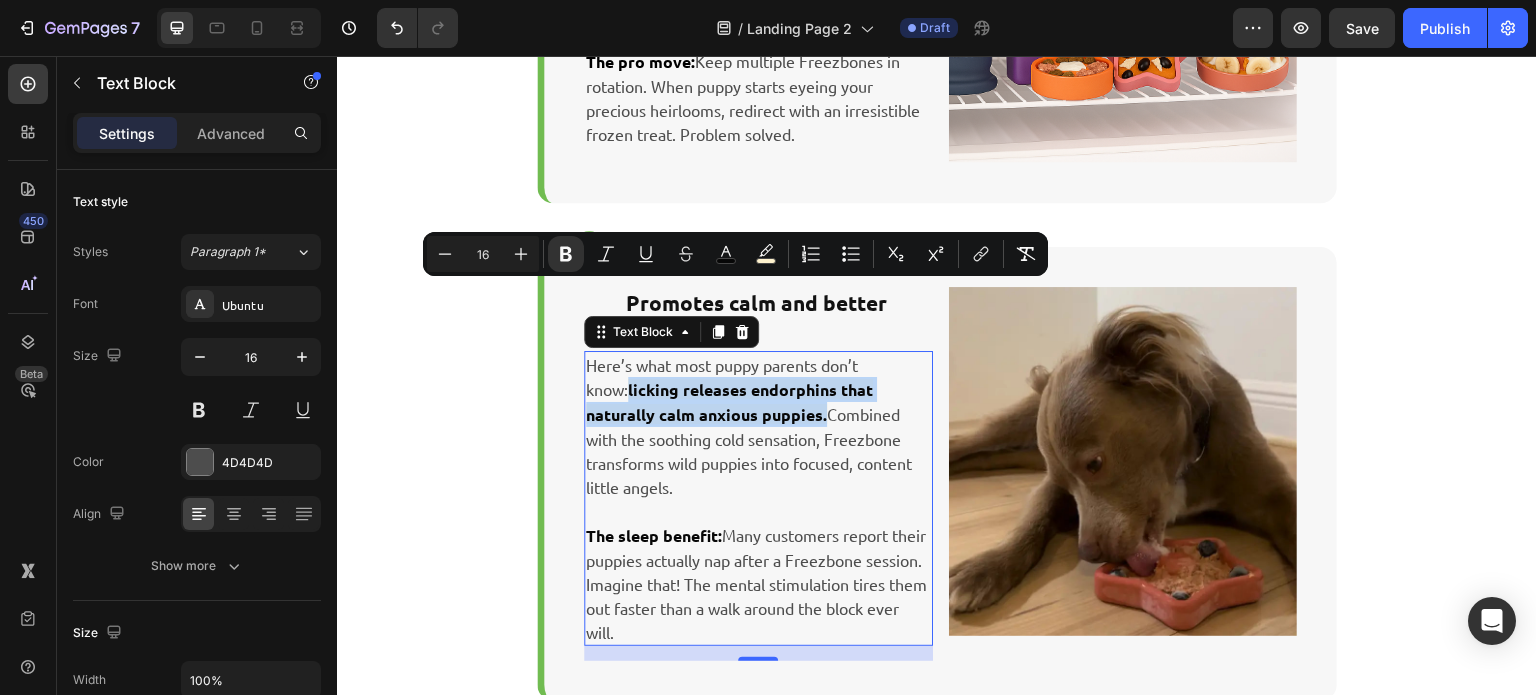 drag, startPoint x: 579, startPoint y: 296, endPoint x: 745, endPoint y: 326, distance: 168.68906 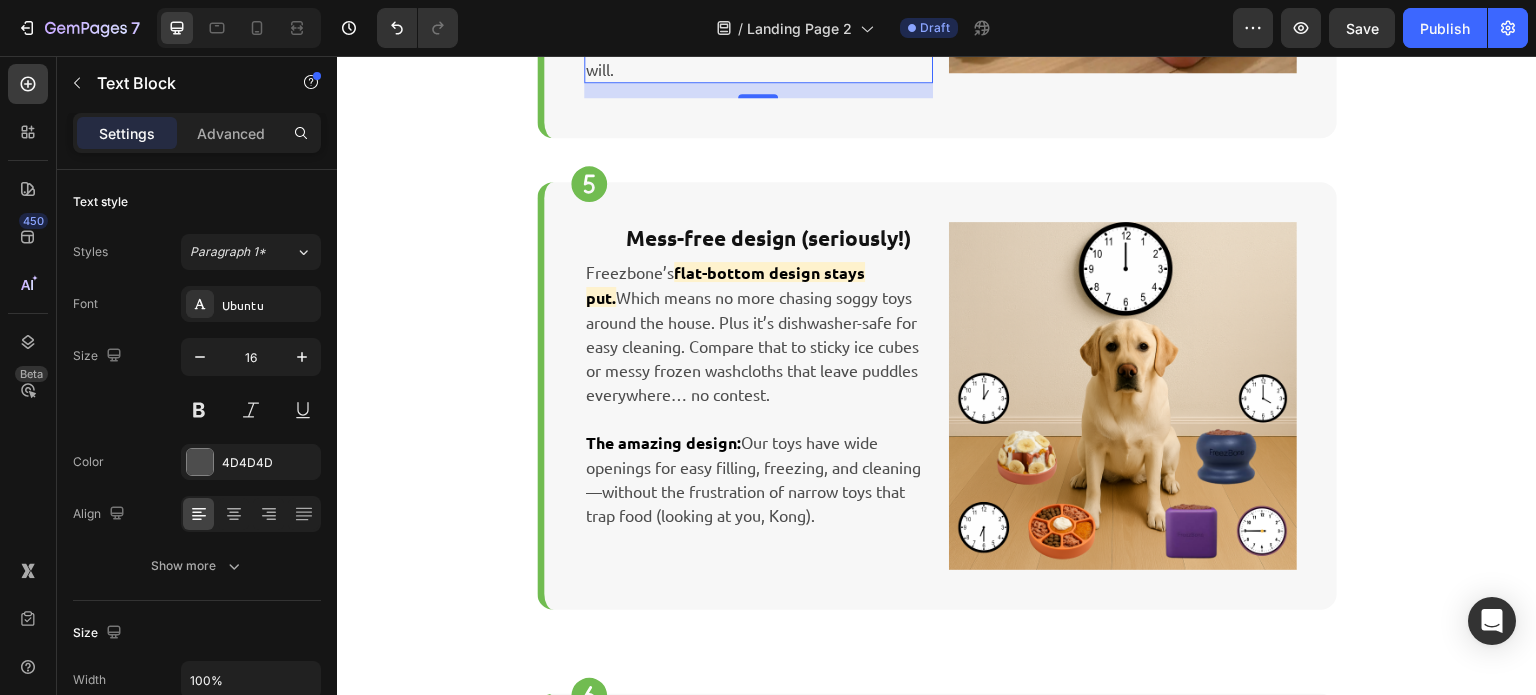 scroll, scrollTop: 2685, scrollLeft: 0, axis: vertical 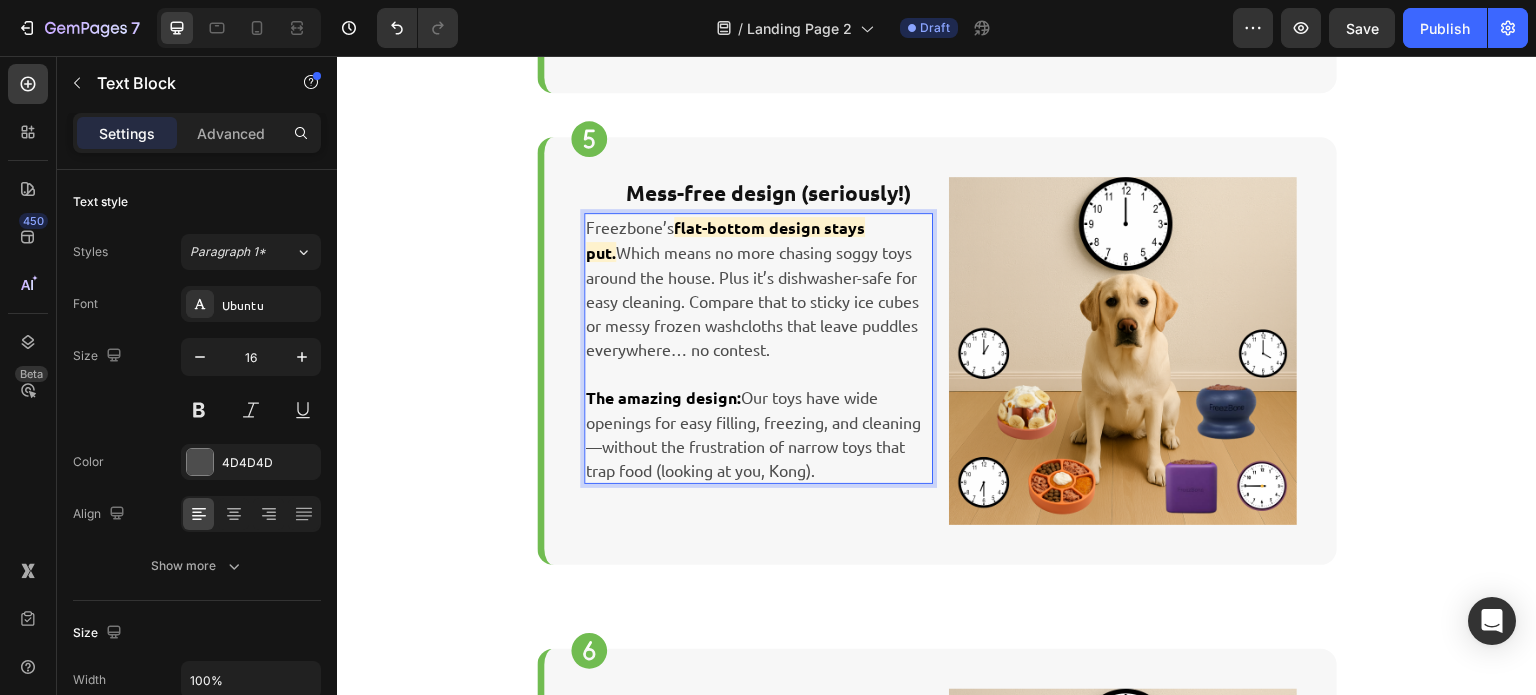 click on "Freezbone’s flat-bottom design stays put. Which means no more chasing soggy toys around the house. Plus it’s dishwasher-safe for easy cleaning. Compare that to sticky ice cubes or messy frozen washcloths that leave puddles everywhere… no contest." at bounding box center (758, 288) 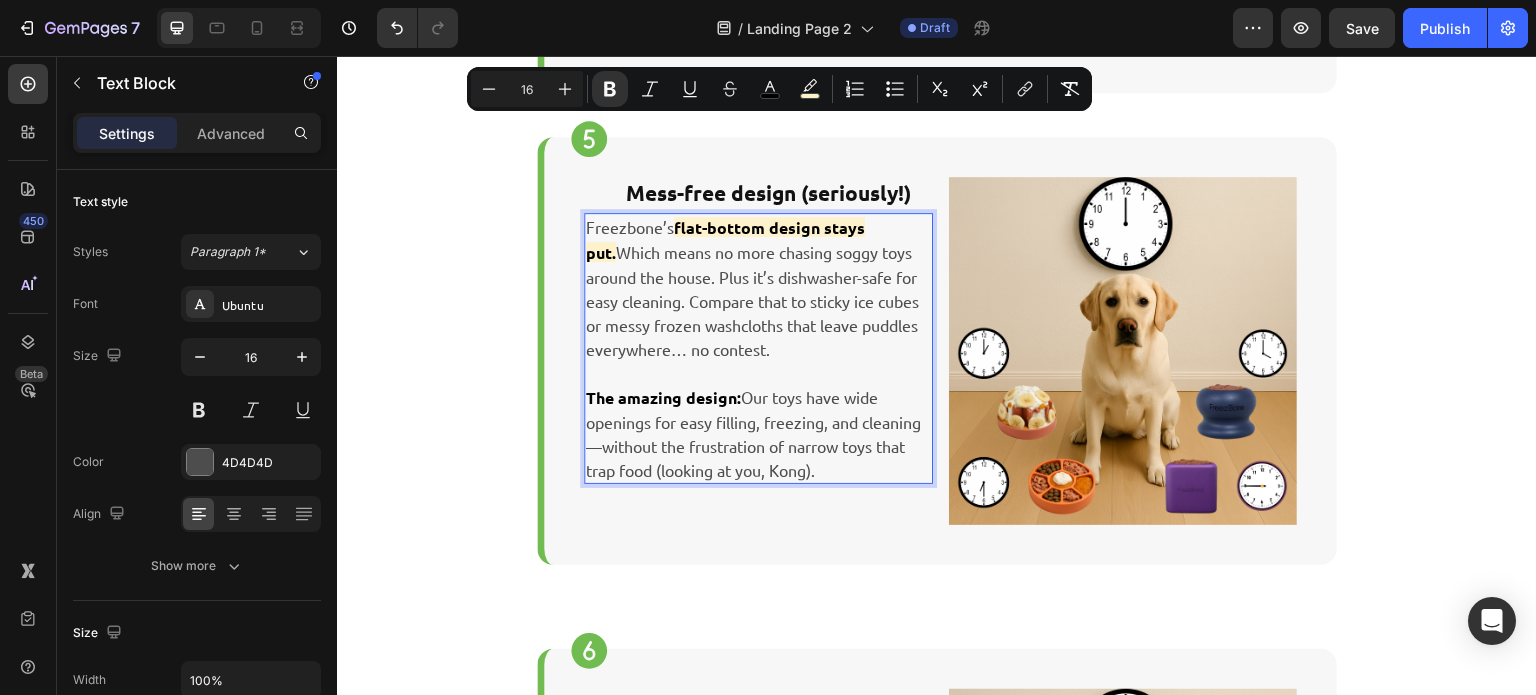 drag, startPoint x: 898, startPoint y: 123, endPoint x: 671, endPoint y: 138, distance: 227.49506 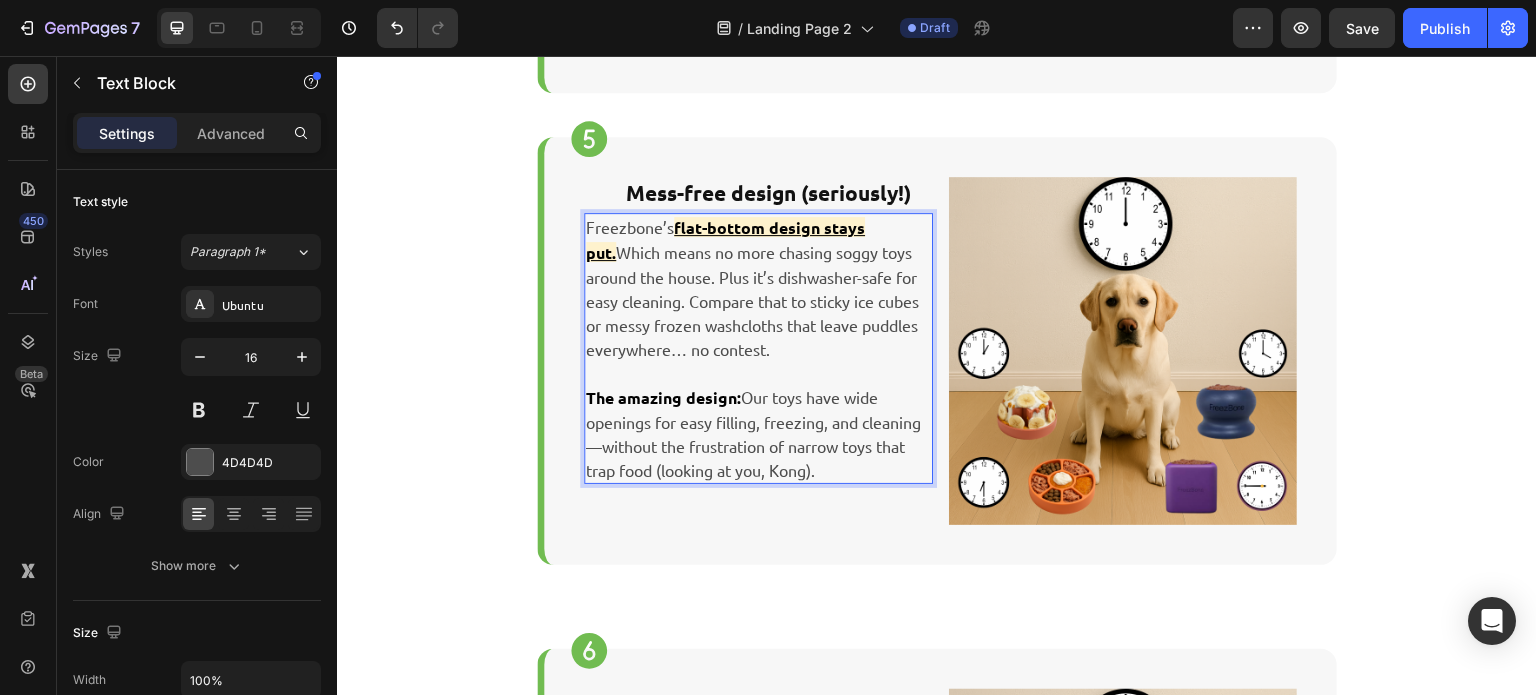 click at bounding box center [758, 373] 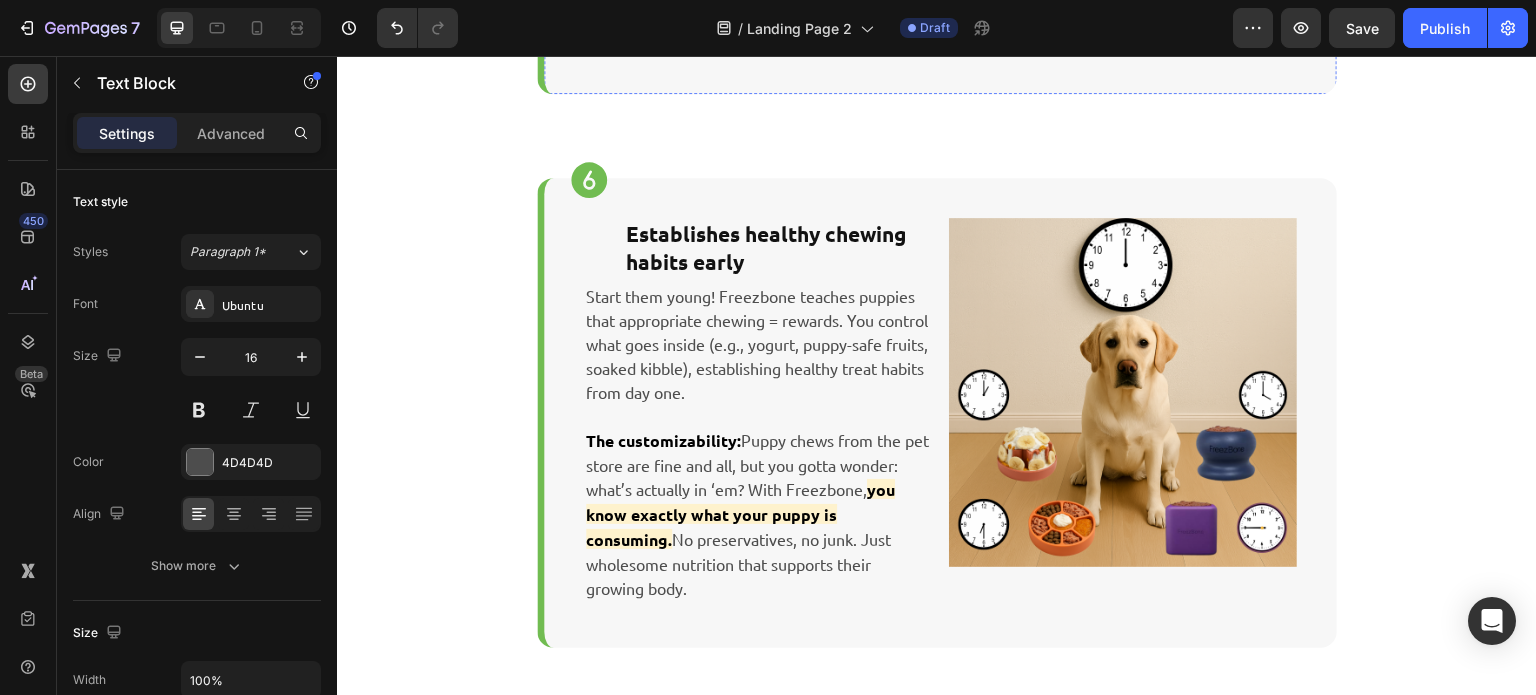 scroll, scrollTop: 3192, scrollLeft: 0, axis: vertical 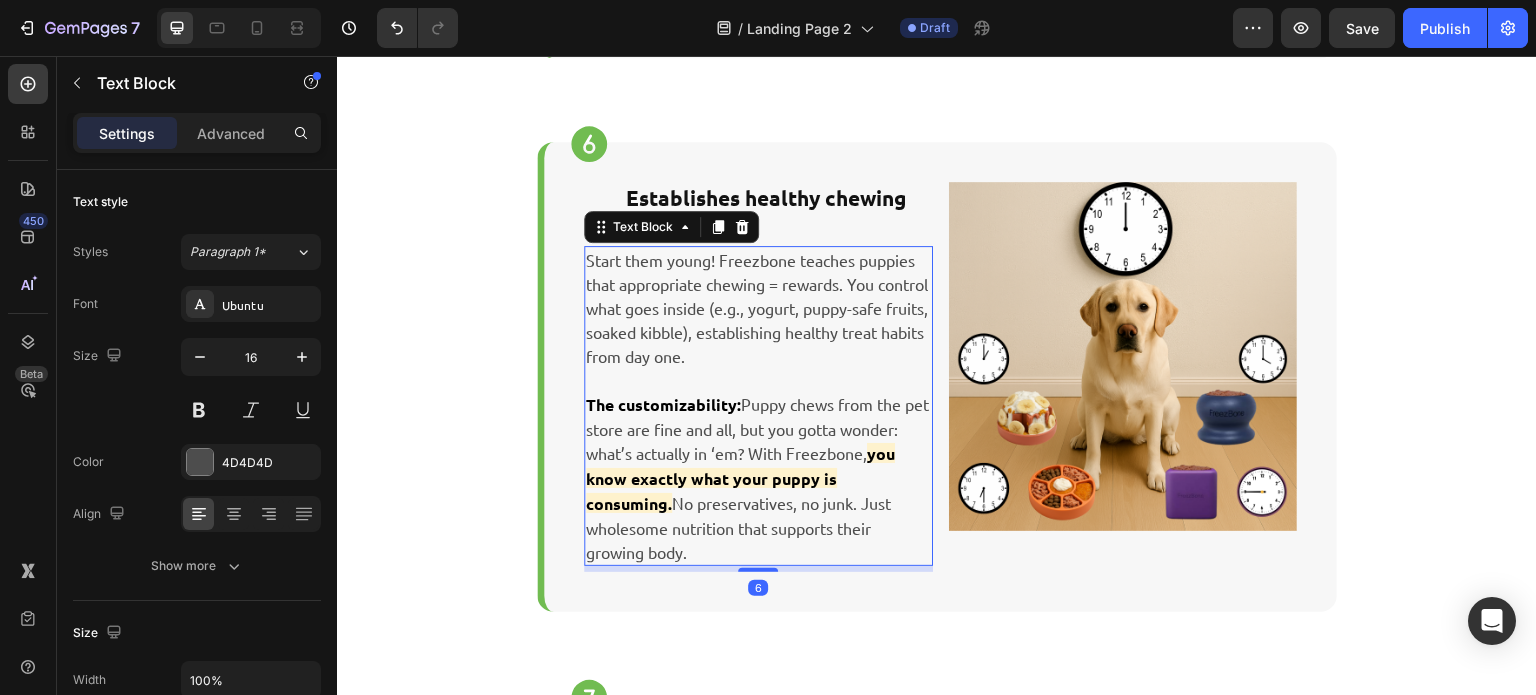 click on "you know exactly what your puppy is consuming." at bounding box center [740, 478] 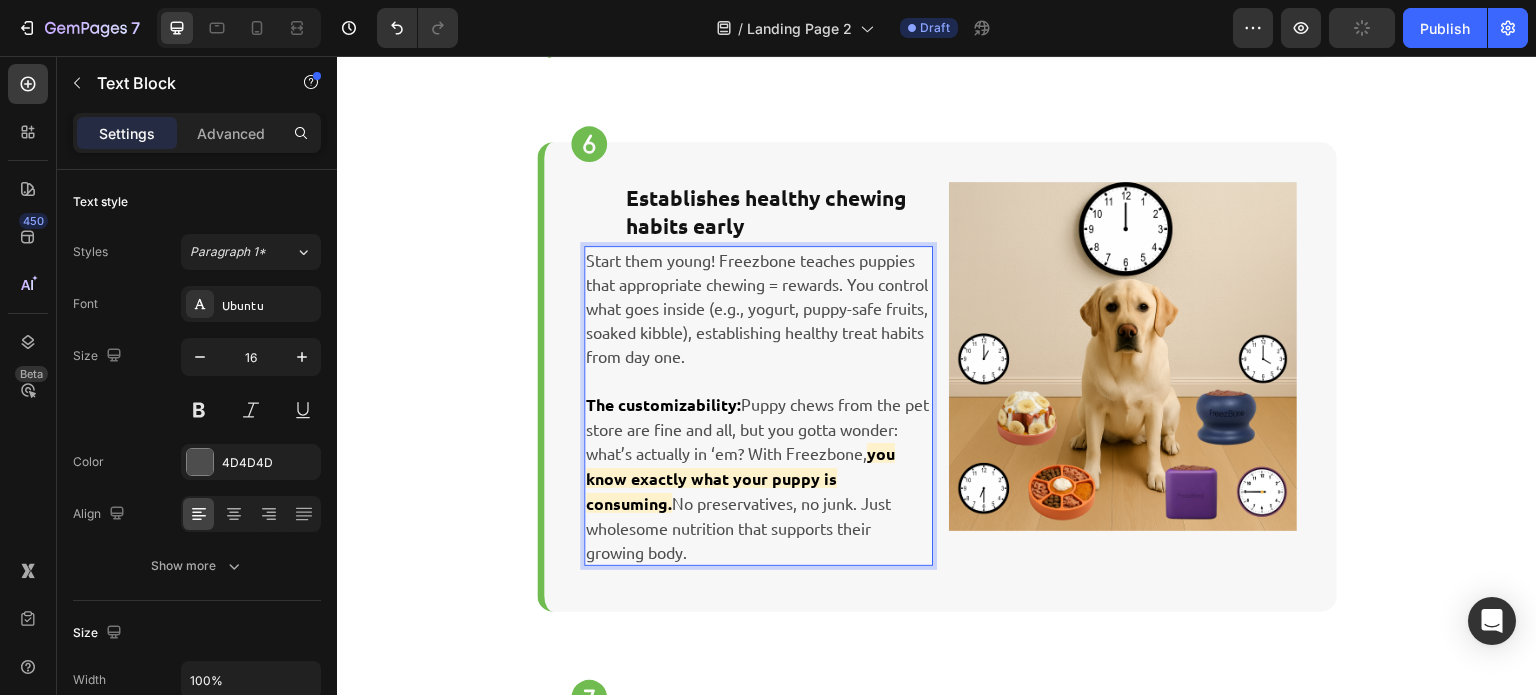 click on "you know exactly what your puppy is consuming." at bounding box center [740, 478] 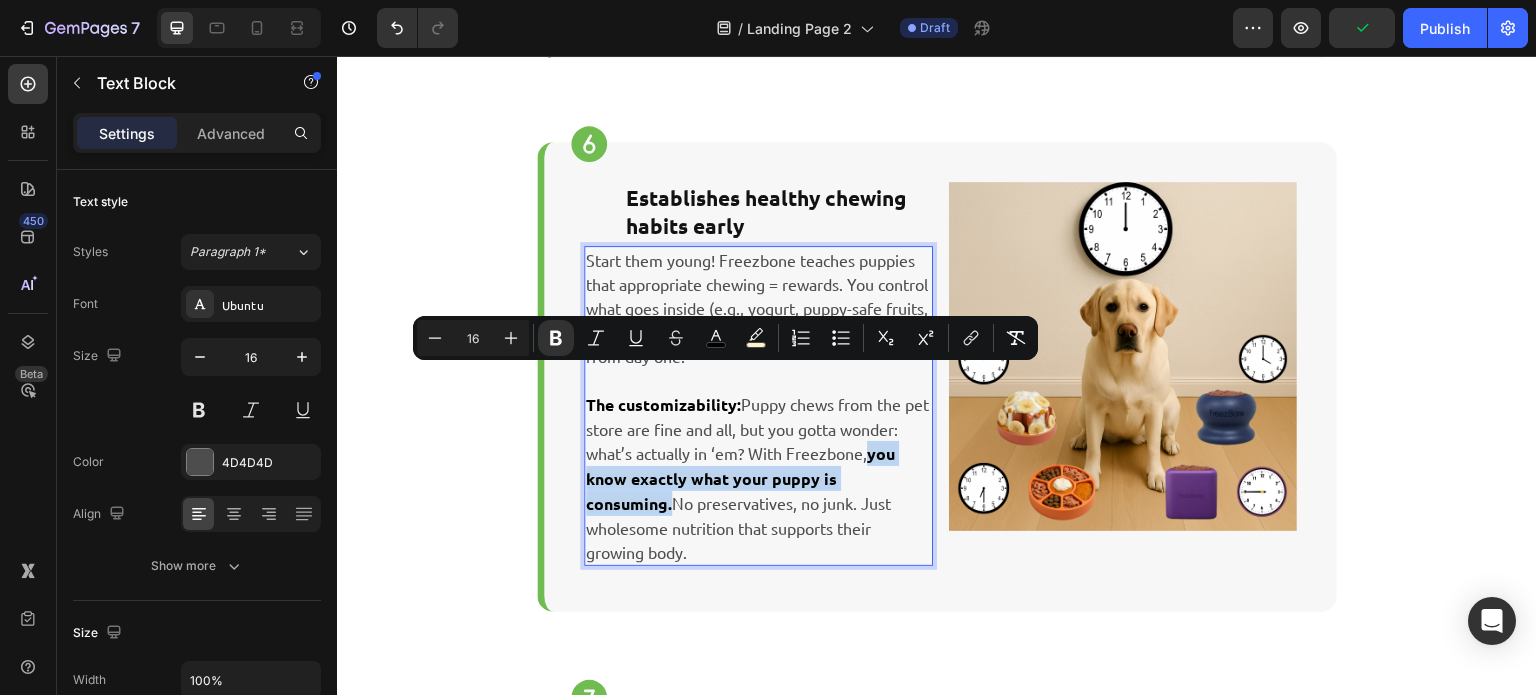 drag, startPoint x: 661, startPoint y: 384, endPoint x: 725, endPoint y: 412, distance: 69.856995 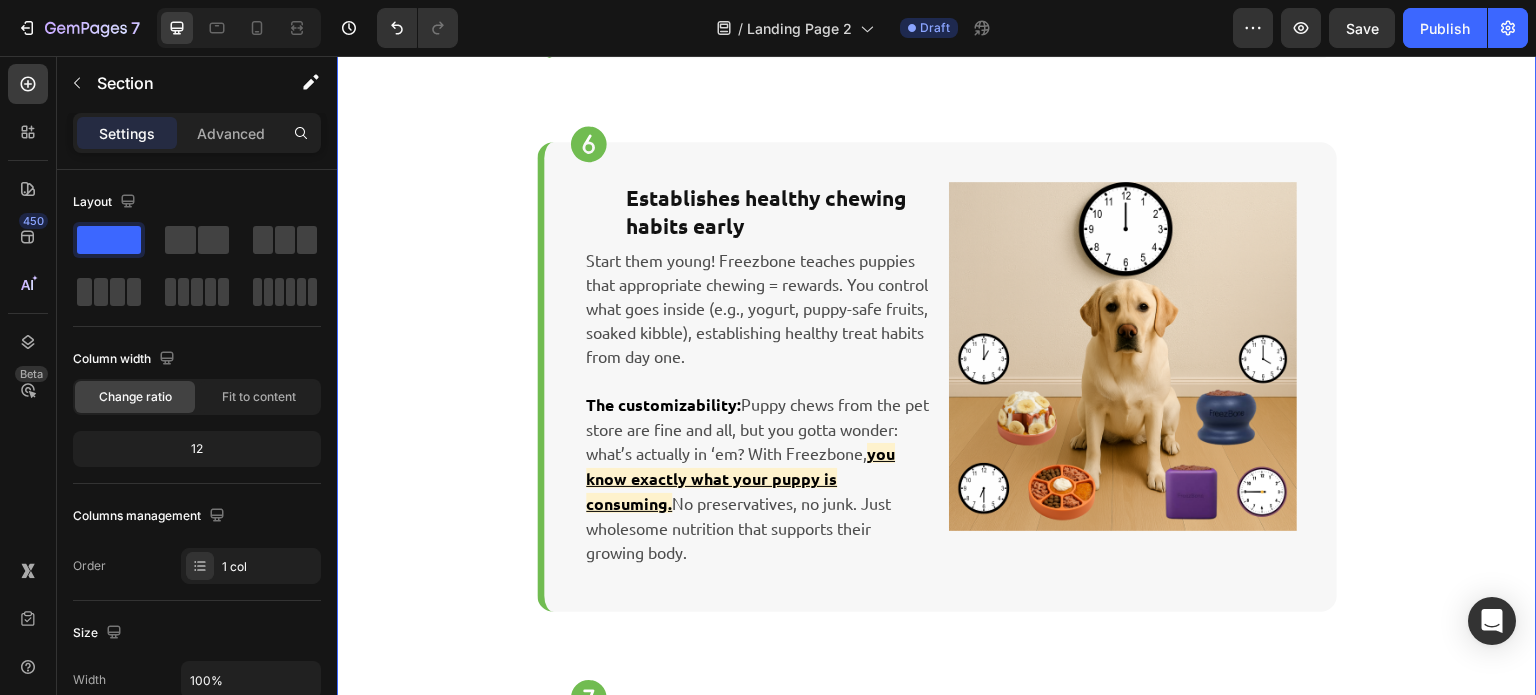 click on "⁠⁠⁠⁠⁠⁠⁠ 7 Reasons Freezbone is Essential for Puppy Teething  (and Your Sanity!) Heading Transform your teething terror into a calm, content pup. Save your furniture, fingers, and peace of mind, too. Text Block                Title Line Dear super-exhausted-out-of-ideas puppy parent, Text Block You’re not imagining things. The teething phase IS kind of crazy. You may love your adorable little land shark more than anything in the world, but those razor-sharp teeth are no joke. Every shoe, furniture leg, and human finger in a ten-mile radius is fair game, assuming they’re not ripped to shreds already.  Text Block What if we told you there’s a simple, vet-approved solution that actually works?  Text Block One that soothes your puppy’s aching gums, satisfies their need to chew, AND gives you back your sanity? Here are seven reasons why thousands of puppy parents swear by Freezbone for surviving (and actually enjoying) the teething phase: Text Block Row
Icon Heading   Image" at bounding box center (937, -68) 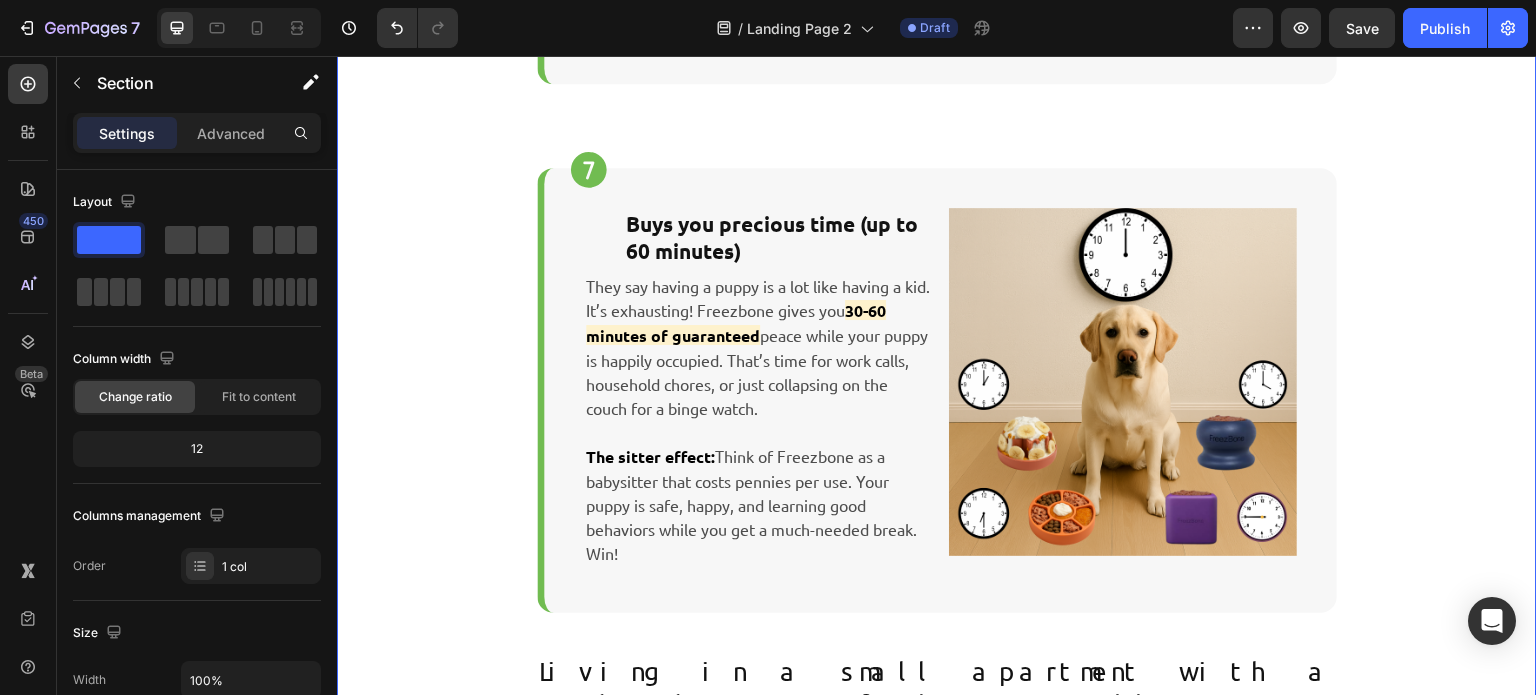 scroll, scrollTop: 3728, scrollLeft: 0, axis: vertical 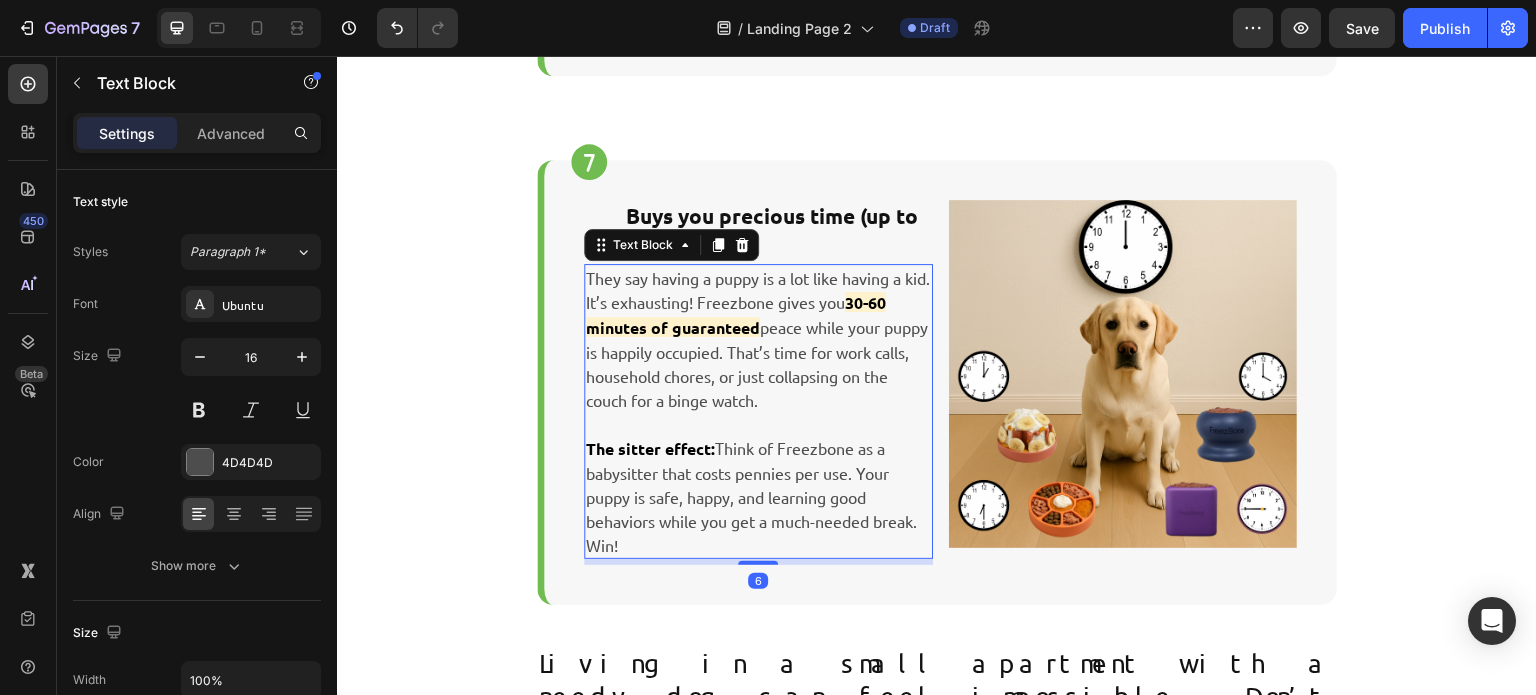 click on "They say having a puppy is a lot like having a kid. It’s exhausting! Freezbone gives you 30-60 minutes of guaranteed peace while your puppy is happily occupied. That’s time for work calls, household chores, or just collapsing on the couch for a binge watch." at bounding box center (758, 339) 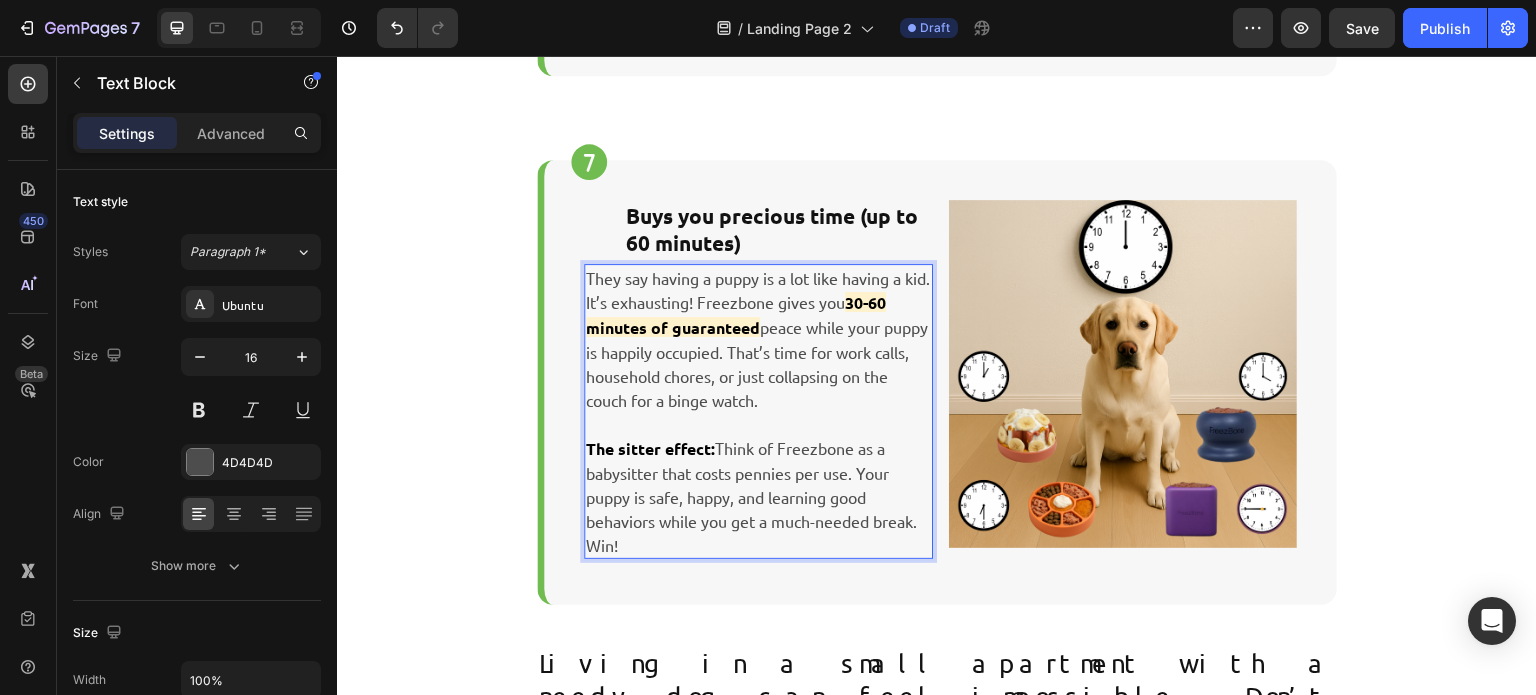 click on "30-60 minutes of guaranteed" at bounding box center [736, 315] 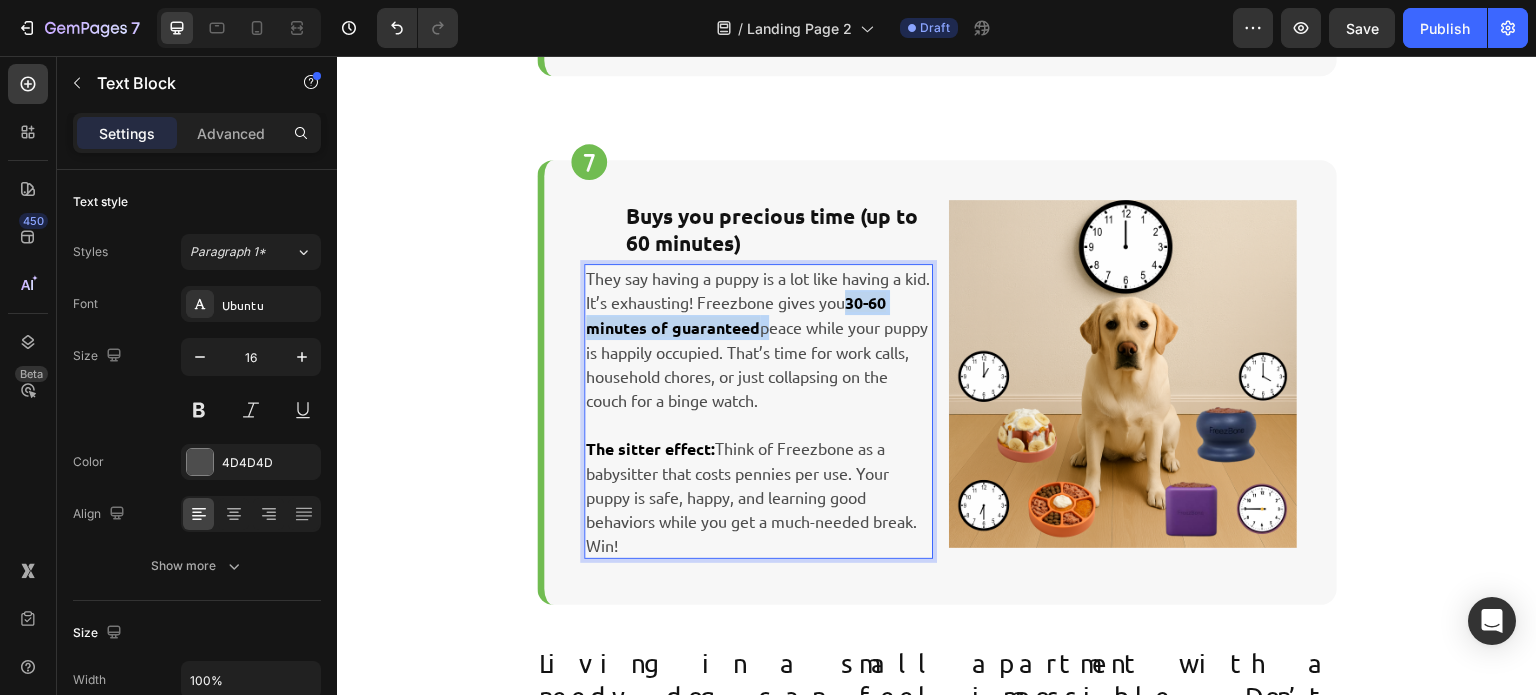 drag, startPoint x: 871, startPoint y: 201, endPoint x: 746, endPoint y: 227, distance: 127.67537 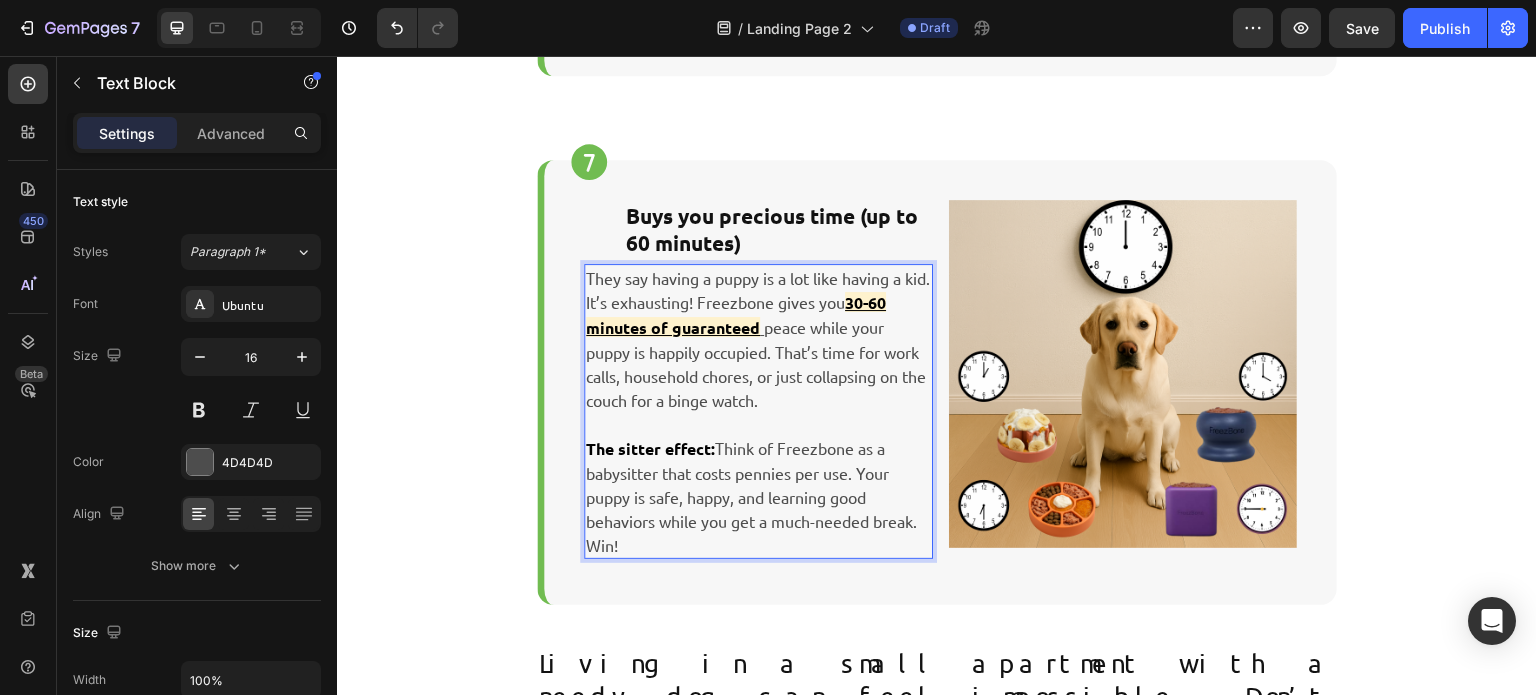 click on "They say having a puppy is a lot like having a kid. It’s exhausting! Freezbone gives you 30-60 minutes of guaranteed peace while your puppy is happily occupied. That’s time for work calls, household chores, or just collapsing on the couch for a binge watch." at bounding box center [758, 339] 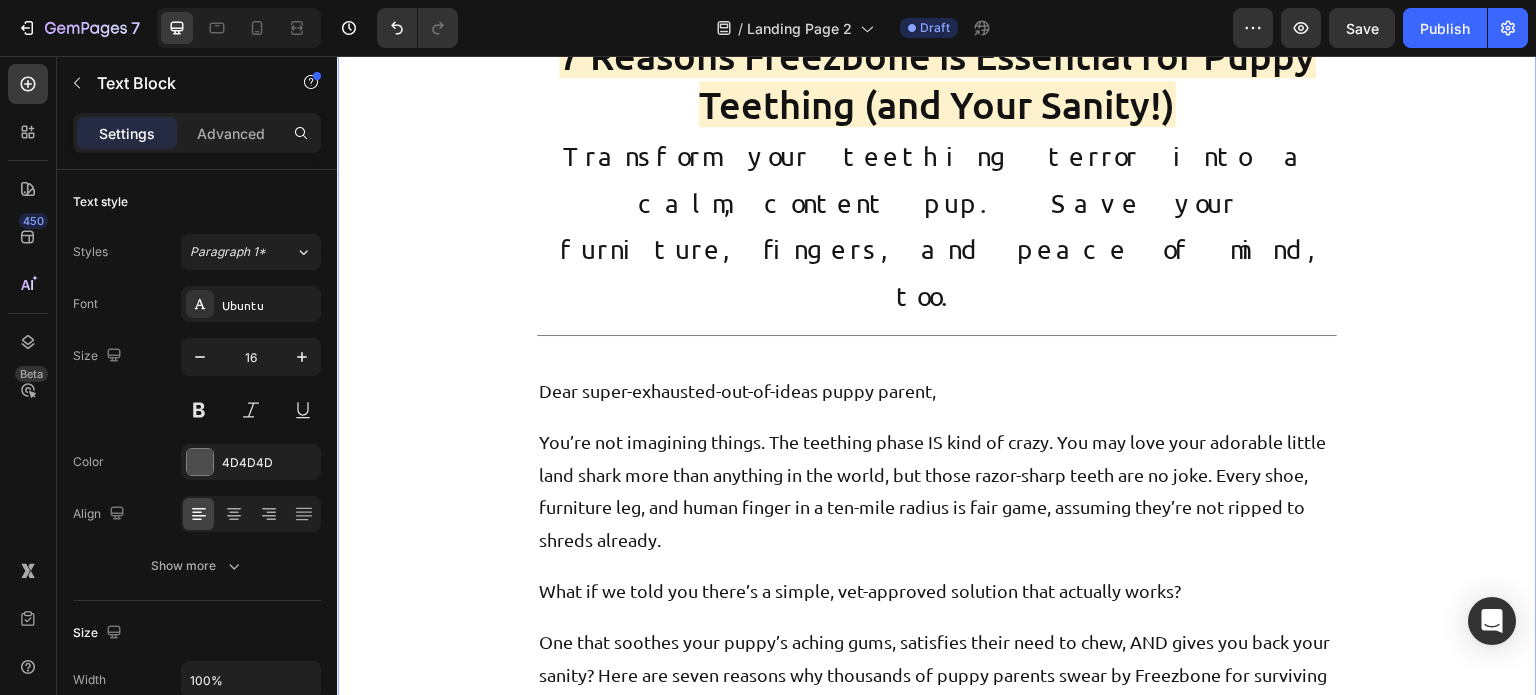 scroll, scrollTop: 0, scrollLeft: 0, axis: both 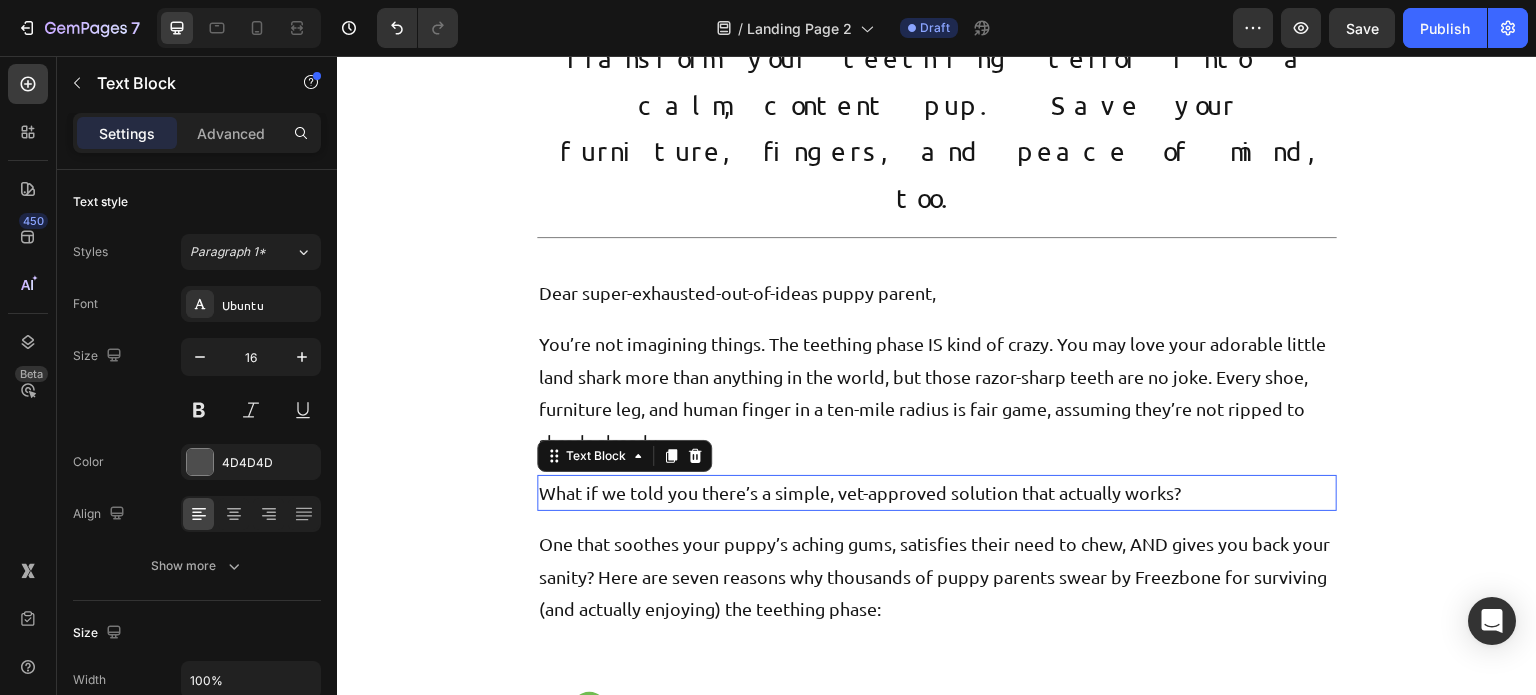 click on "What if we told you there’s a simple, vet-approved solution that actually works?" at bounding box center (937, 493) 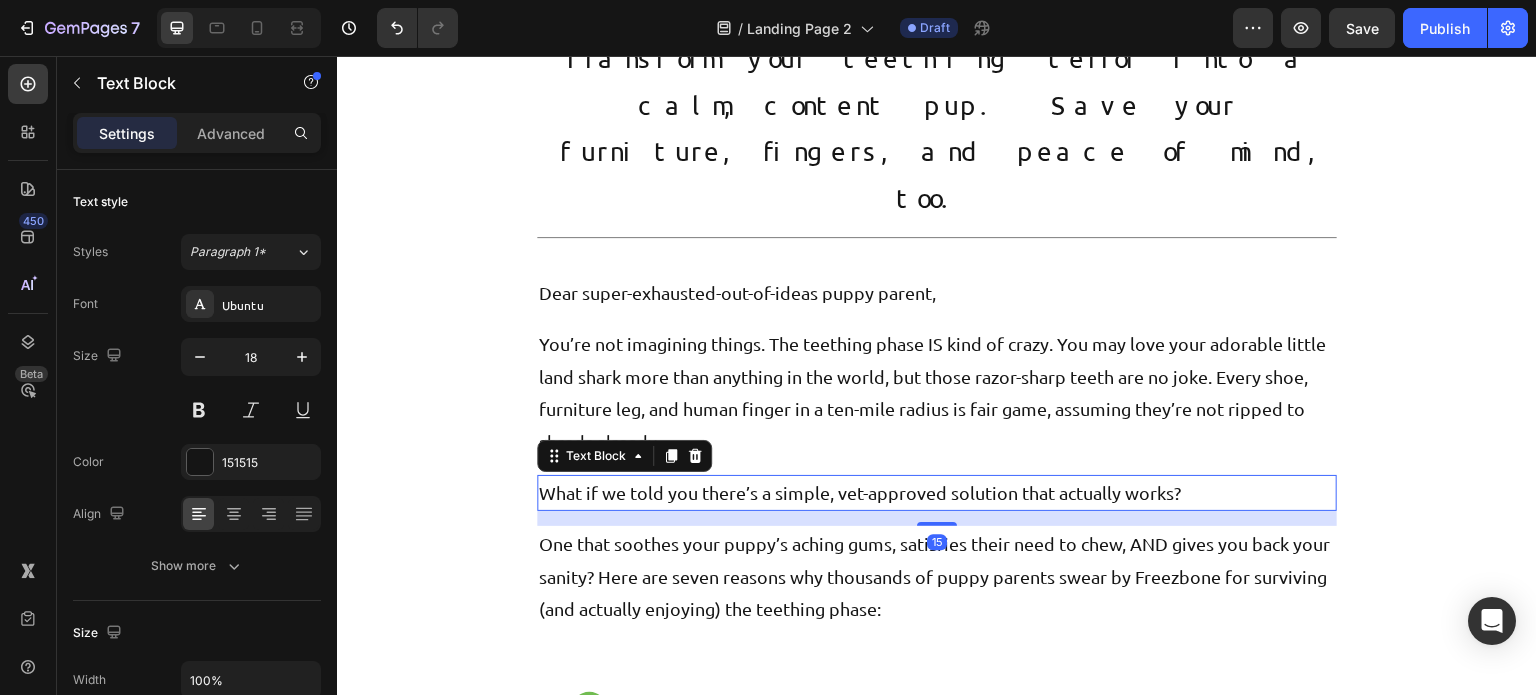 click on "What if we told you there’s a simple, vet-approved solution that actually works?" at bounding box center [937, 493] 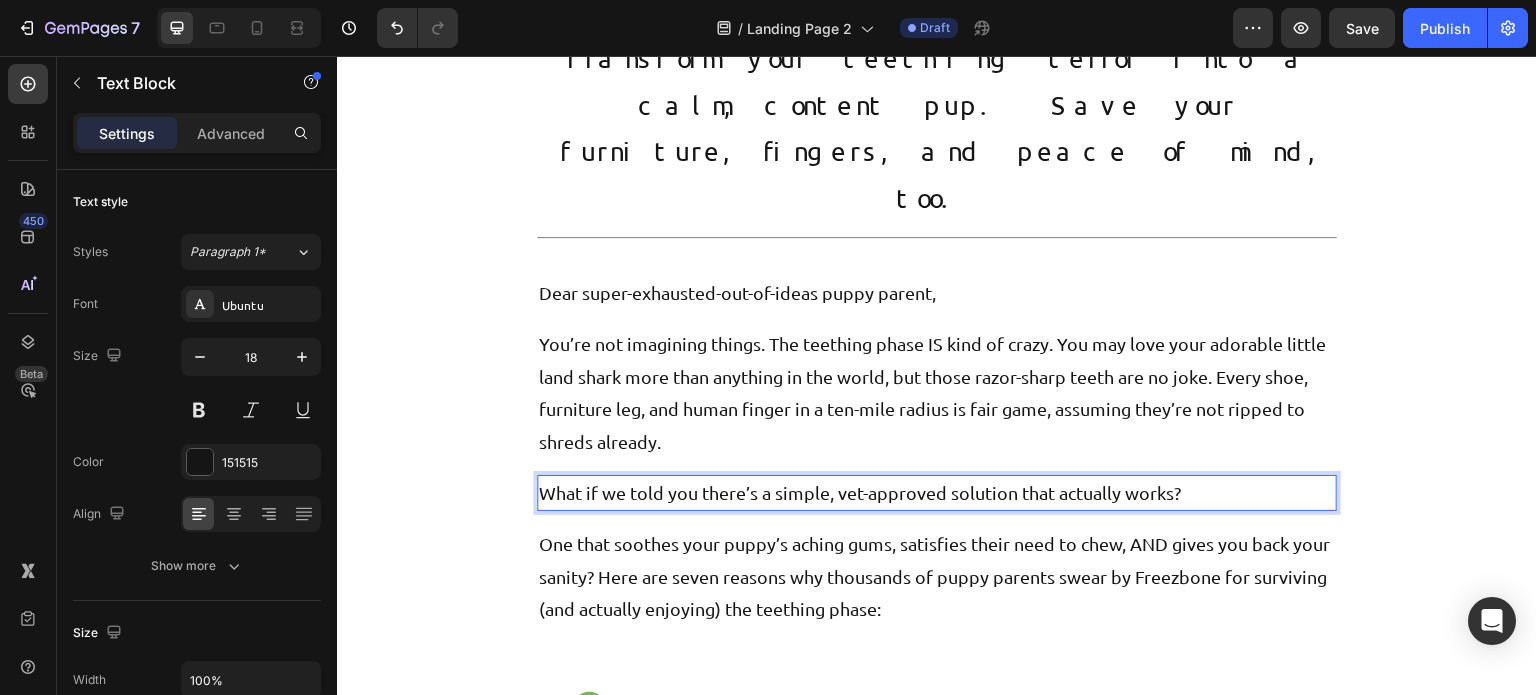 click on "What if we told you there’s a simple, vet-approved solution that actually works?" at bounding box center [937, 493] 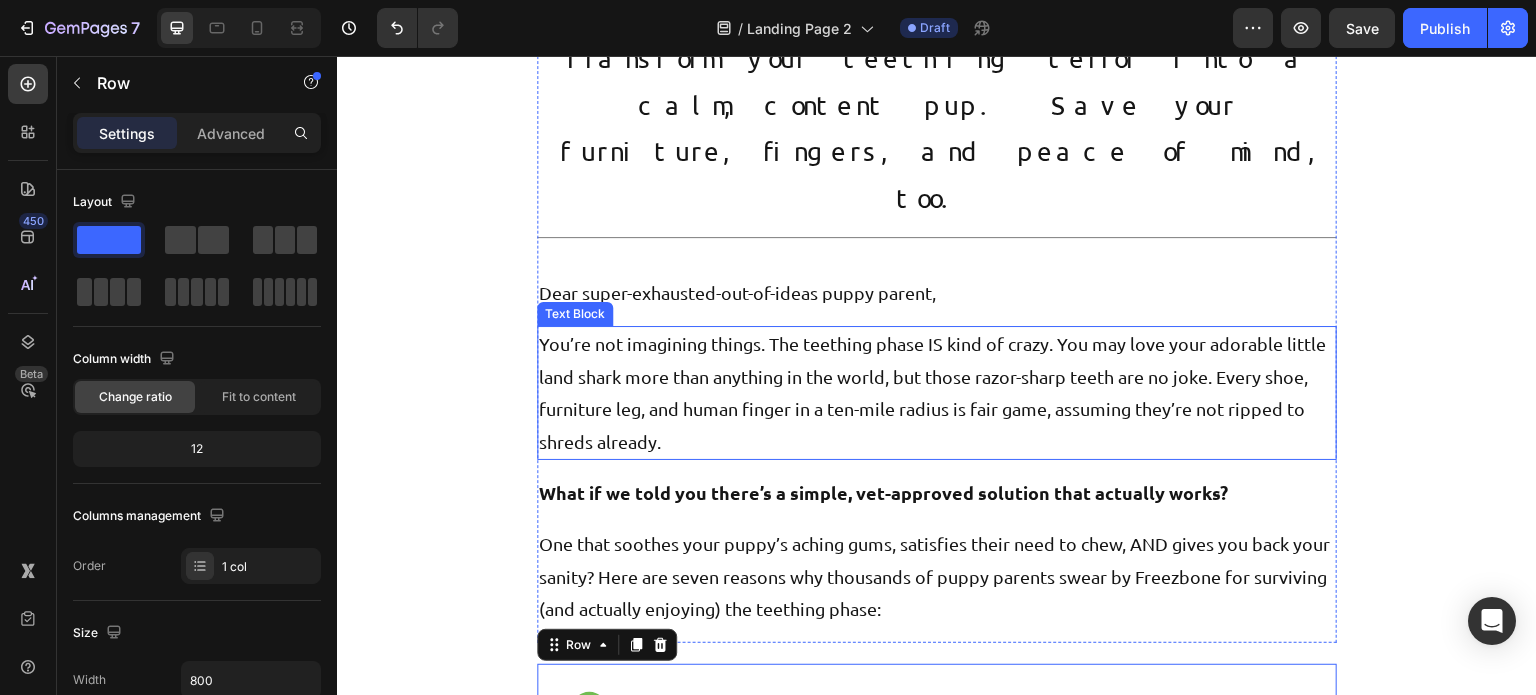 scroll, scrollTop: 228, scrollLeft: 0, axis: vertical 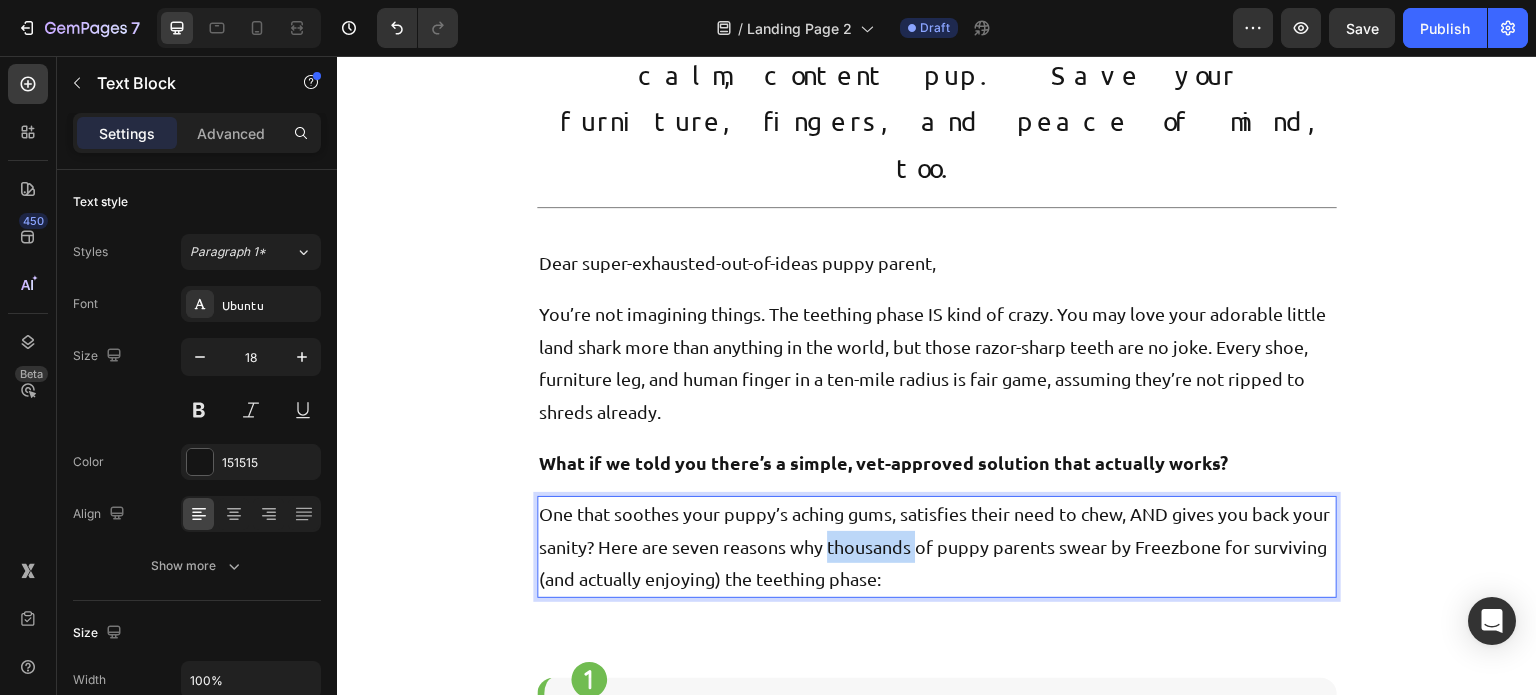 click on "One that soothes your puppy’s aching gums, satisfies their need to chew, AND gives you back your sanity? Here are seven reasons why thousands of puppy parents swear by Freezbone for surviving (and actually enjoying) the teething phase:" at bounding box center (937, 546) 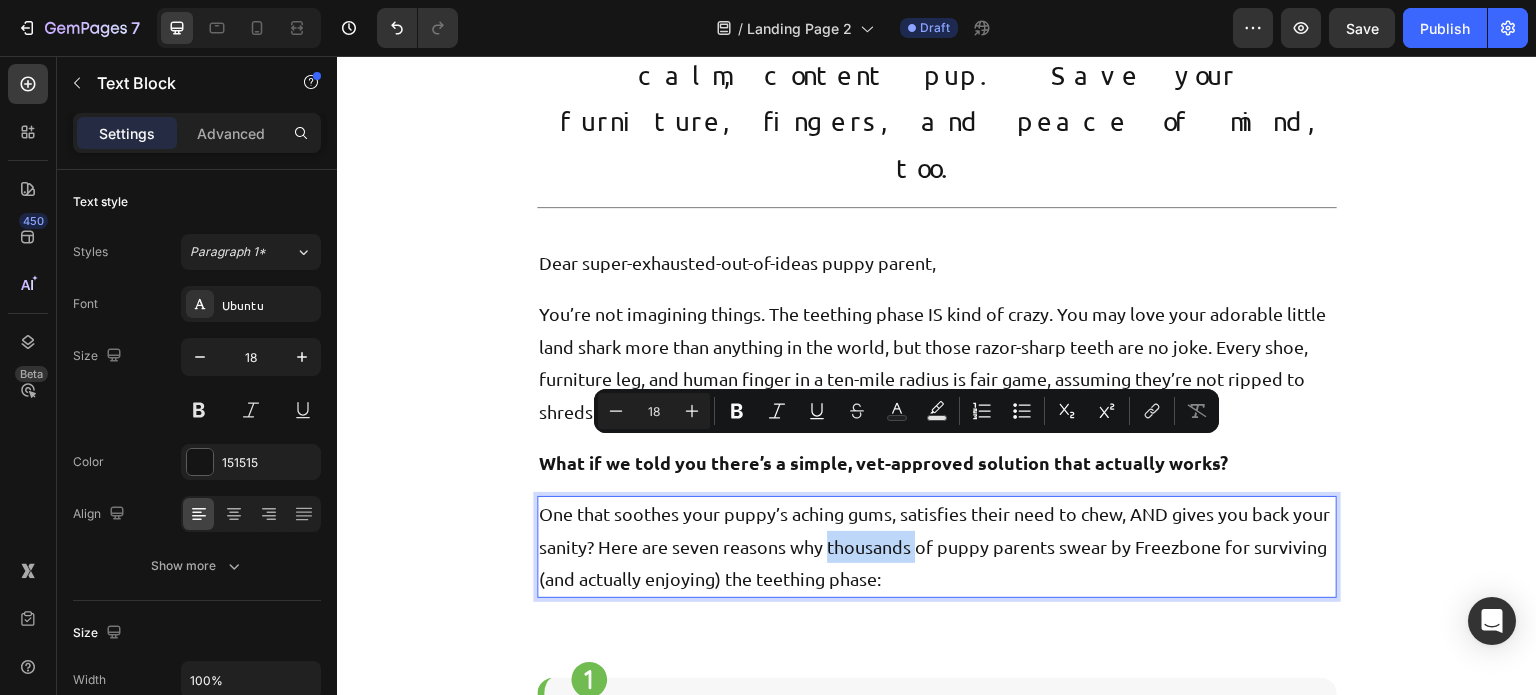click on "One that soothes your puppy’s aching gums, satisfies their need to chew, AND gives you back your sanity? Here are seven reasons why thousands of puppy parents swear by Freezbone for surviving (and actually enjoying) the teething phase:" at bounding box center [937, 546] 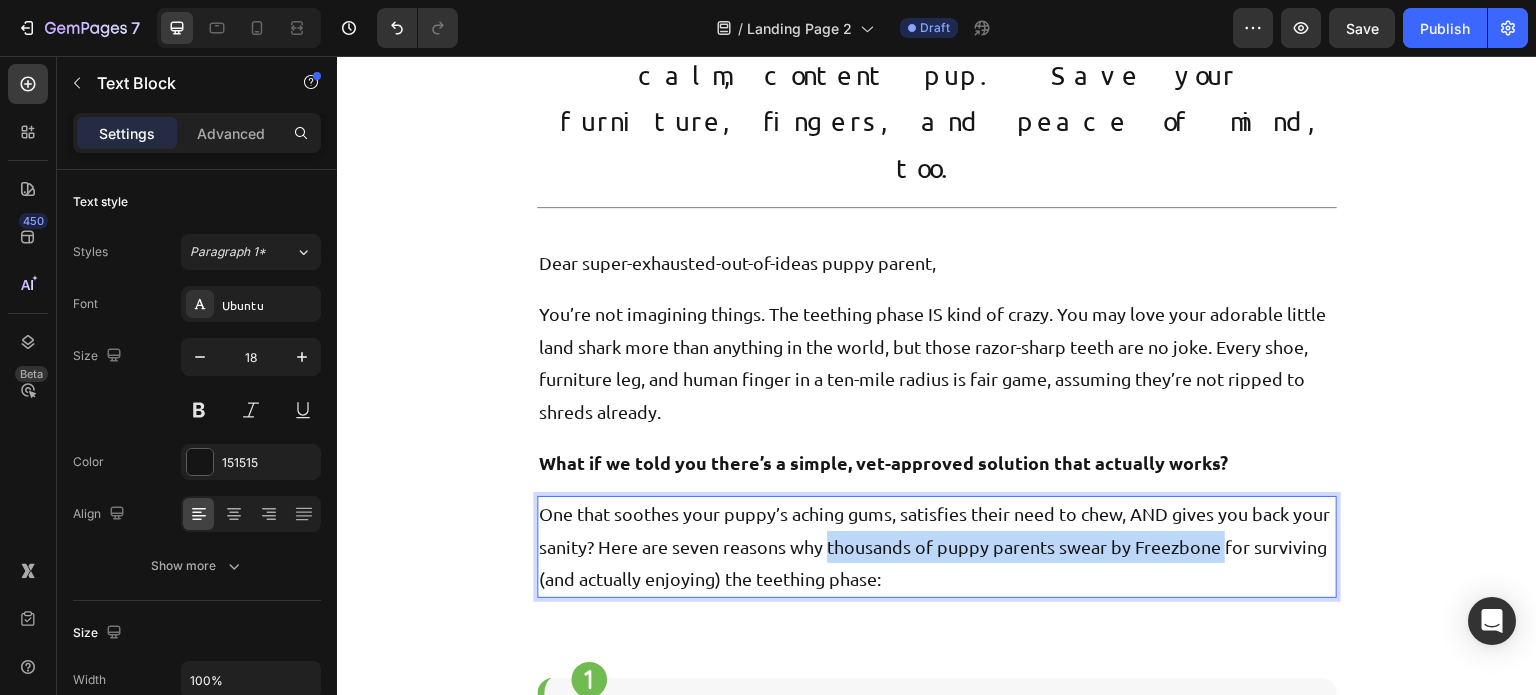 drag, startPoint x: 864, startPoint y: 452, endPoint x: 1259, endPoint y: 454, distance: 395.00507 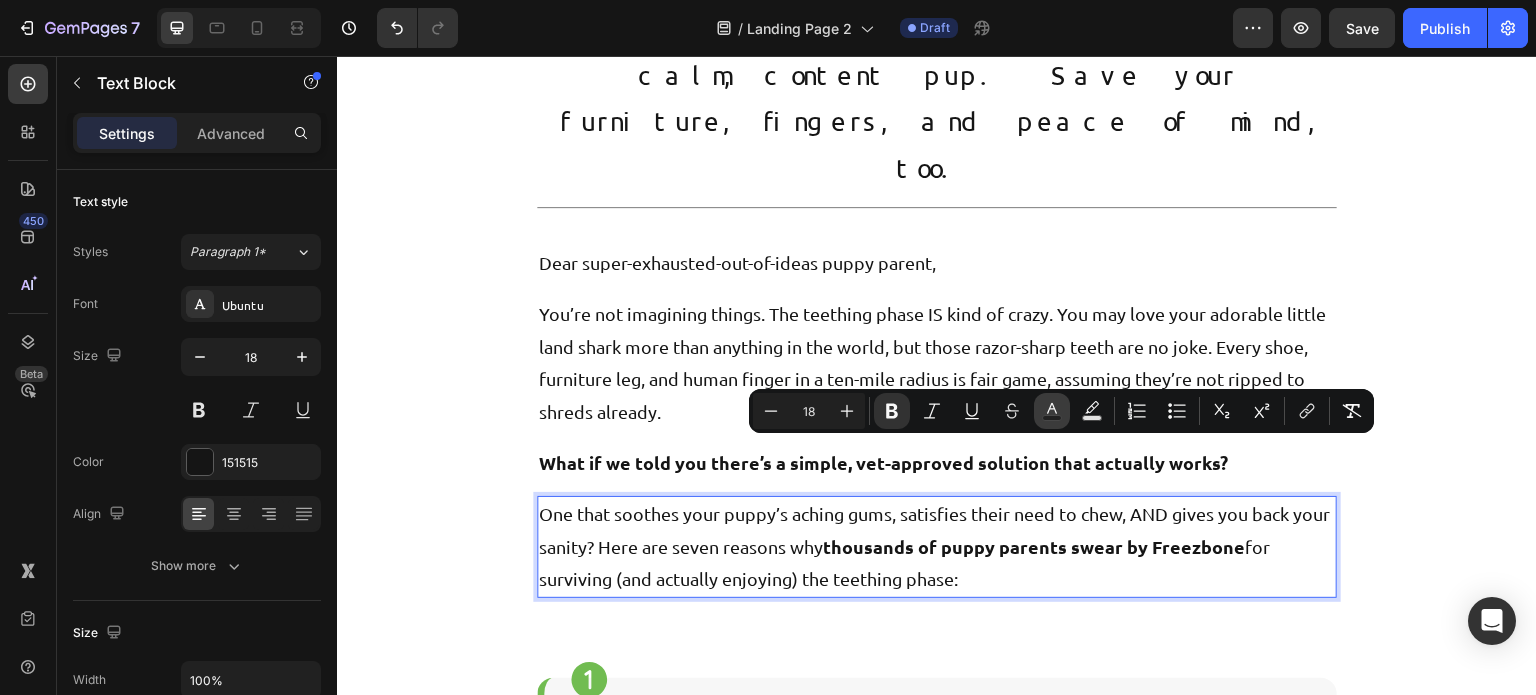 click on "Text Color" at bounding box center (1052, 411) 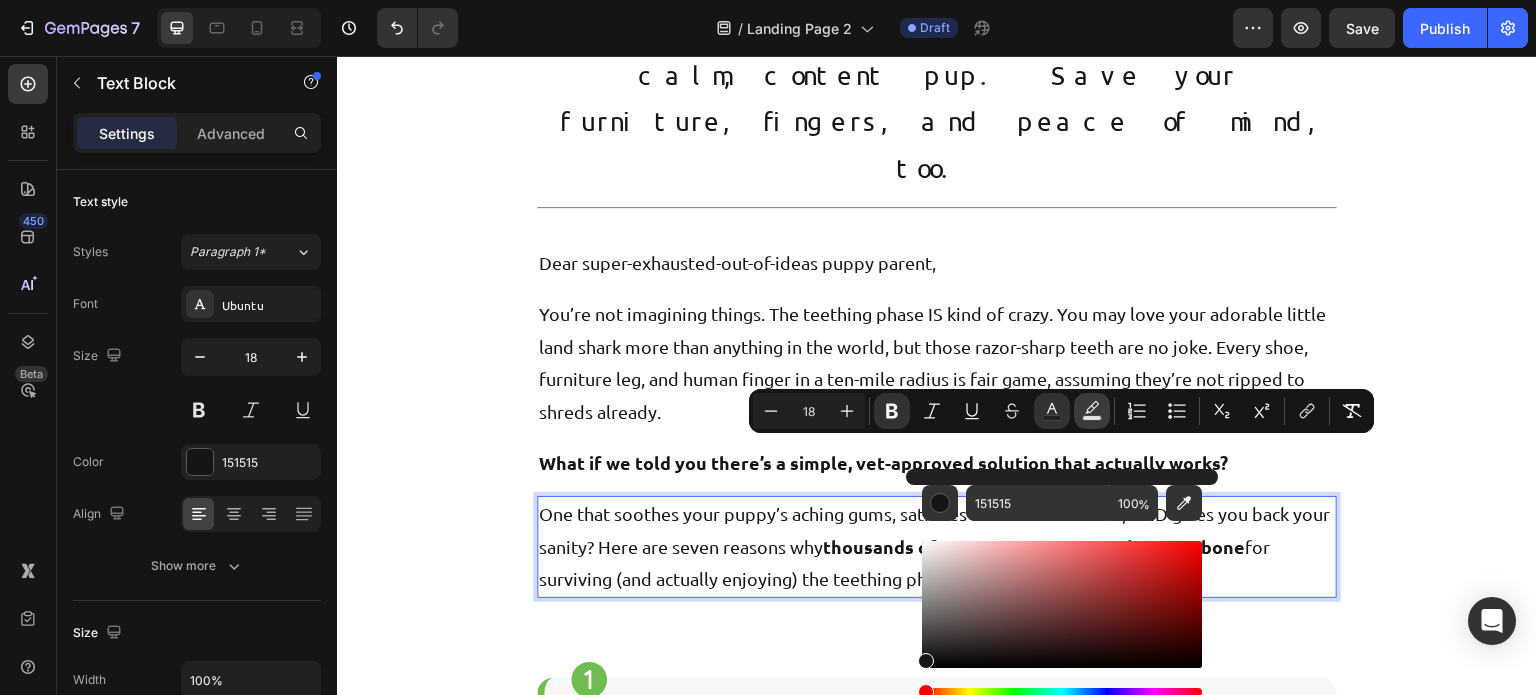 click 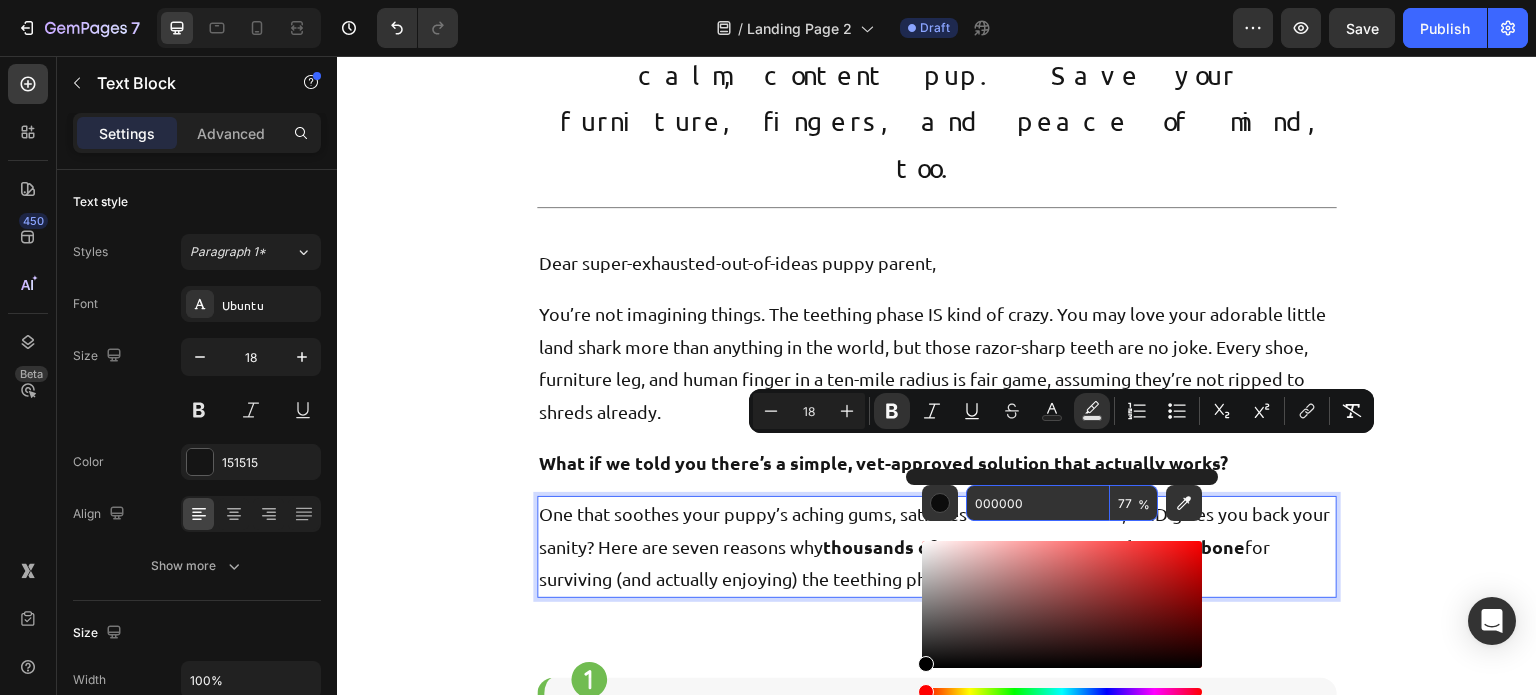 click on "000000" at bounding box center [1038, 503] 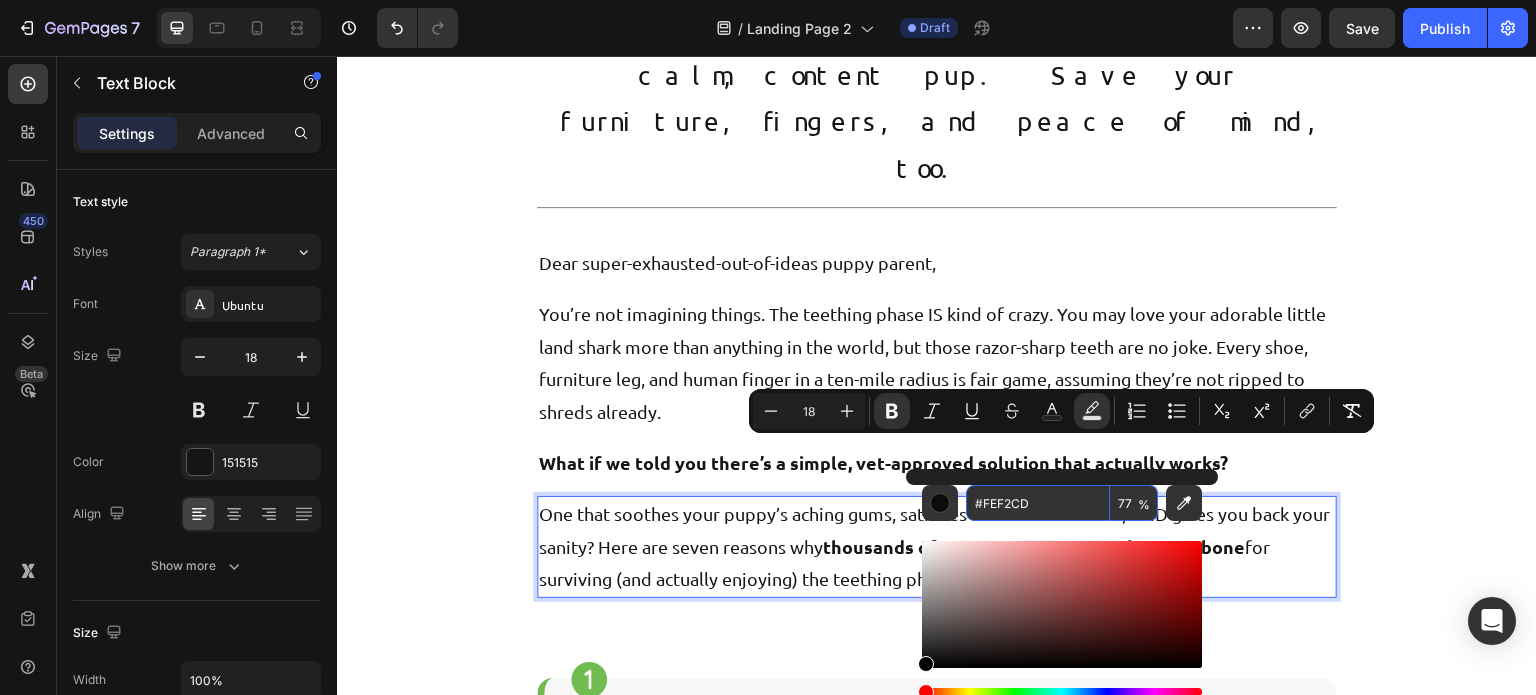 type on "FEF2CD" 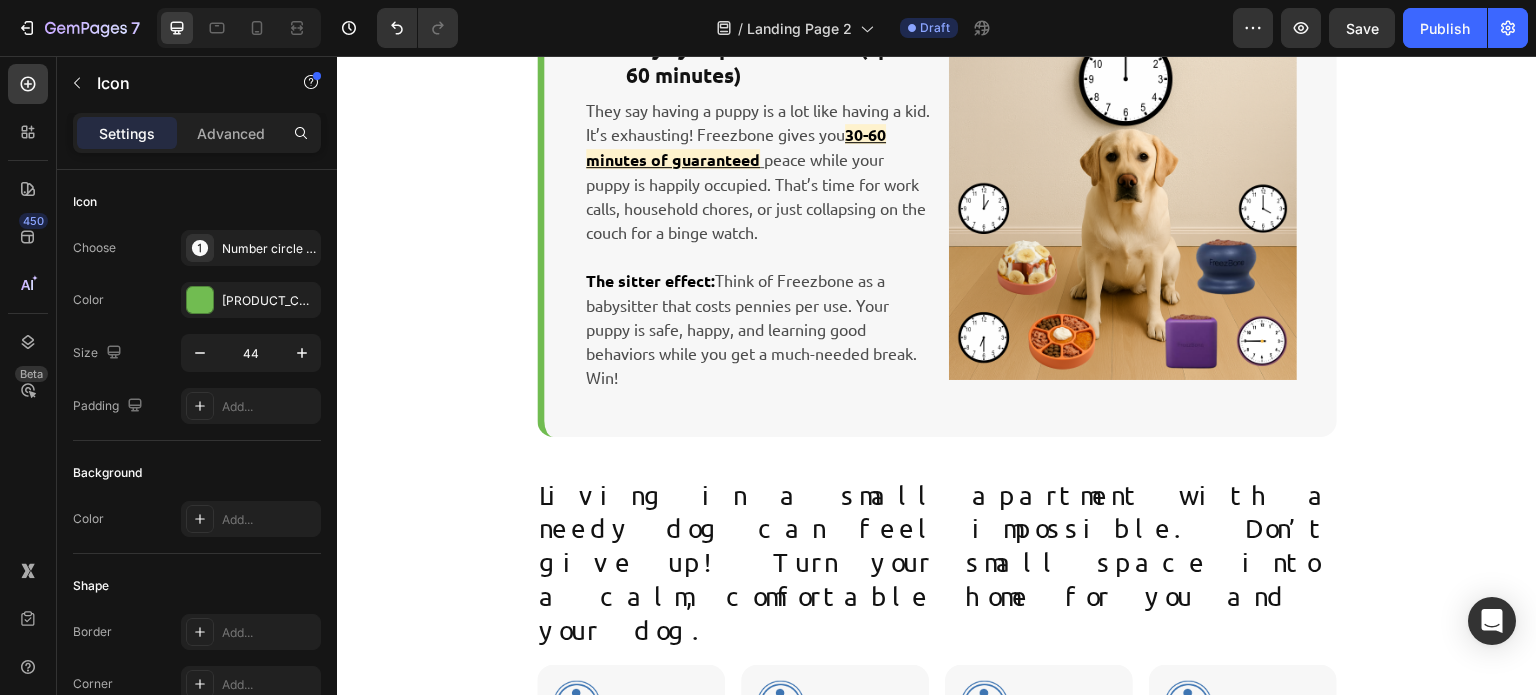scroll, scrollTop: 3875, scrollLeft: 0, axis: vertical 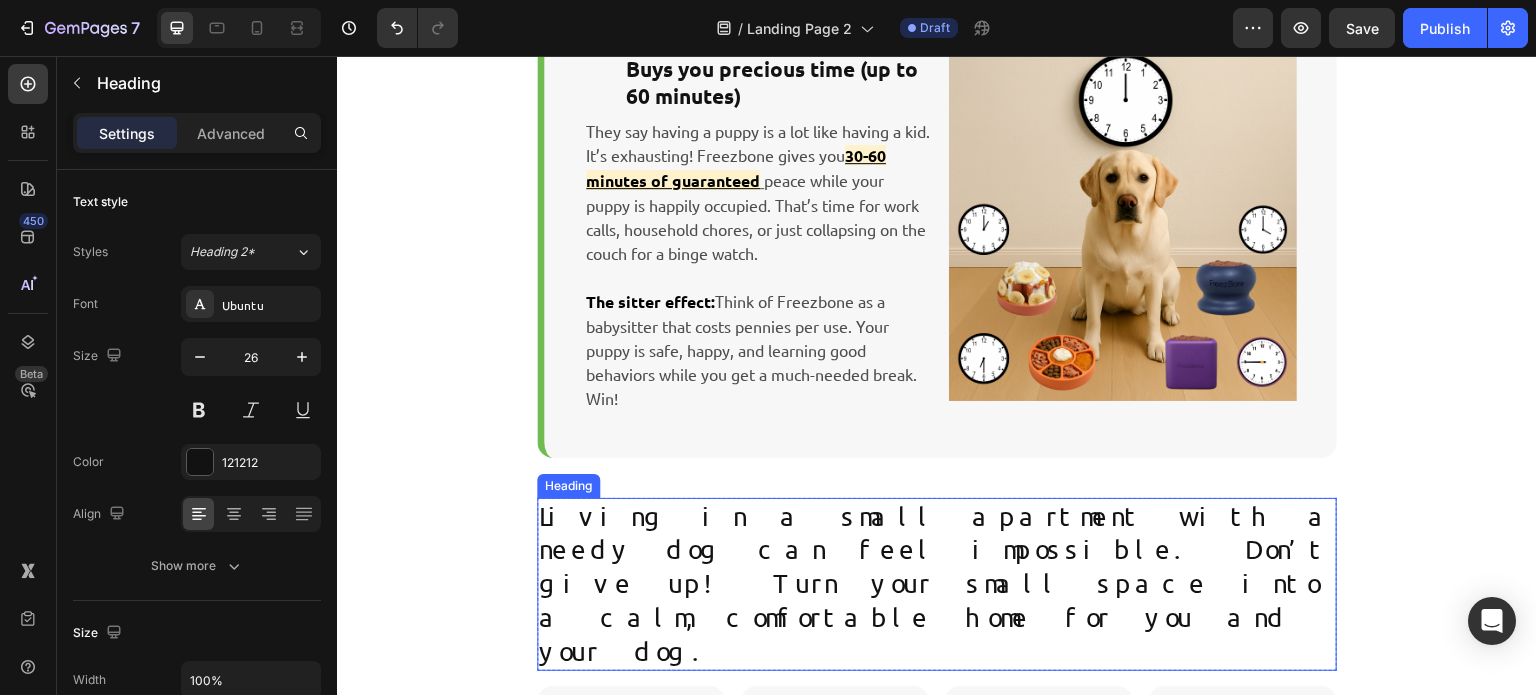 click on "Living in a small apartment with a needy dog can feel impossible. Don’t give up! Turn your small space into a calm, comfortable home for you and your dog." at bounding box center (937, 584) 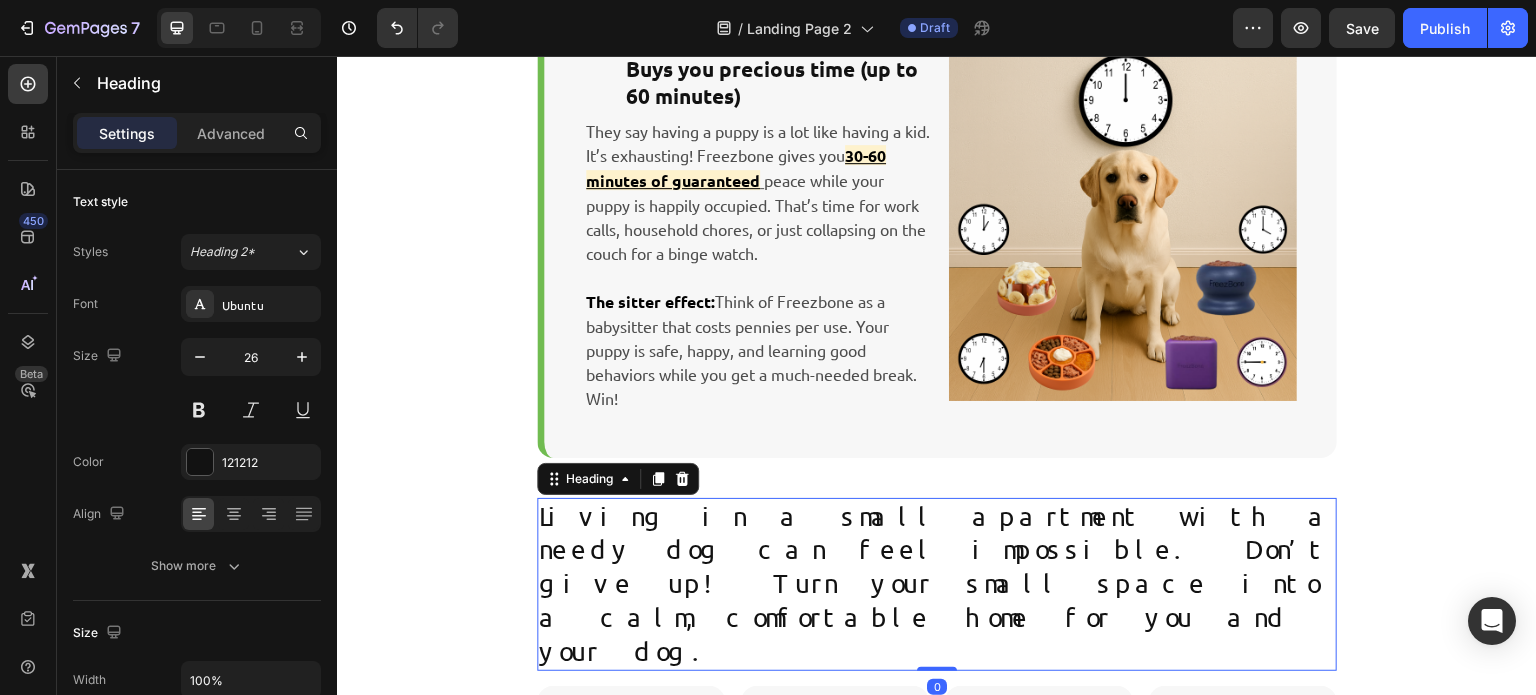 click on "Living in a small apartment with a needy dog can feel impossible. Don’t give up! Turn your small space into a calm, comfortable home for you and your dog." at bounding box center [937, 584] 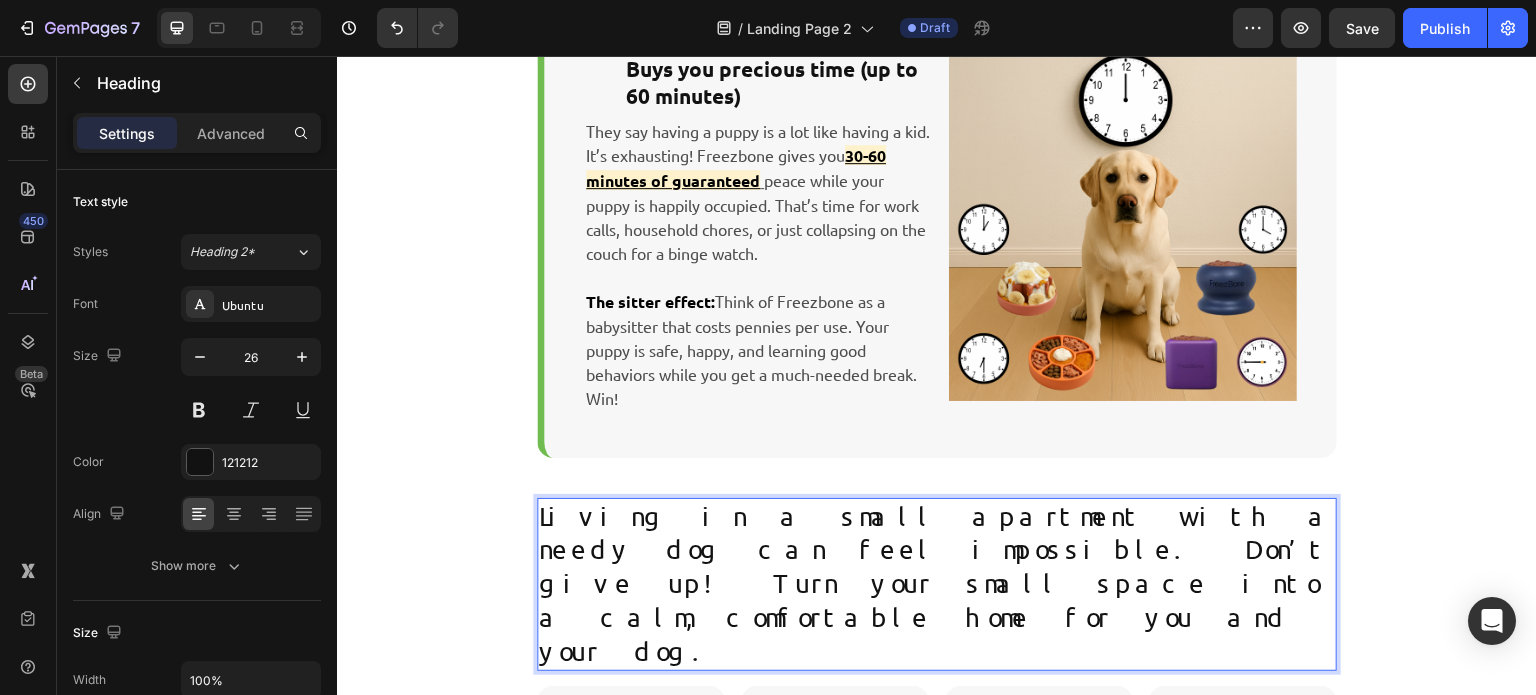 click on "Living in a small apartment with a needy dog can feel impossible. Don’t give up! Turn your small space into a calm, comfortable home for you and your dog." at bounding box center (937, 584) 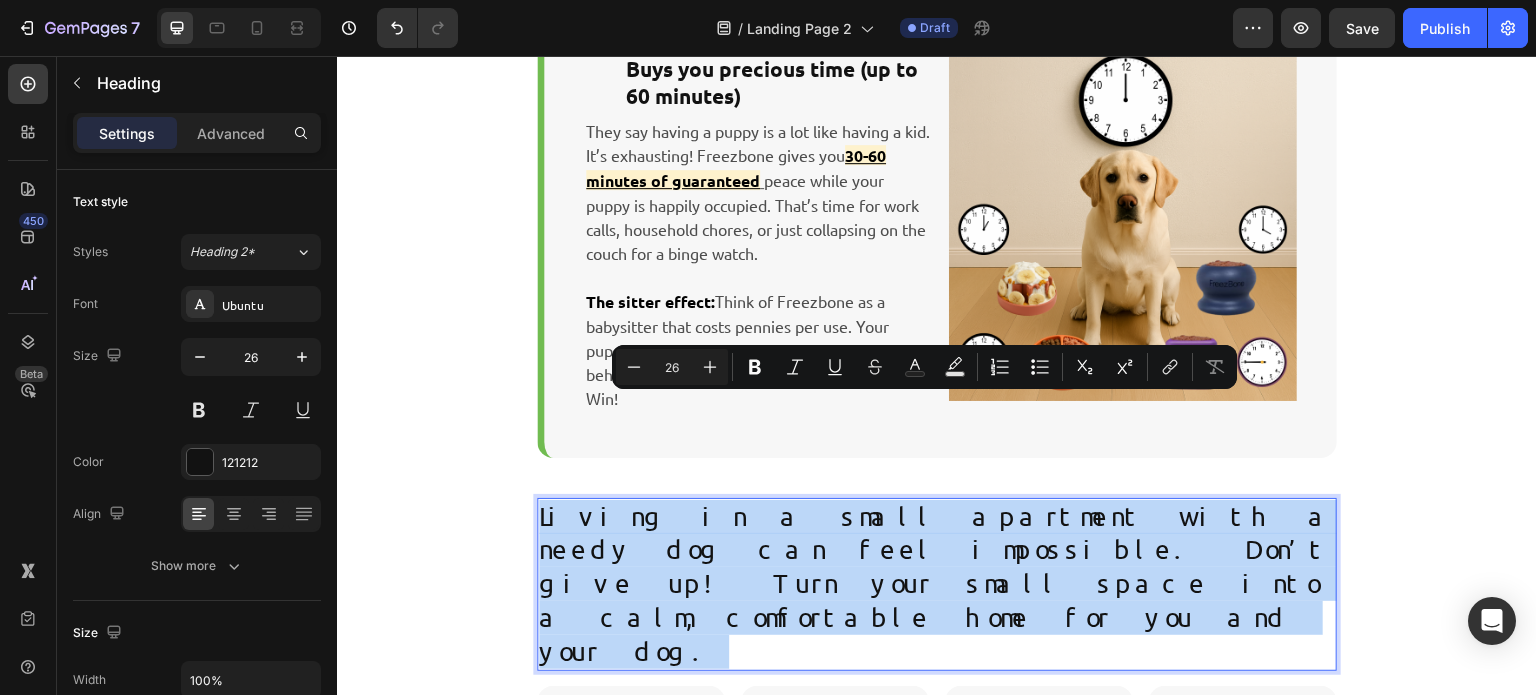 click on "Living in a small apartment with a needy dog can feel impossible. Don’t give up! Turn your small space into a calm, comfortable home for you and your dog." at bounding box center [937, 584] 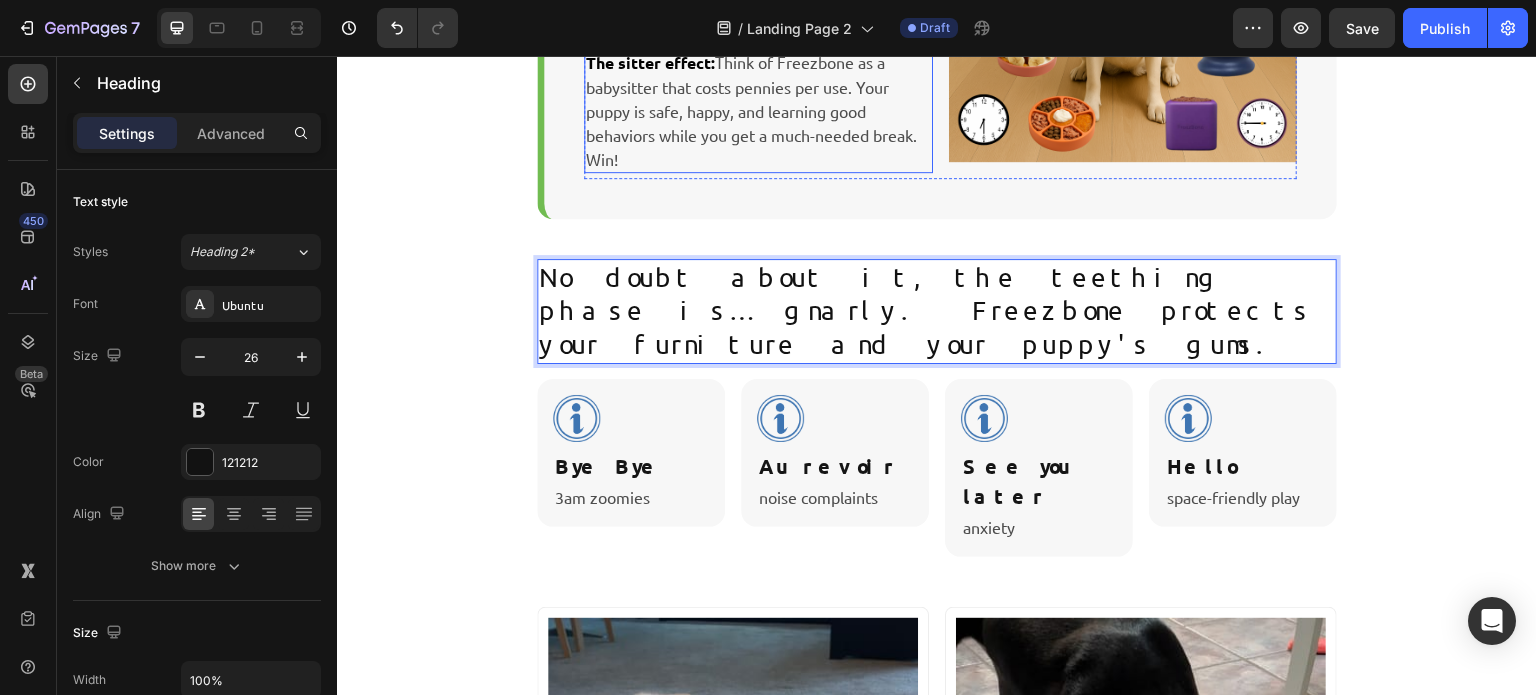 scroll, scrollTop: 4119, scrollLeft: 0, axis: vertical 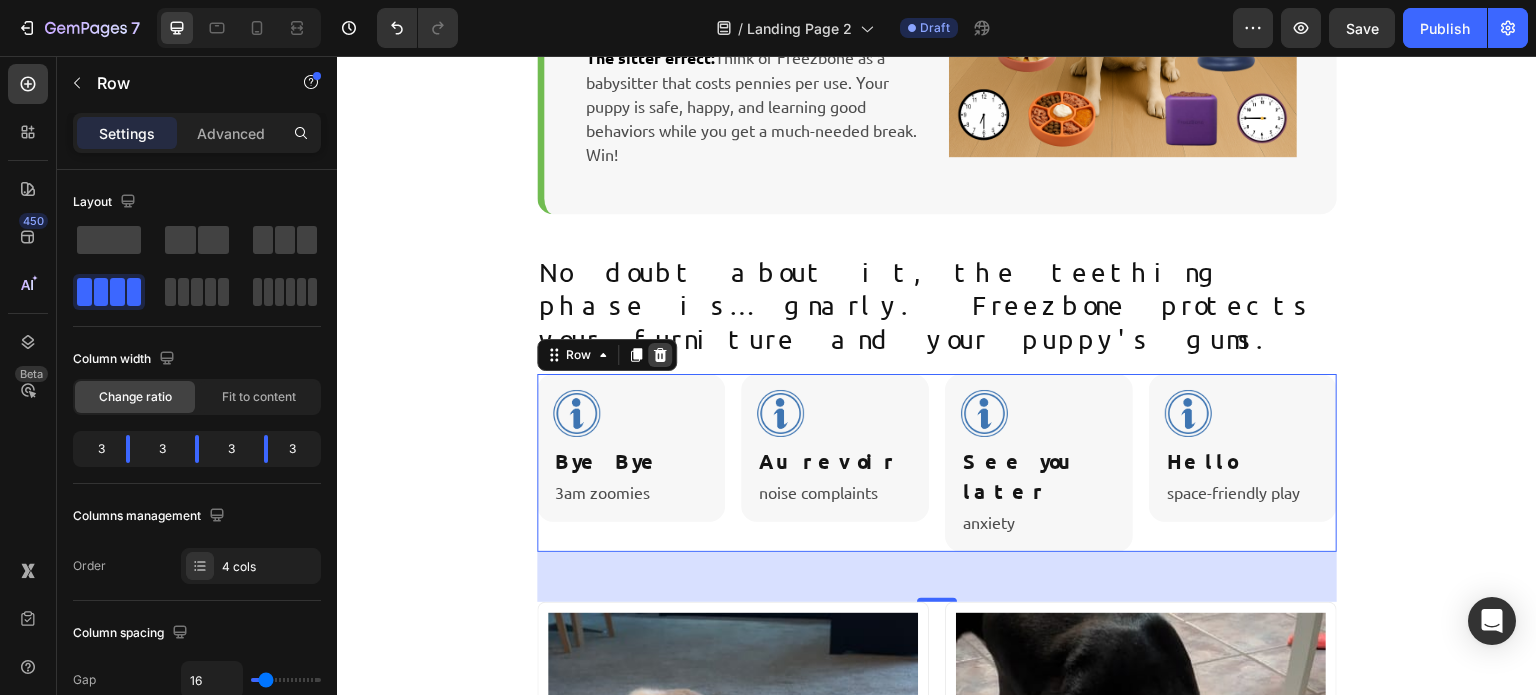 click at bounding box center (660, 355) 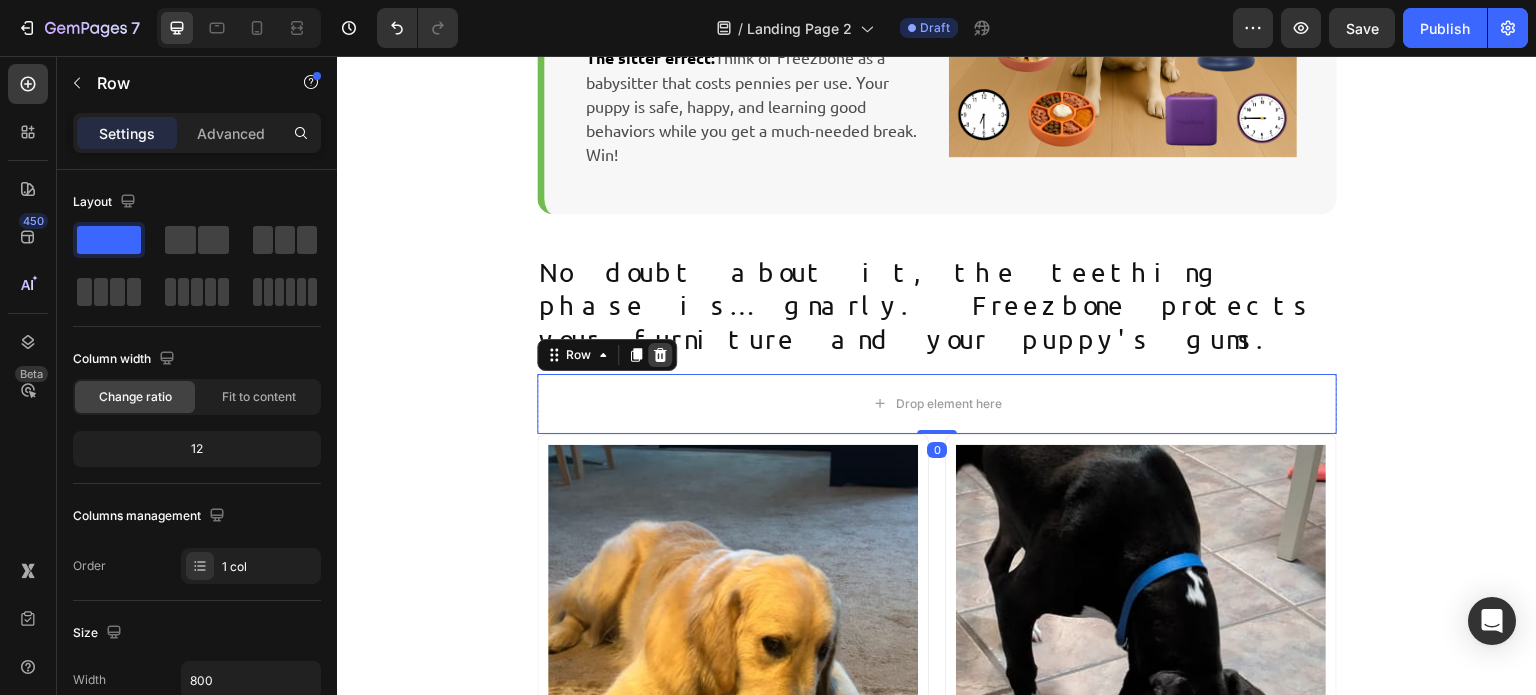 click 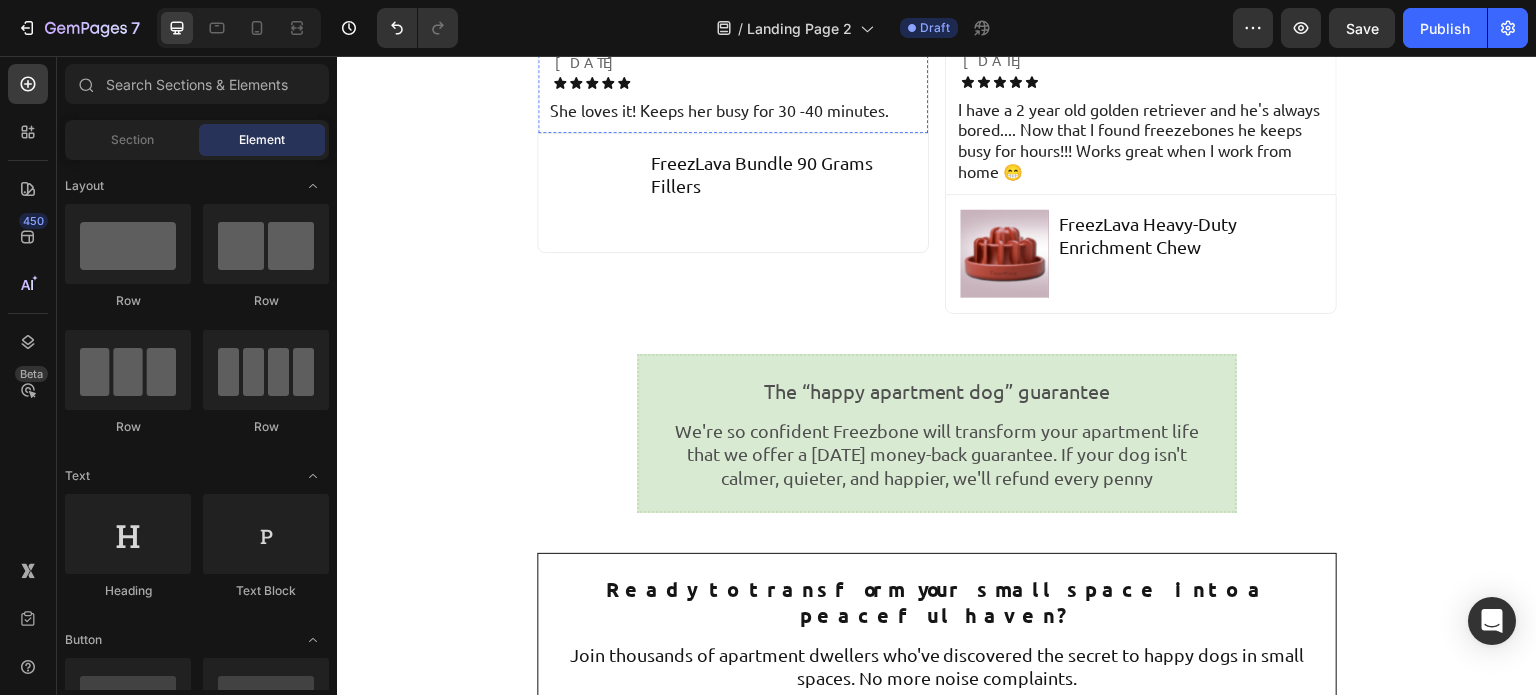 scroll, scrollTop: 4994, scrollLeft: 0, axis: vertical 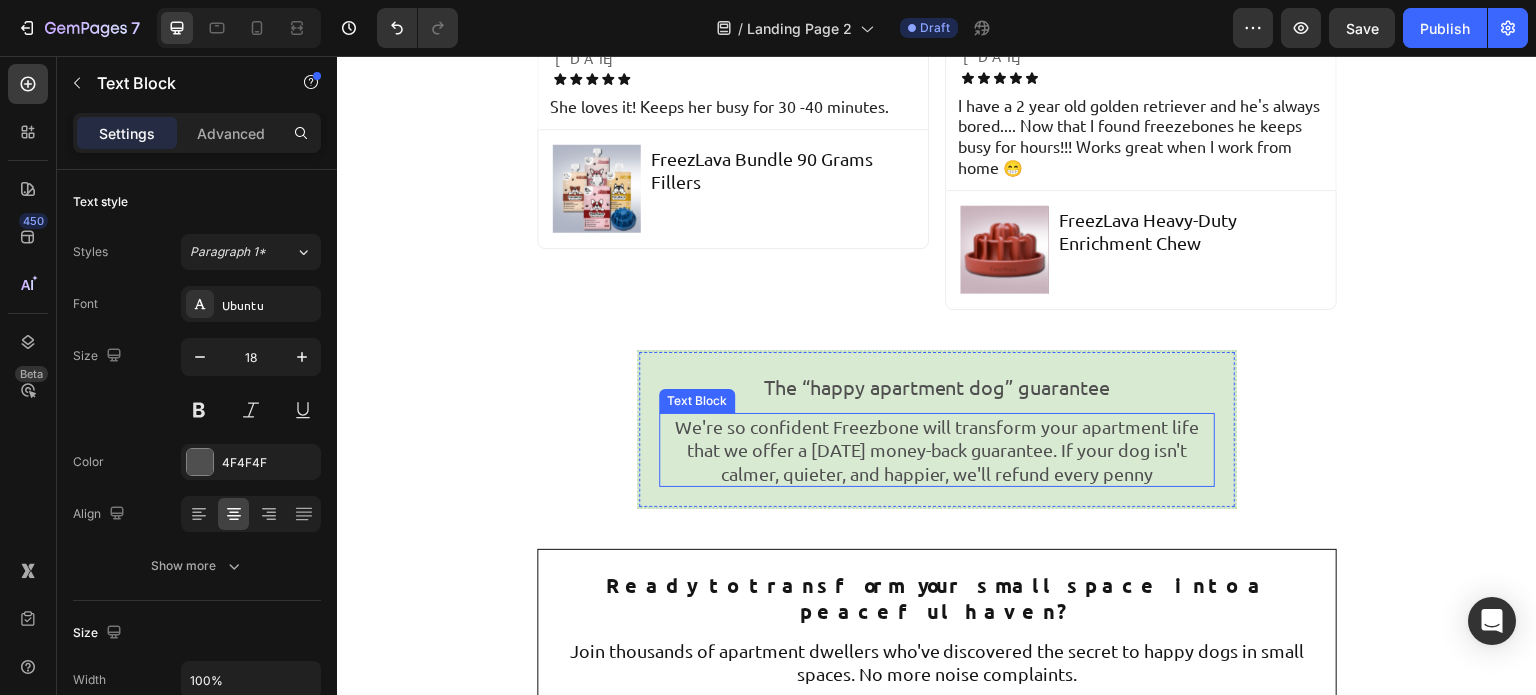 click on "We're so confident Freezbone will transform your apartment life that we offer a [DATE] money-back guarantee. If your dog isn't calmer, quieter, and happier, we'll refund every penny" at bounding box center [937, 450] 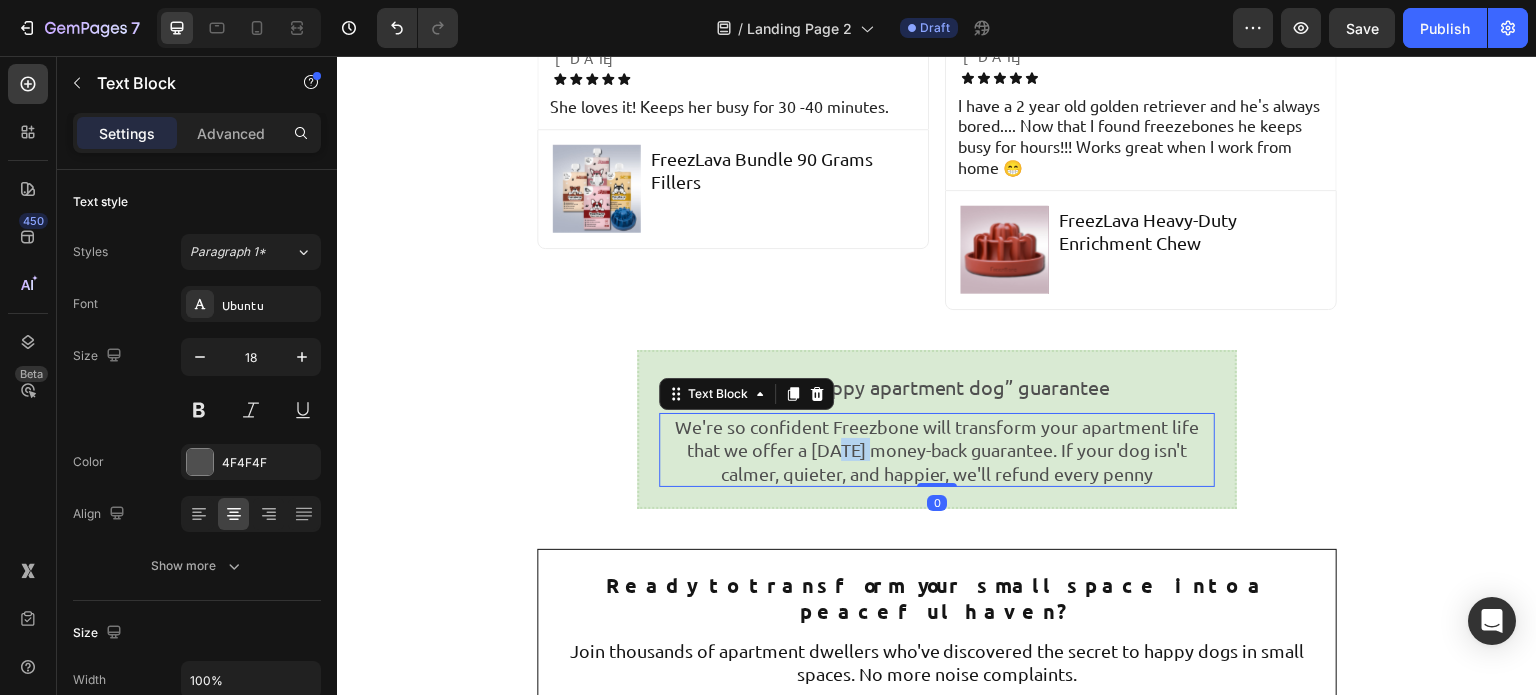 click on "We're so confident Freezbone will transform your apartment life that we offer a [DATE] money-back guarantee. If your dog isn't calmer, quieter, and happier, we'll refund every penny" at bounding box center (937, 450) 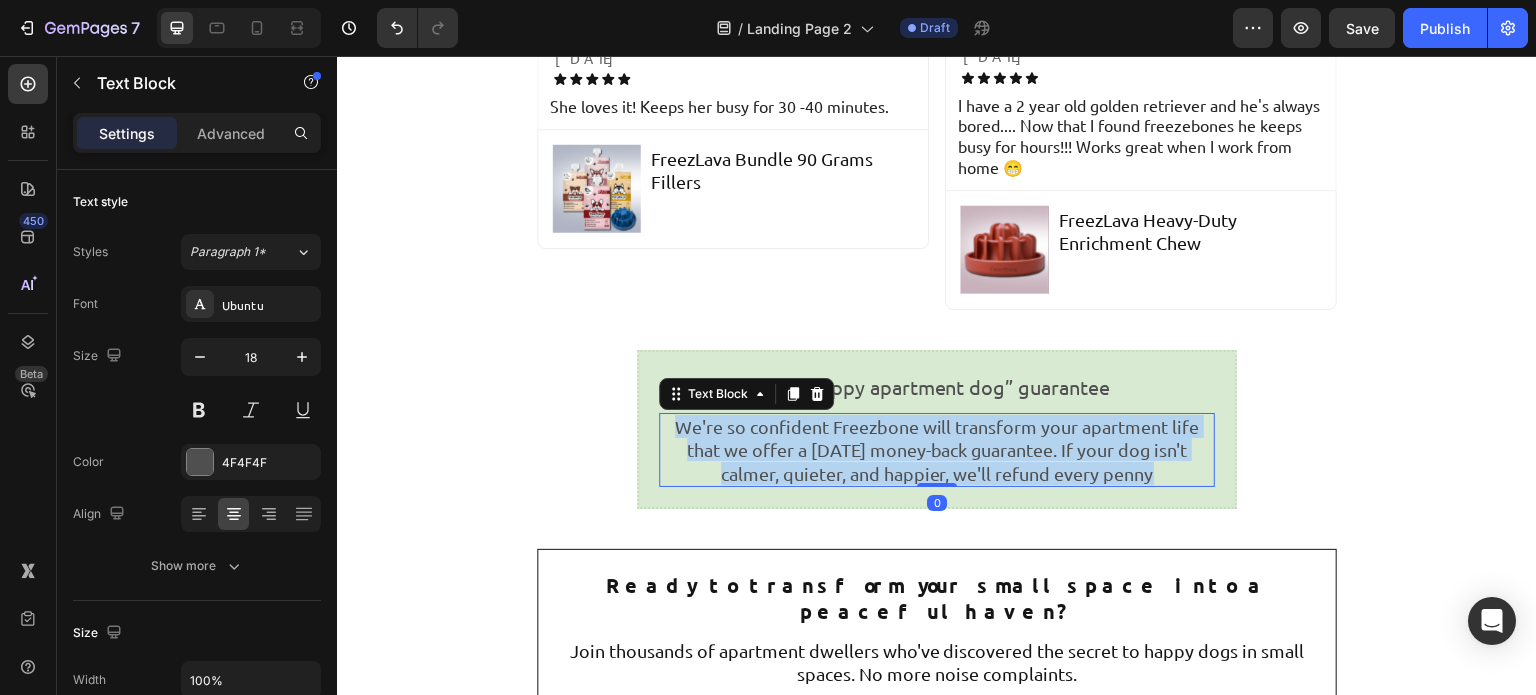 click on "We're so confident Freezbone will transform your apartment life that we offer a [DATE] money-back guarantee. If your dog isn't calmer, quieter, and happier, we'll refund every penny" at bounding box center [937, 450] 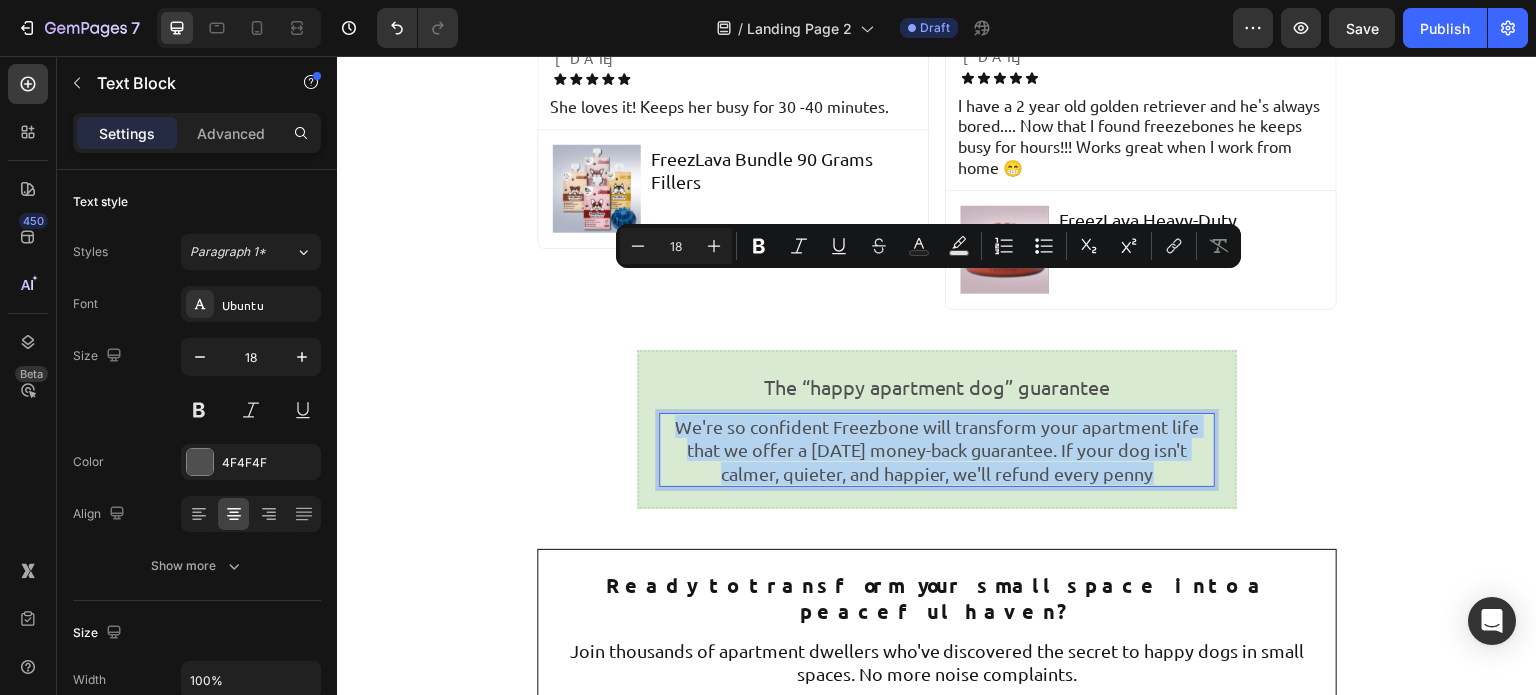 click on "We're so confident Freezbone will transform your apartment life that we offer a [DATE] money-back guarantee. If your dog isn't calmer, quieter, and happier, we'll refund every penny" at bounding box center (937, 450) 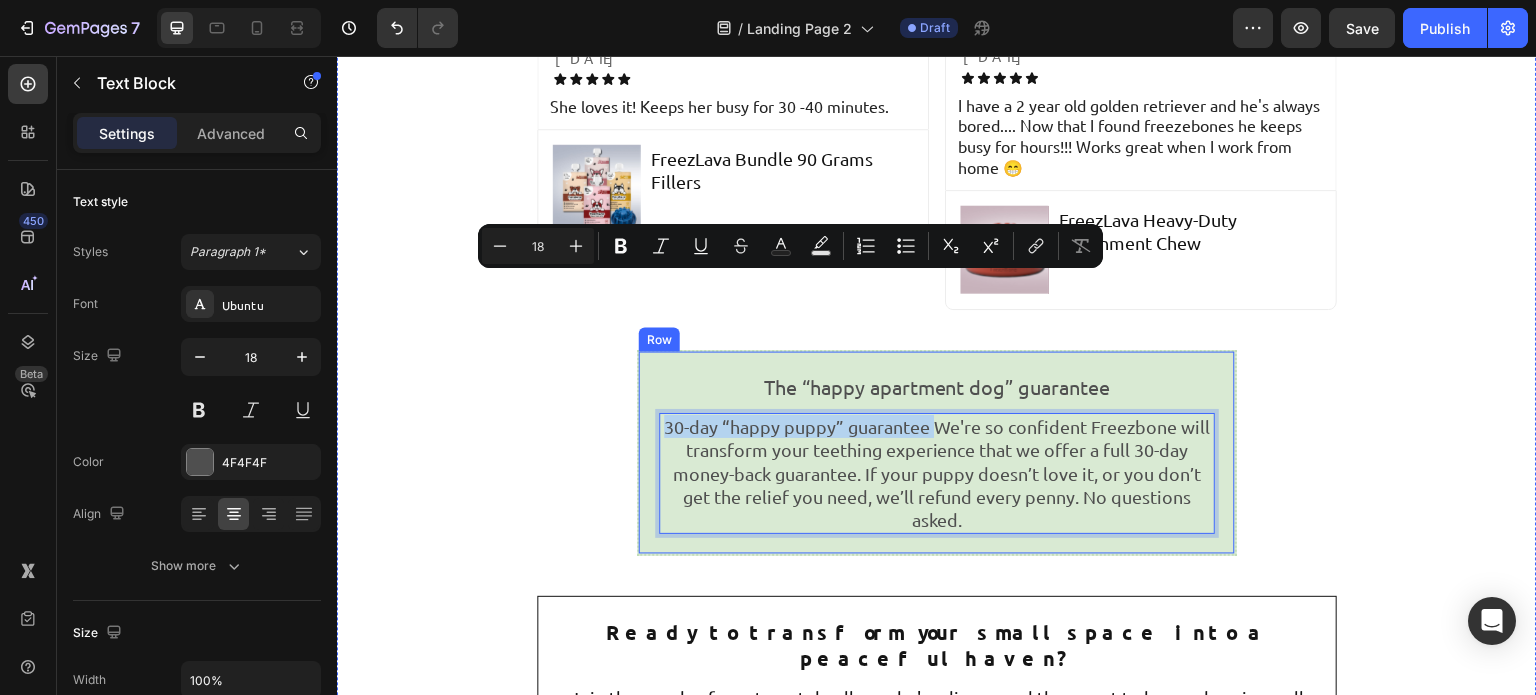 drag, startPoint x: 924, startPoint y: 291, endPoint x: 642, endPoint y: 294, distance: 282.01596 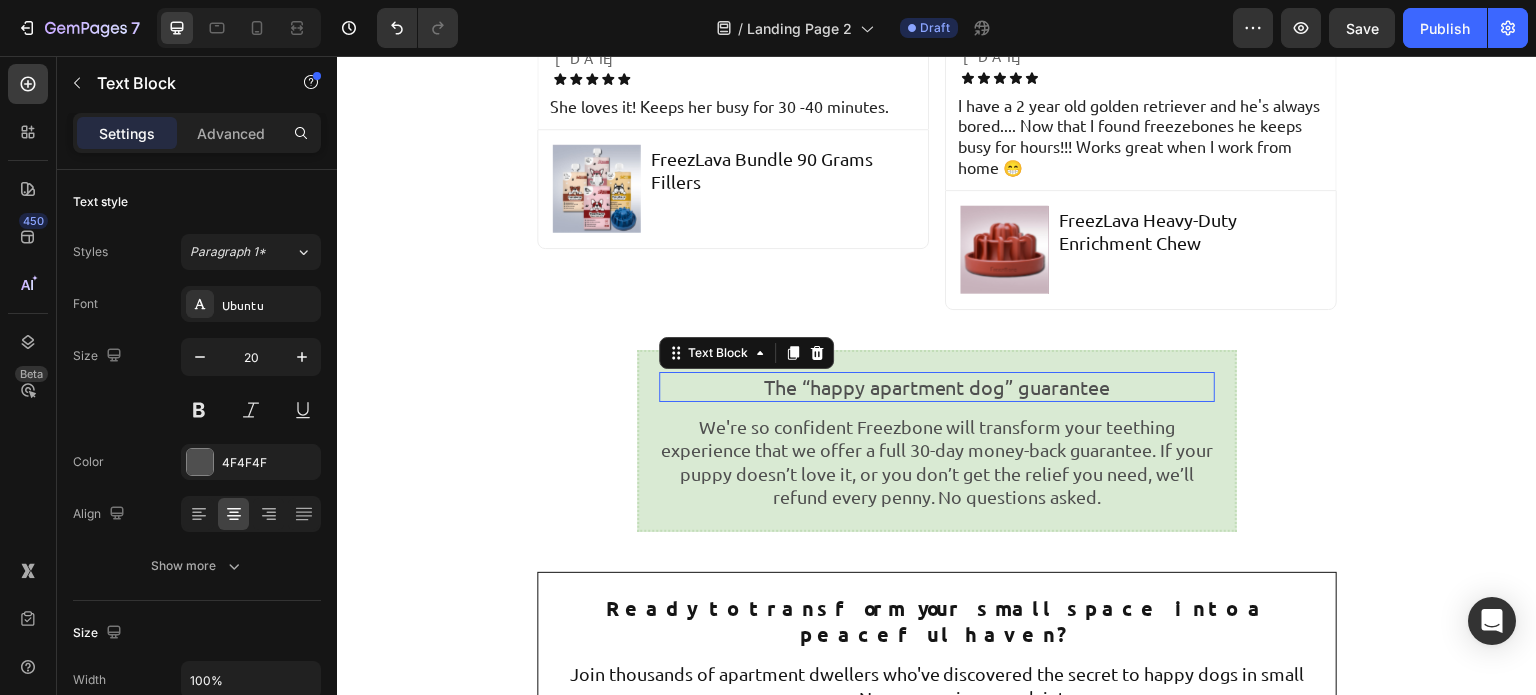 click on "The “happy apartment dog” guarantee" at bounding box center [937, 387] 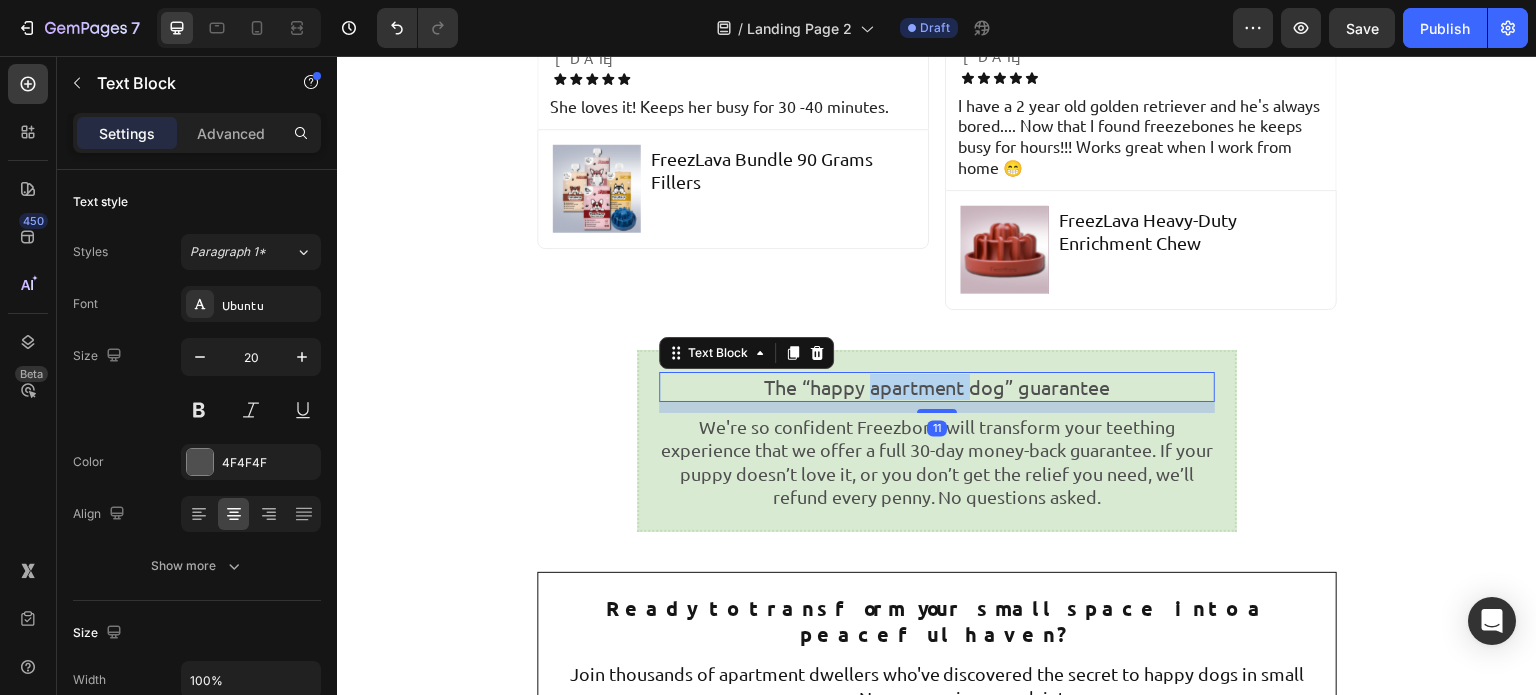click on "The “happy apartment dog” guarantee" at bounding box center [937, 387] 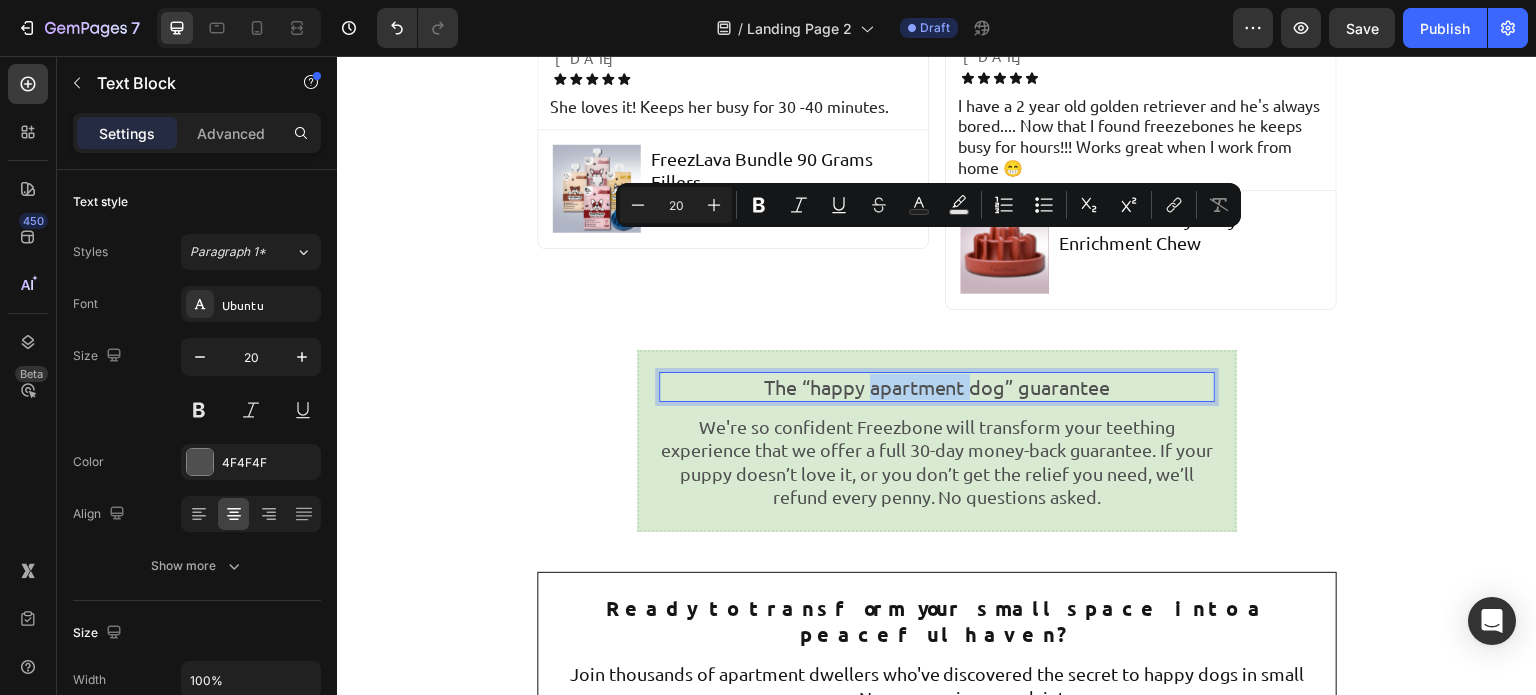 click on "The “happy apartment dog” guarantee" at bounding box center [937, 387] 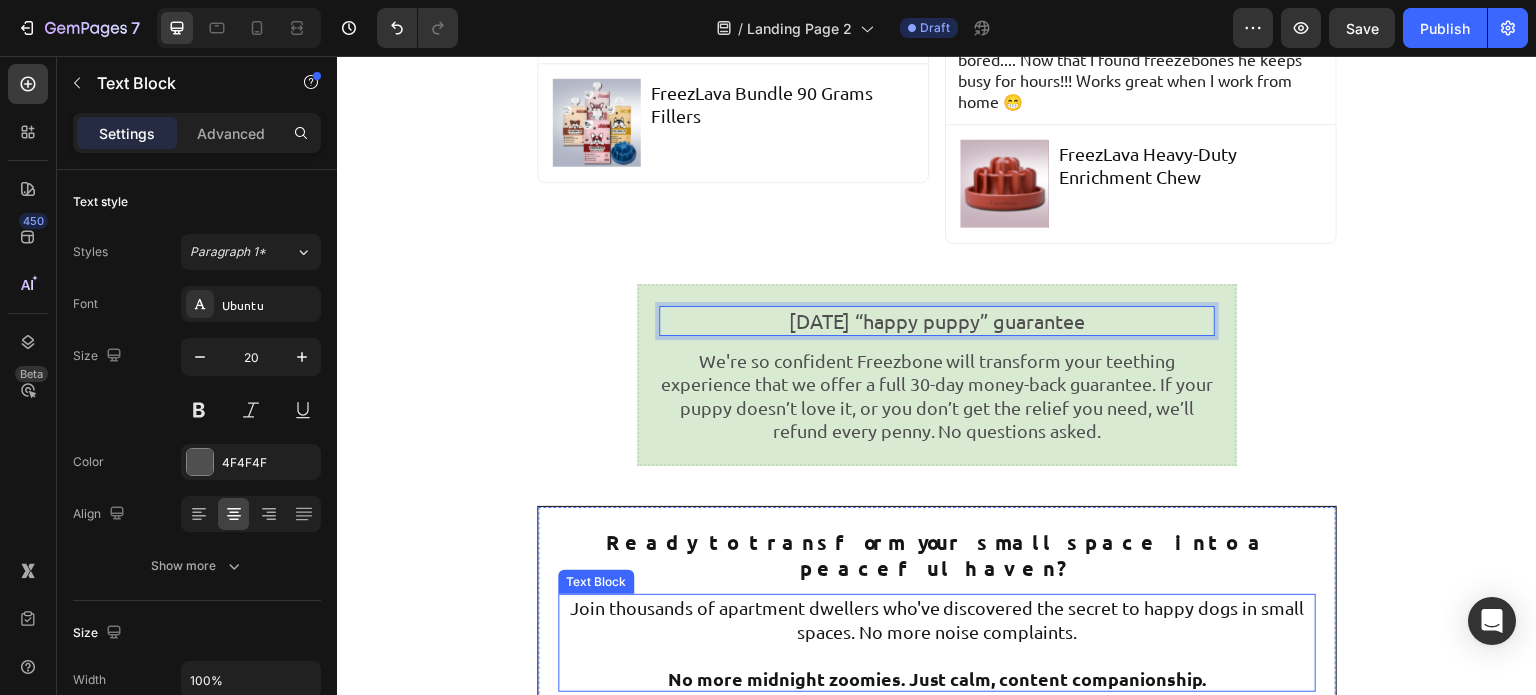 scroll, scrollTop: 5060, scrollLeft: 0, axis: vertical 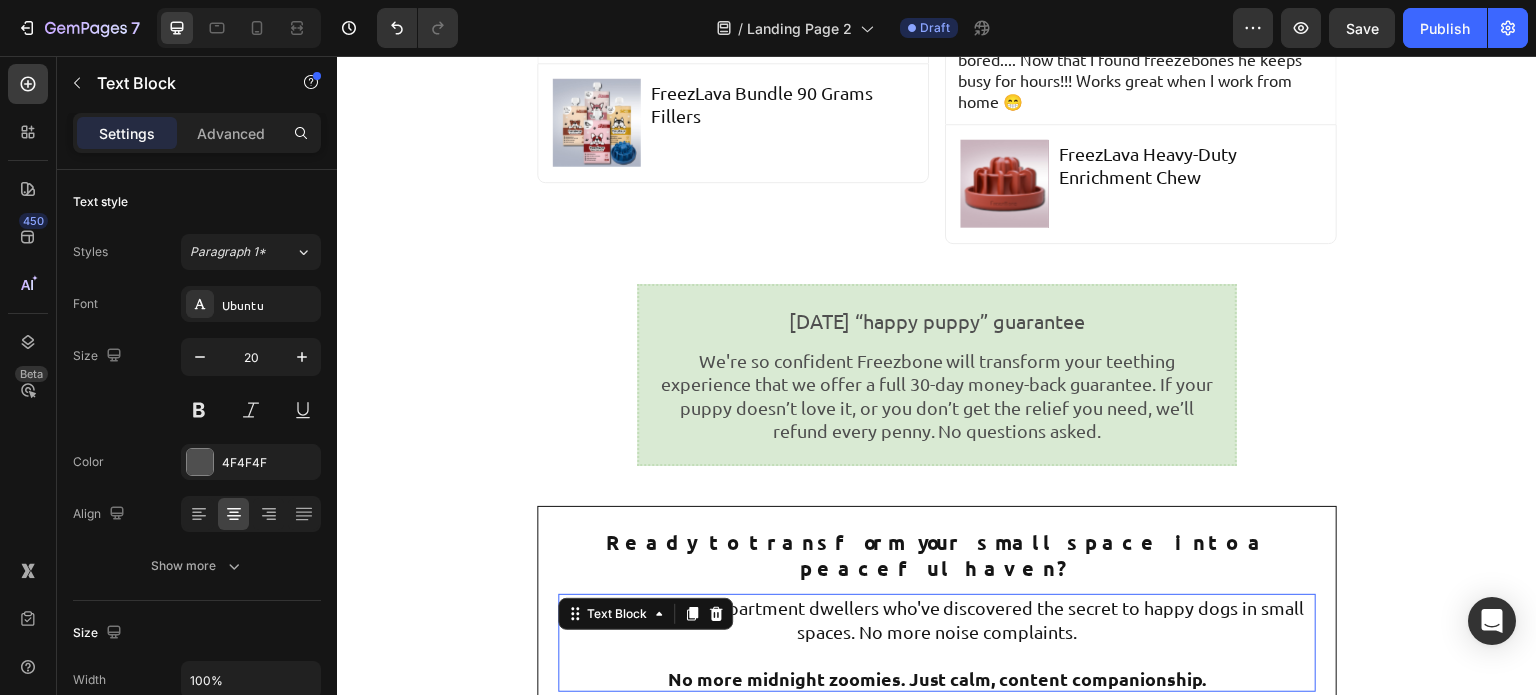 click on "Join thousands of apartment dwellers who've discovered the secret to happy dogs in small spaces. No more noise complaints." at bounding box center (937, 619) 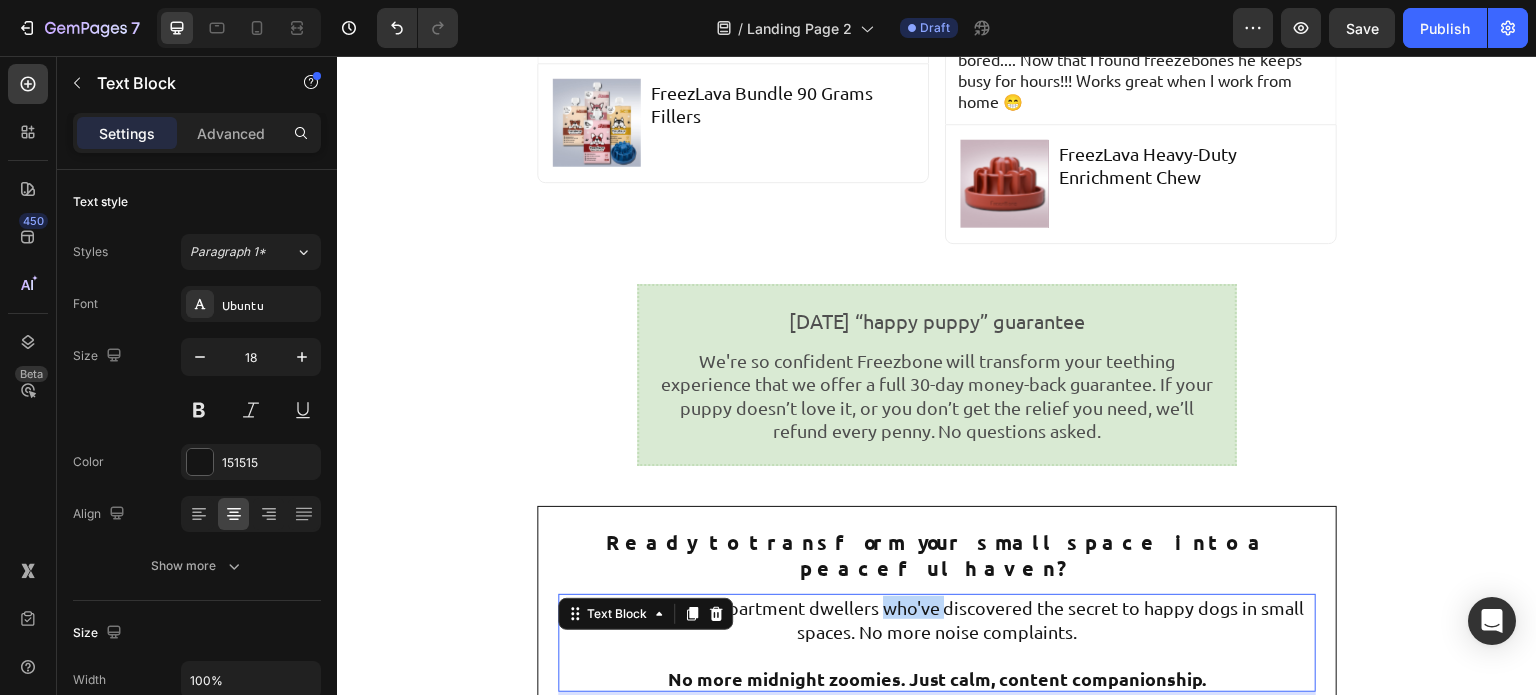 click on "Join thousands of apartment dwellers who've discovered the secret to happy dogs in small spaces. No more noise complaints." at bounding box center (937, 619) 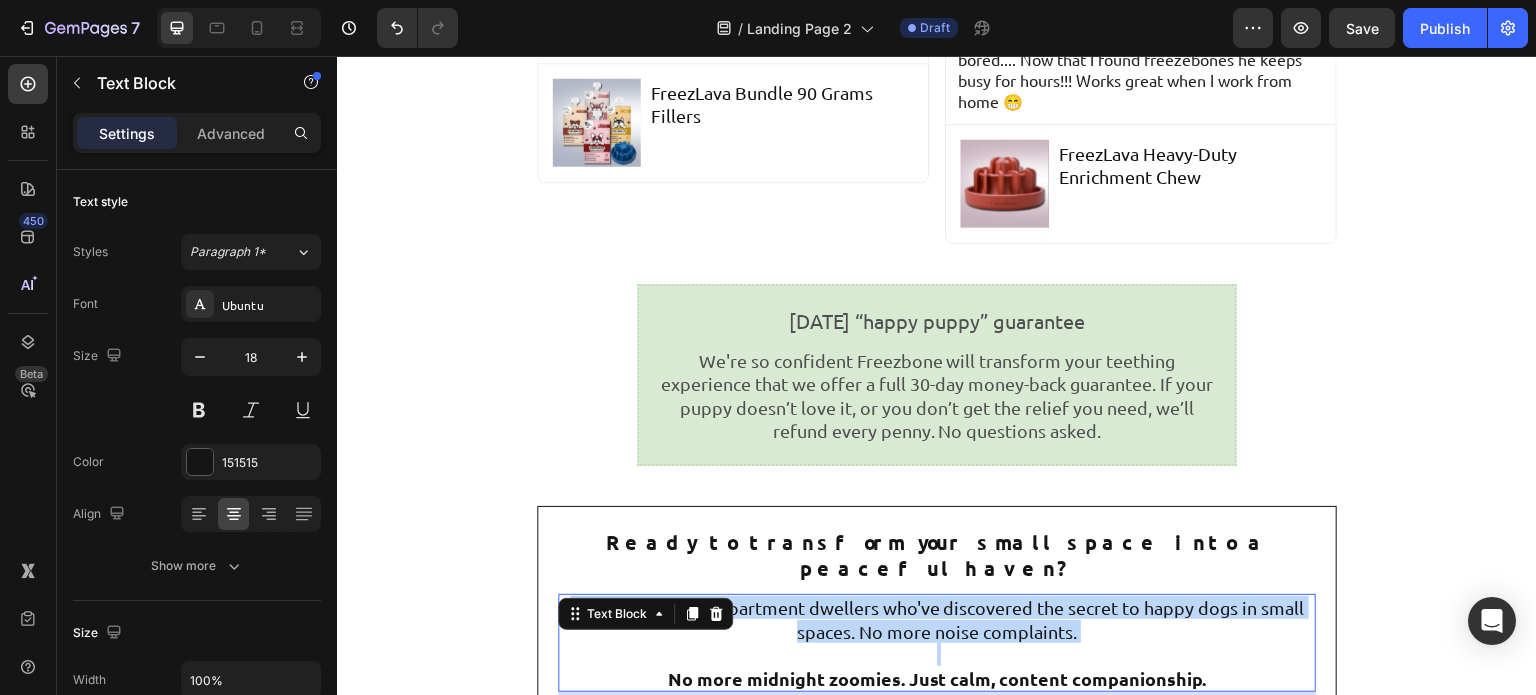 click on "Join thousands of apartment dwellers who've discovered the secret to happy dogs in small spaces. No more noise complaints." at bounding box center (937, 619) 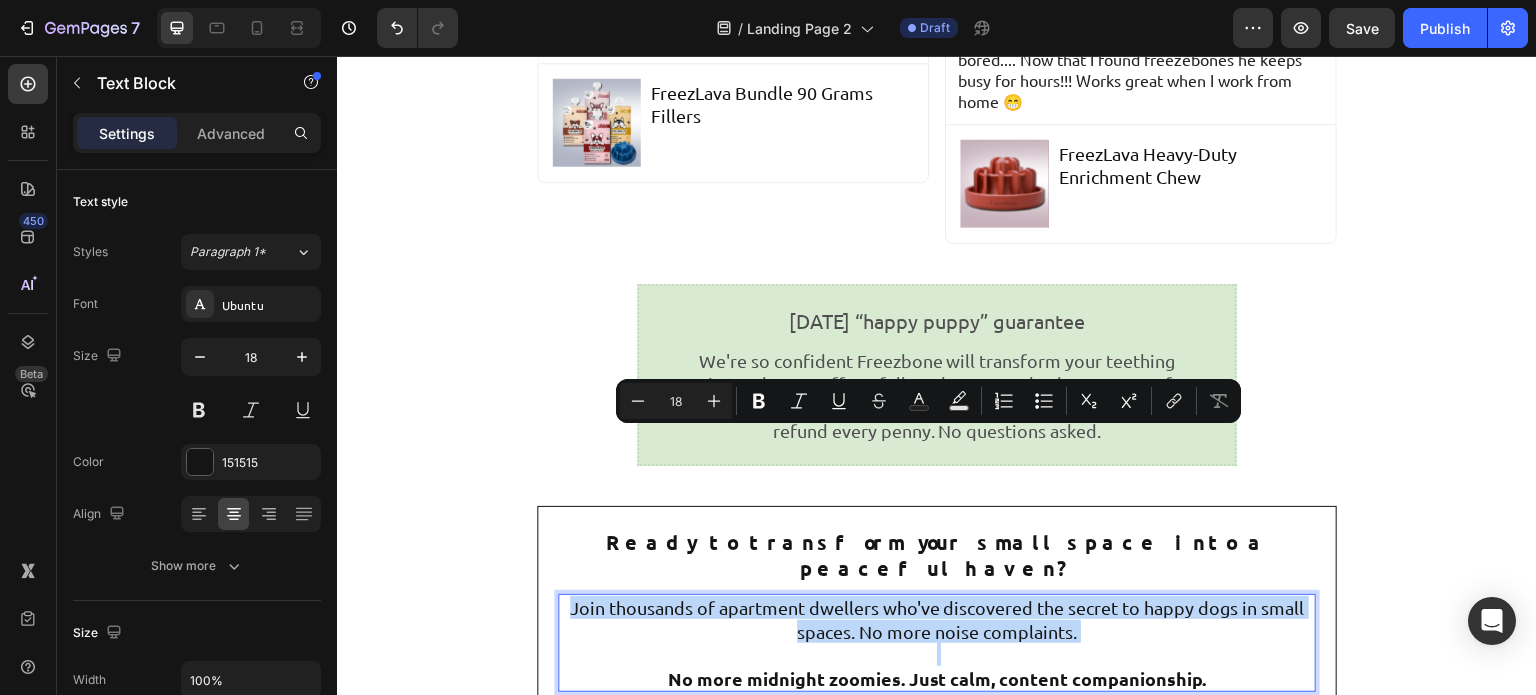 click on "Join thousands of apartment dwellers who've discovered the secret to happy dogs in small spaces. No more noise complaints." at bounding box center [937, 619] 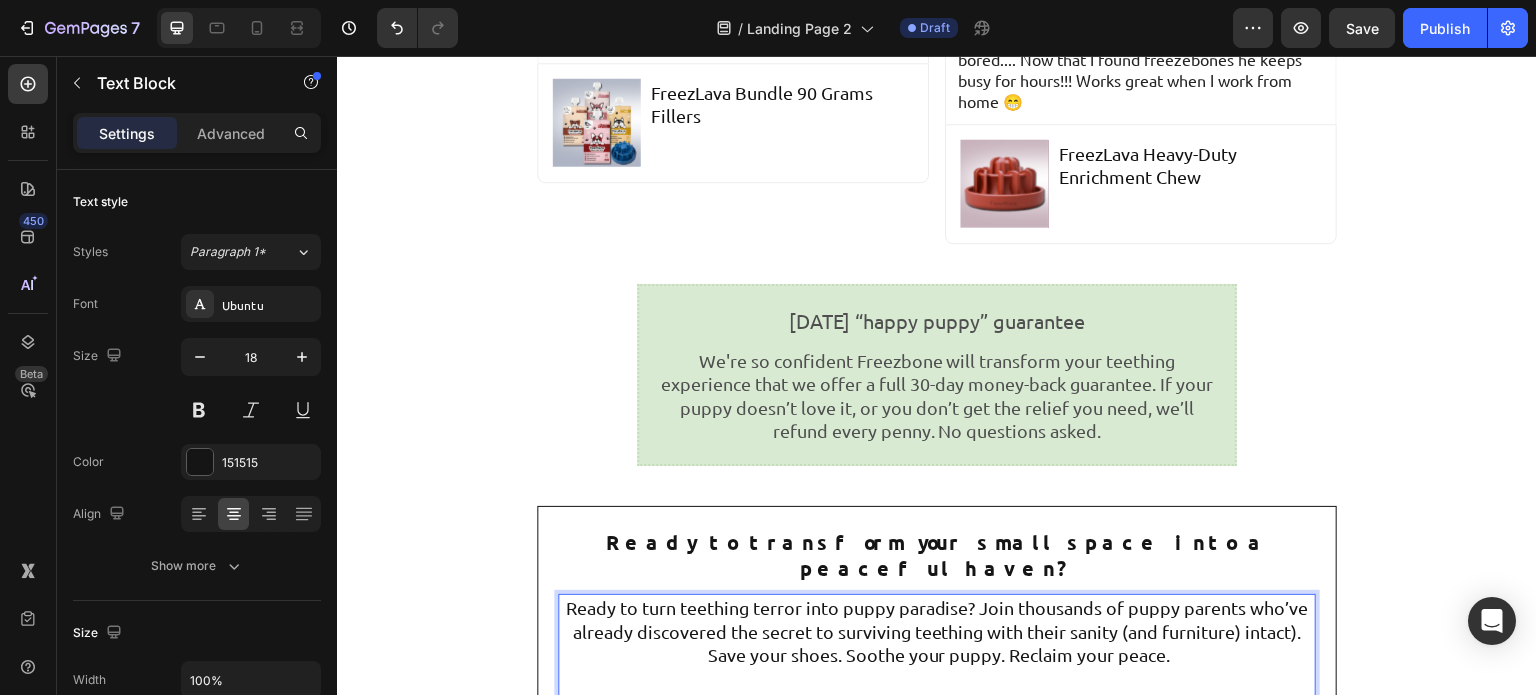 click on "Ready to turn teething terror into puppy paradise? Join thousands of puppy parents who’ve already discovered the secret to surviving teething with their sanity (and furniture) intact).  Save your shoes. Soothe your puppy. Reclaim your peace." at bounding box center [937, 631] 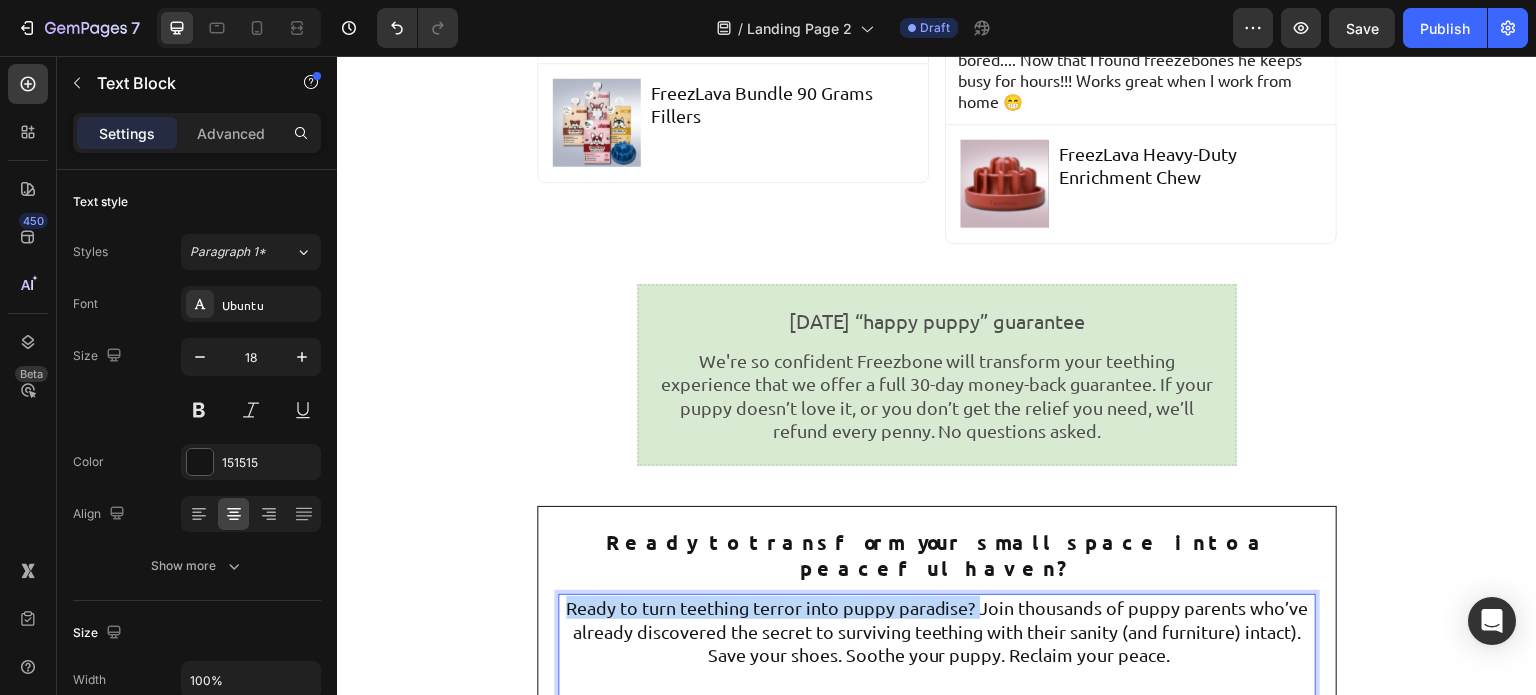 drag, startPoint x: 970, startPoint y: 442, endPoint x: 552, endPoint y: 441, distance: 418.0012 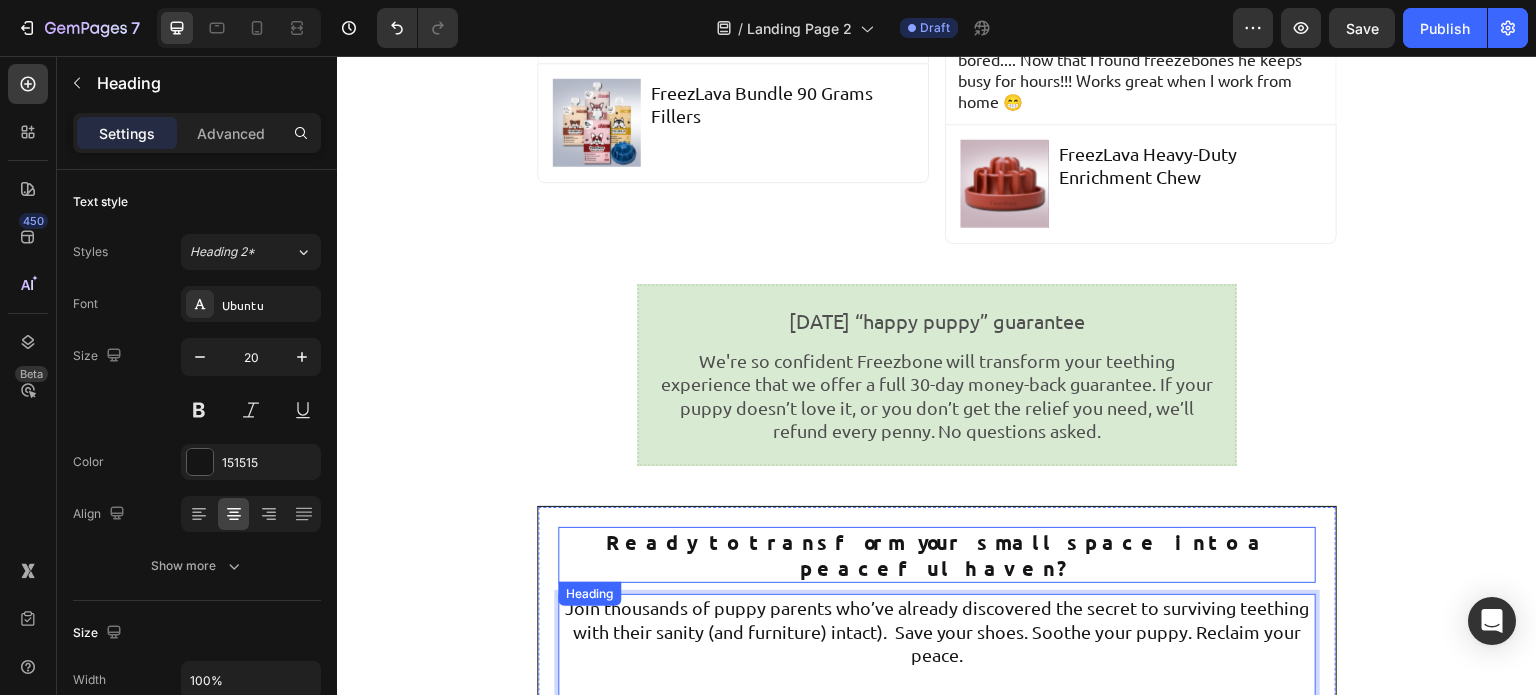 click on "Ready to transform your small space into a peaceful haven?" at bounding box center (937, 555) 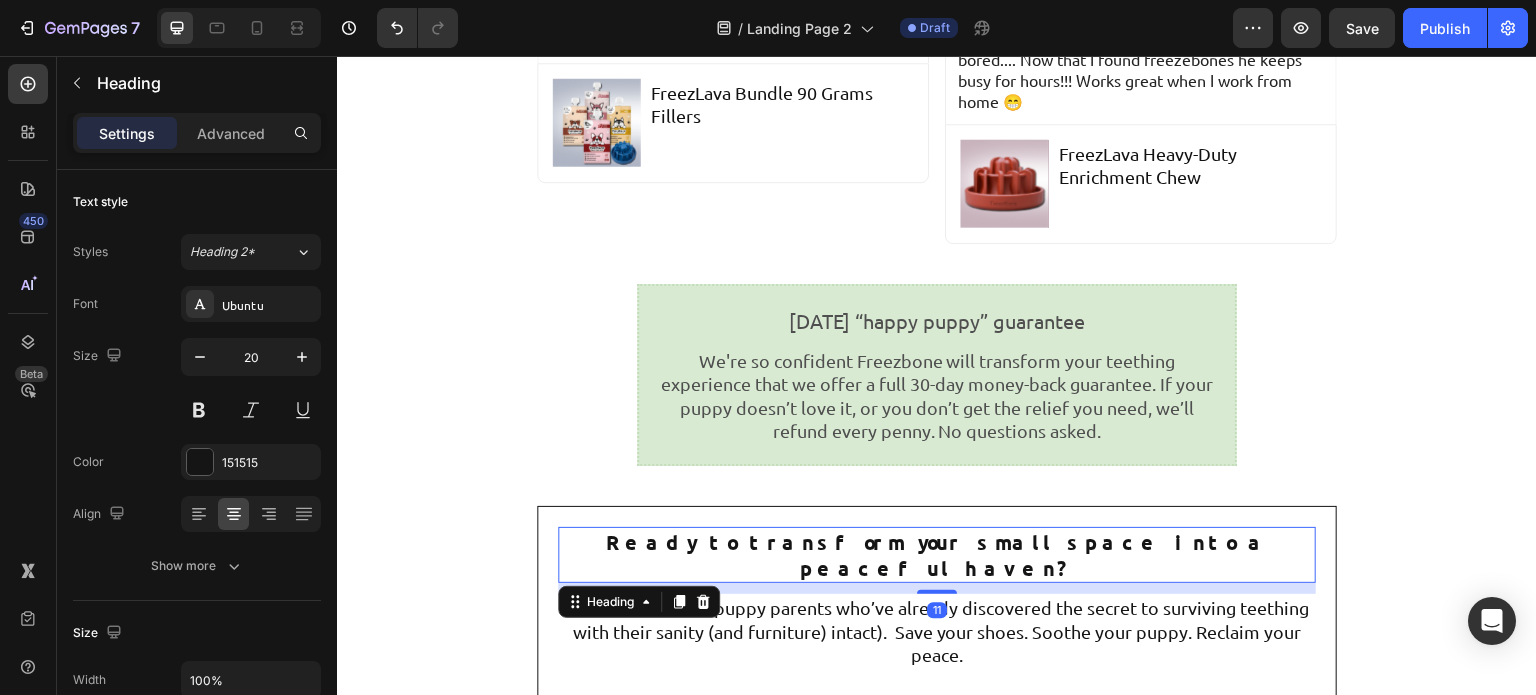 click on "Ready to transform your small space into a peaceful haven?" at bounding box center (937, 555) 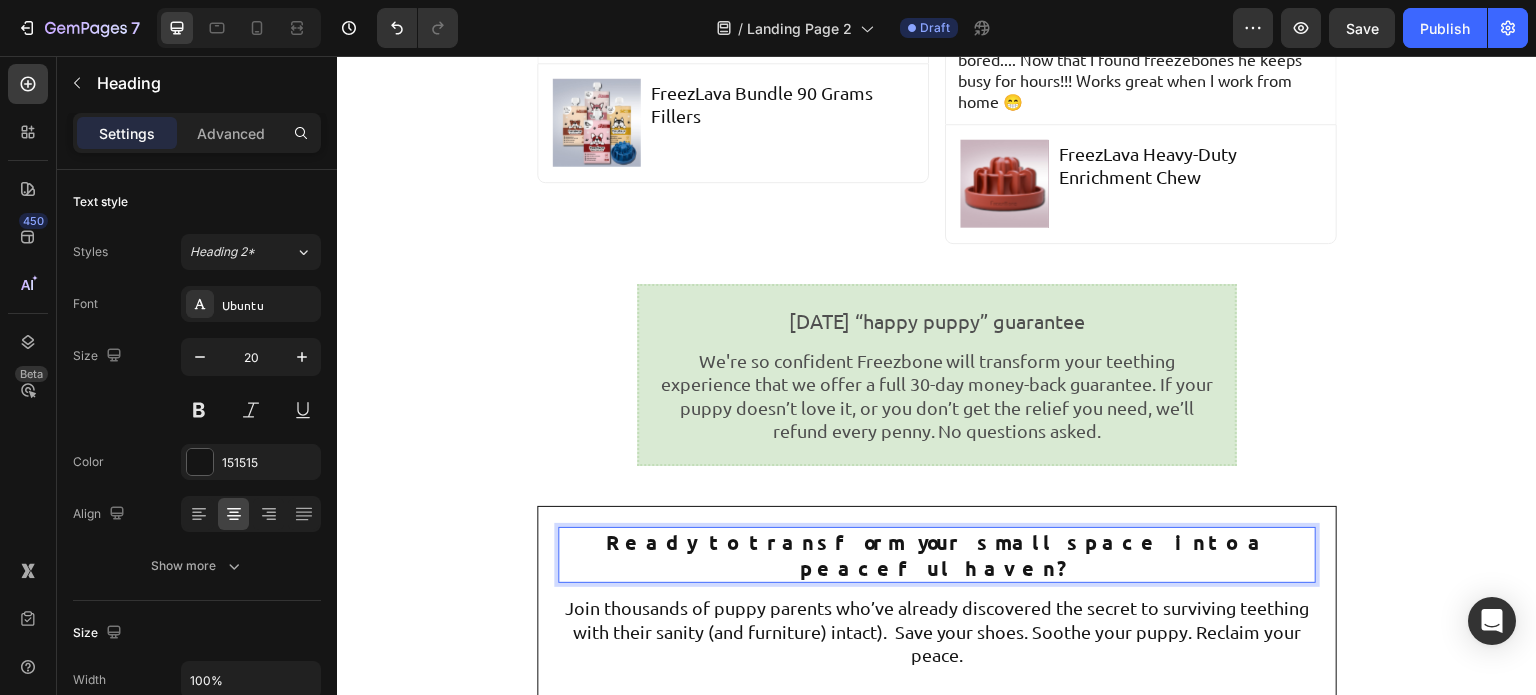 click on "Ready to transform your small space into a peaceful haven?" at bounding box center (937, 555) 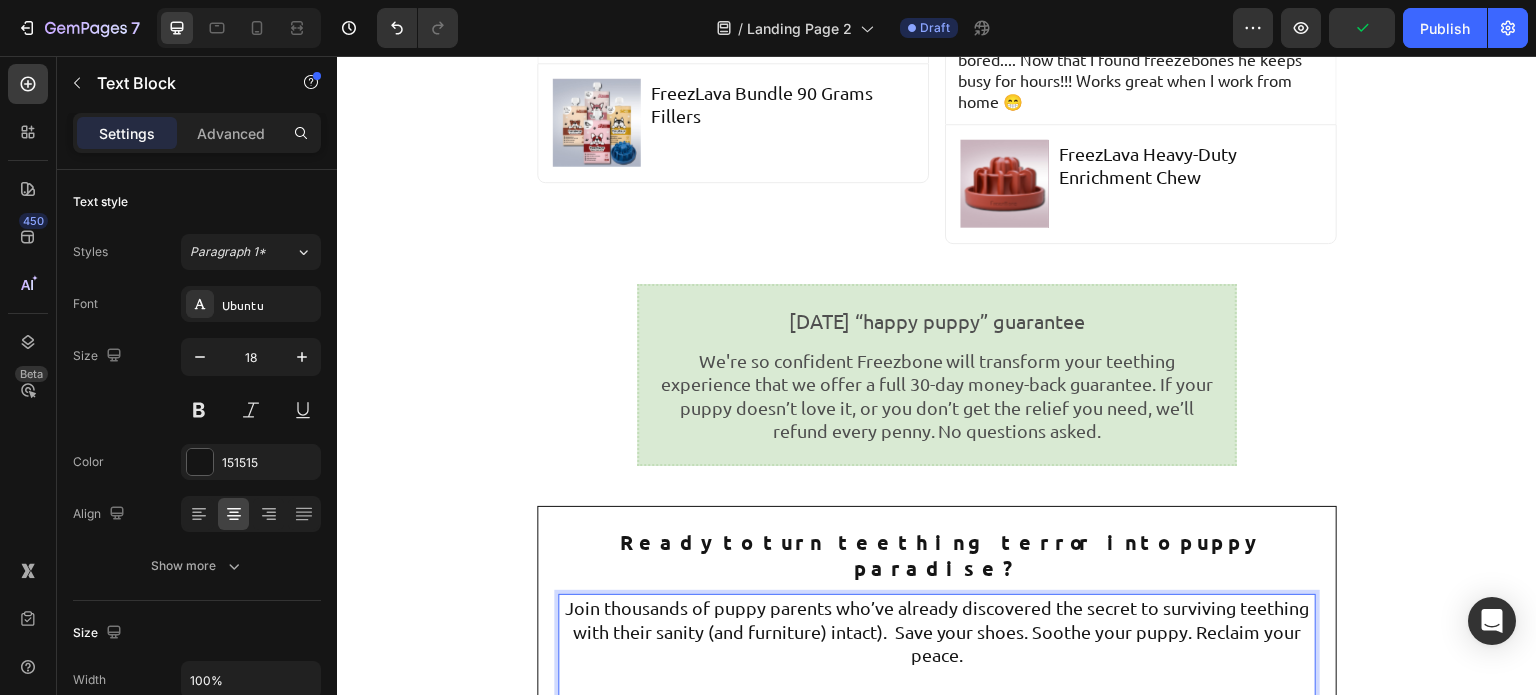 drag, startPoint x: 887, startPoint y: 467, endPoint x: 982, endPoint y: 497, distance: 99.62429 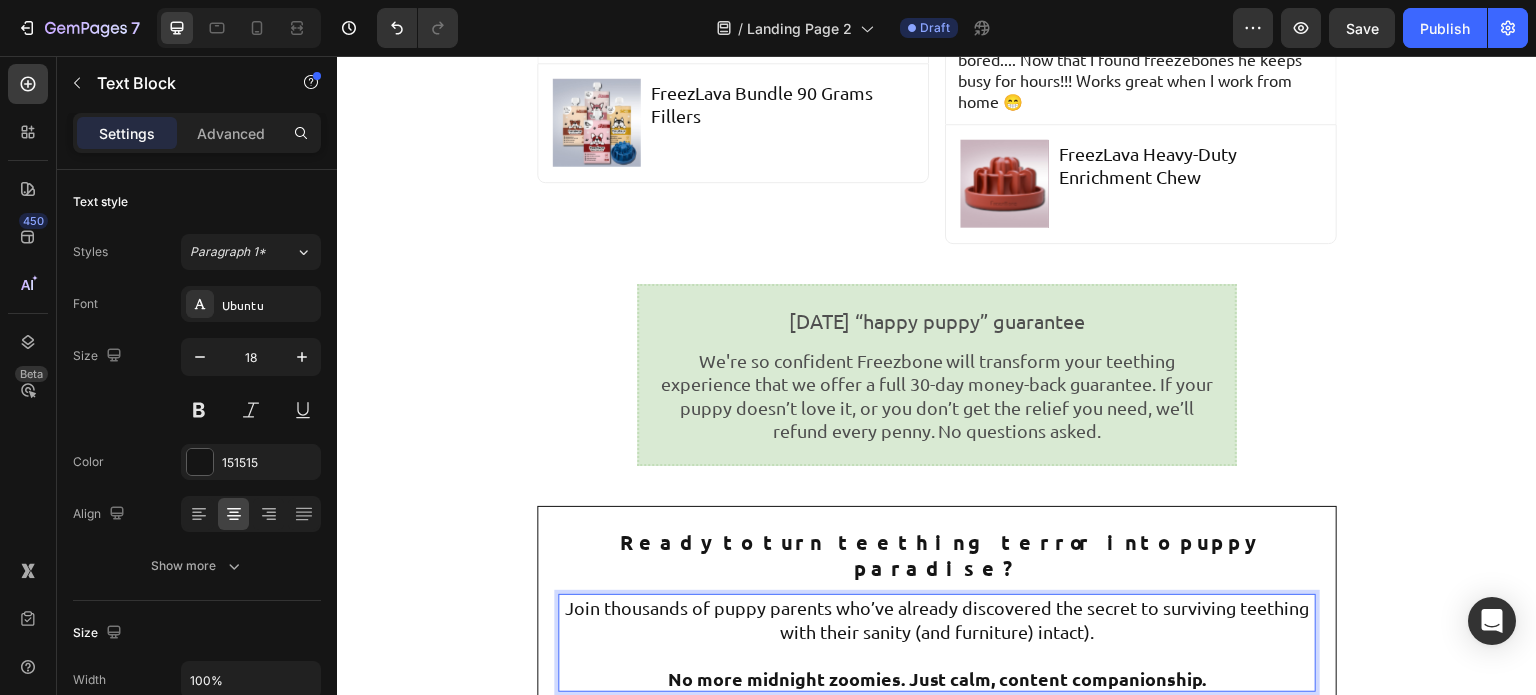 click on "No more midnight zoomies. Just calm, content companionship." at bounding box center (937, 678) 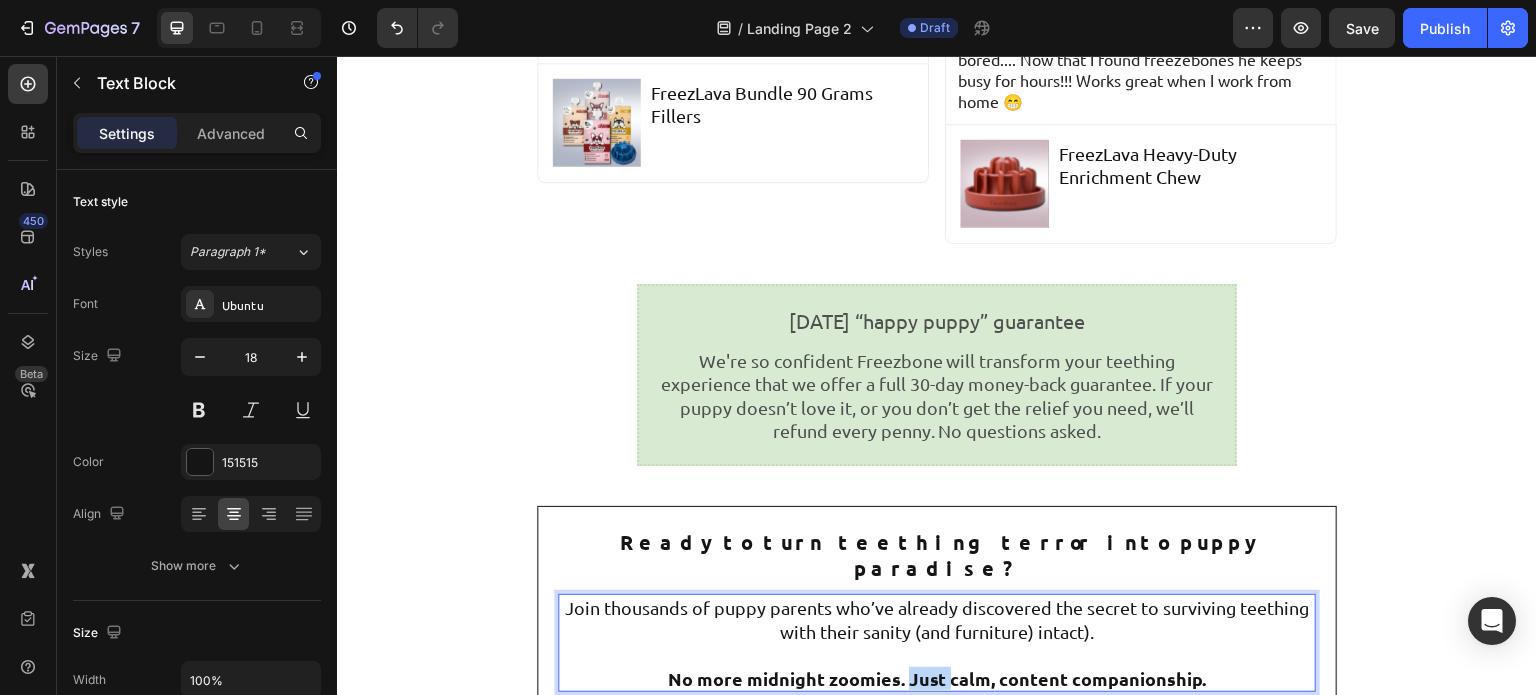 click on "No more midnight zoomies. Just calm, content companionship." at bounding box center (937, 678) 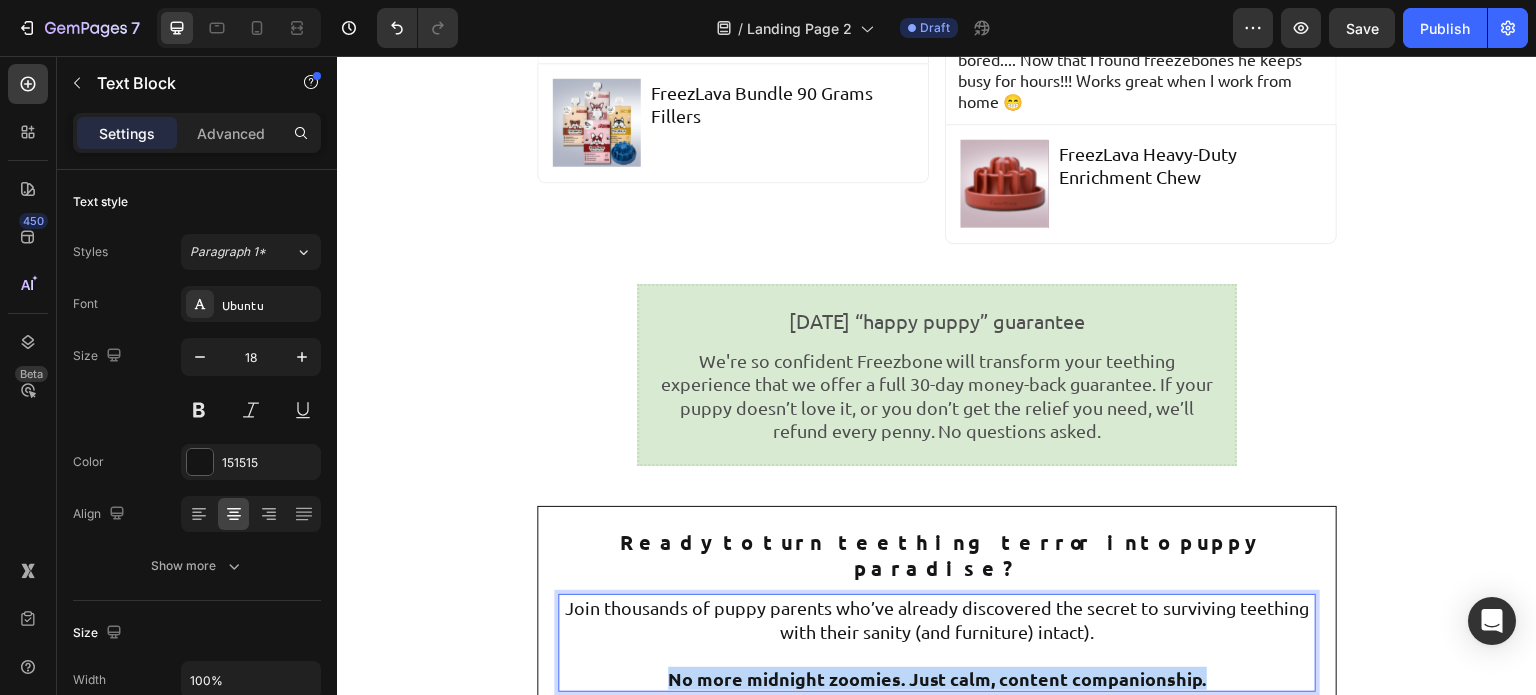click on "No more midnight zoomies. Just calm, content companionship." at bounding box center (937, 678) 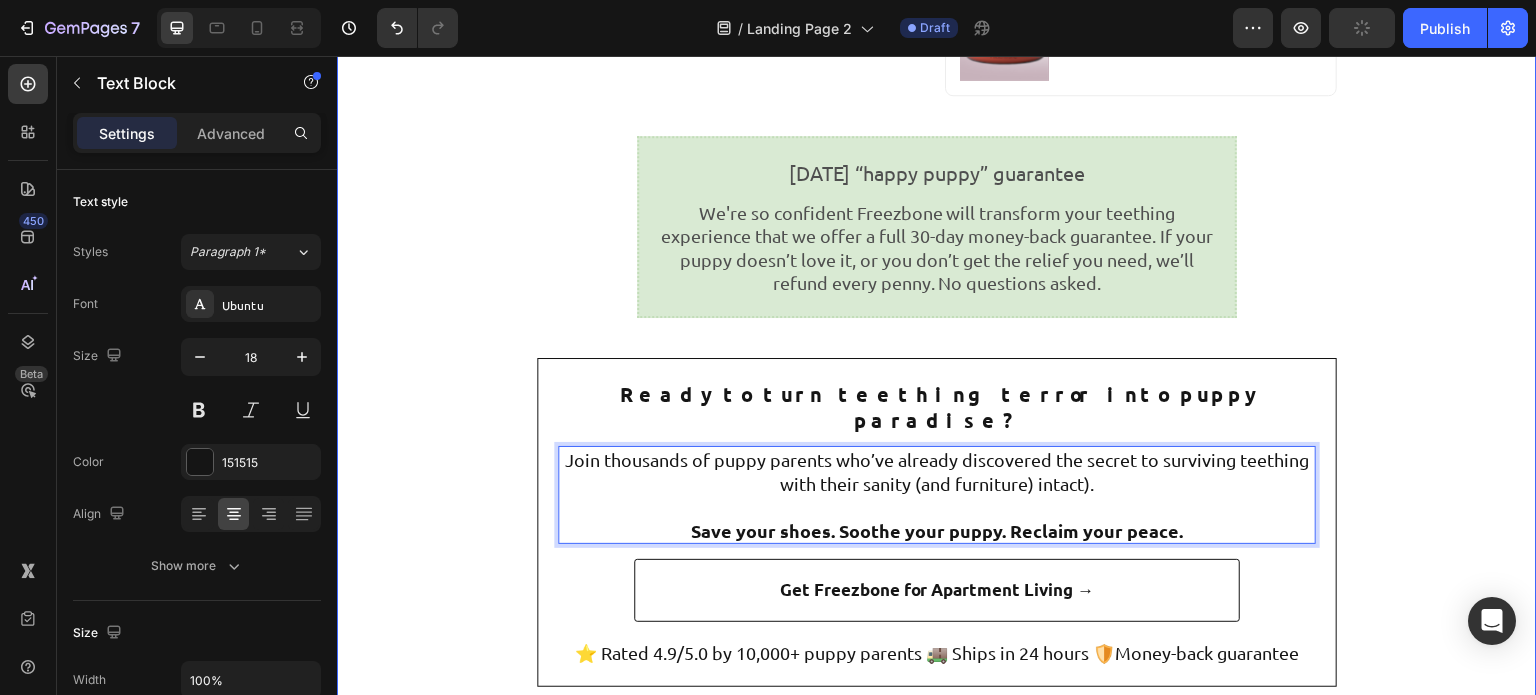 scroll, scrollTop: 5216, scrollLeft: 0, axis: vertical 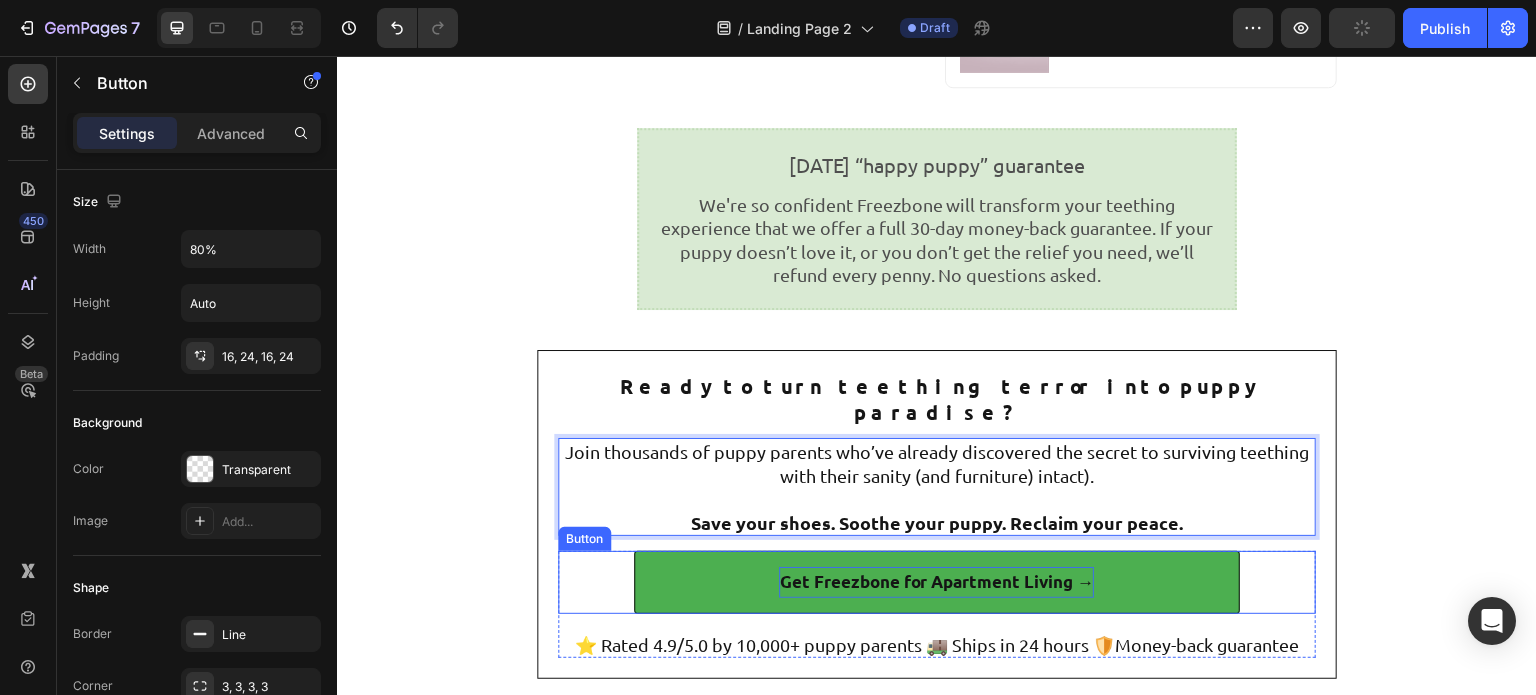 click on "Get Freezbone for Apartment Living →" at bounding box center [936, 582] 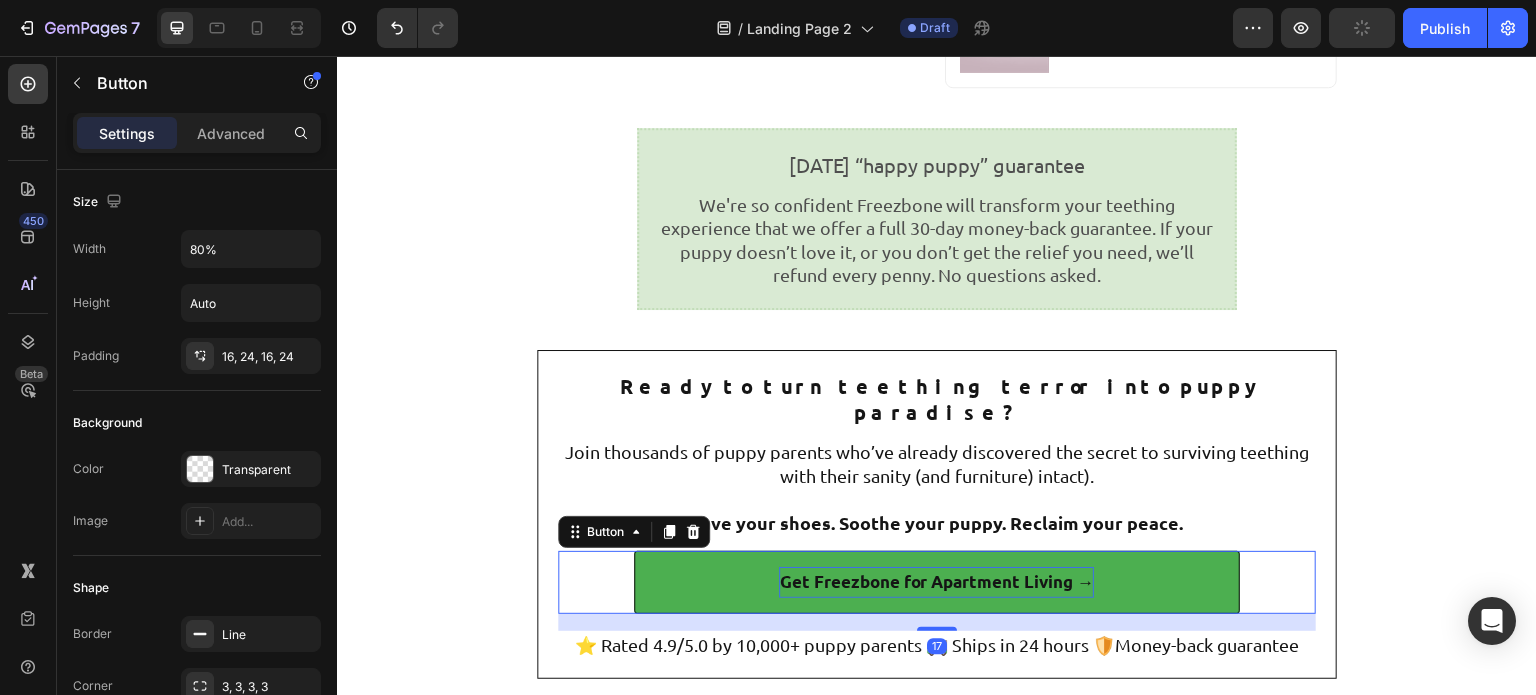 click on "Get Freezbone for Apartment Living →" at bounding box center [936, 582] 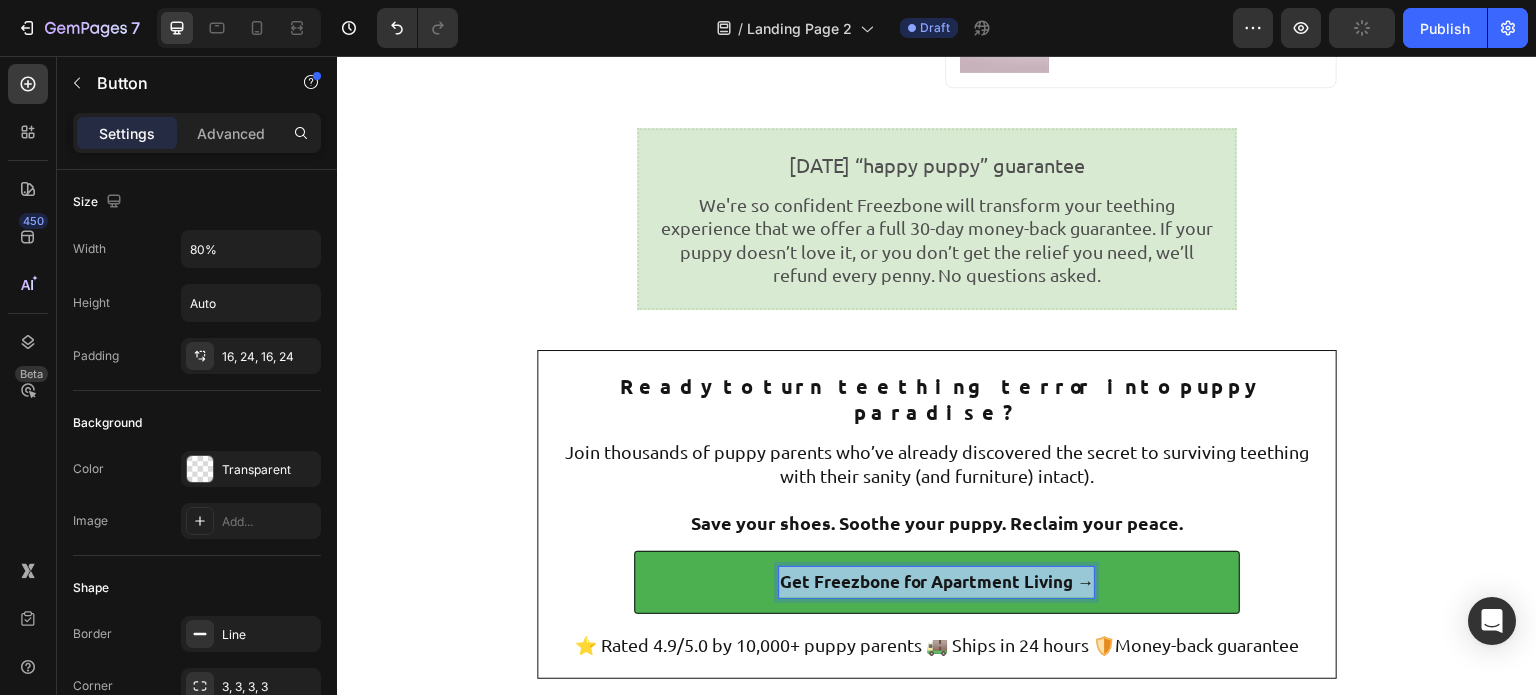 click on "Get Freezbone for Apartment Living →" at bounding box center [936, 582] 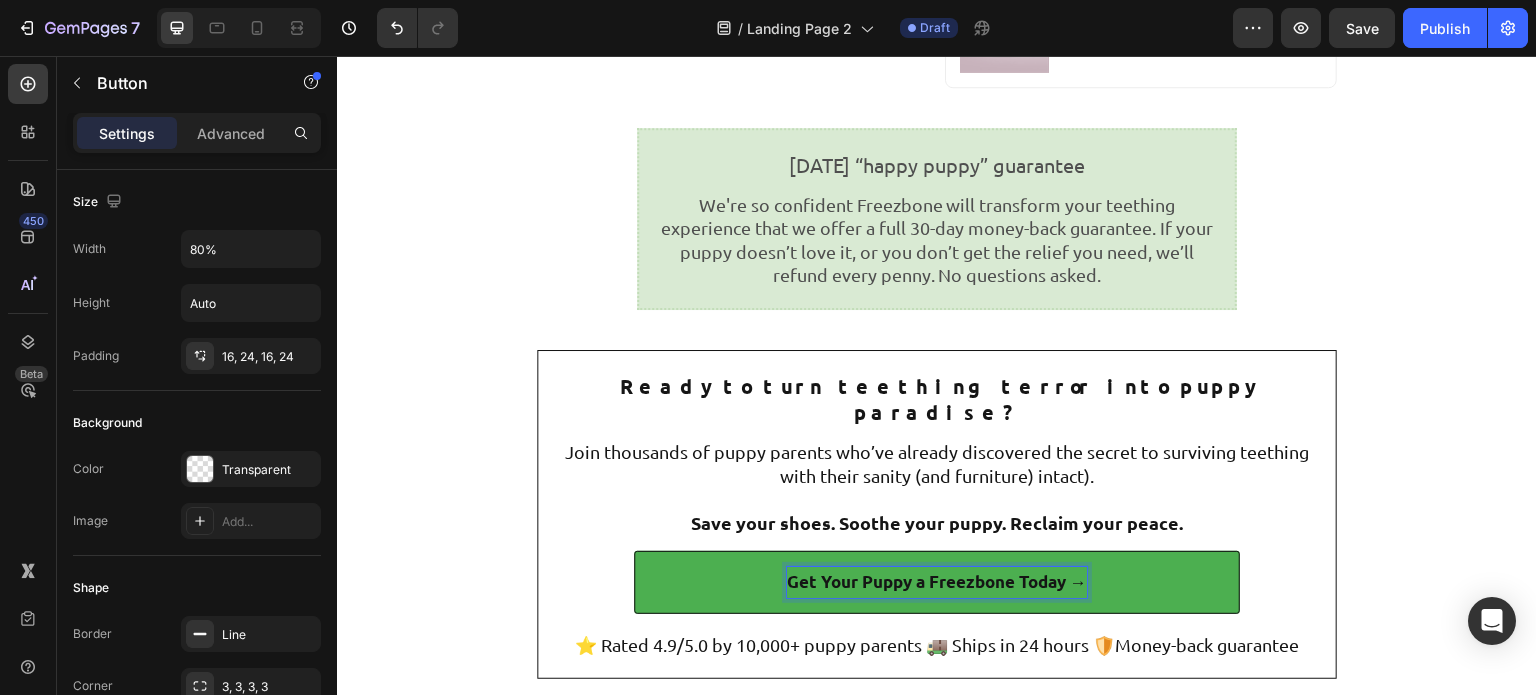 click on "Get Your Puppy a Freezbone Today →" at bounding box center (937, 582) 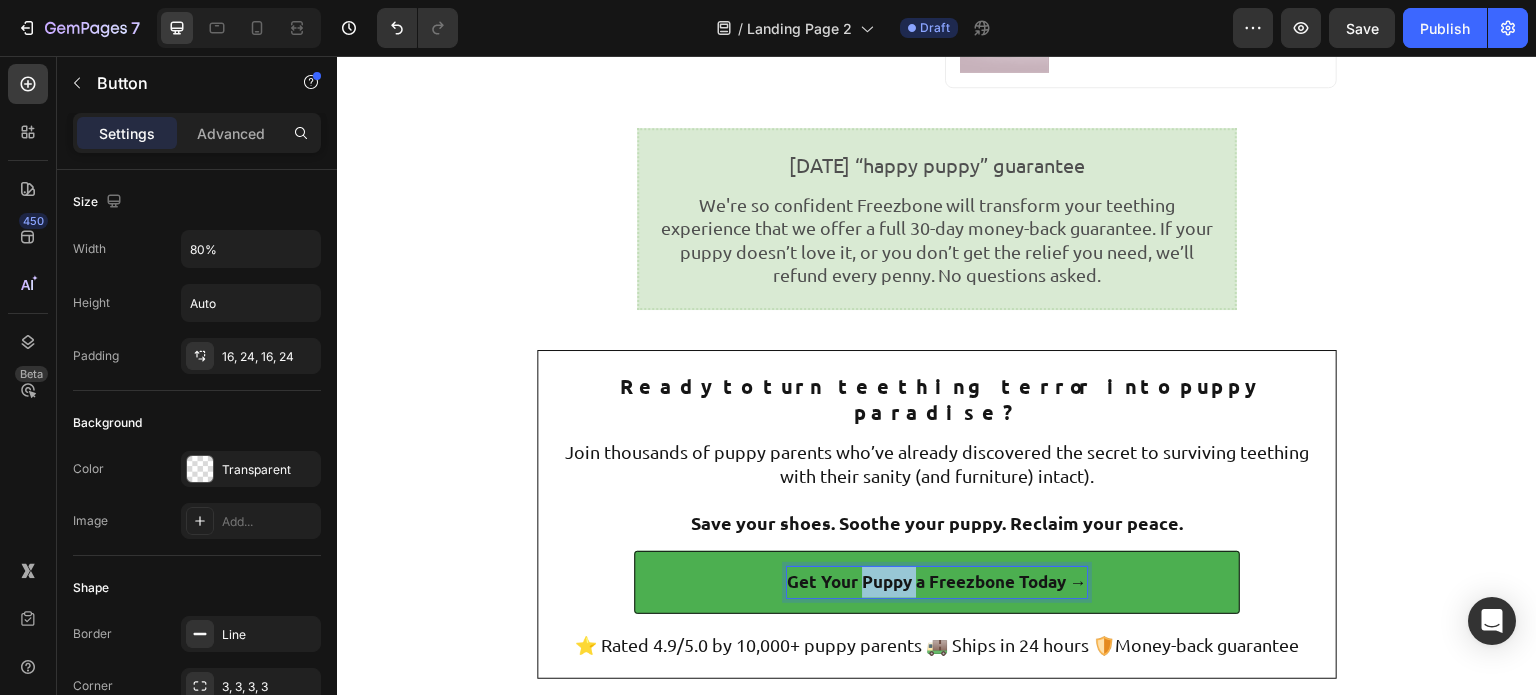 click on "Get Your Puppy a Freezbone Today →" at bounding box center [937, 582] 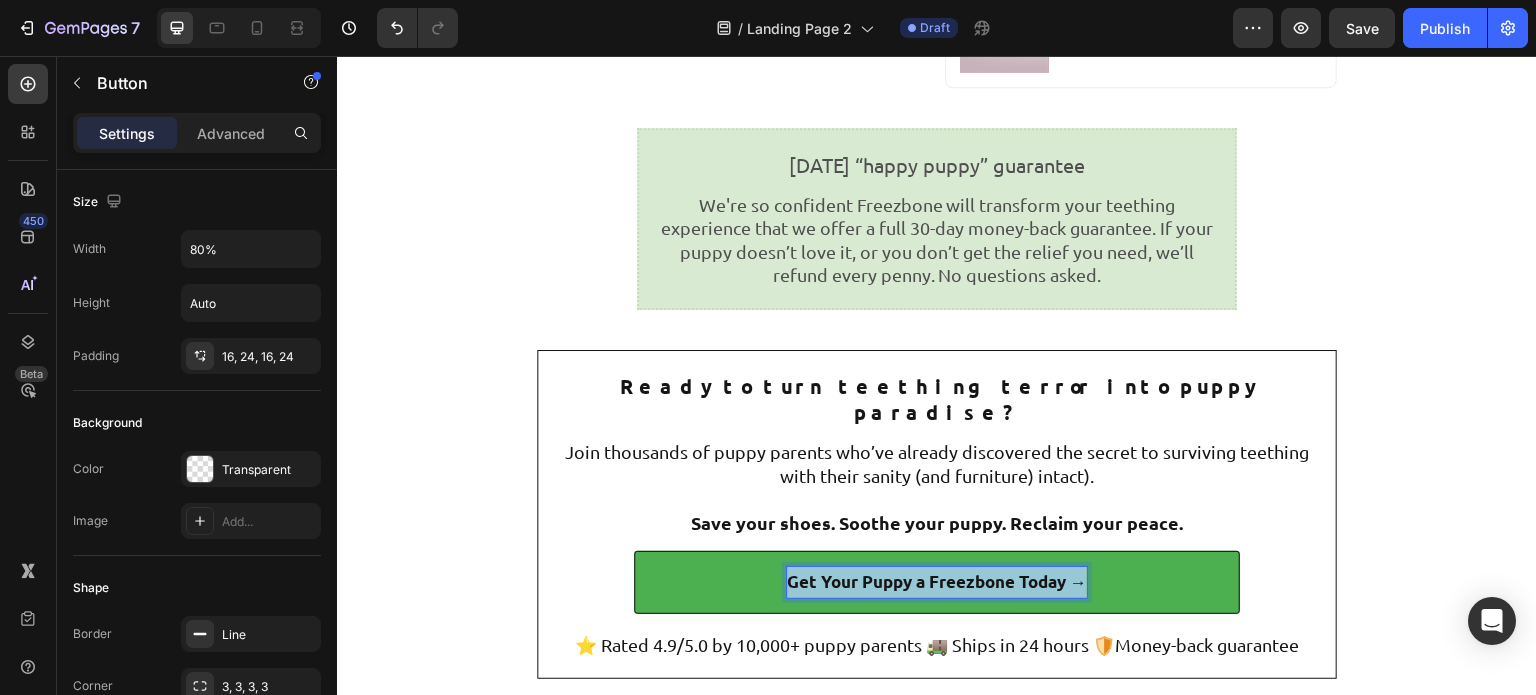click on "Get Your Puppy a Freezbone Today →" at bounding box center (937, 582) 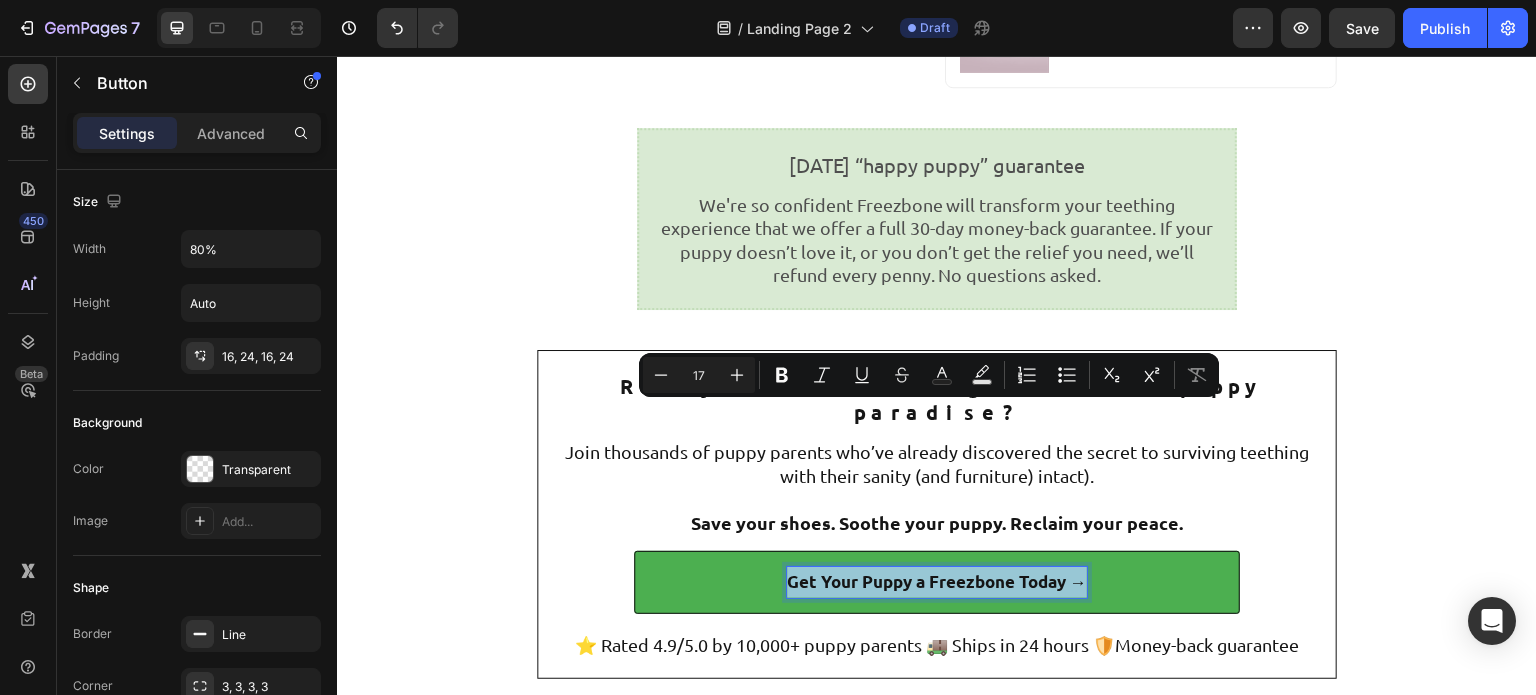 click on "Get Your Puppy a Freezbone Today →" at bounding box center (937, 582) 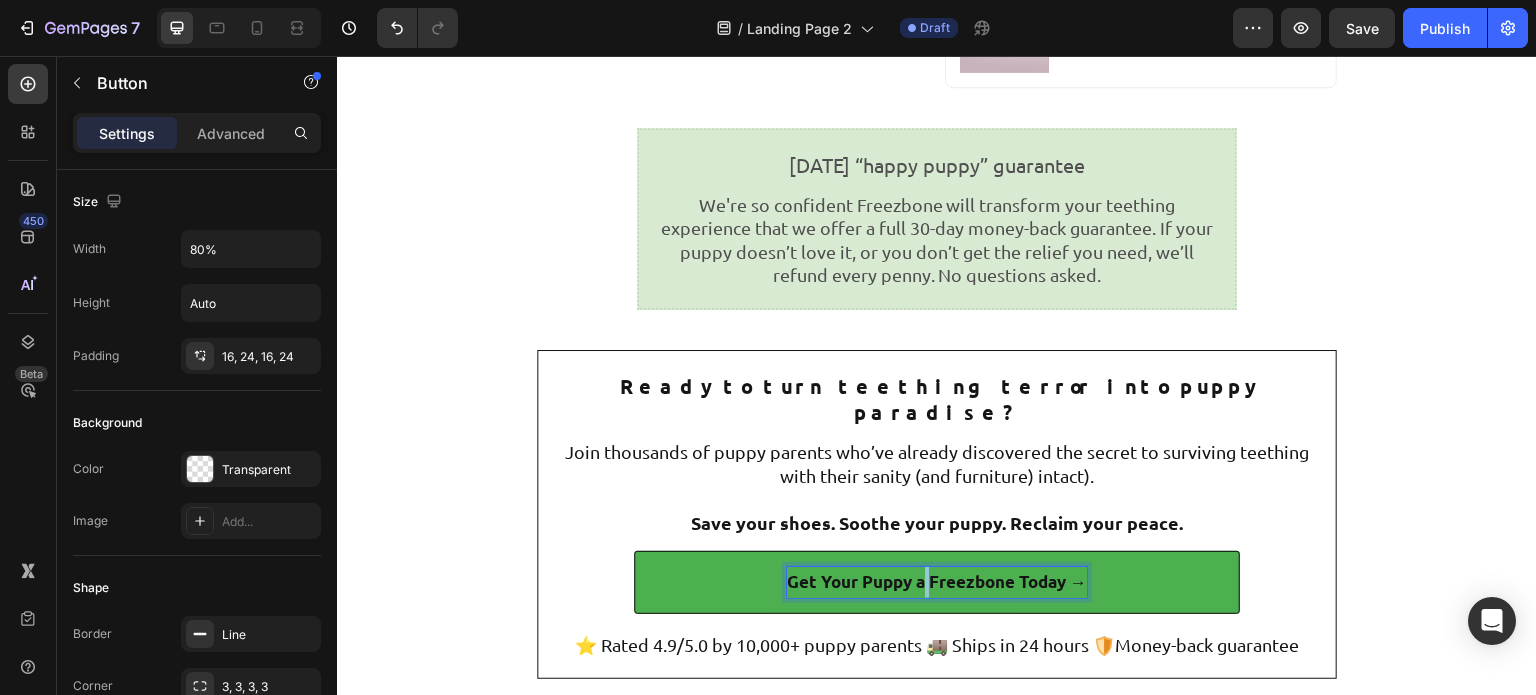 click on "Get Your Puppy a Freezbone Today →" at bounding box center [937, 582] 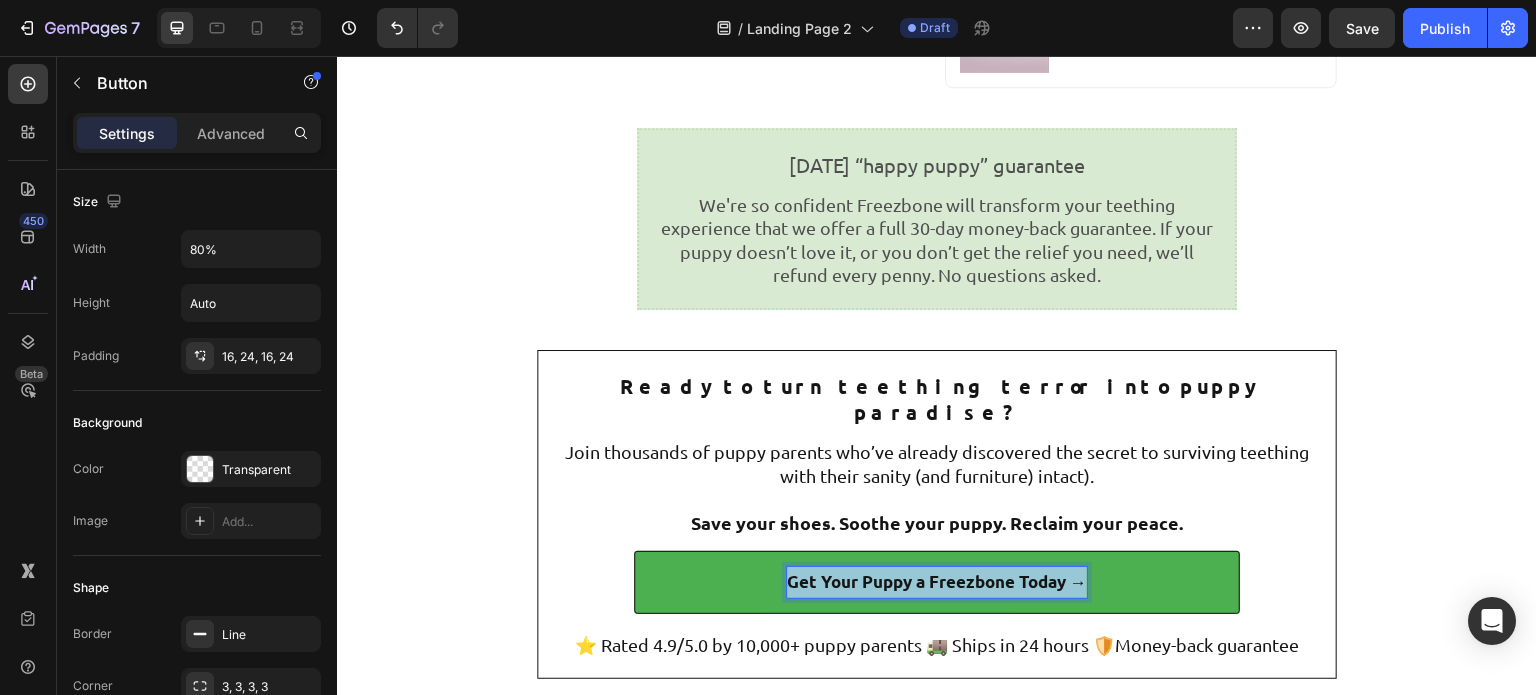 click on "Get Your Puppy a Freezbone Today →" at bounding box center [937, 582] 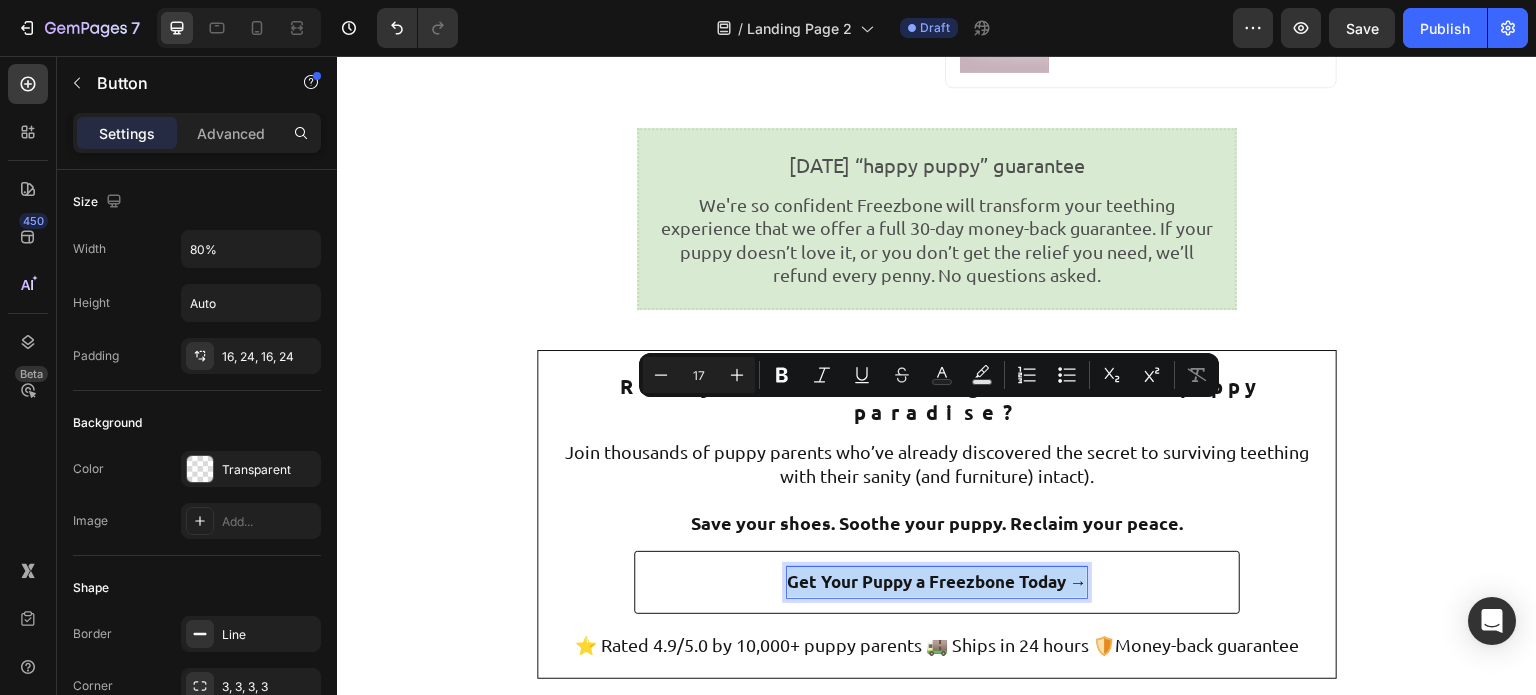 click on "Minus 17 Plus Bold Italic Underline       Strikethrough
Text Color
Text Background Color Numbered List Bulleted List Subscript Superscript Remove Format" at bounding box center [929, 375] 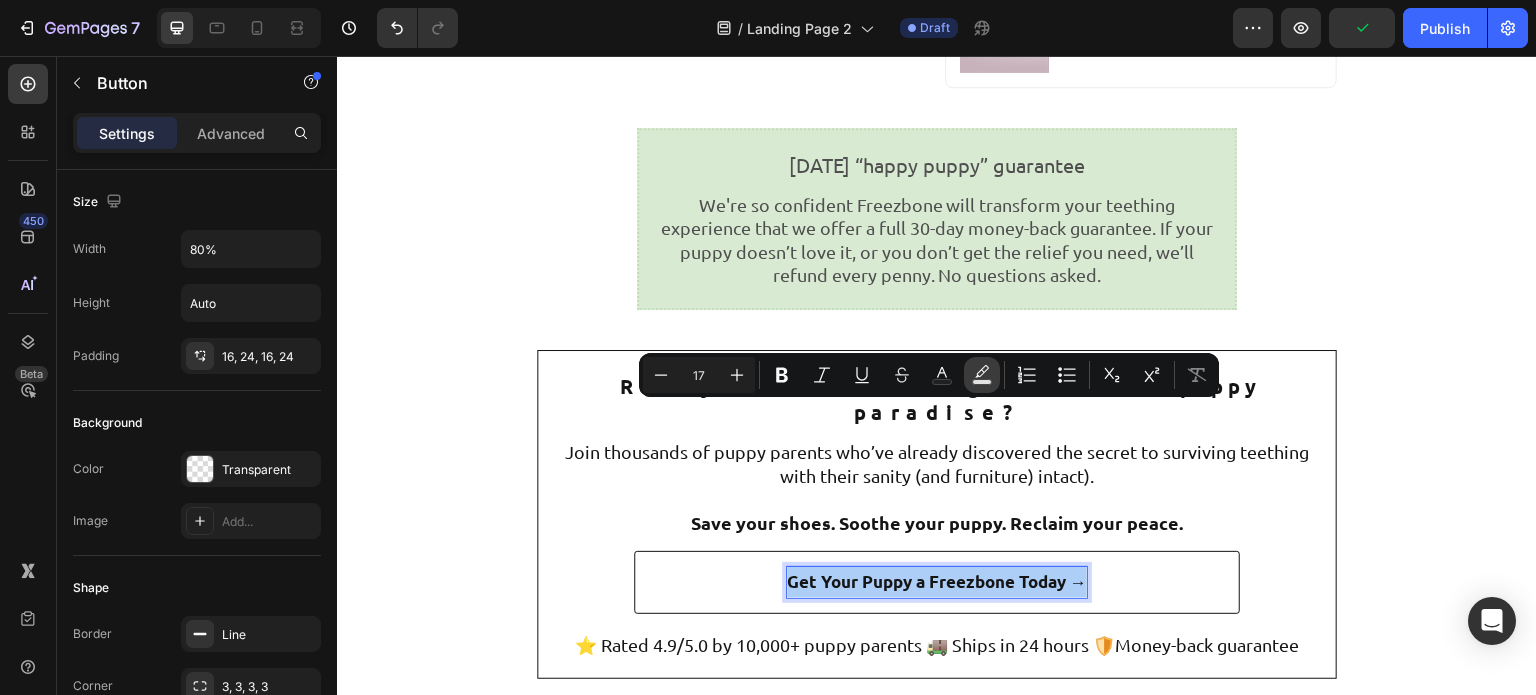 click 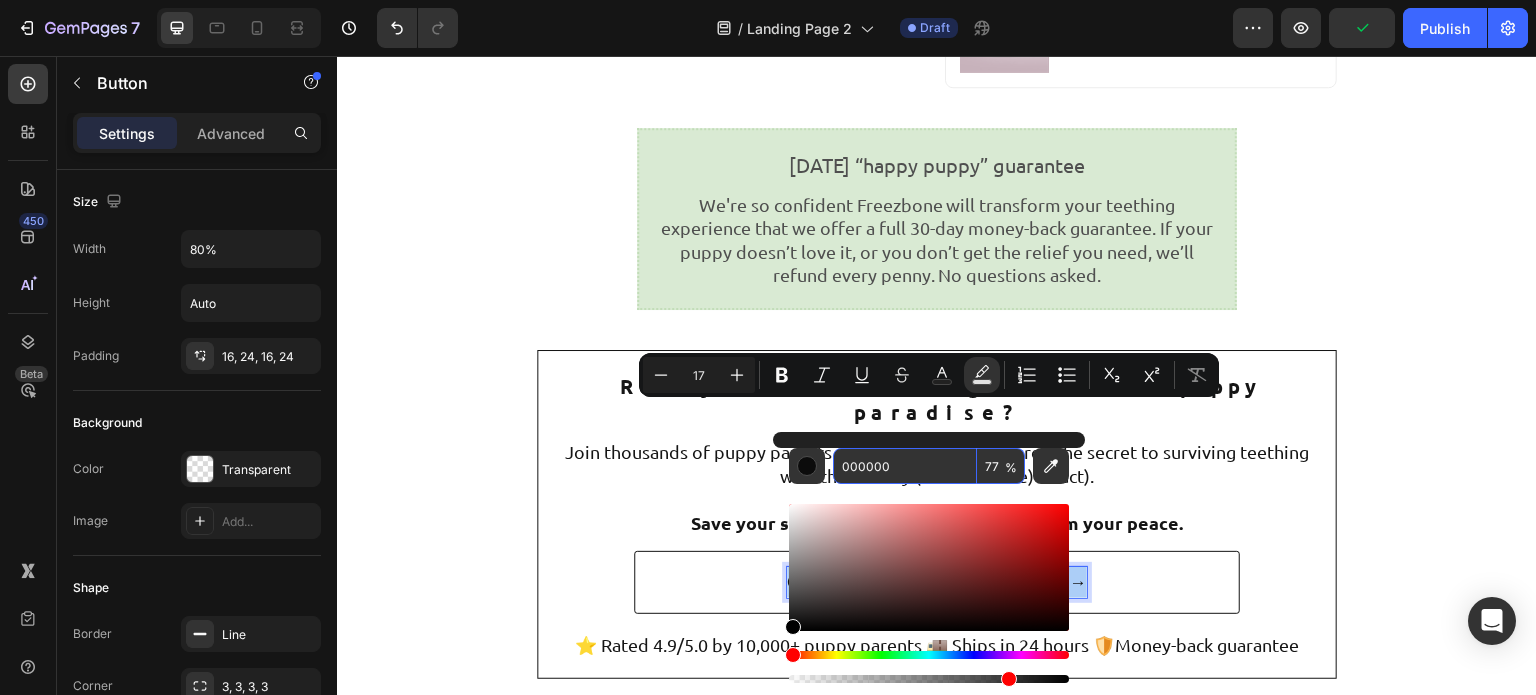 click on "000000" at bounding box center [905, 466] 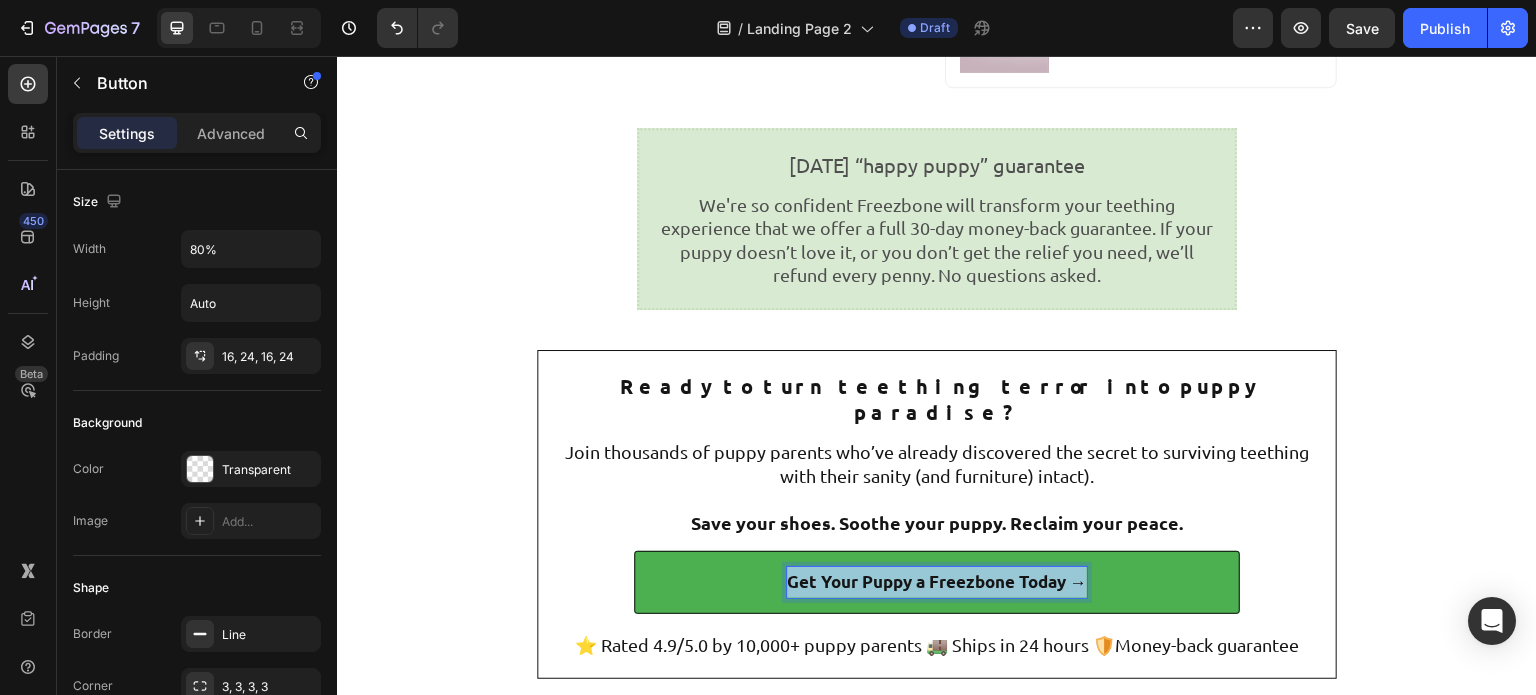 click on "Get Your Puppy a Freezbone Today →" at bounding box center [937, 582] 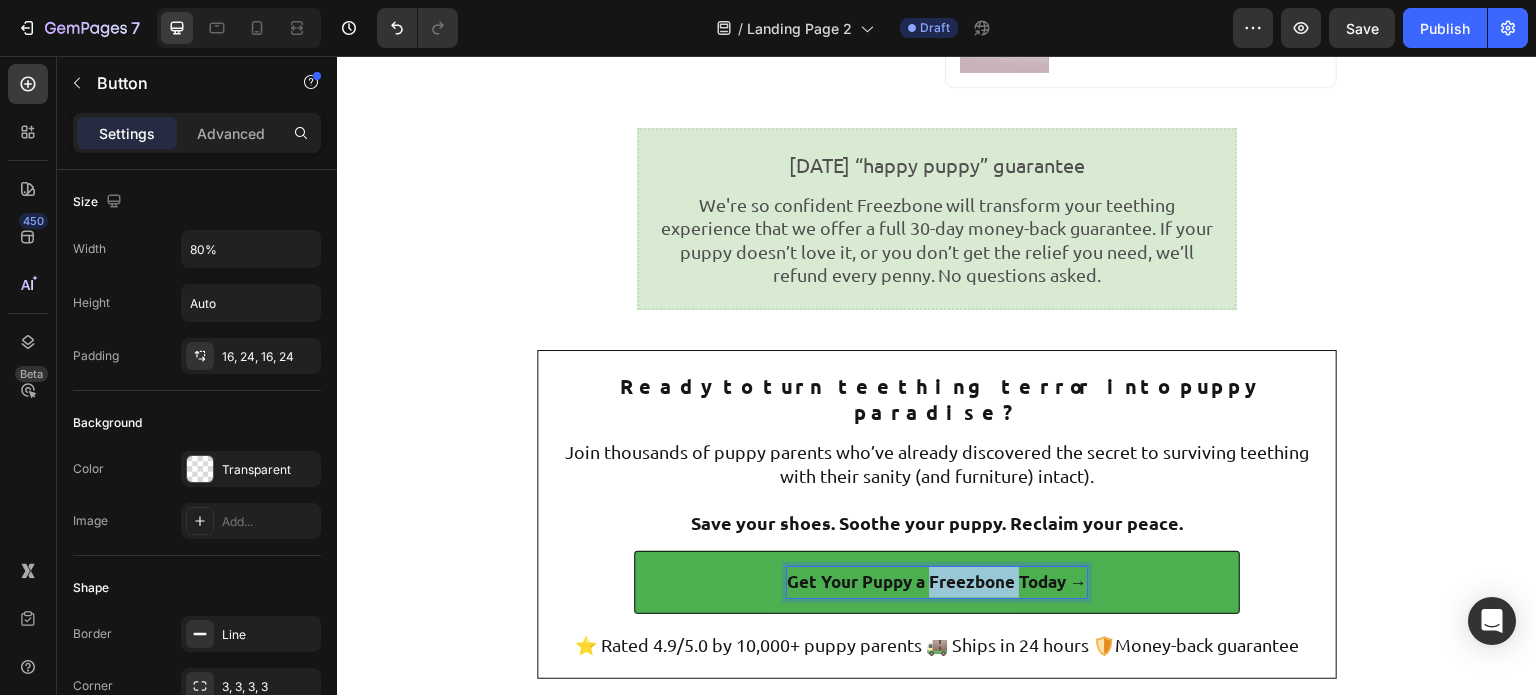 click on "Get Your Puppy a Freezbone Today →" at bounding box center (937, 582) 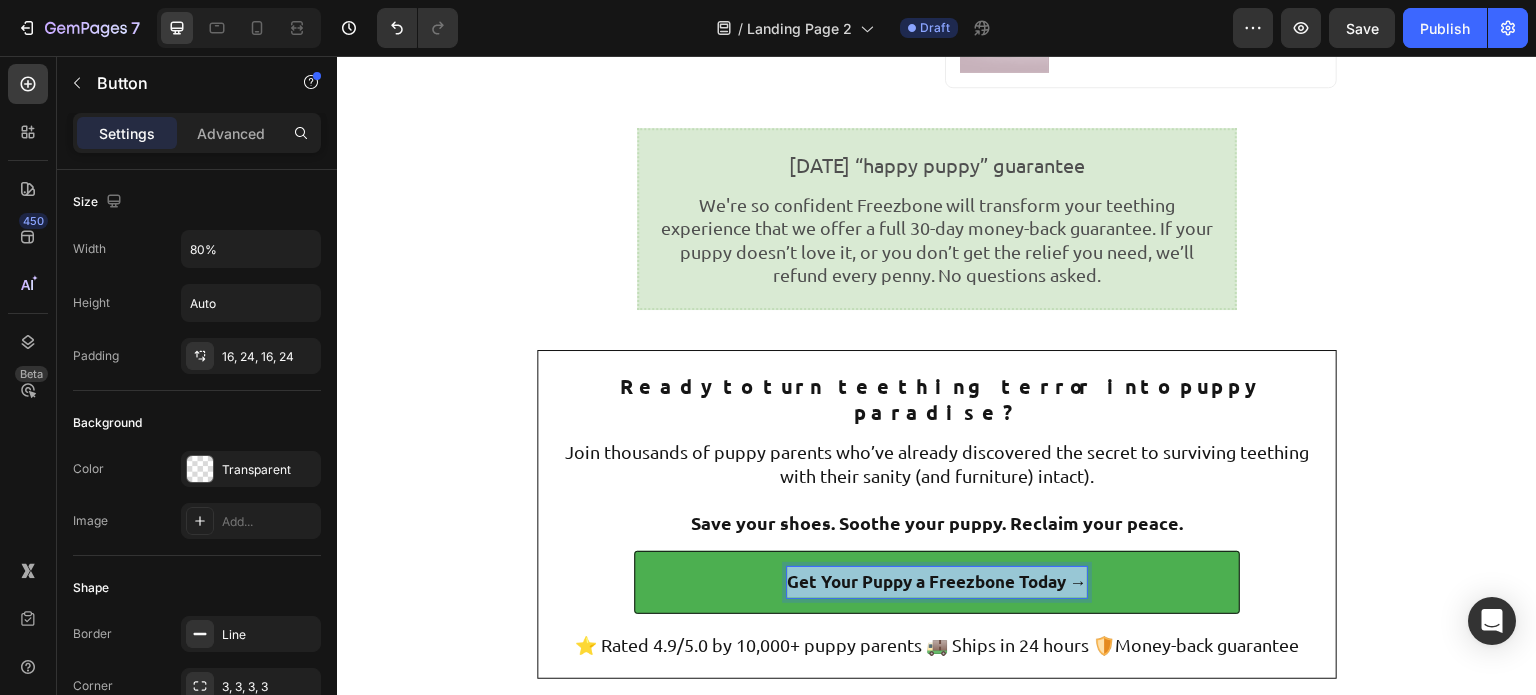 click on "Get Your Puppy a Freezbone Today →" at bounding box center (937, 582) 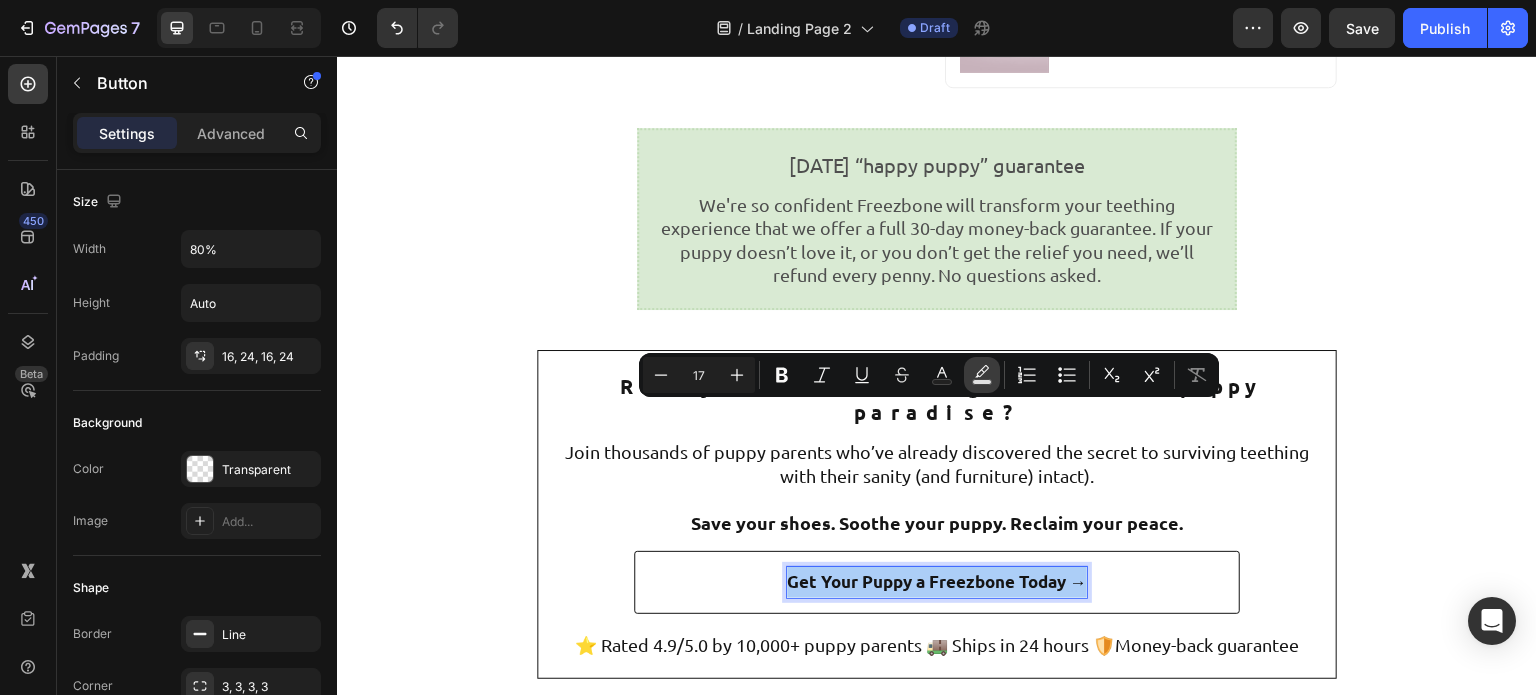 click 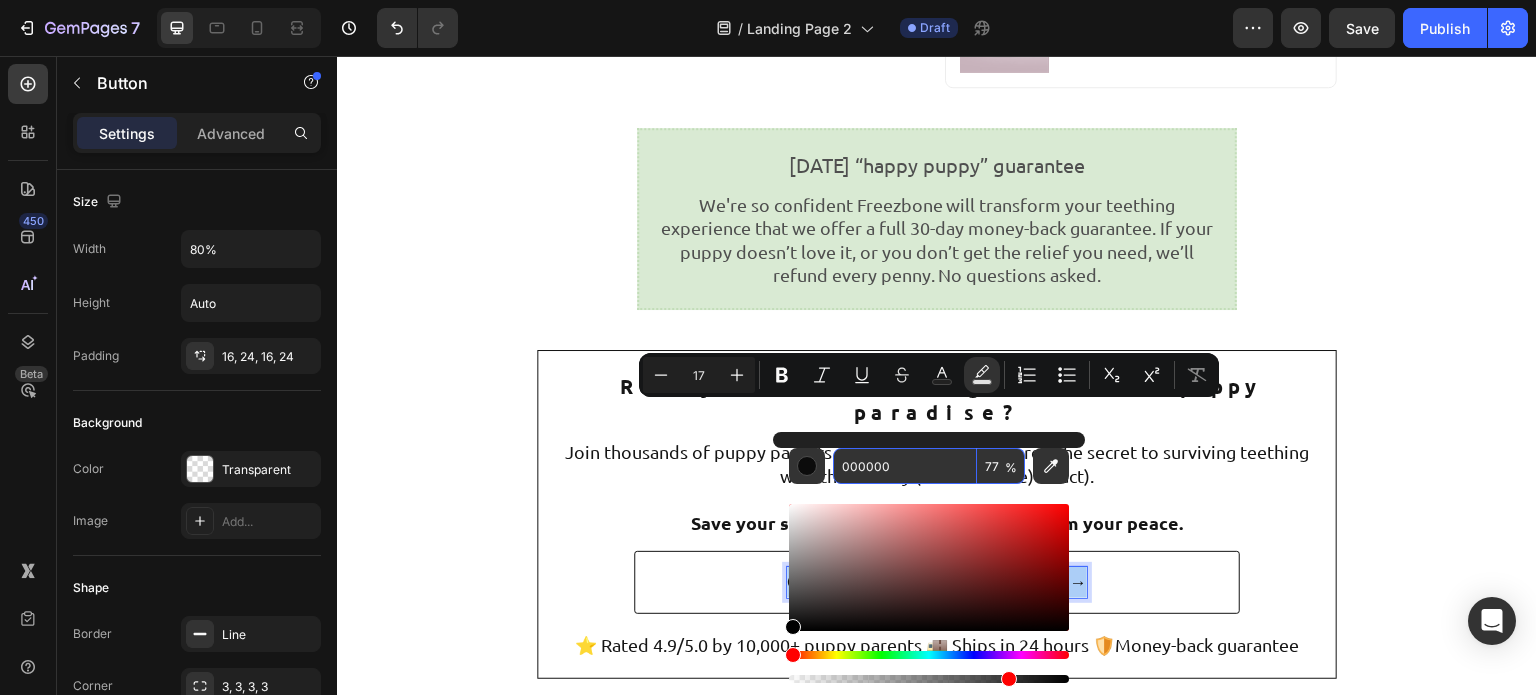 click on "000000" at bounding box center (905, 466) 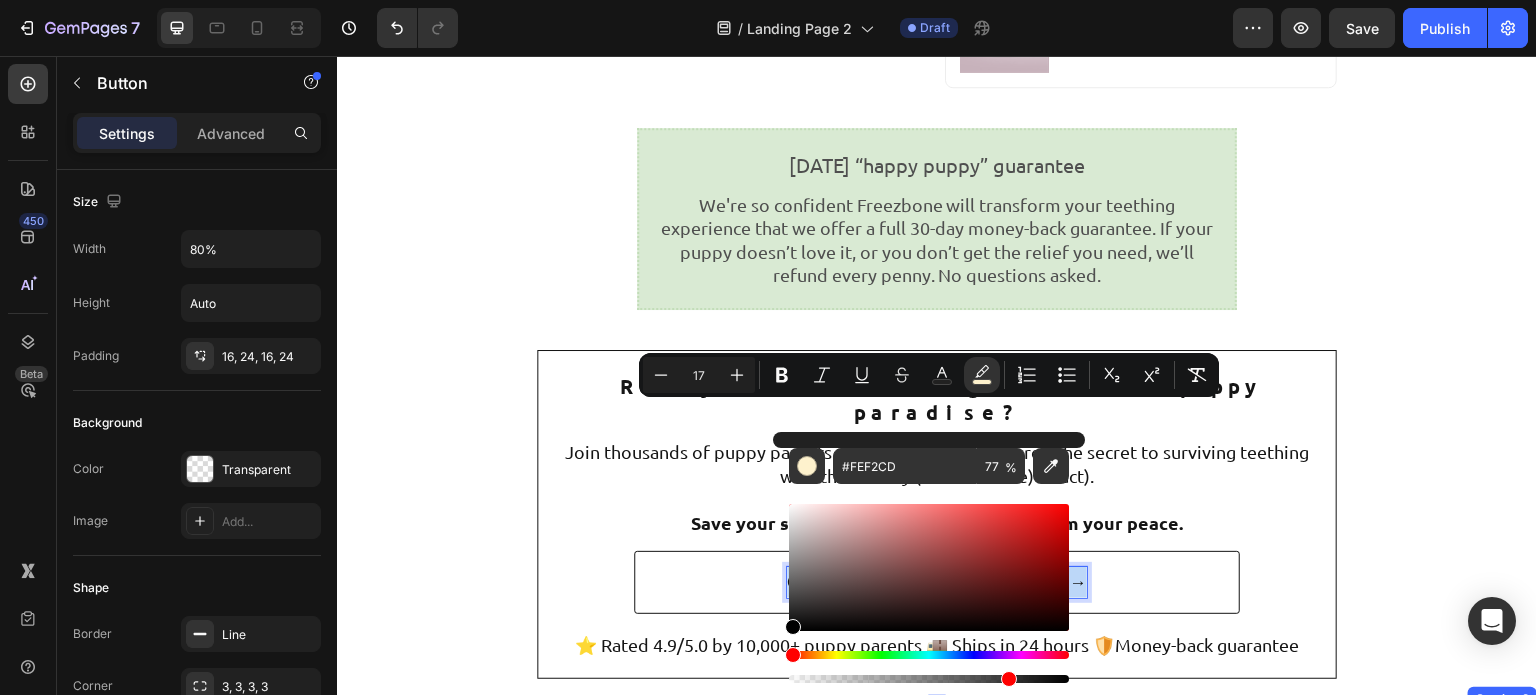 type on "FEF2CD" 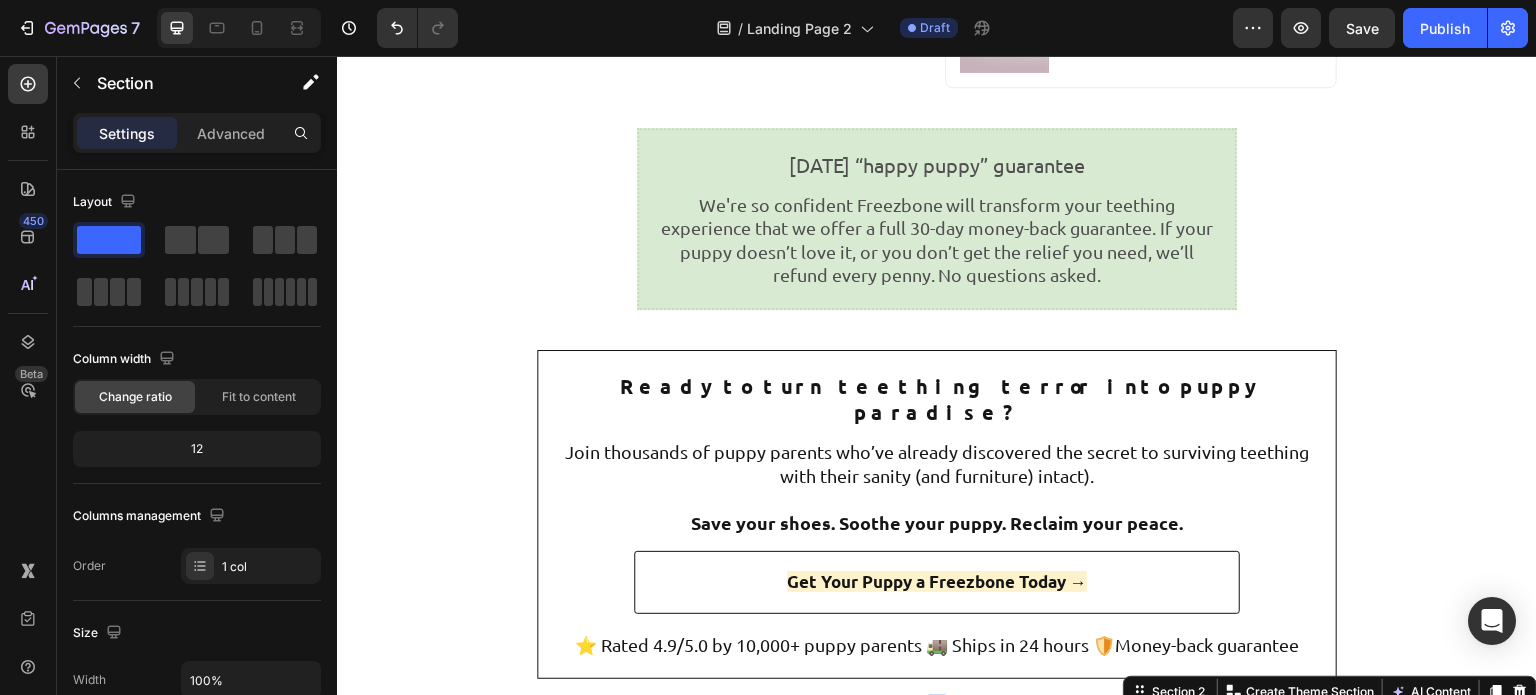 click on "Drop element here" at bounding box center (937, 773) 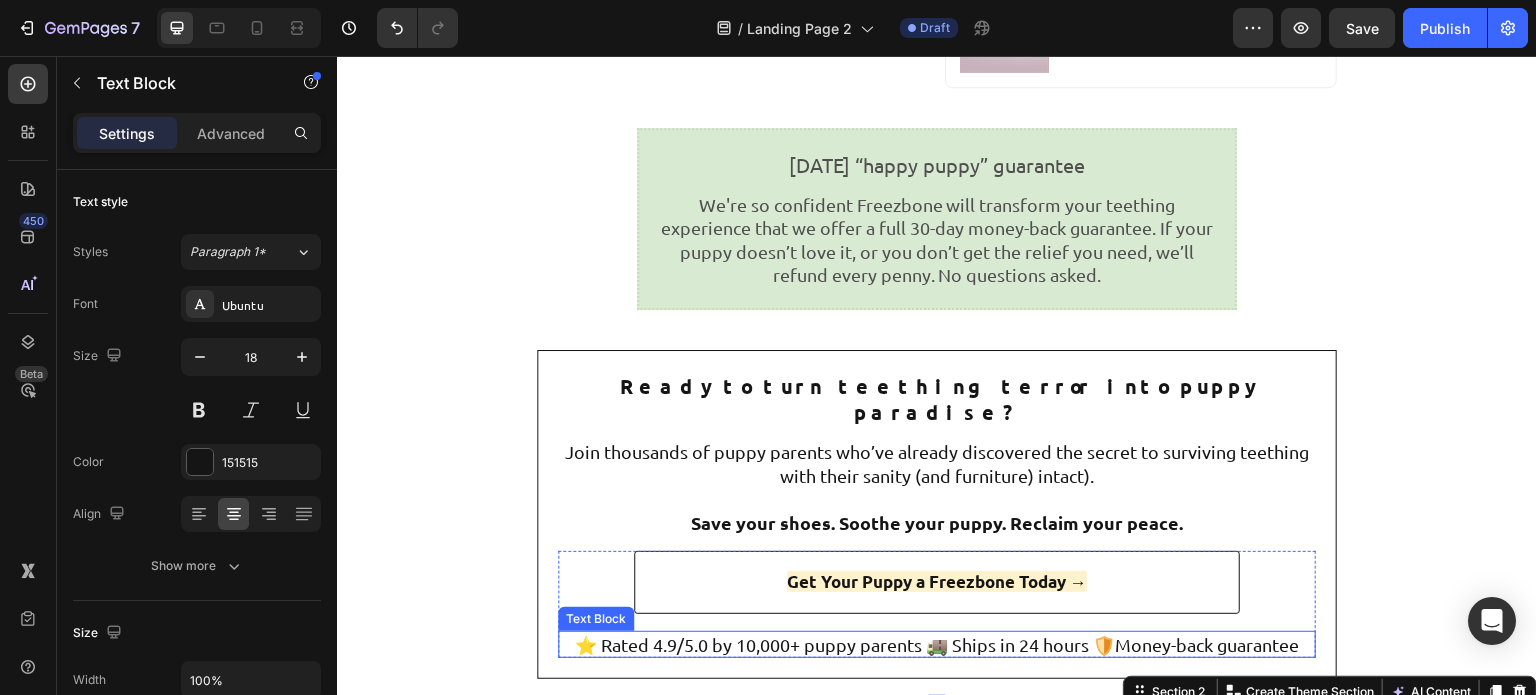 click on "⭐ Rated 4.9/5.0 by 10,000+ puppy parents 🚚 Ships in 24 hours 🛡️Money-back guarantee" at bounding box center [937, 644] 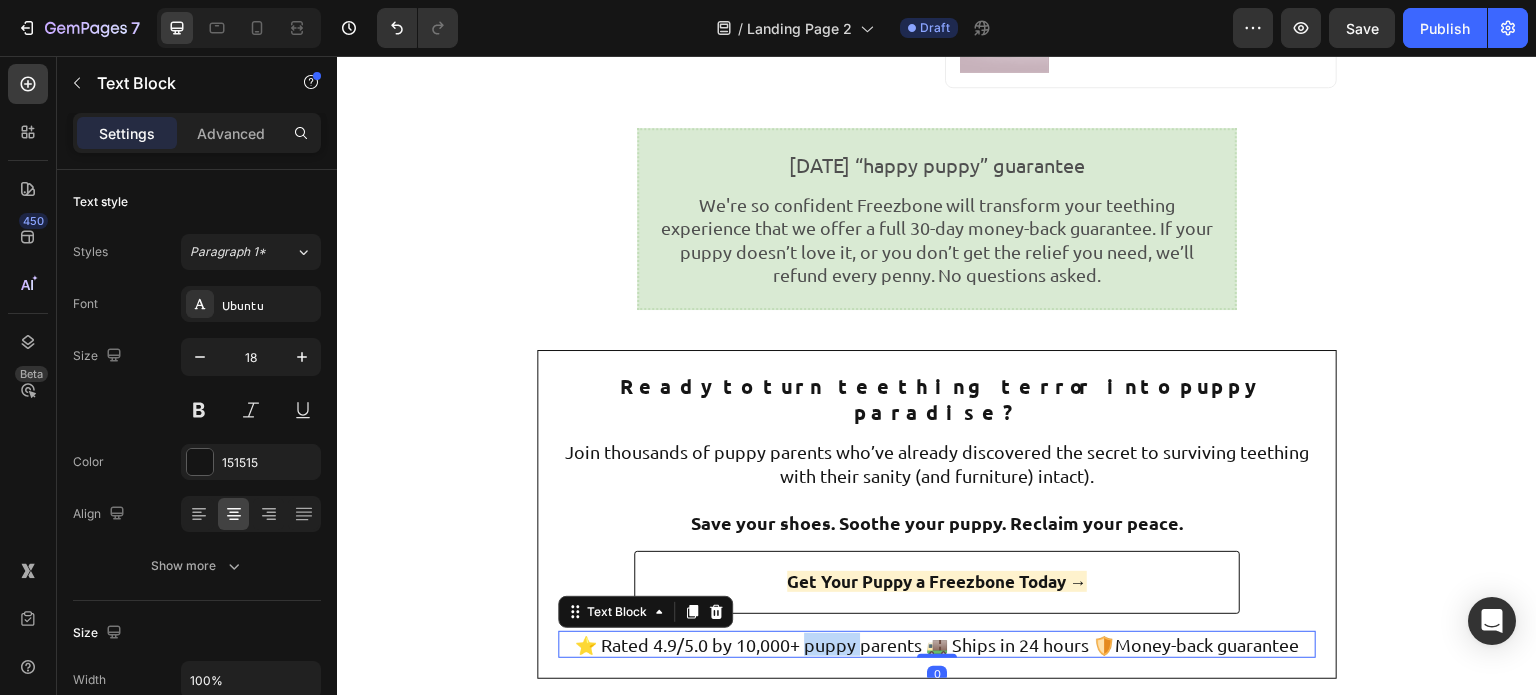click on "⭐ Rated 4.9/5.0 by 10,000+ puppy parents 🚚 Ships in 24 hours 🛡️Money-back guarantee" at bounding box center (937, 644) 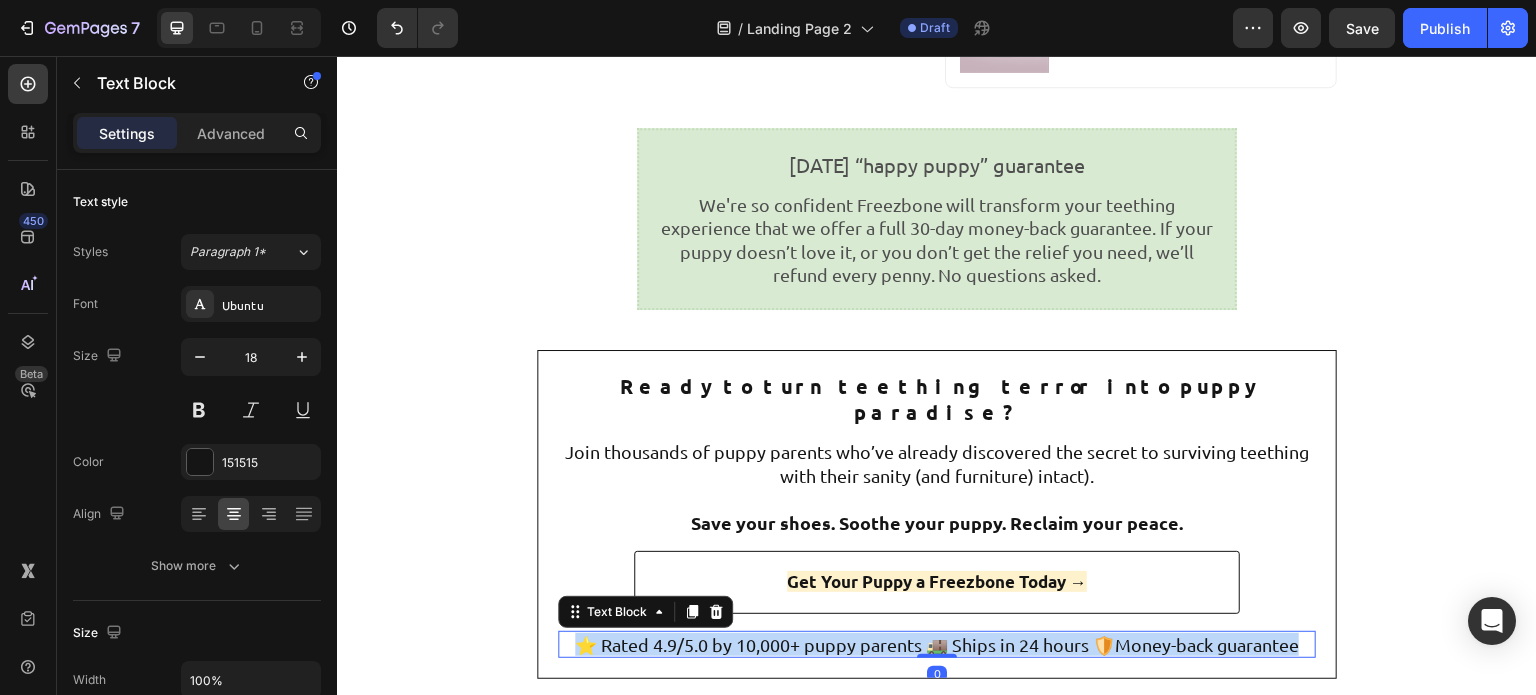 click on "⭐ Rated 4.9/5.0 by 10,000+ puppy parents 🚚 Ships in 24 hours 🛡️Money-back guarantee" at bounding box center (937, 644) 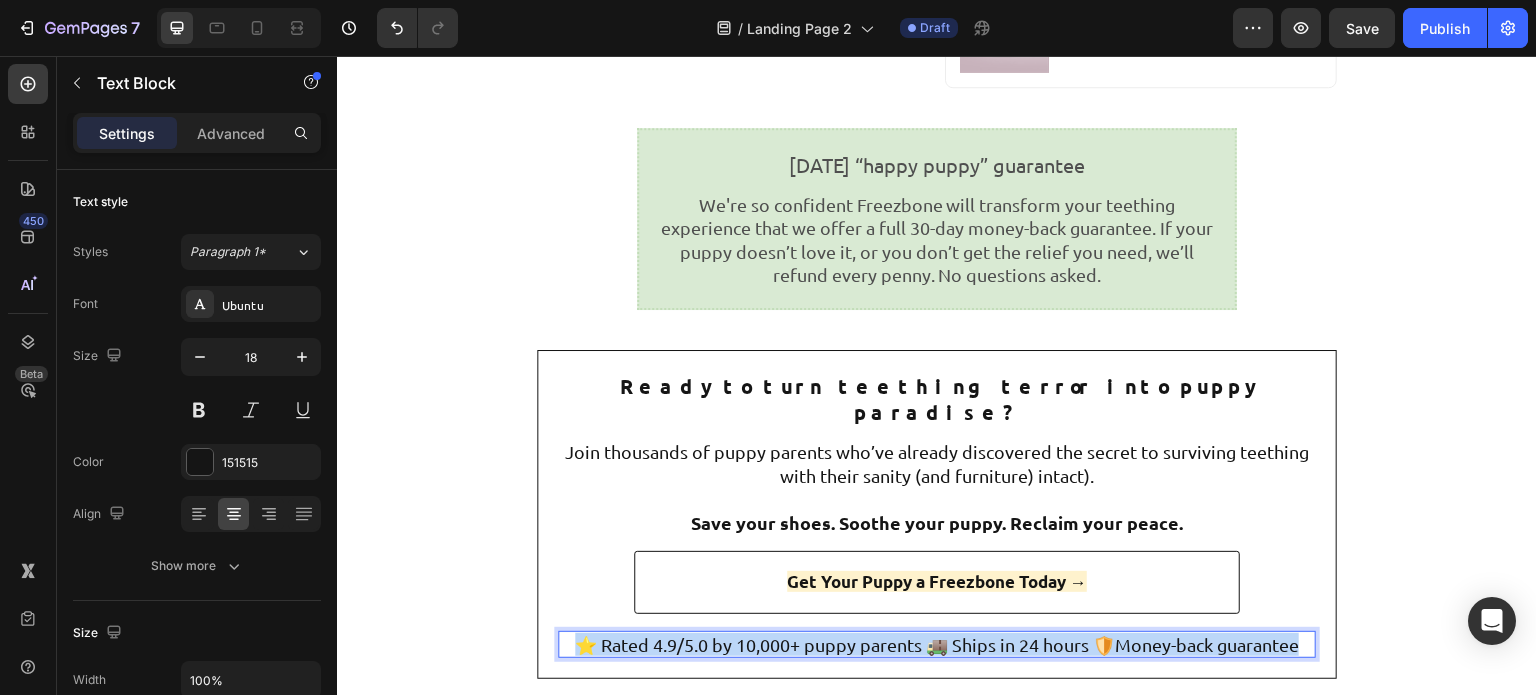 click on "⭐ Rated 4.9/5.0 by 10,000+ puppy parents 🚚 Ships in 24 hours 🛡️Money-back guarantee" at bounding box center [937, 644] 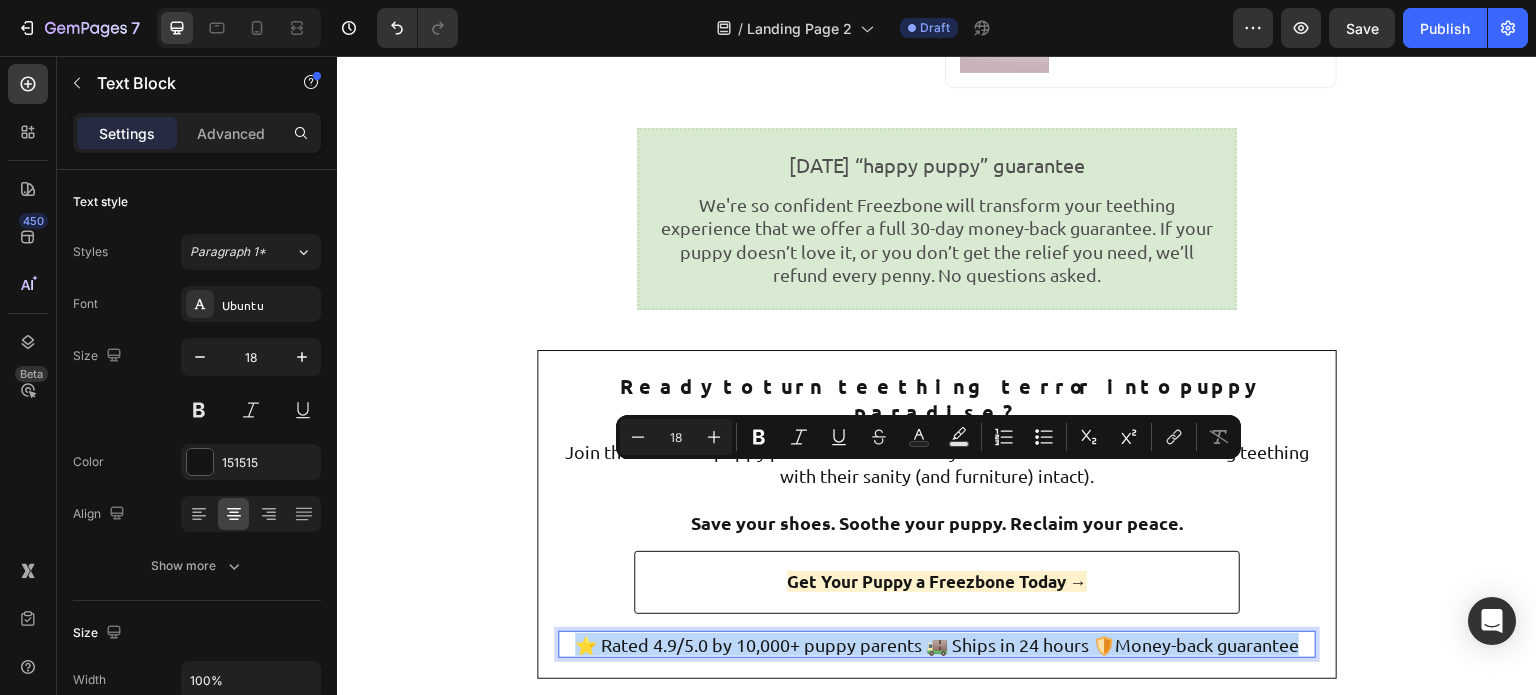 click on "⭐ Rated 4.9/5.0 by 10,000+ puppy parents 🚚 Ships in 24 hours 🛡️Money-back guarantee" at bounding box center (937, 644) 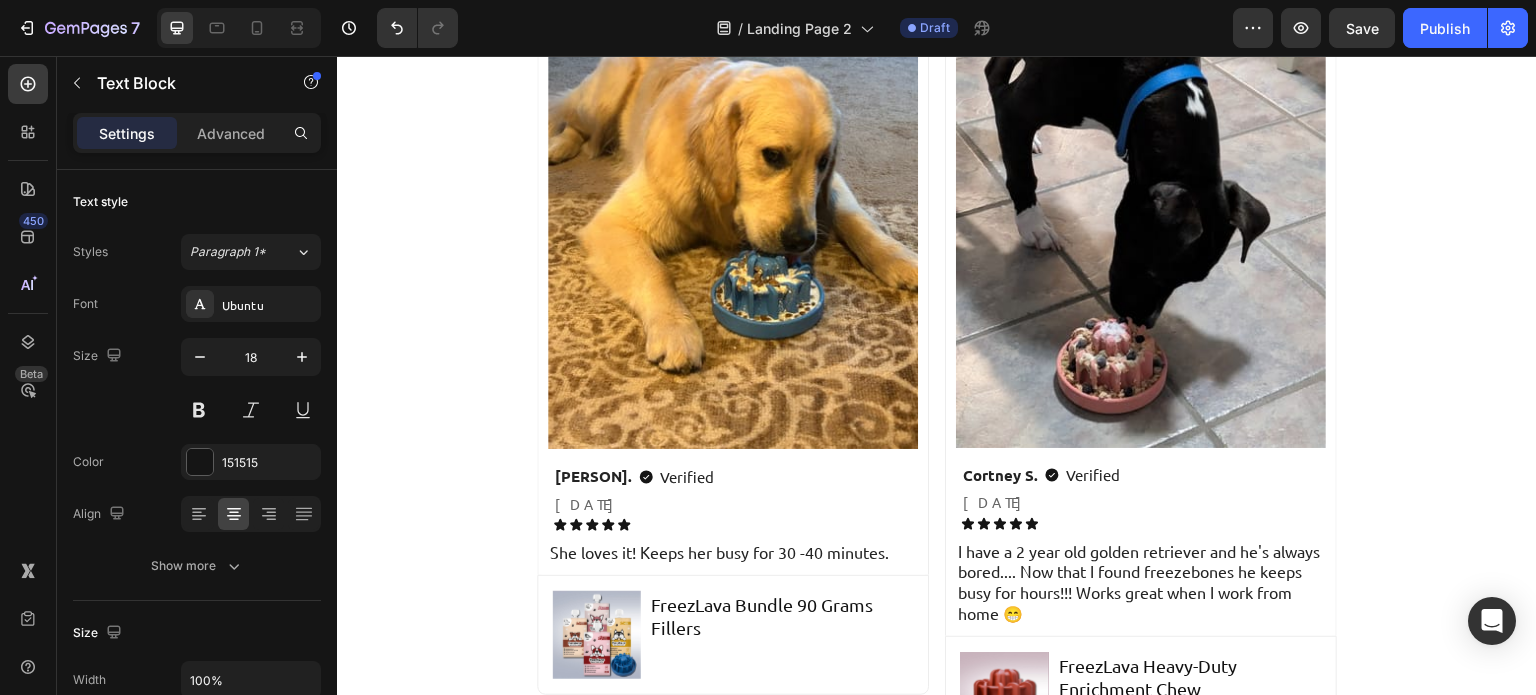 scroll, scrollTop: 4546, scrollLeft: 0, axis: vertical 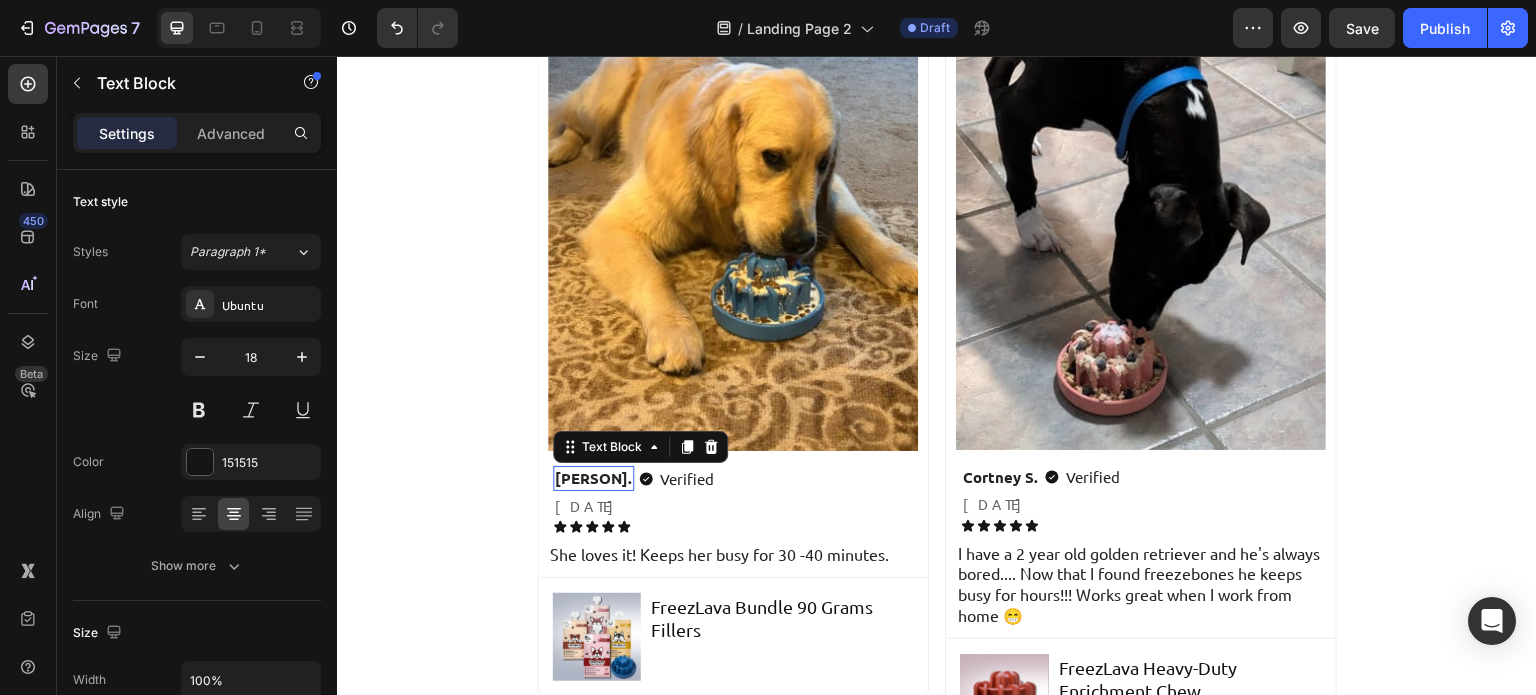click on "[PERSON]." at bounding box center (593, 478) 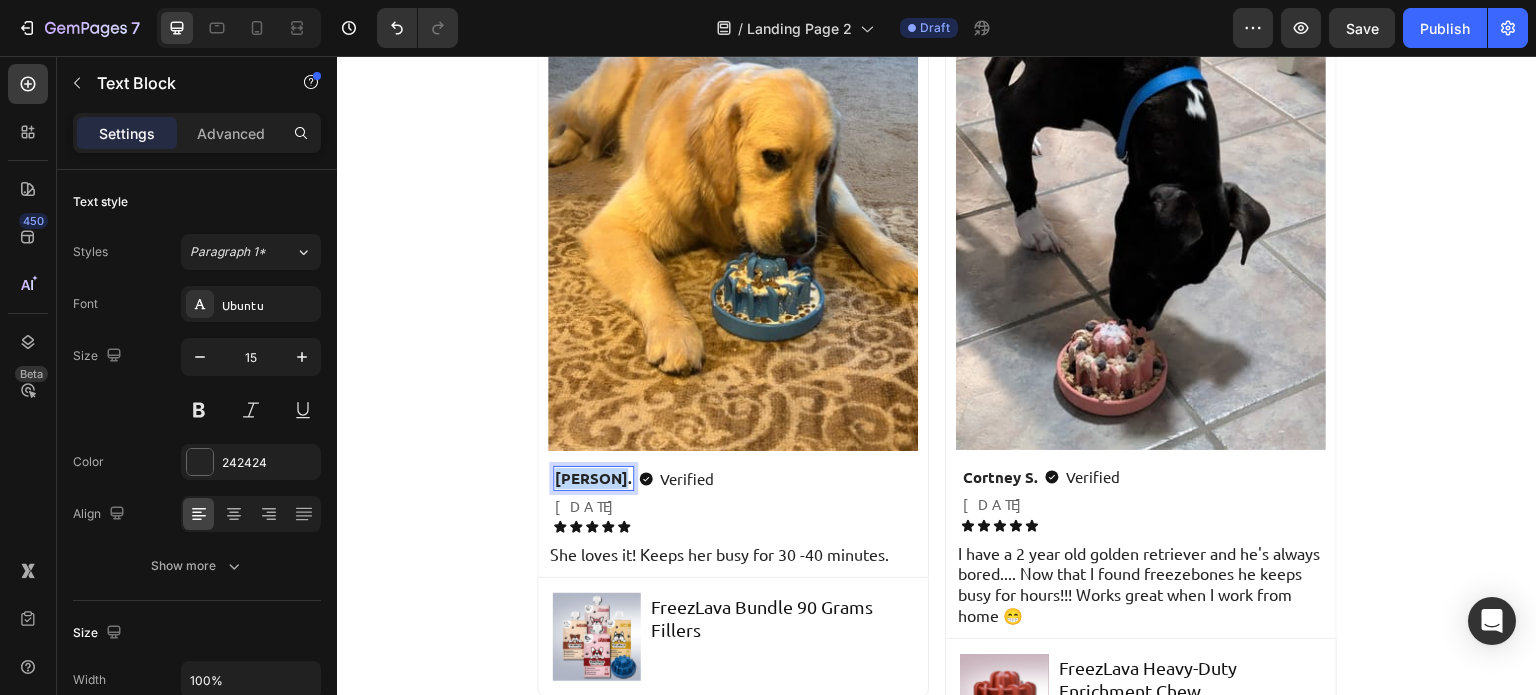 click on "[PERSON]." at bounding box center [593, 478] 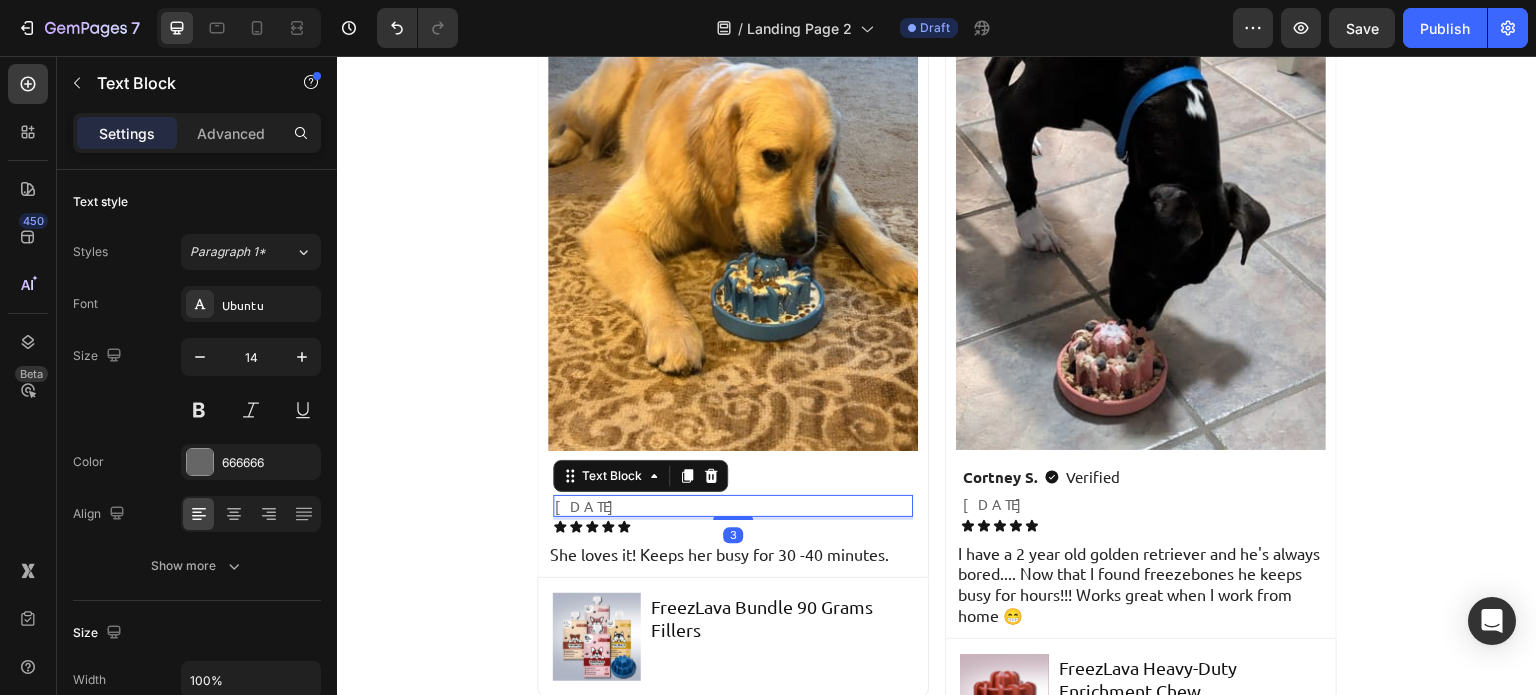 click on "[DATE]" at bounding box center (733, 506) 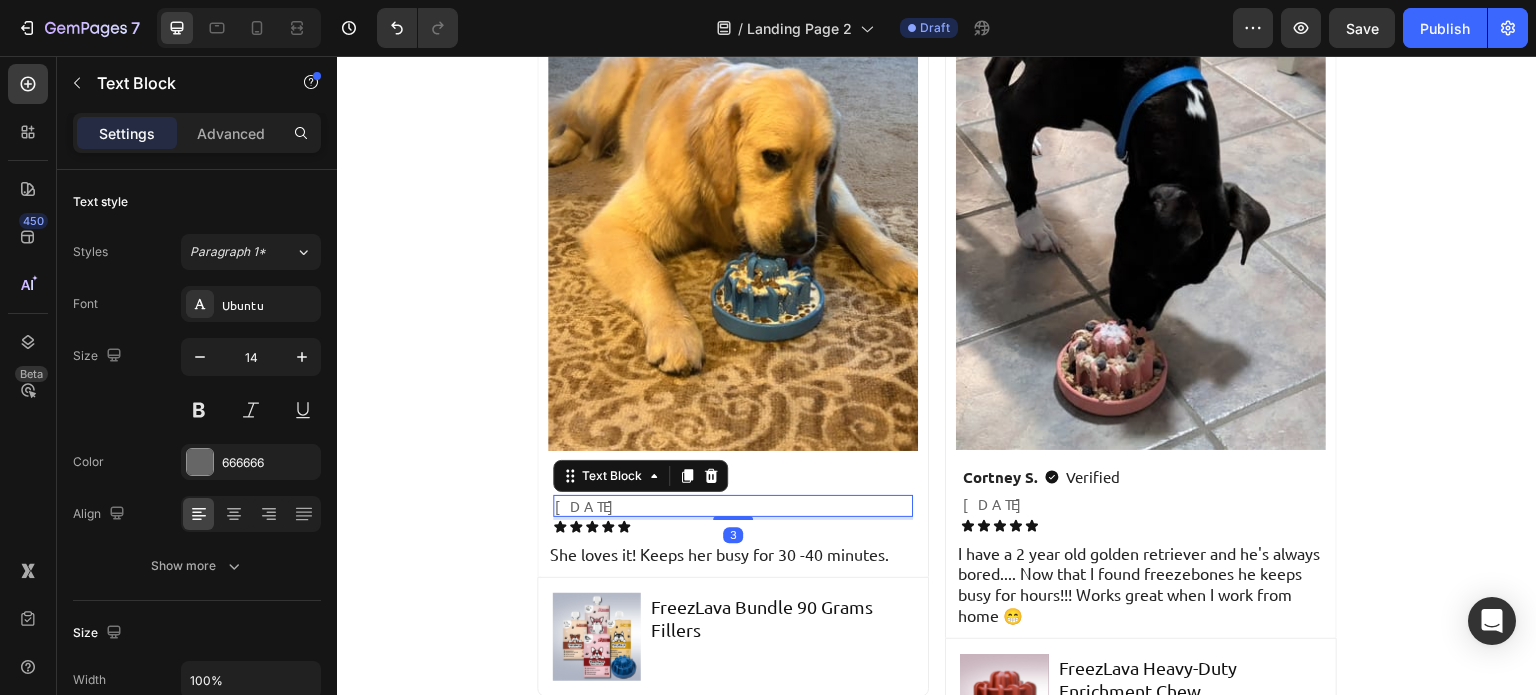 click on "[DATE]" at bounding box center (733, 506) 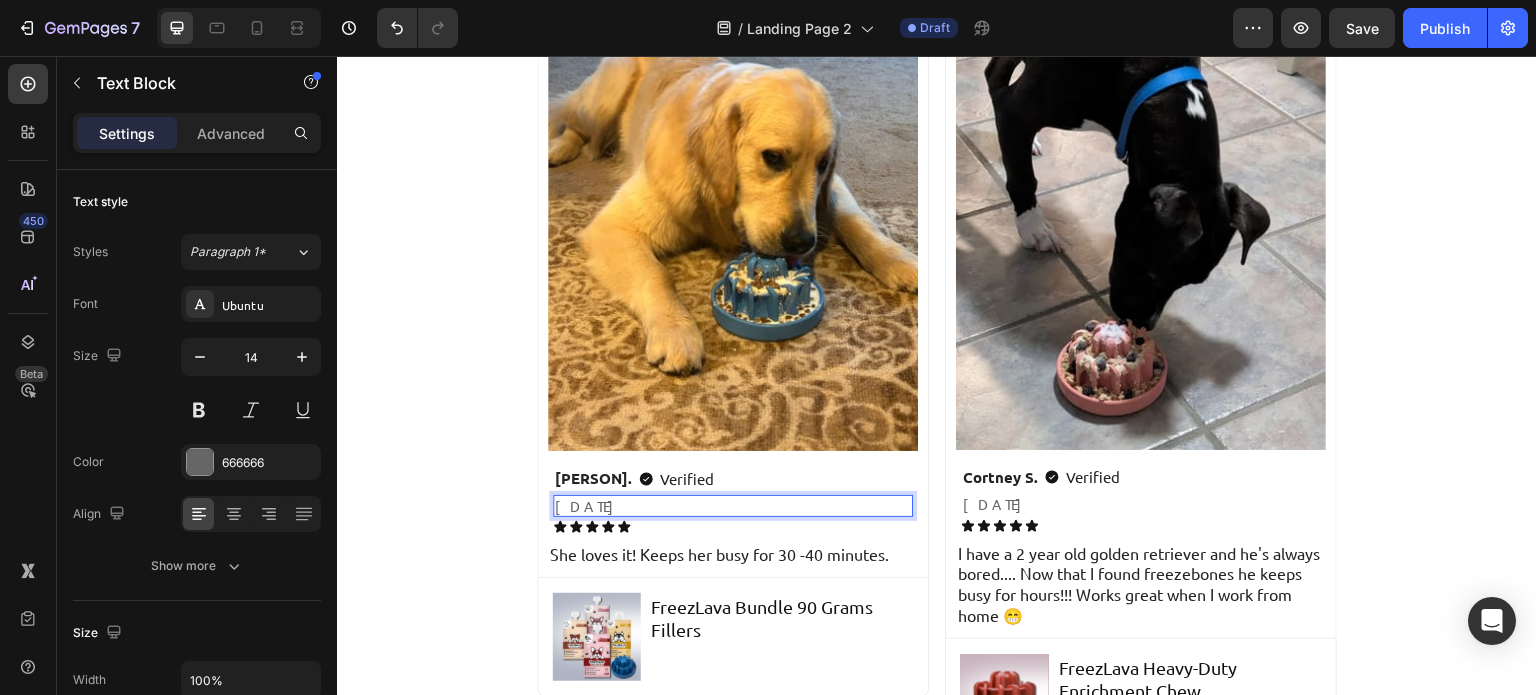 click on "[DATE]" at bounding box center [733, 506] 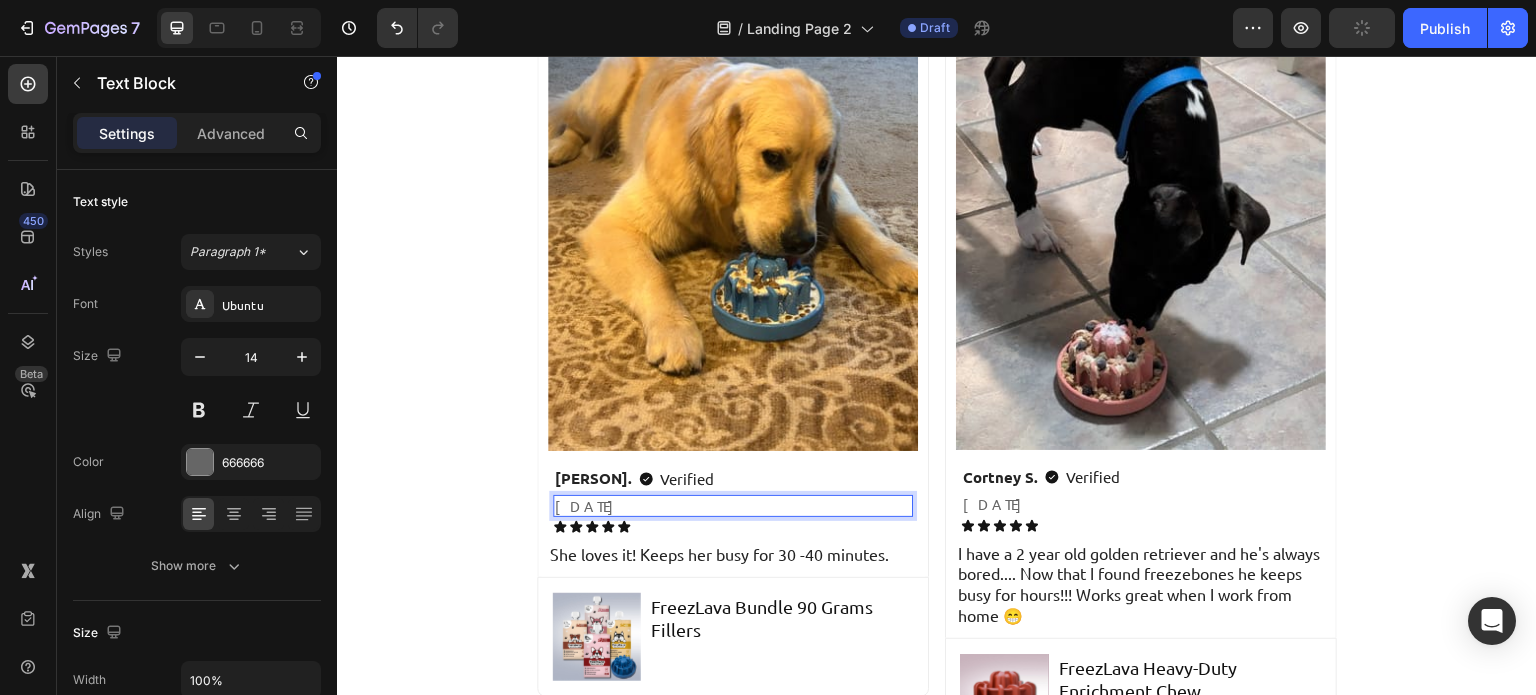 click on "[DATE]" at bounding box center [733, 506] 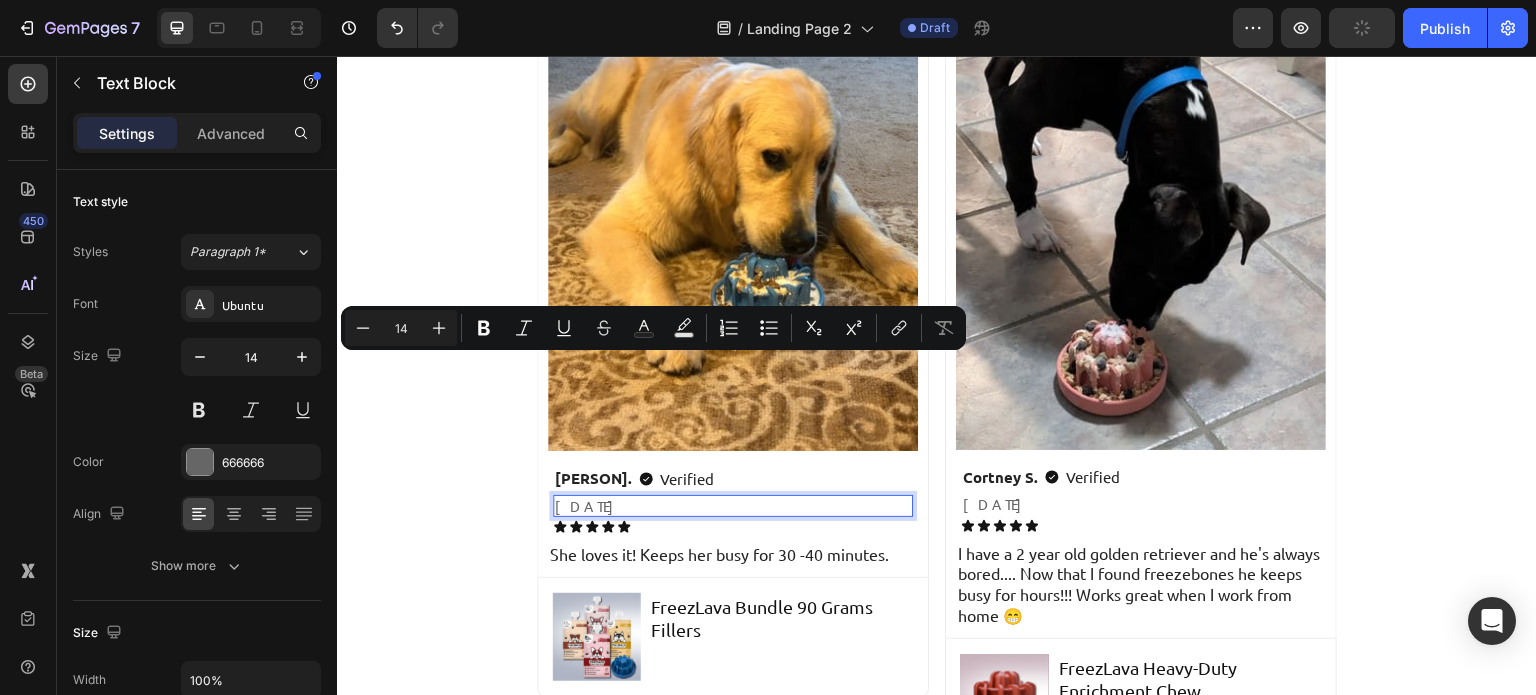 click on "[DATE]" at bounding box center (733, 506) 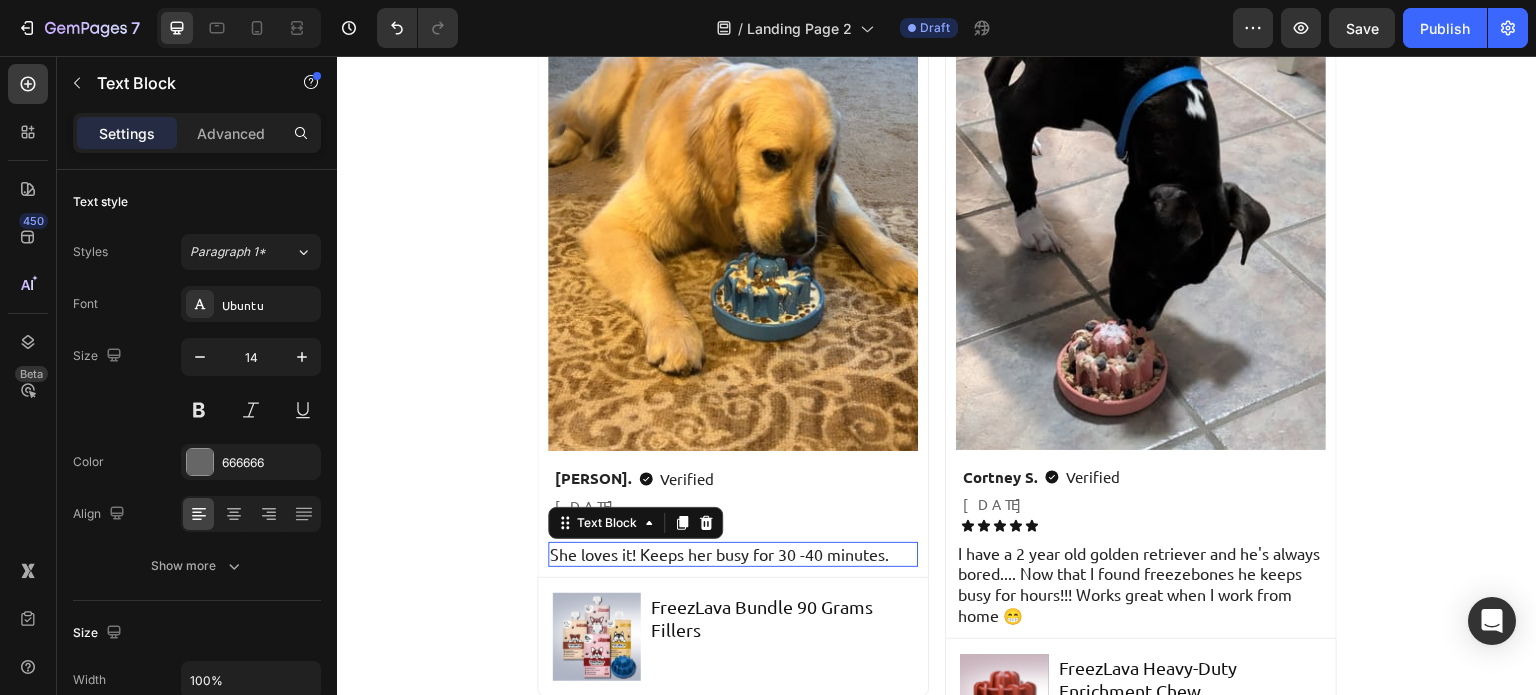 click on "She loves it! Keeps her busy for 30 -40 minutes." at bounding box center [733, 554] 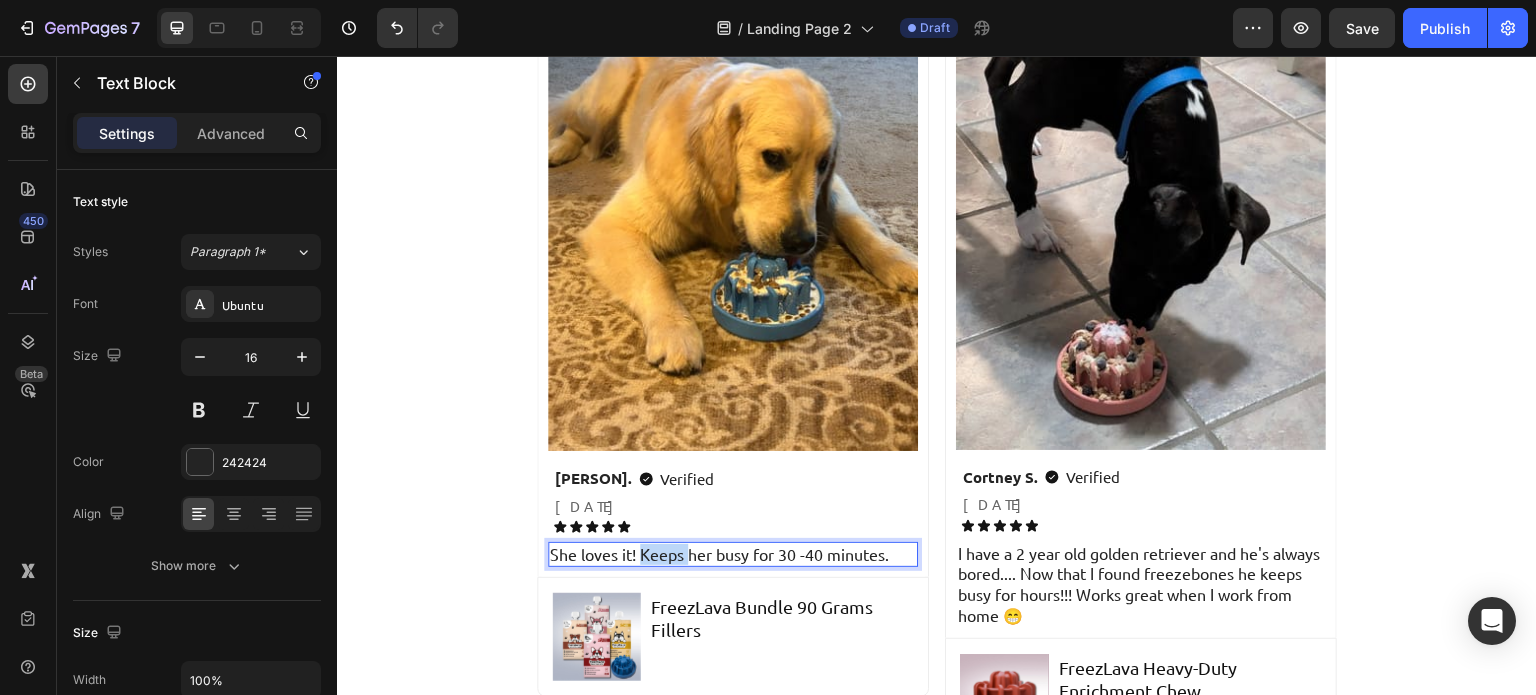 click on "She loves it! Keeps her busy for 30 -40 minutes." at bounding box center (733, 554) 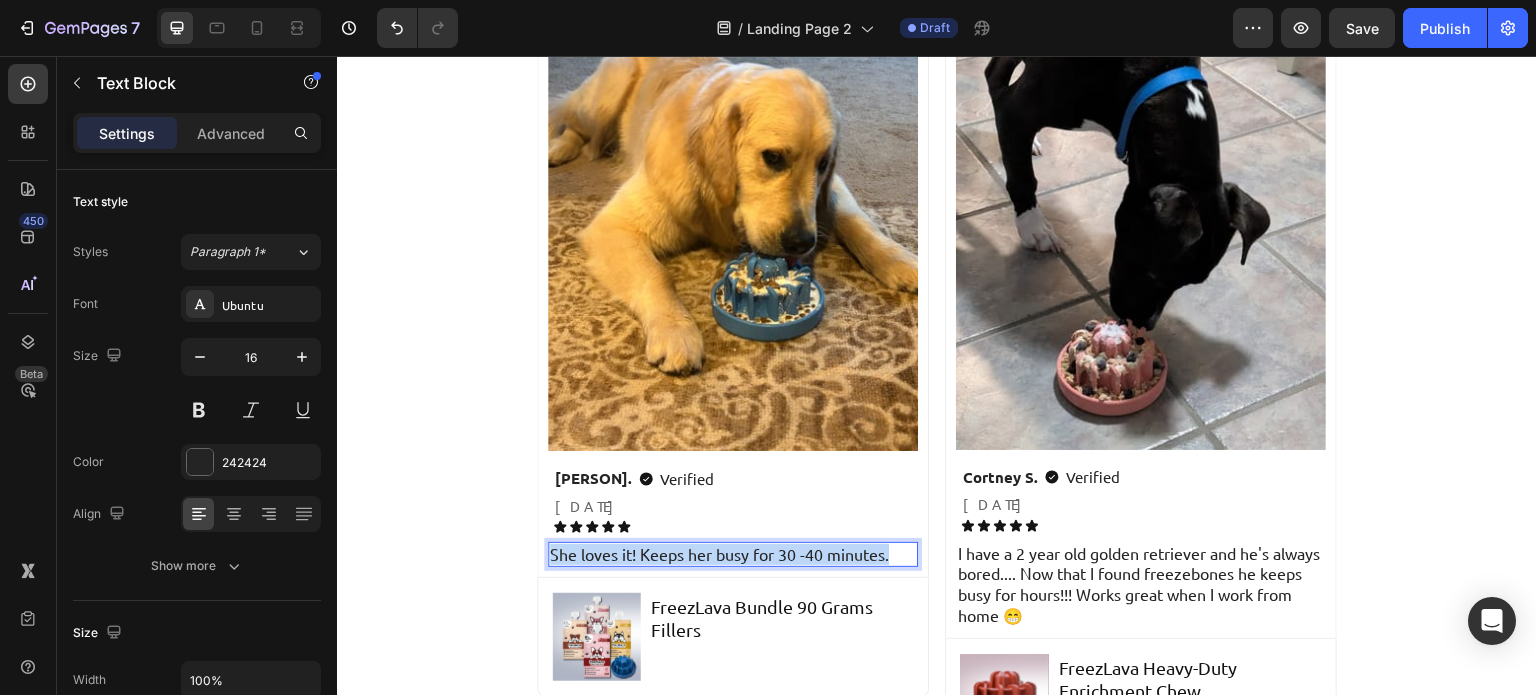 click on "She loves it! Keeps her busy for 30 -40 minutes." at bounding box center [733, 554] 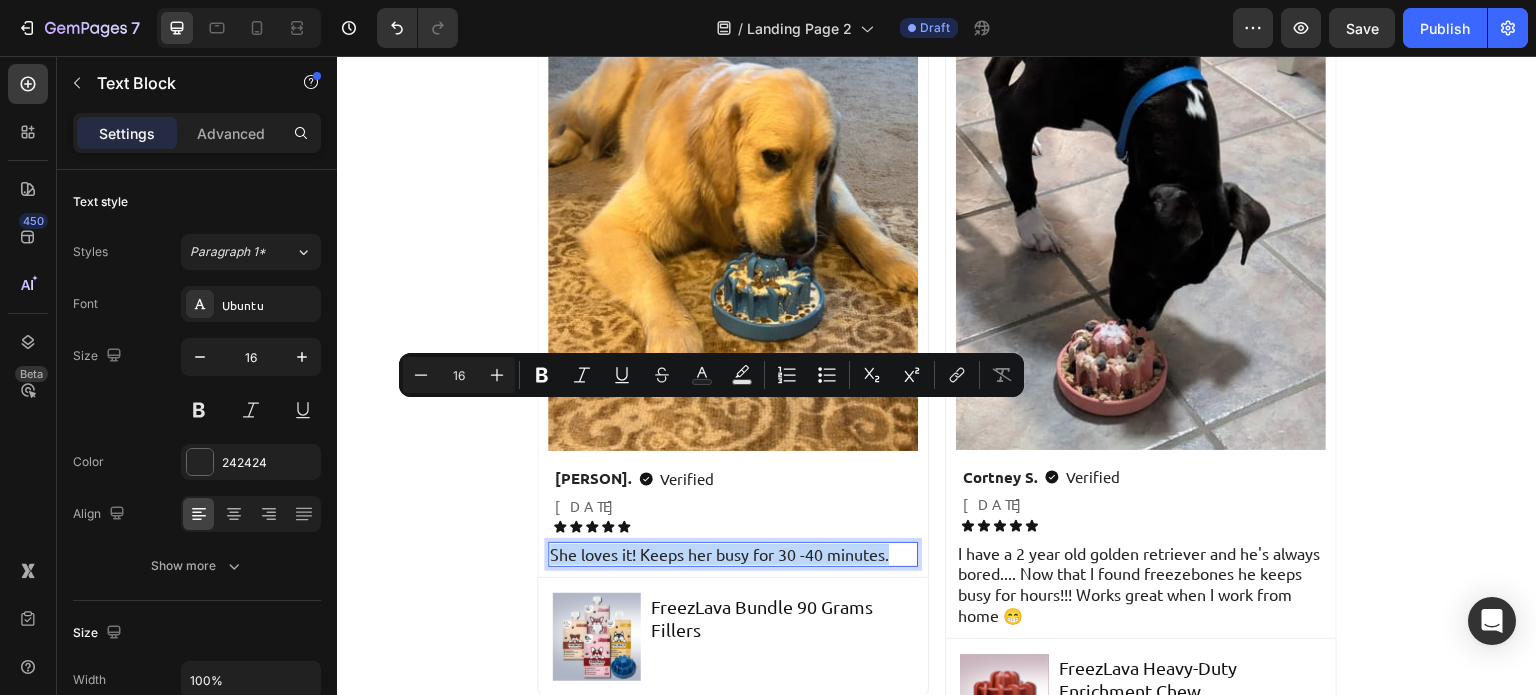 click on "She loves it! Keeps her busy for 30 -40 minutes." at bounding box center [733, 554] 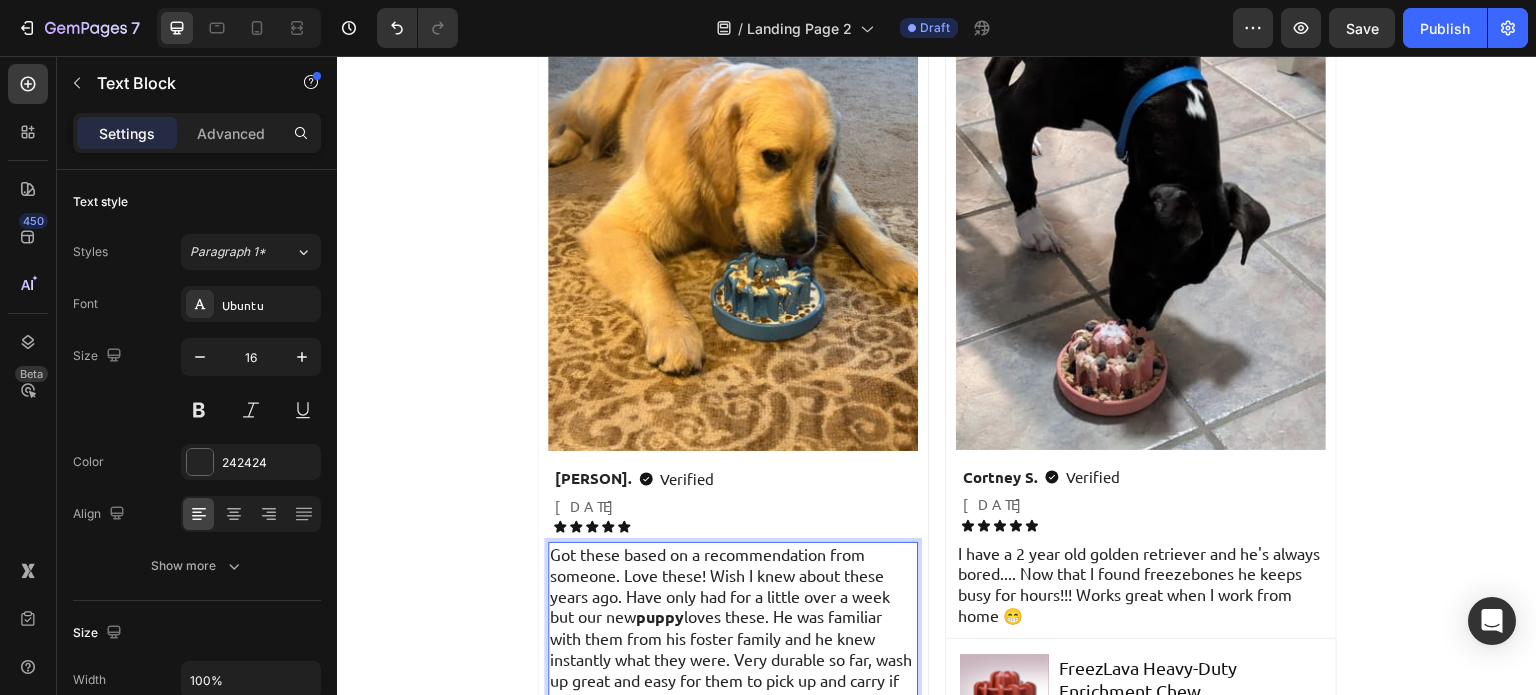 drag, startPoint x: 729, startPoint y: 624, endPoint x: 558, endPoint y: 645, distance: 172.28465 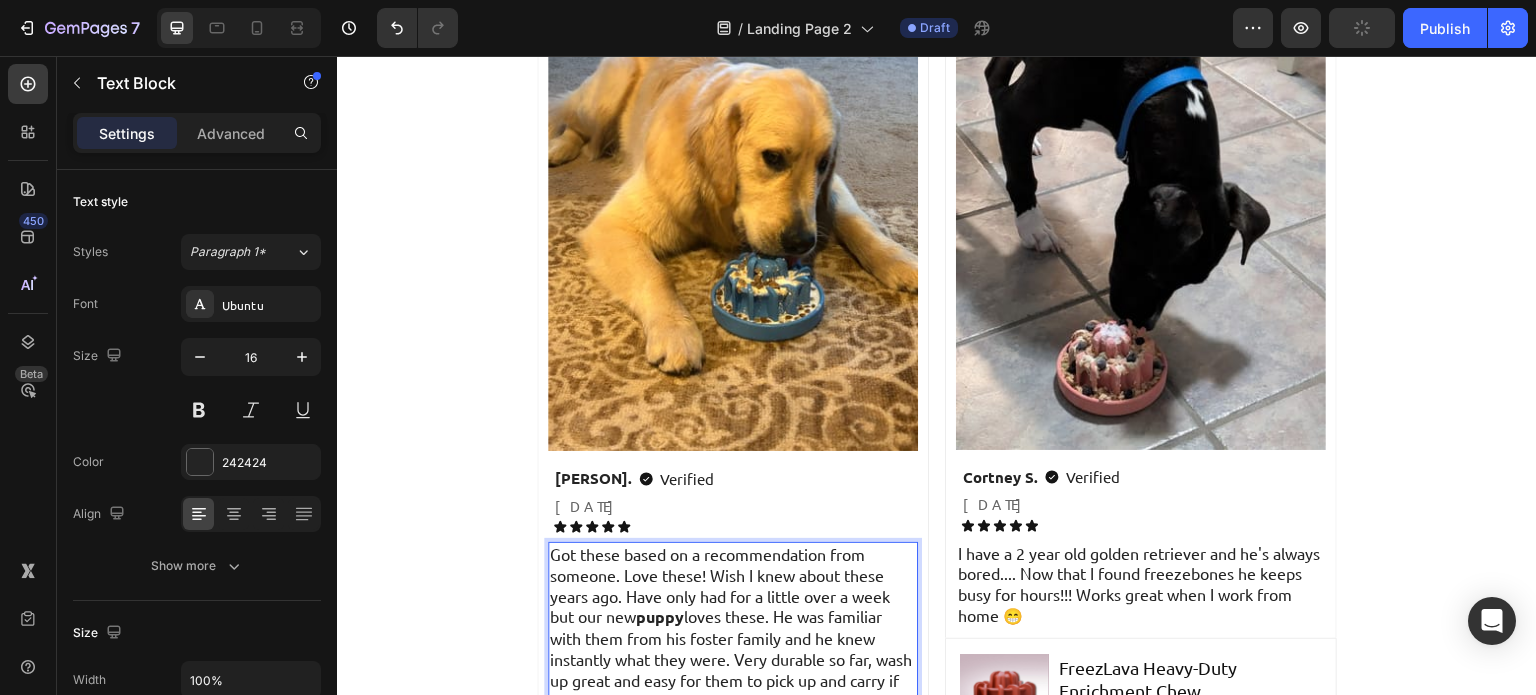 drag, startPoint x: 558, startPoint y: 645, endPoint x: 656, endPoint y: 655, distance: 98.50888 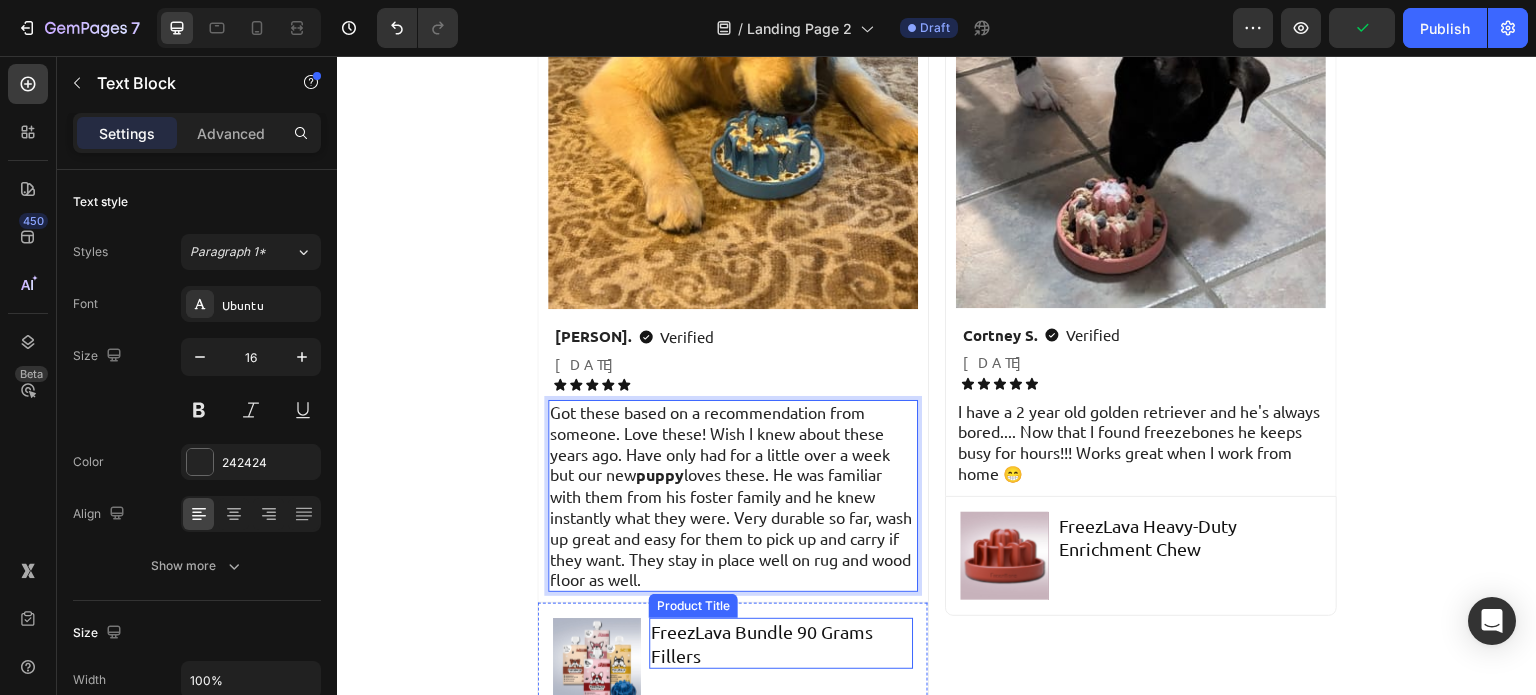 scroll, scrollTop: 4690, scrollLeft: 0, axis: vertical 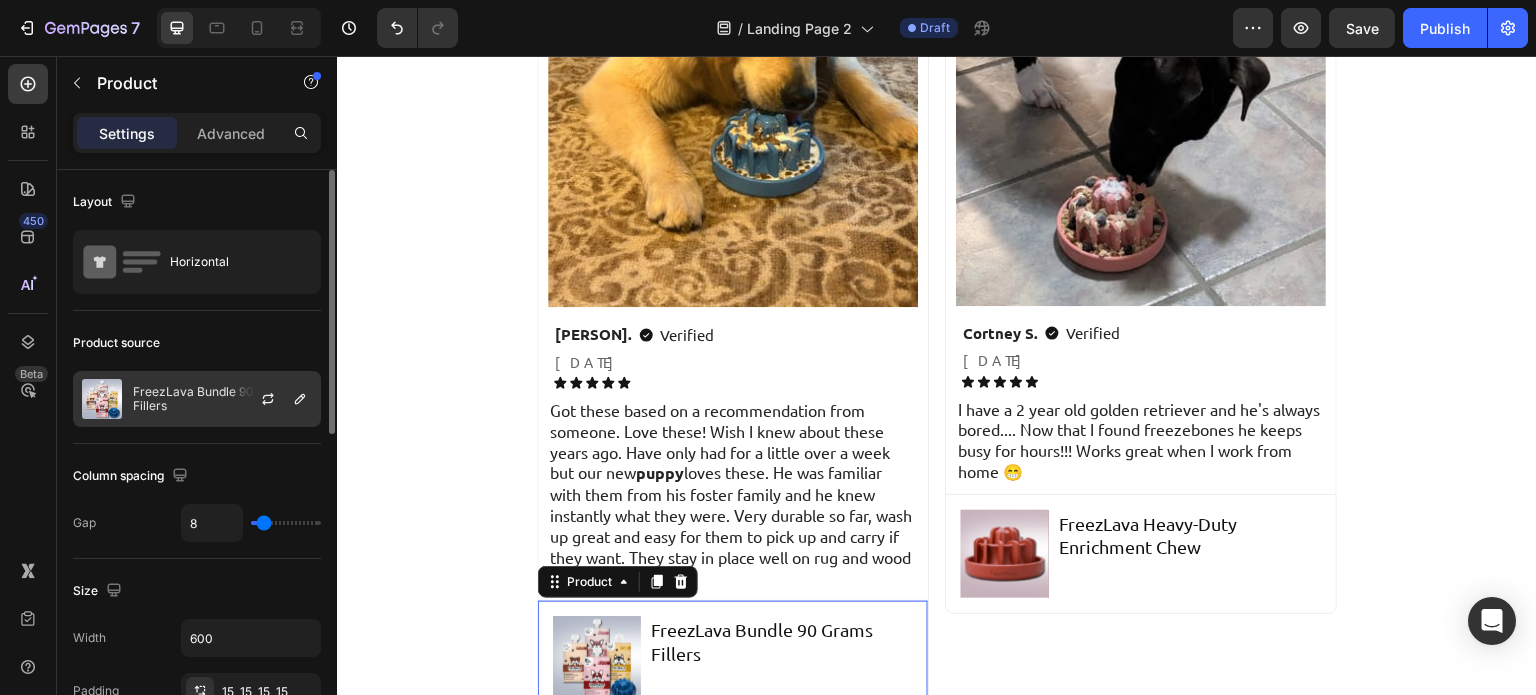 click on "FreezLava Bundle 90 Grams Fillers" at bounding box center (222, 399) 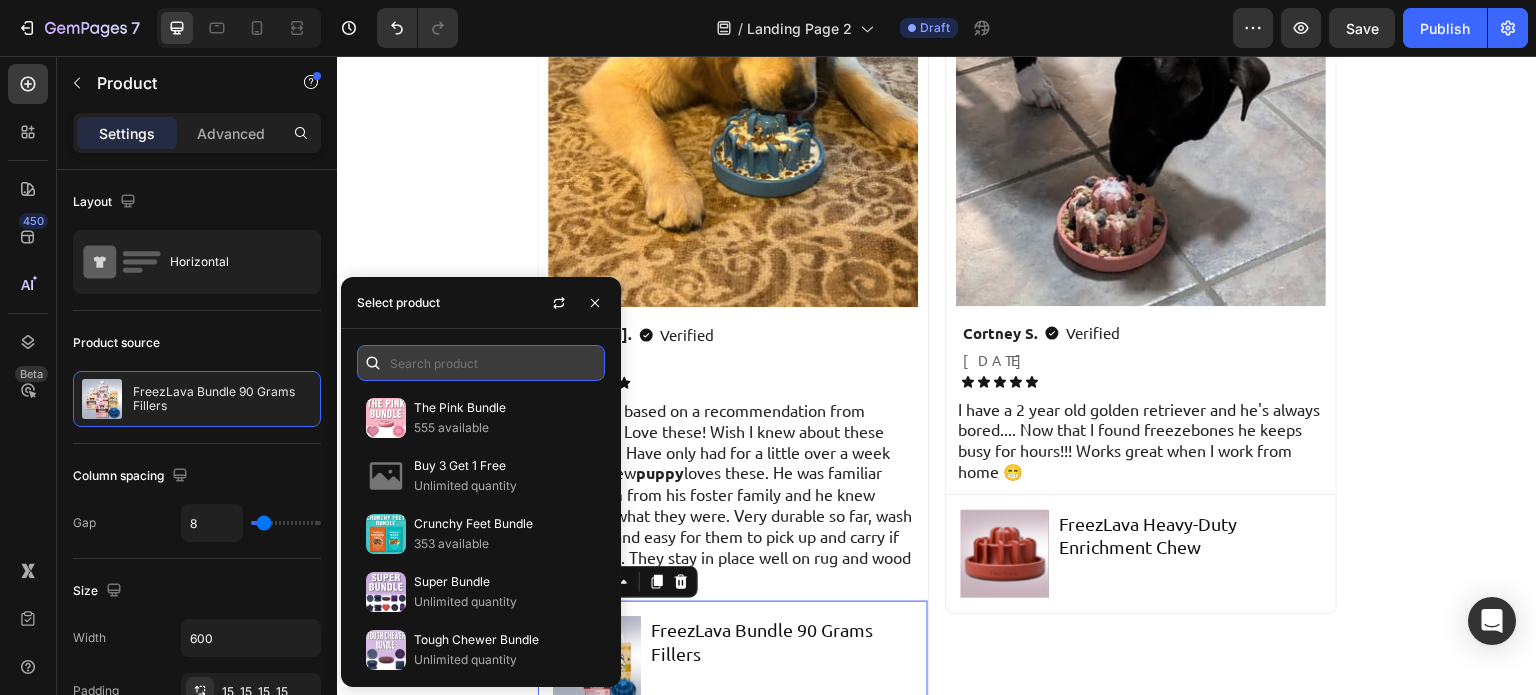 click at bounding box center (481, 363) 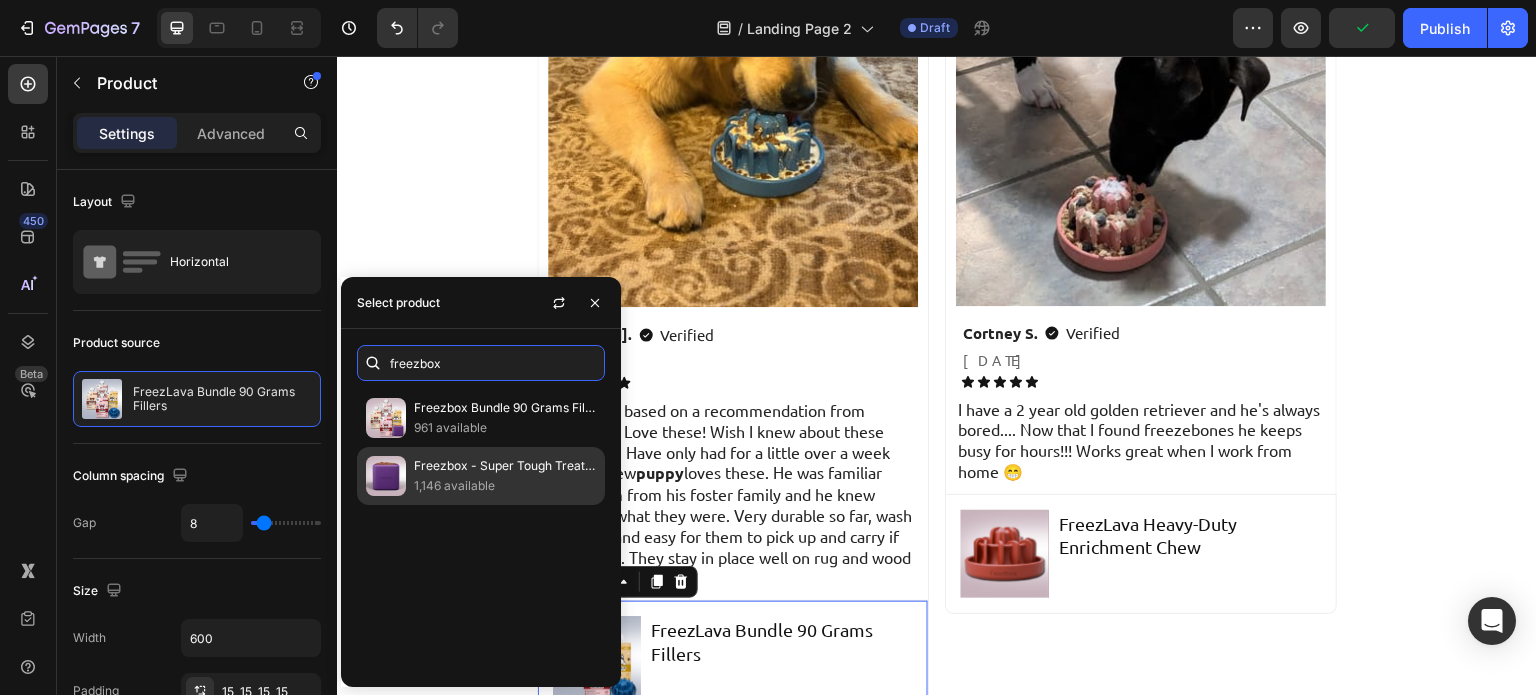 type on "freezbox" 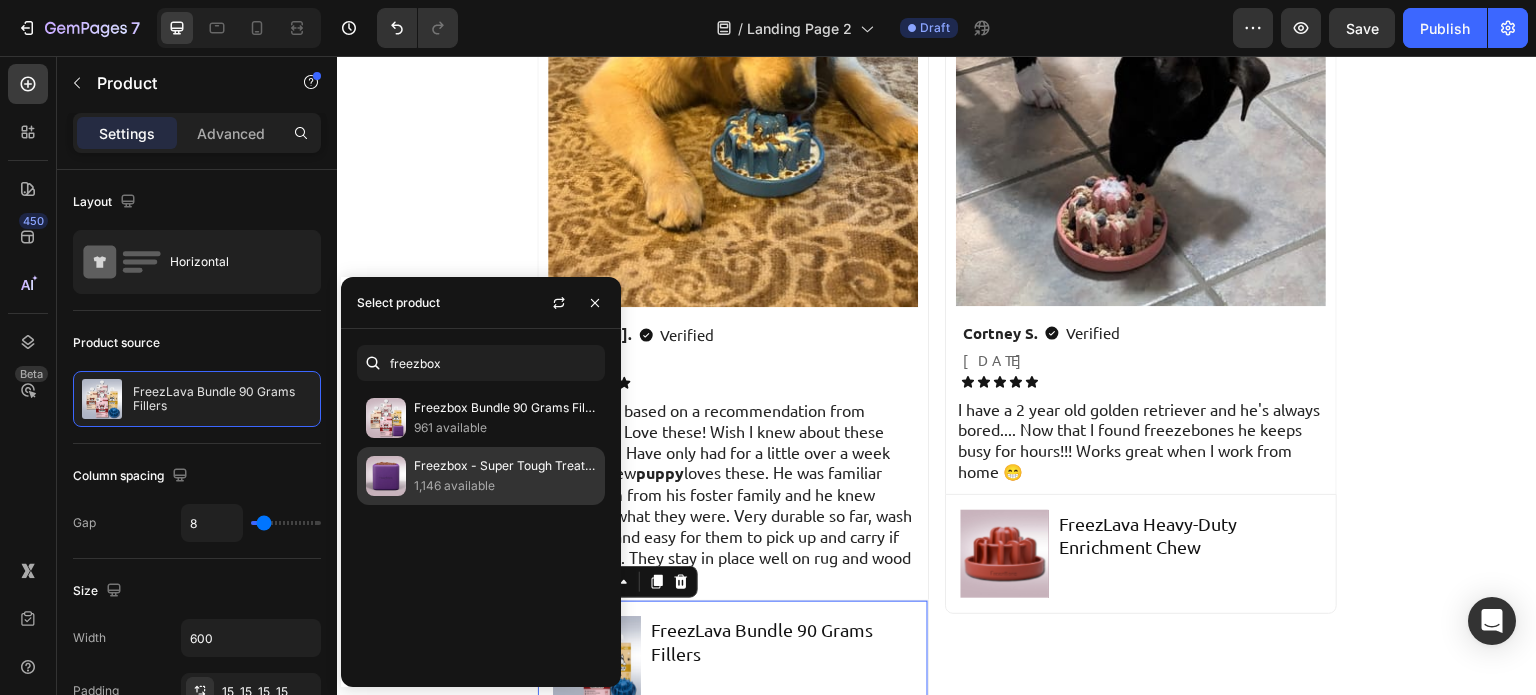 click on "1,146 available" at bounding box center [505, 486] 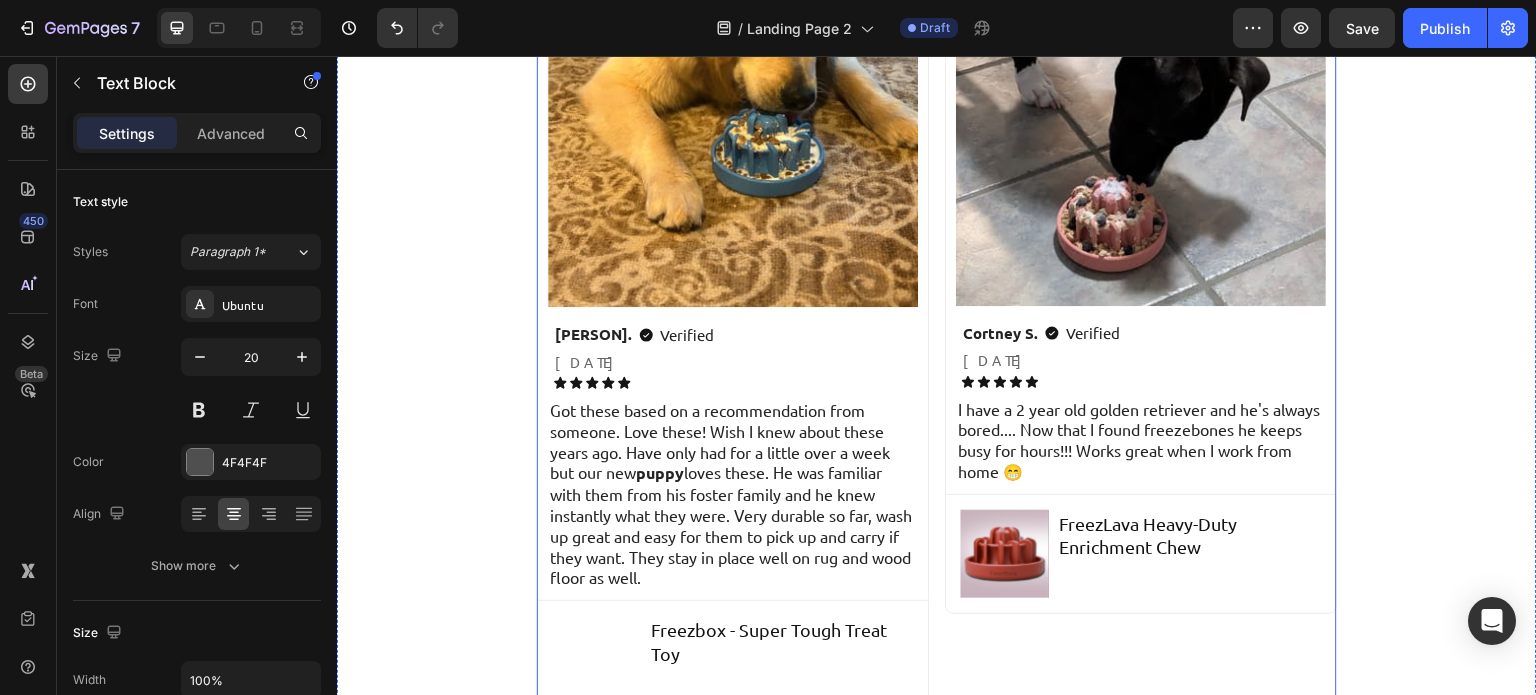 scroll, scrollTop: 4782, scrollLeft: 0, axis: vertical 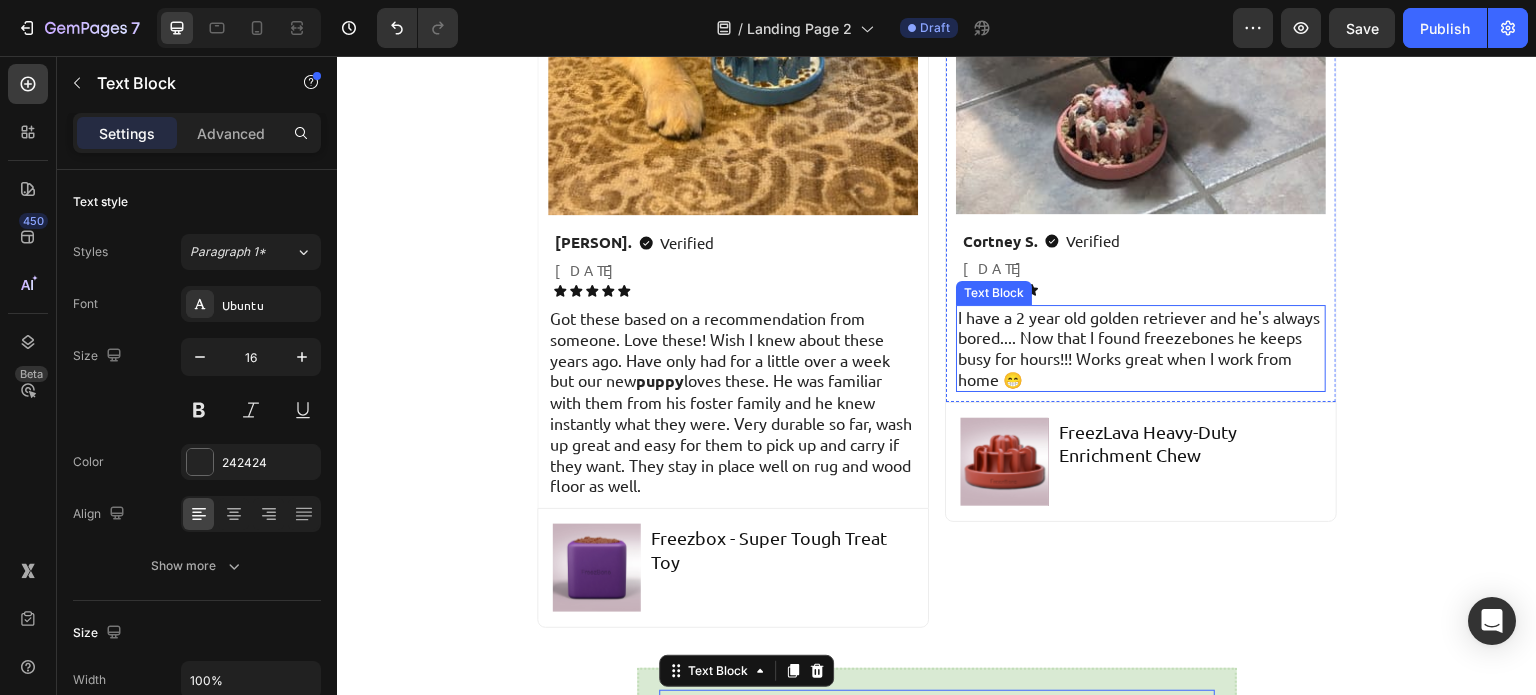 click on "I have a 2 year old golden retriever and he's always bored.... Now that I found freezebones he keeps busy for hours!!! Works great when I work from home 😁" at bounding box center [1141, 348] 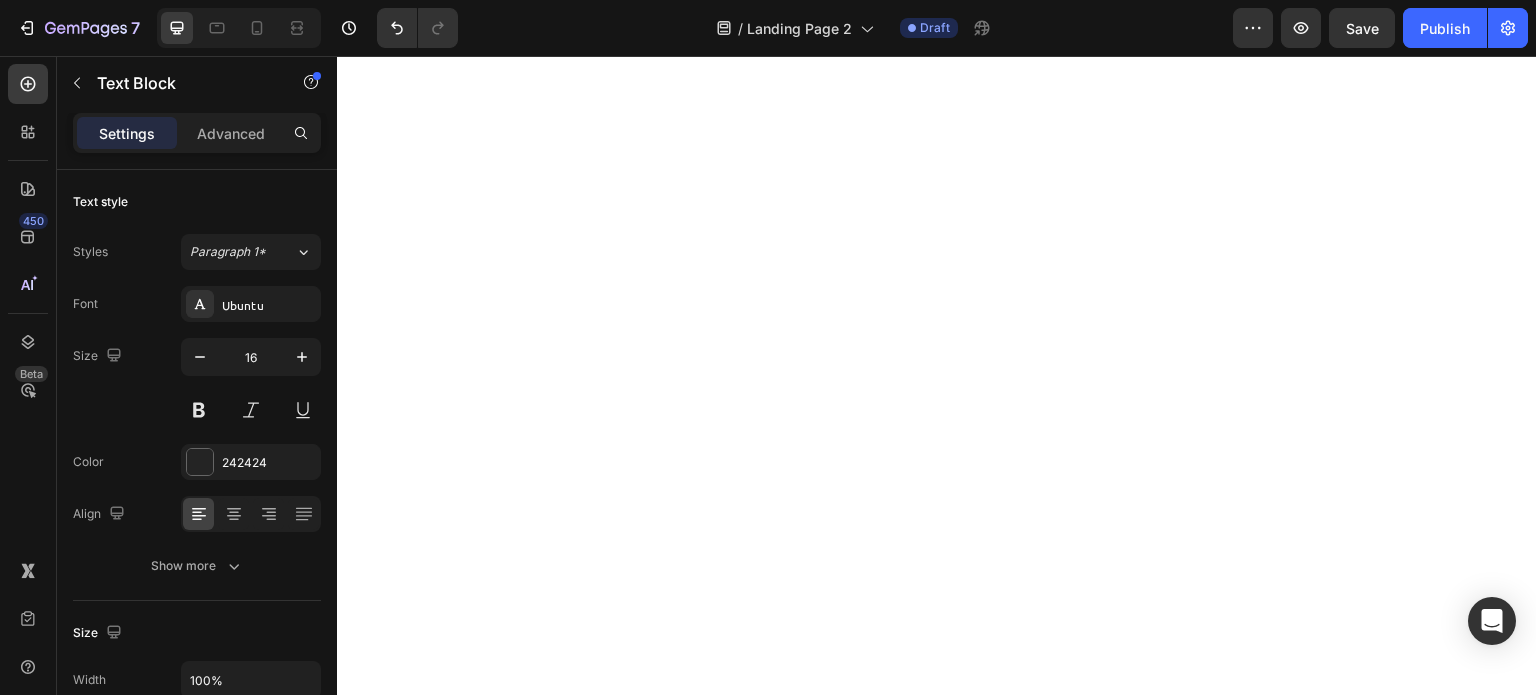scroll, scrollTop: 0, scrollLeft: 0, axis: both 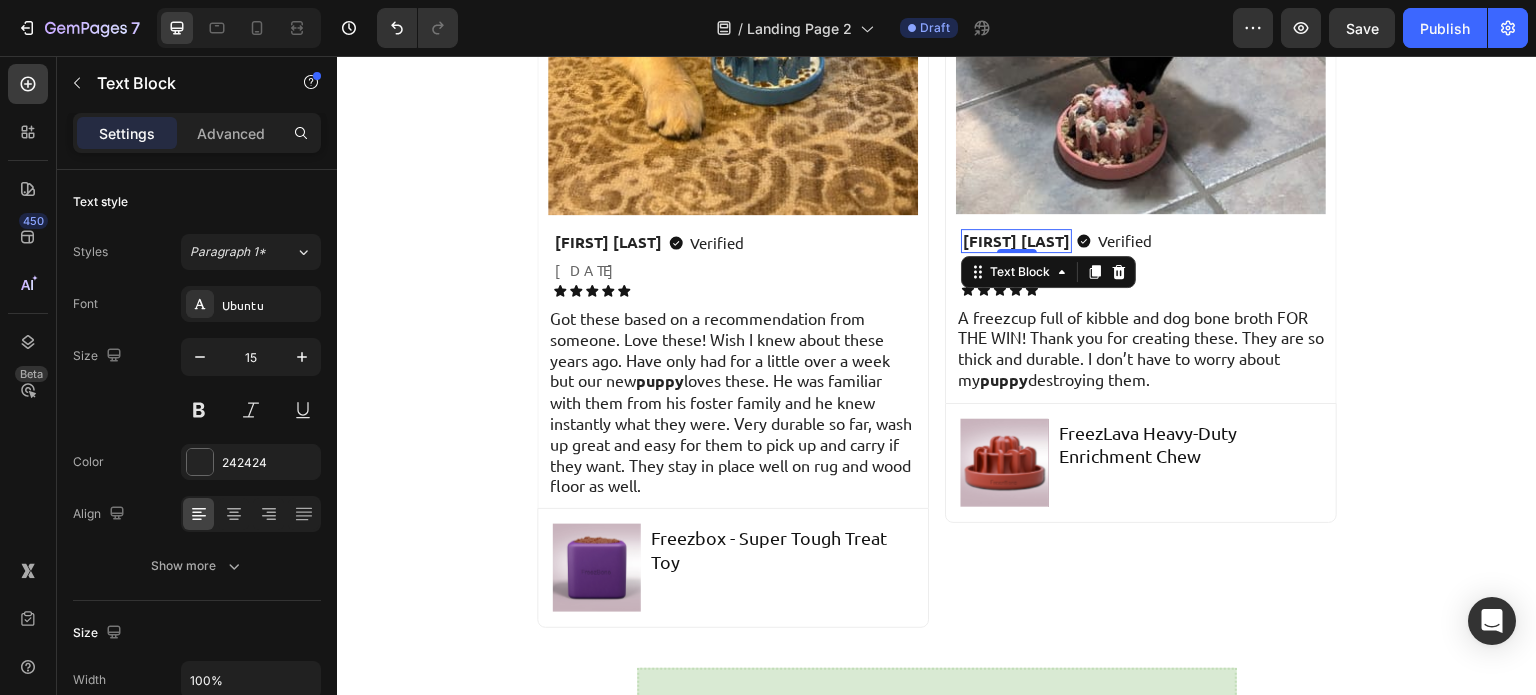 click on "[FIRST] [LAST]" at bounding box center (1016, 241) 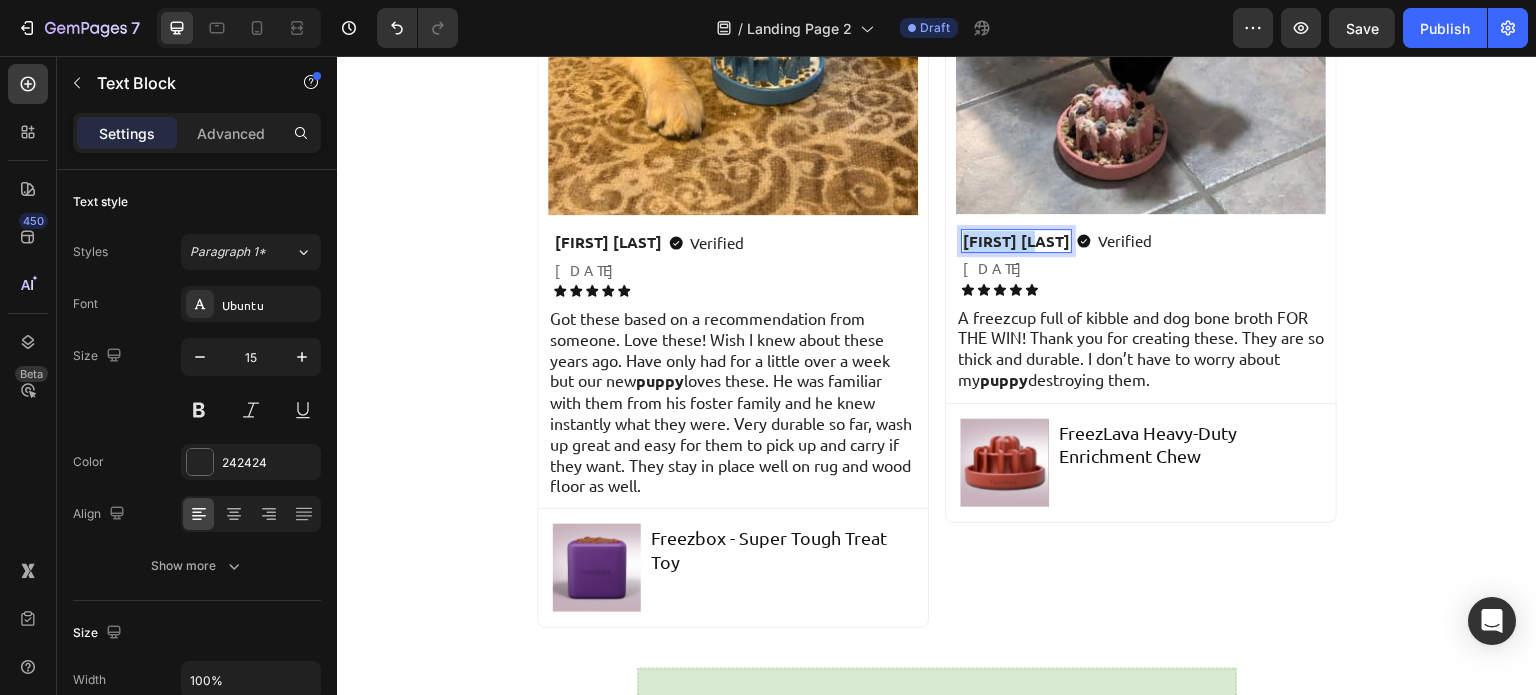 click on "Cortney S." at bounding box center [1016, 241] 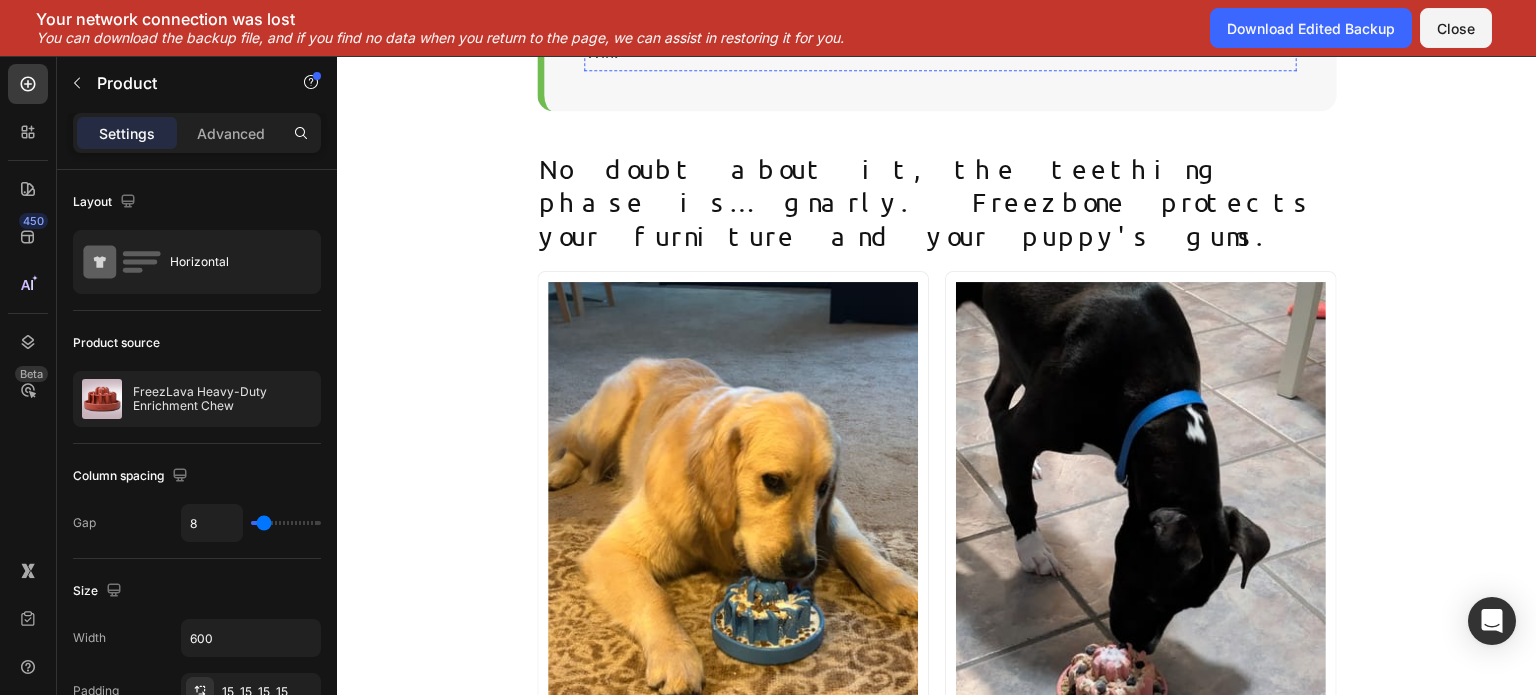 scroll, scrollTop: 4223, scrollLeft: 0, axis: vertical 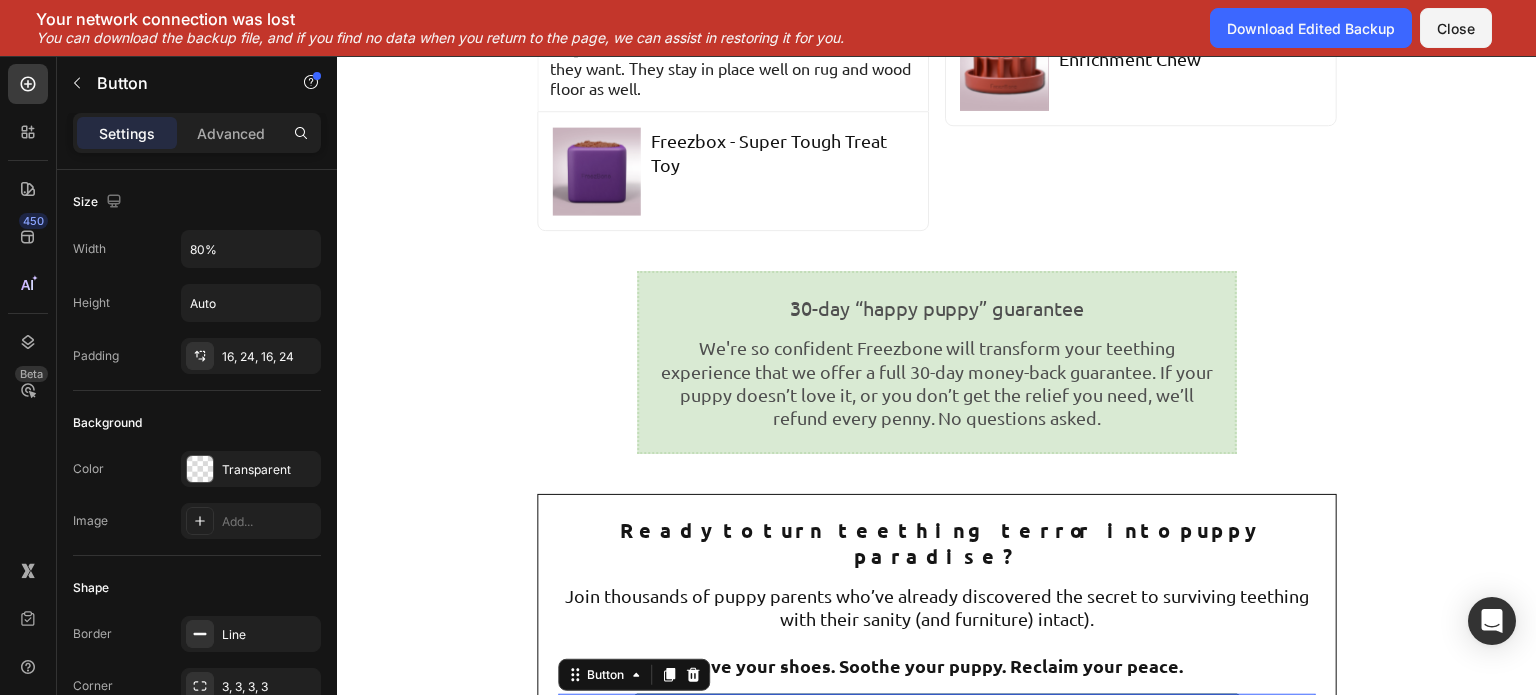 click on "Get Your Puppy a Freezbone Today →" at bounding box center (937, 724) 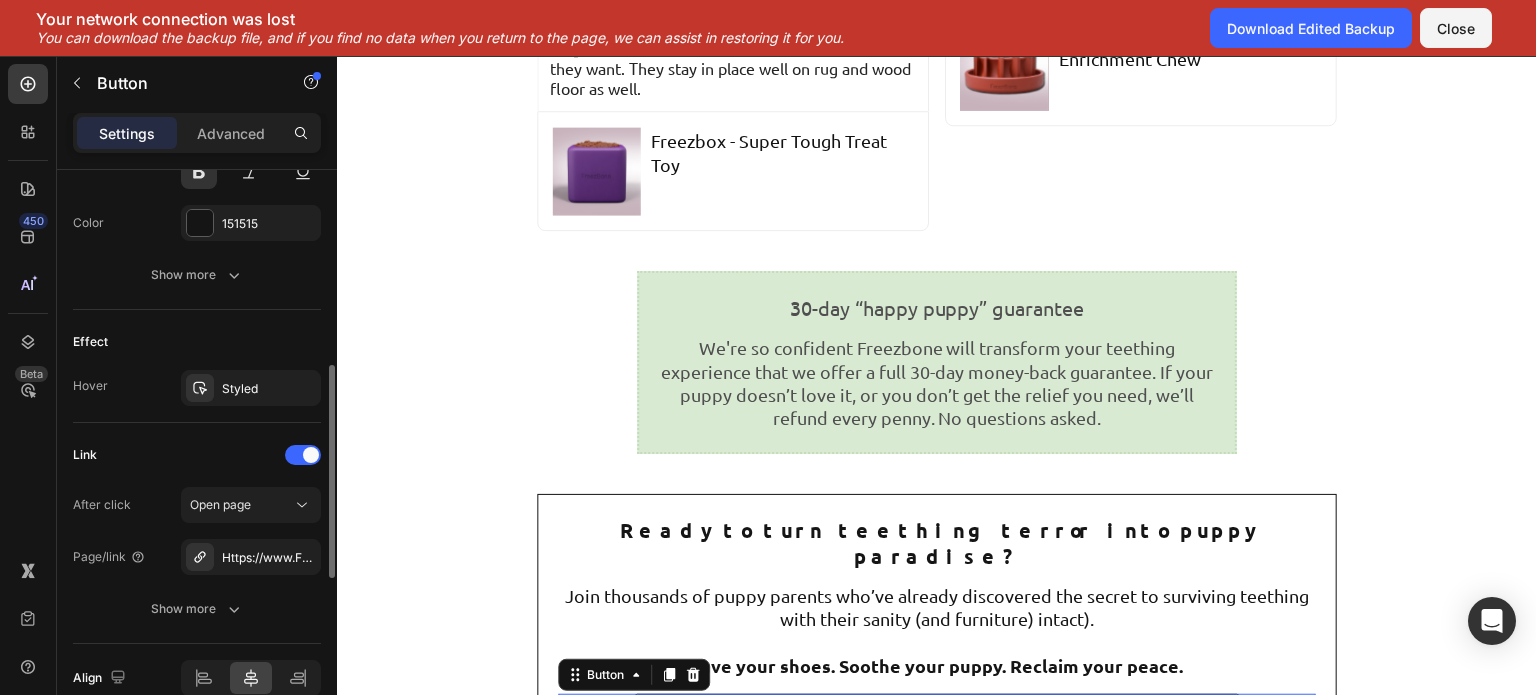 scroll, scrollTop: 1004, scrollLeft: 0, axis: vertical 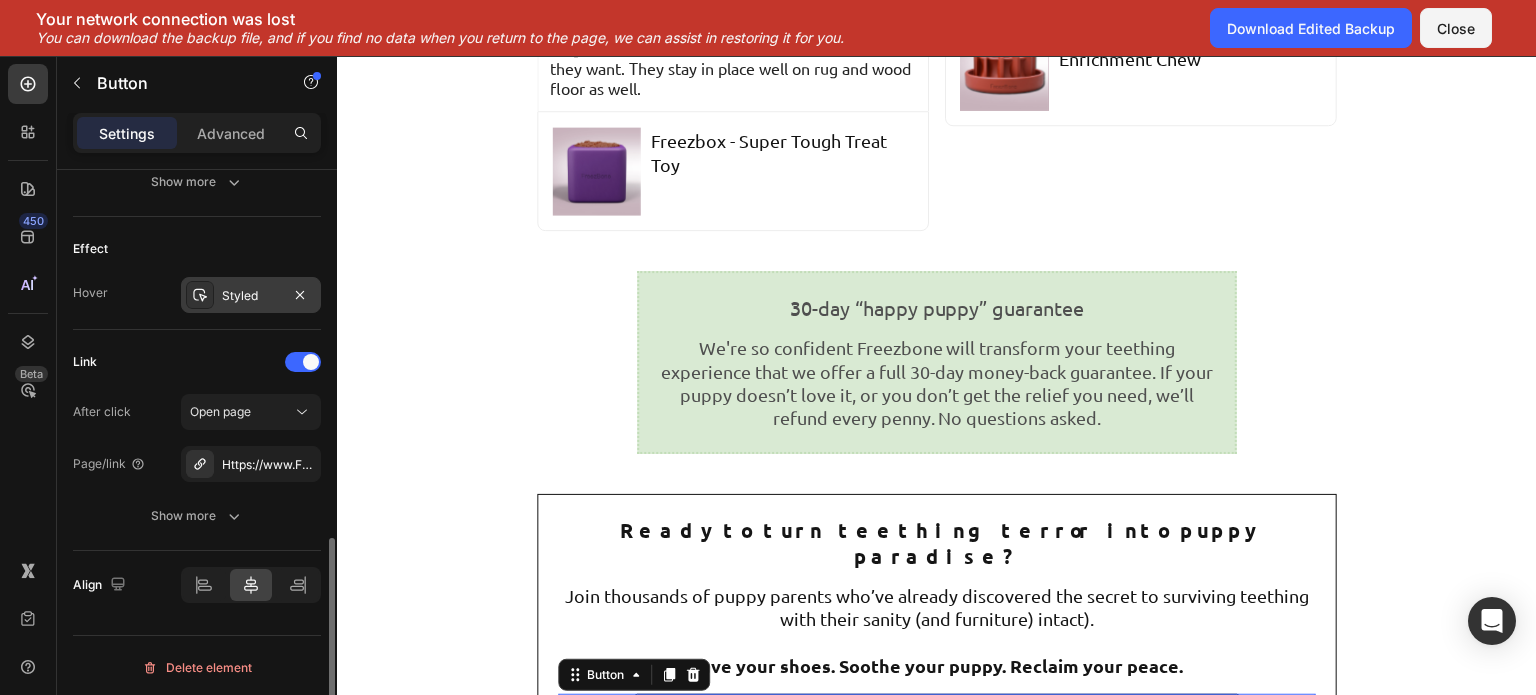 click on "Styled" at bounding box center [251, 295] 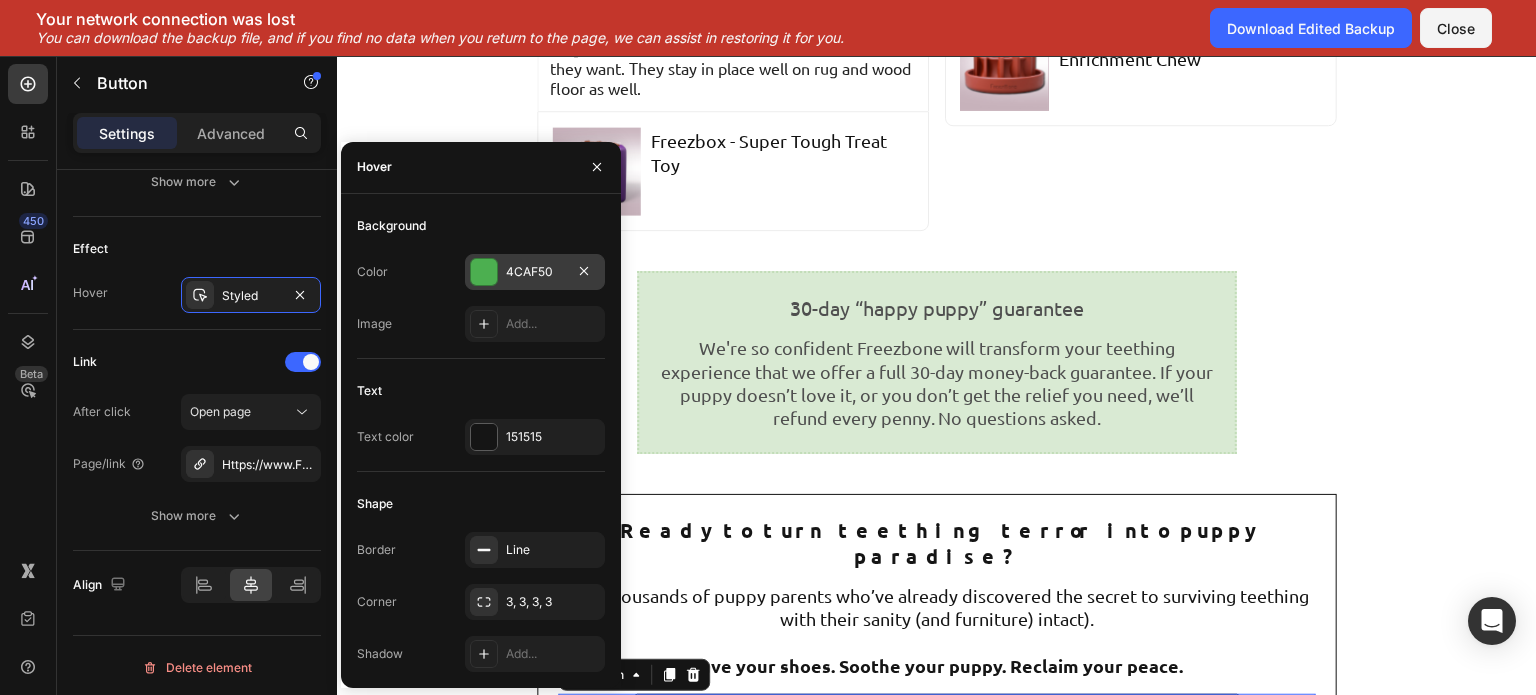 click on "4CAF50" at bounding box center [535, 272] 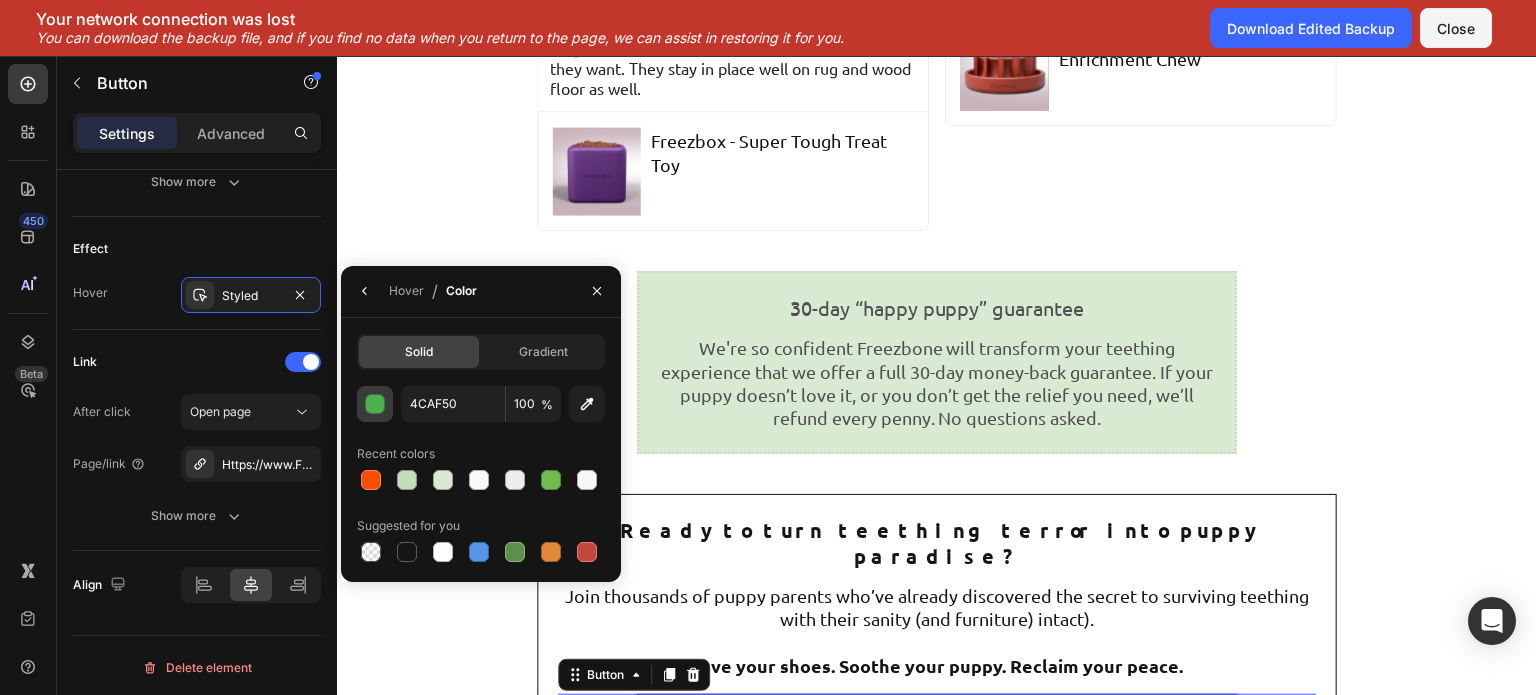 click at bounding box center (376, 405) 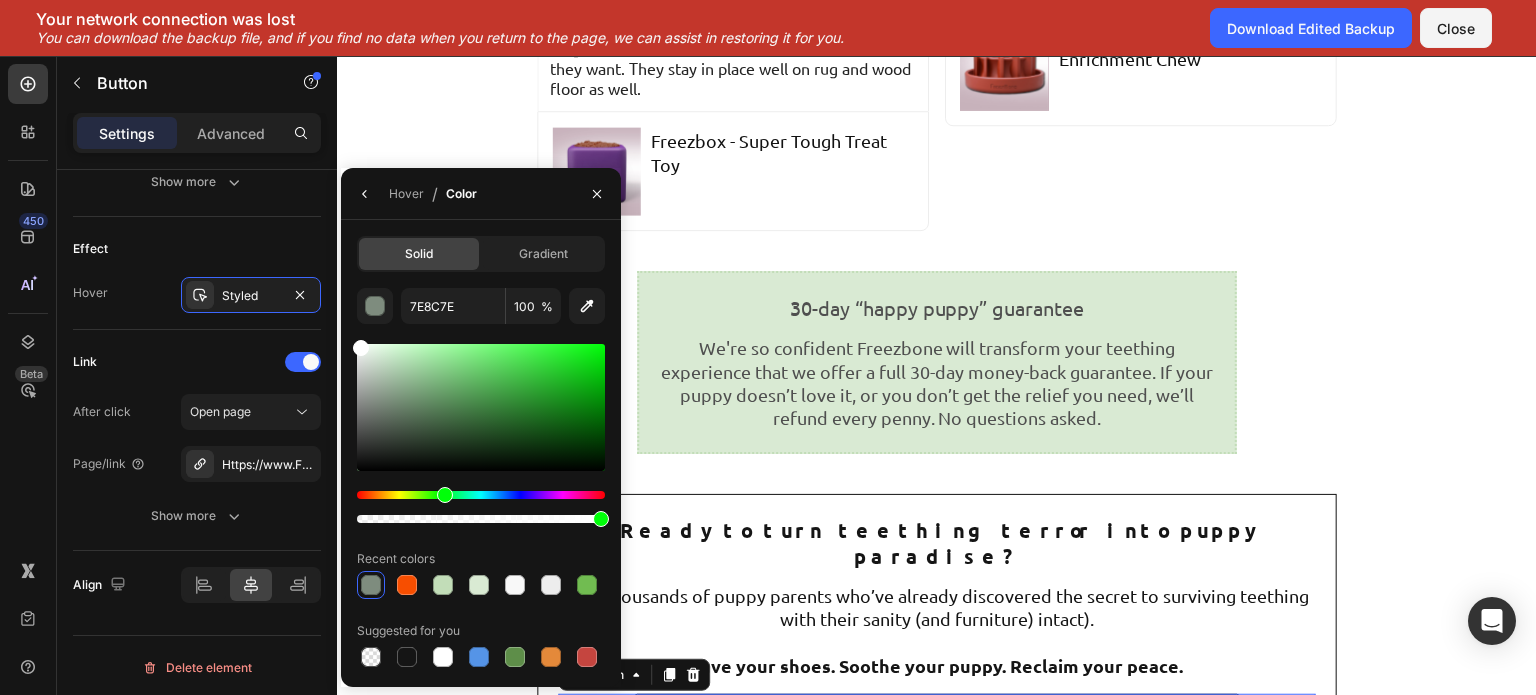 drag, startPoint x: 384, startPoint y: 403, endPoint x: 344, endPoint y: 272, distance: 136.9708 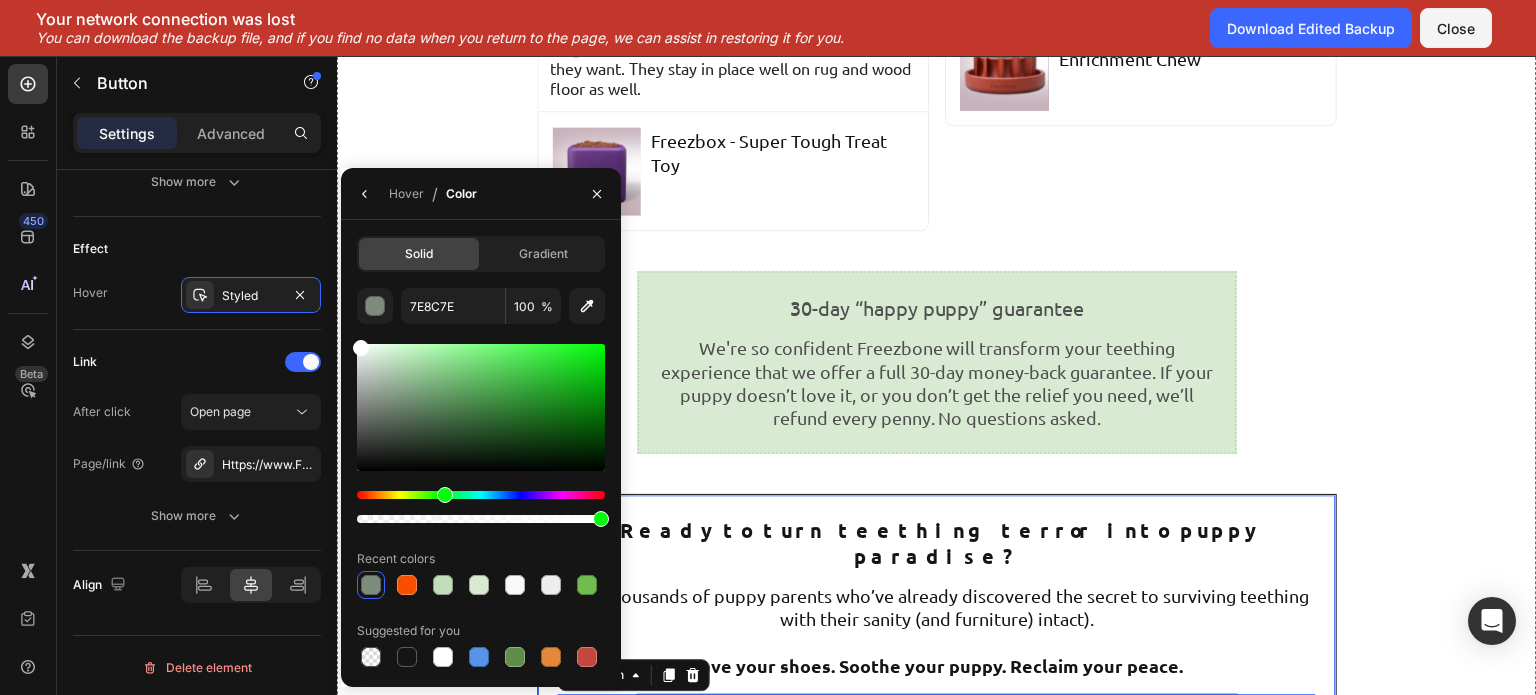 type on "FFFFFF" 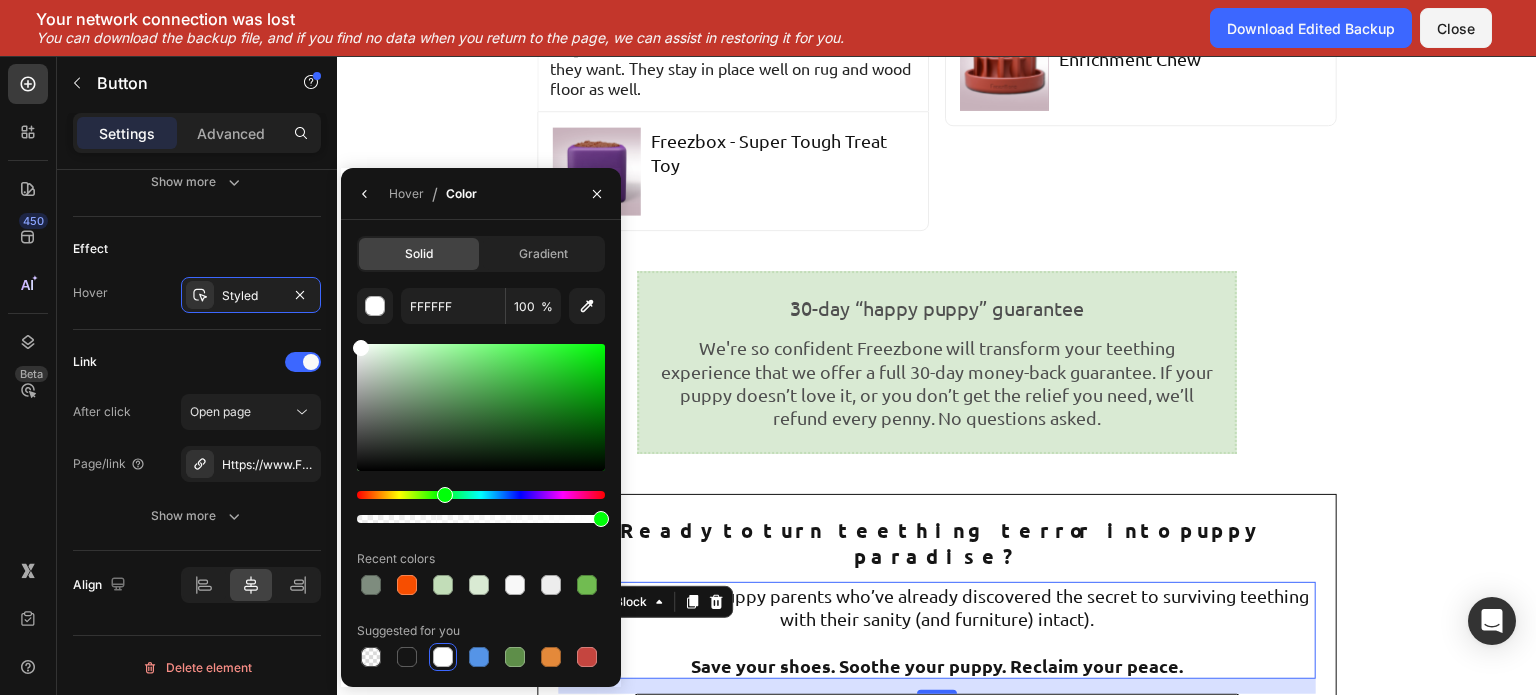 scroll, scrollTop: 0, scrollLeft: 0, axis: both 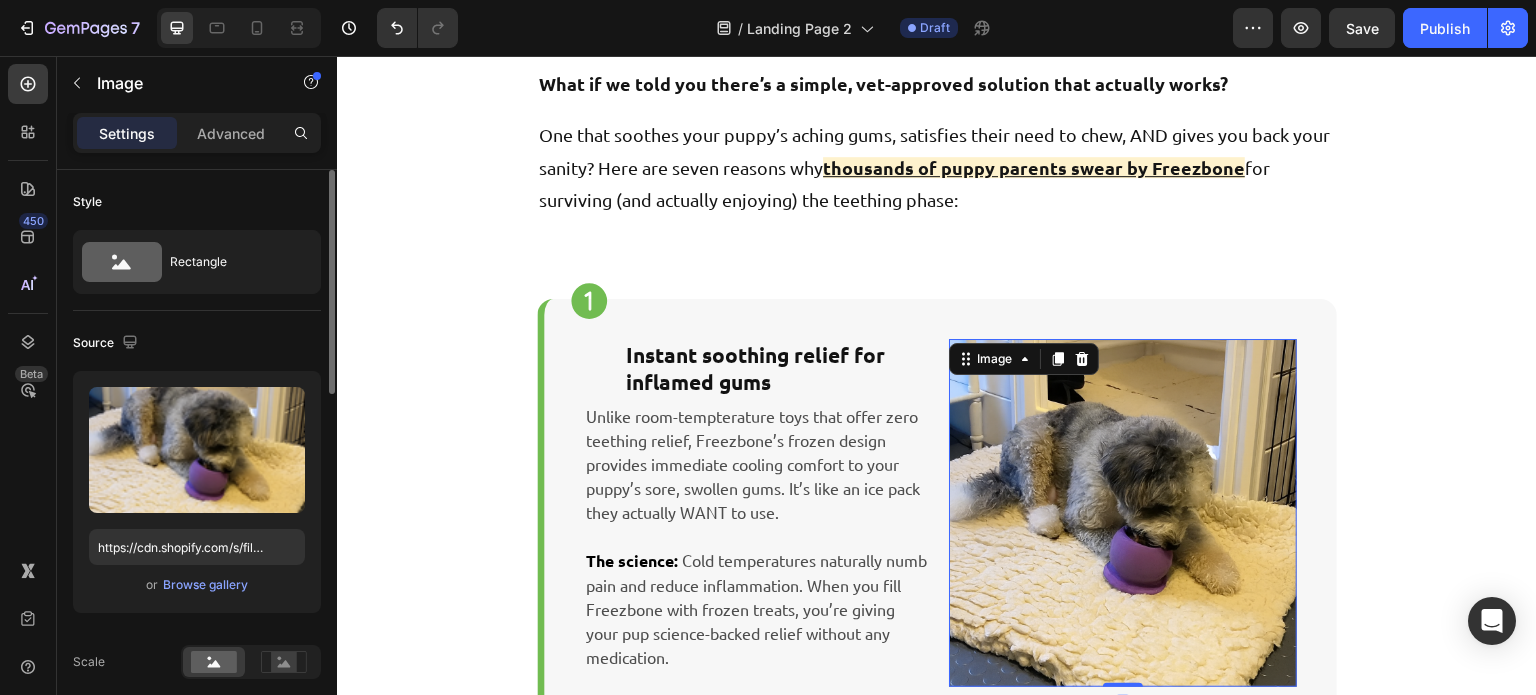 click on "or  Browse gallery" at bounding box center [197, 585] 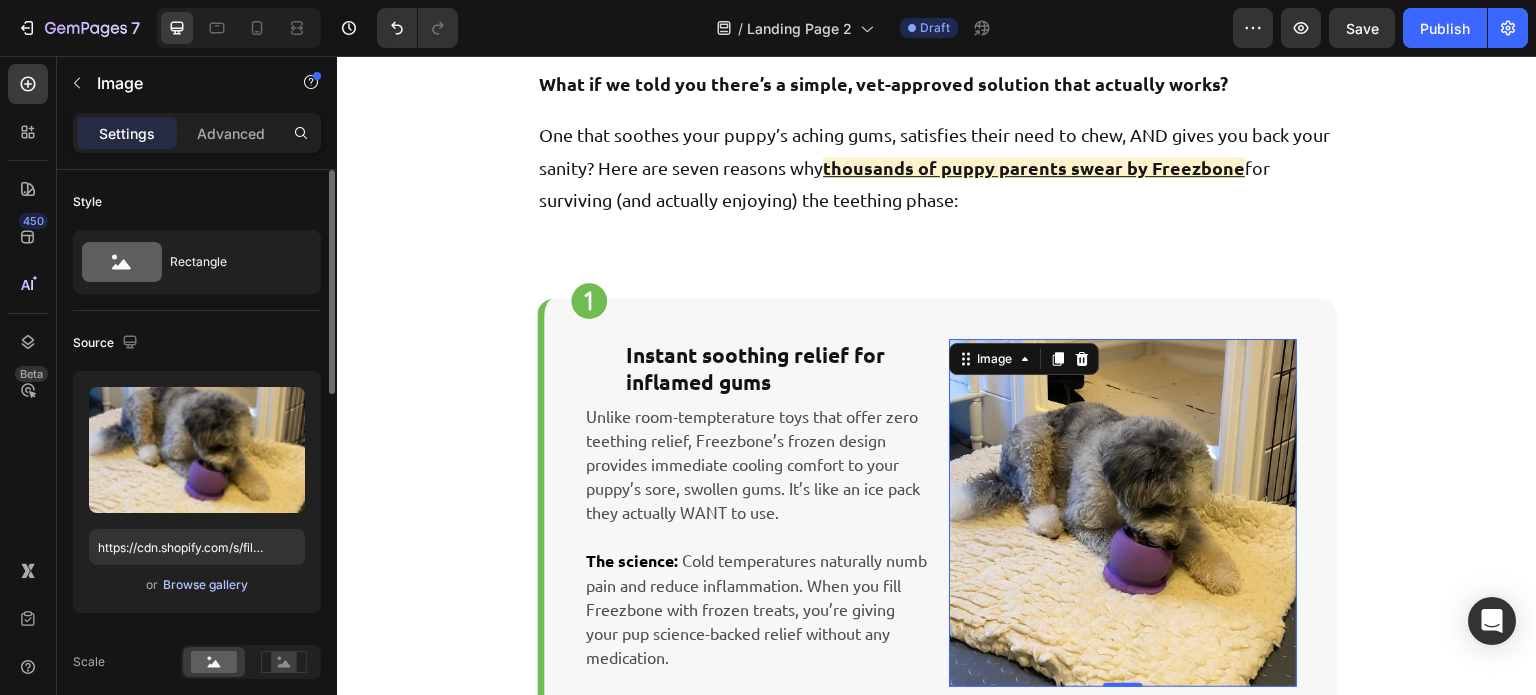 click on "Browse gallery" at bounding box center (205, 585) 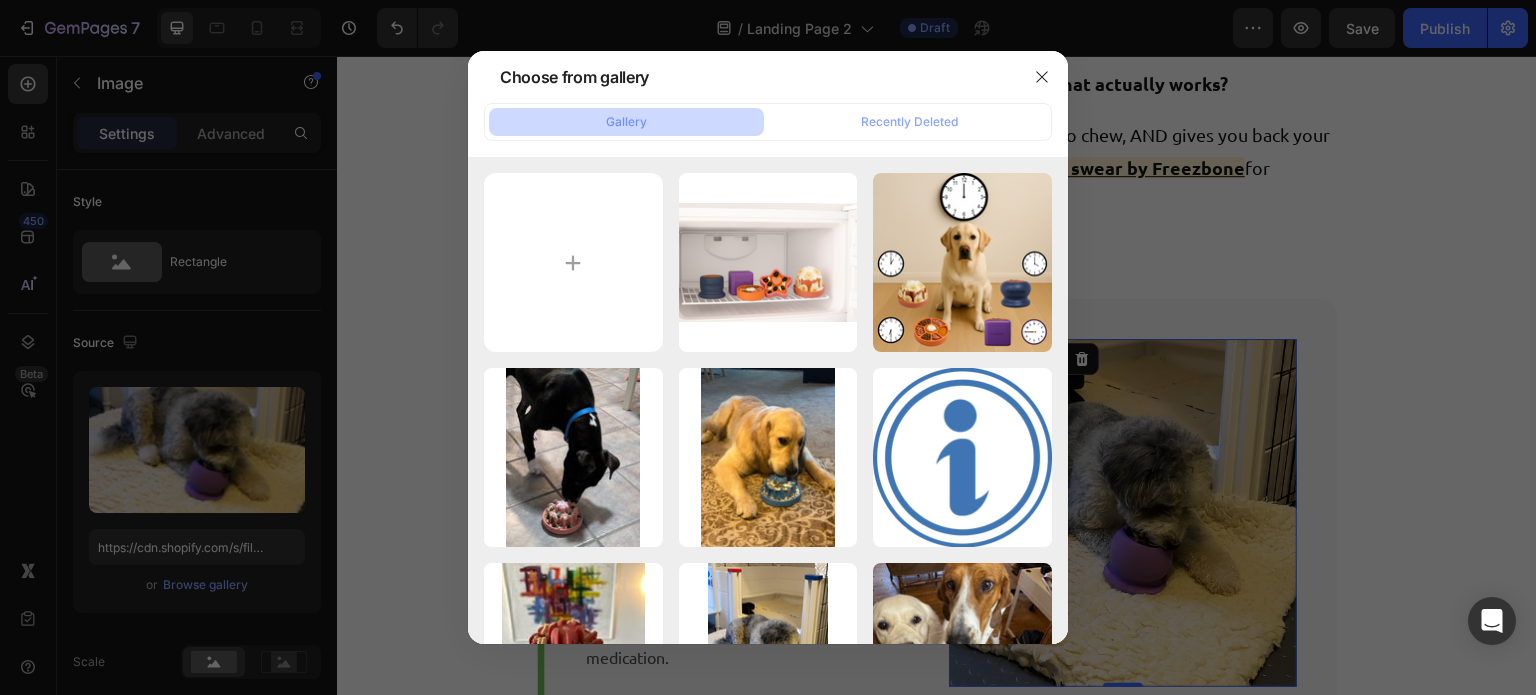 type on "C:\fakepath\image-30296-800.jpg" 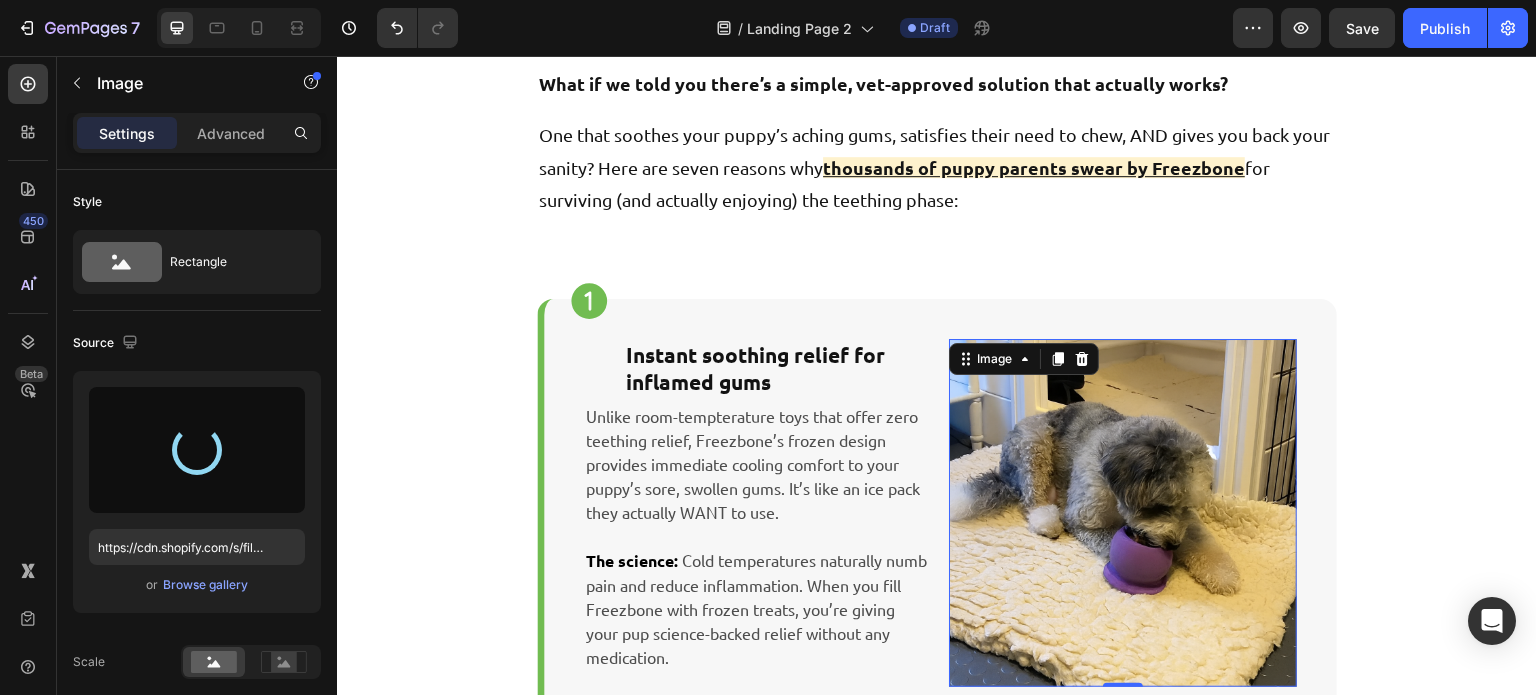 scroll, scrollTop: 688, scrollLeft: 0, axis: vertical 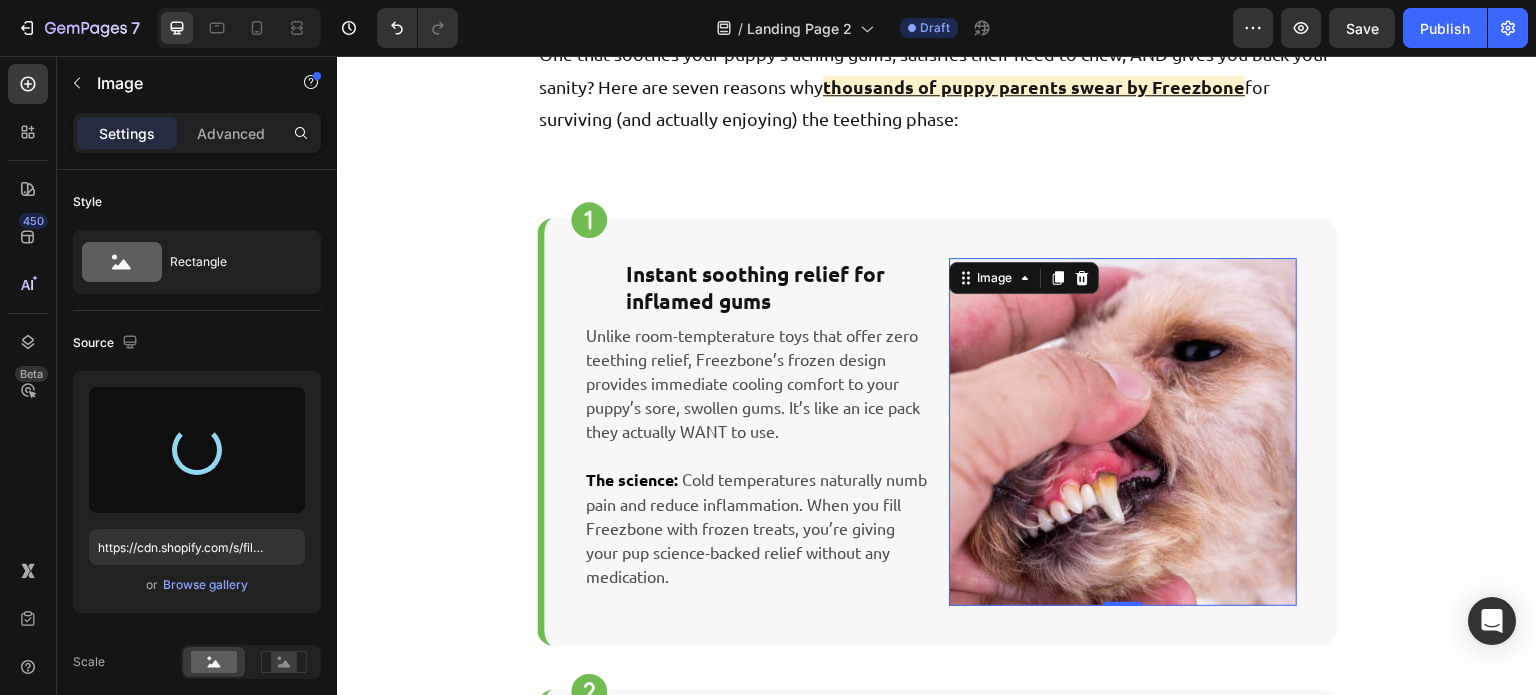 type on "https://cdn.shopify.com/s/files/1/0597/2335/0068/files/gempages_560636866219476053-488c6655-2fc8-4b29-84ae-9d7eccc54a93.jpg" 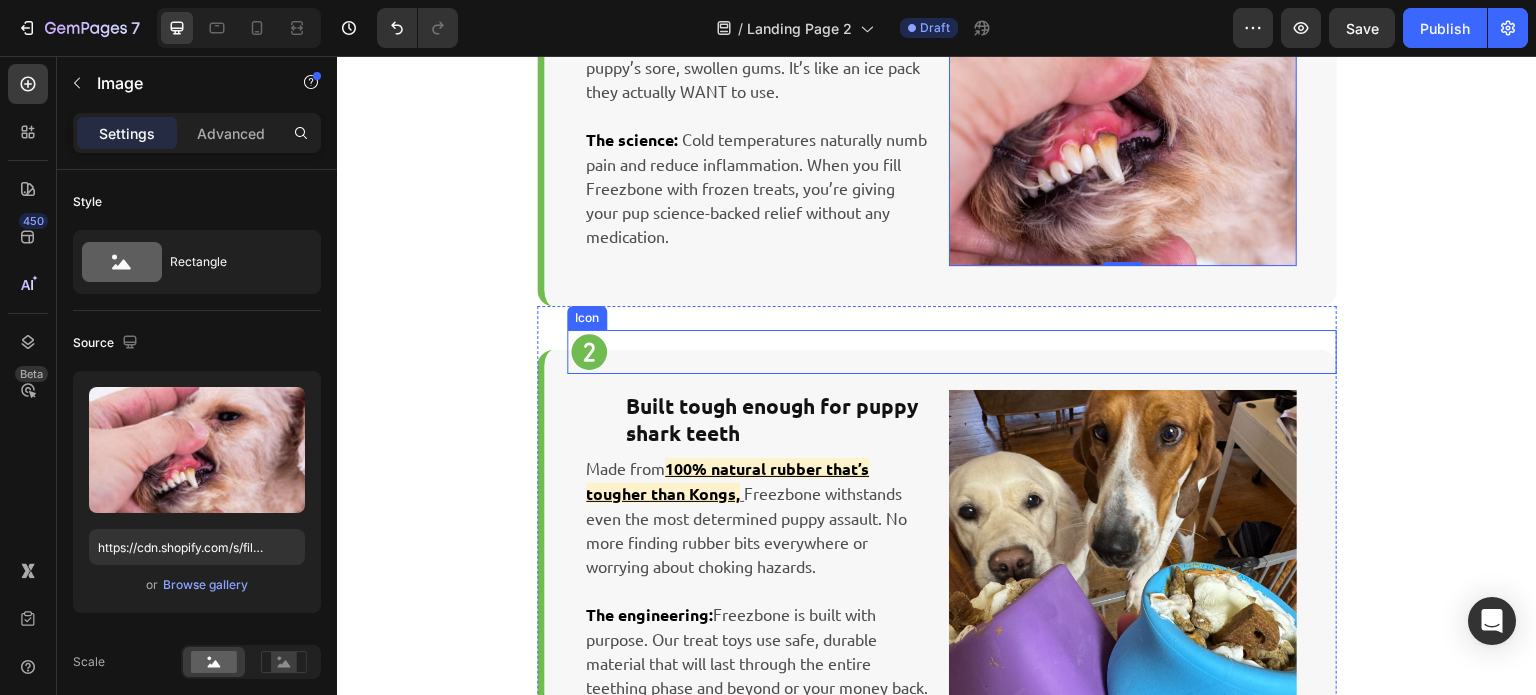 scroll, scrollTop: 1030, scrollLeft: 0, axis: vertical 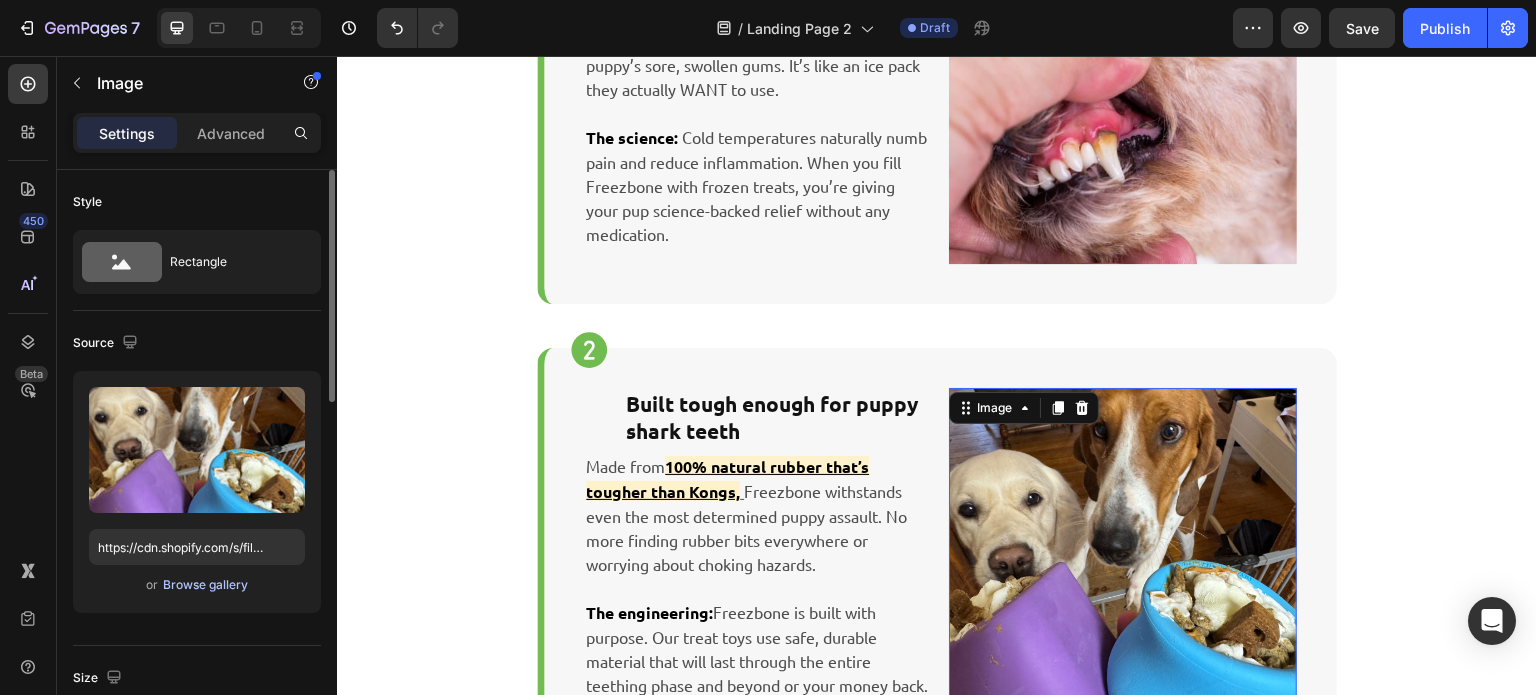click on "Browse gallery" at bounding box center [205, 585] 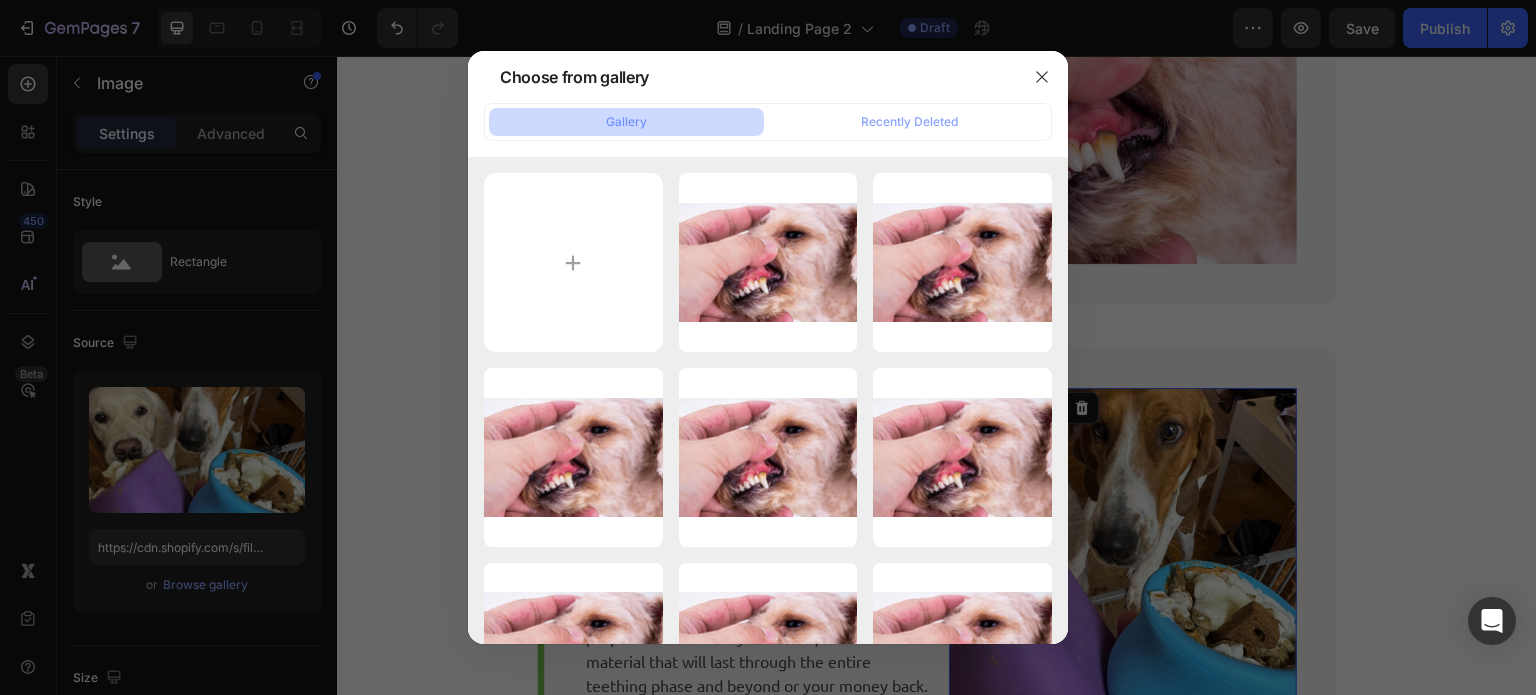 type on "C:\fakepath\f90dc3943b0987d4959d6b23b8373818.jpg" 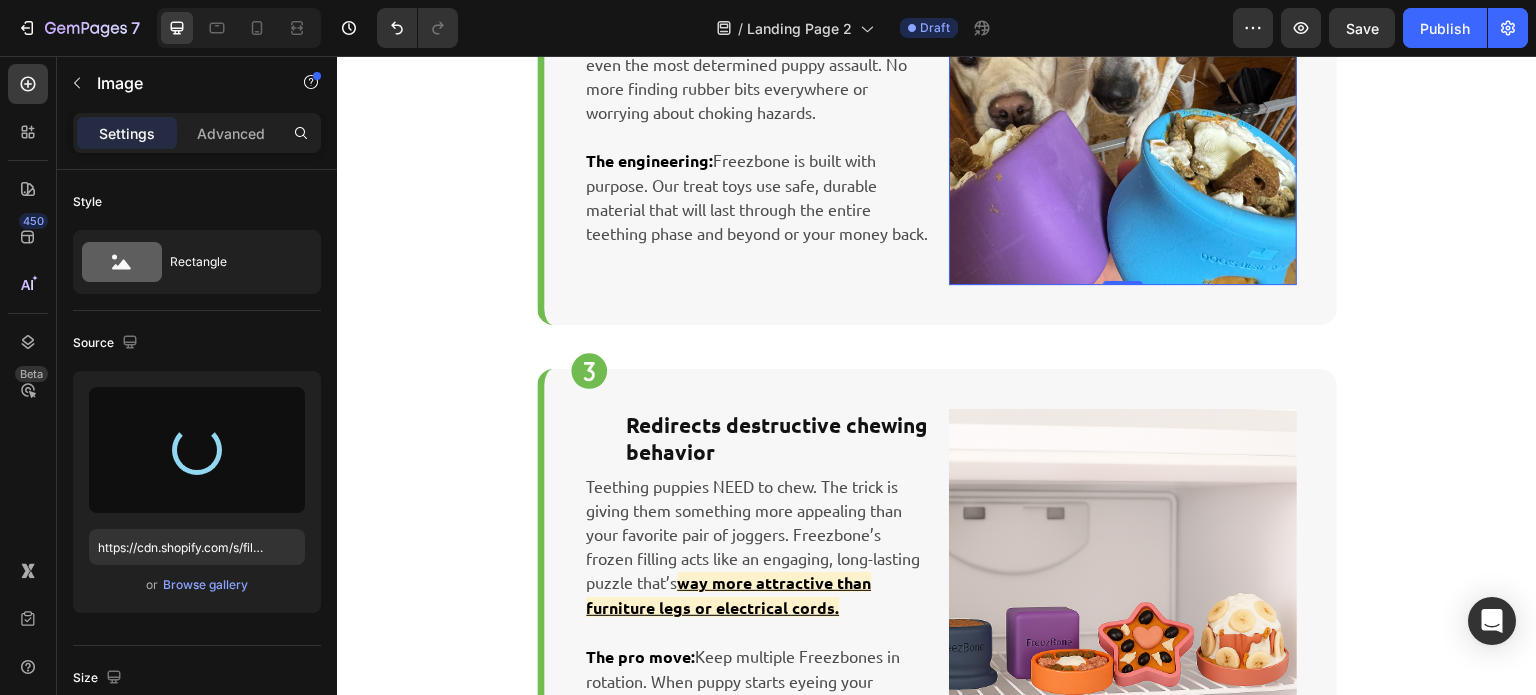 scroll, scrollTop: 1488, scrollLeft: 0, axis: vertical 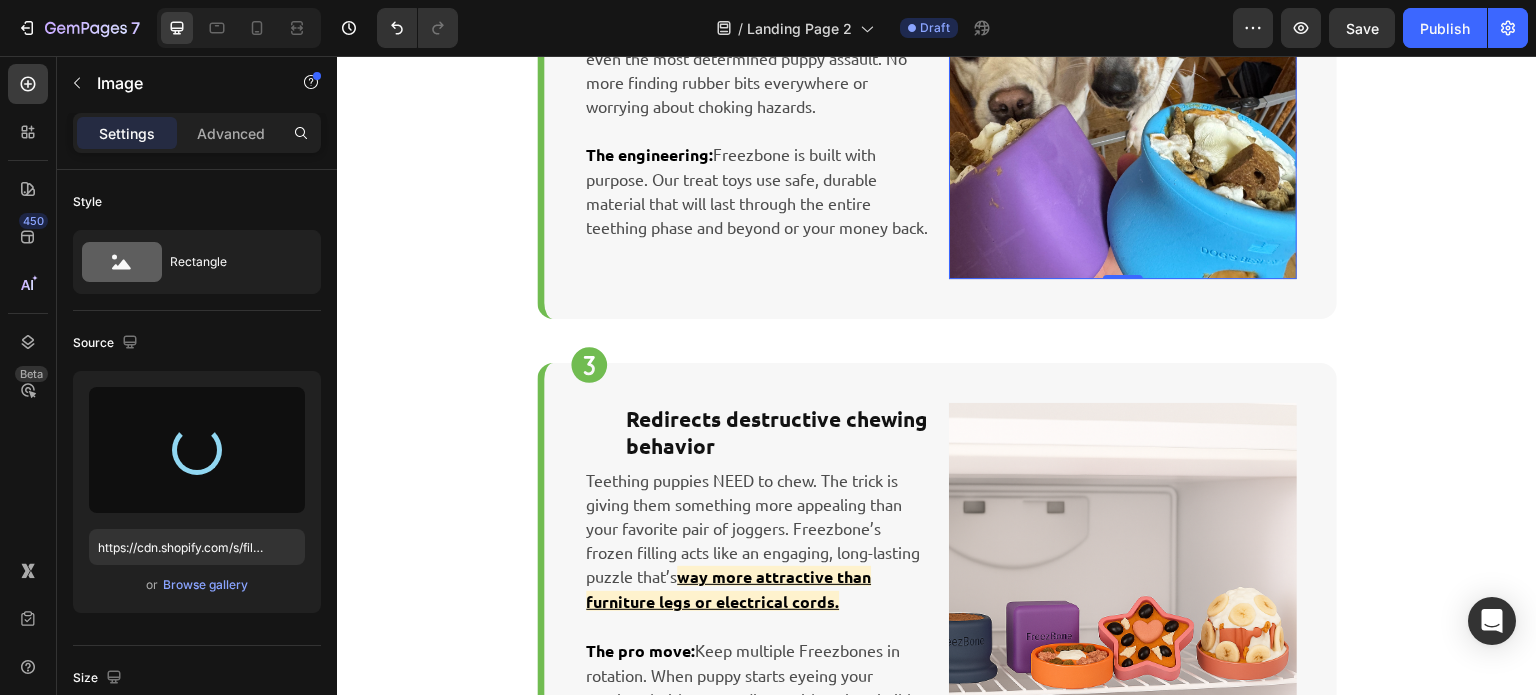 type on "https://cdn.shopify.com/s/files/1/0597/2335/0068/files/gempages_560636866219476053-9e9b18b6-3d82-4460-91fa-fd83ee5d8961.jpg" 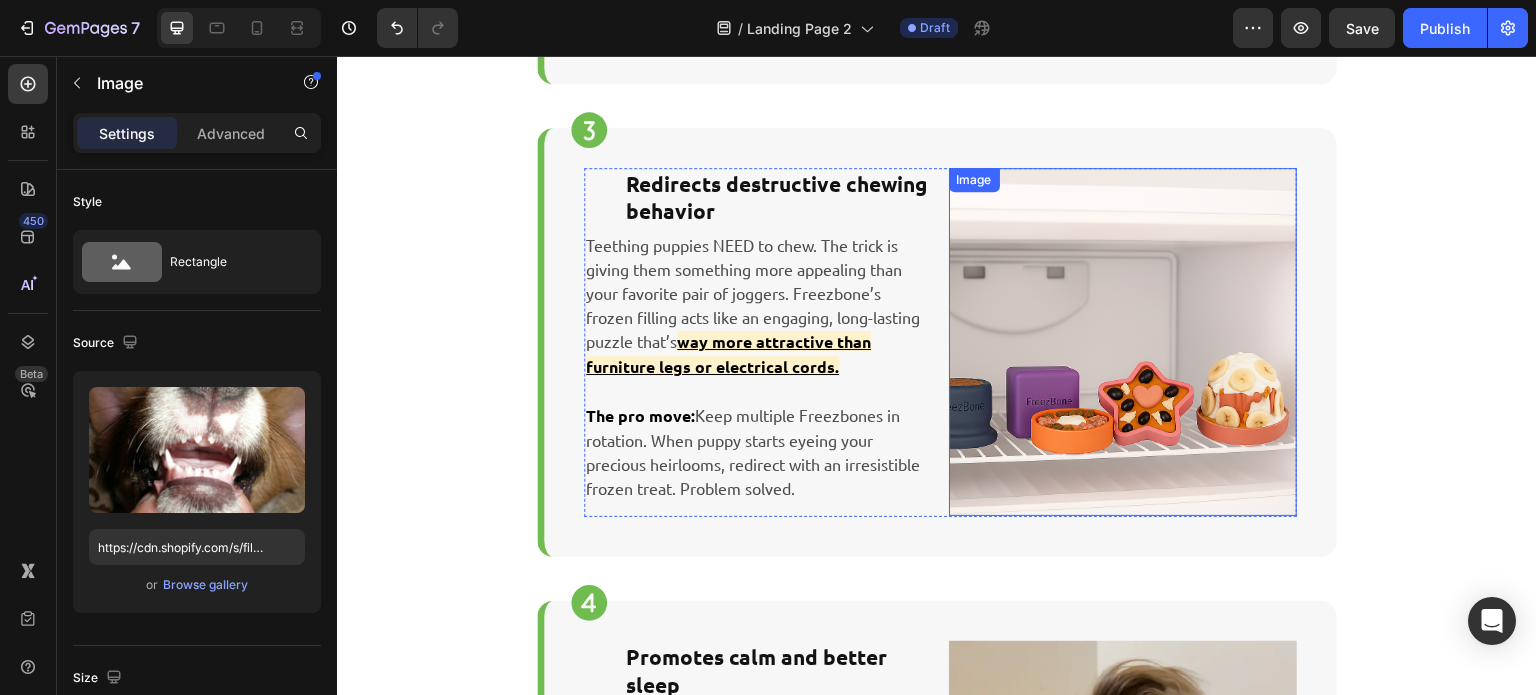 scroll, scrollTop: 1704, scrollLeft: 0, axis: vertical 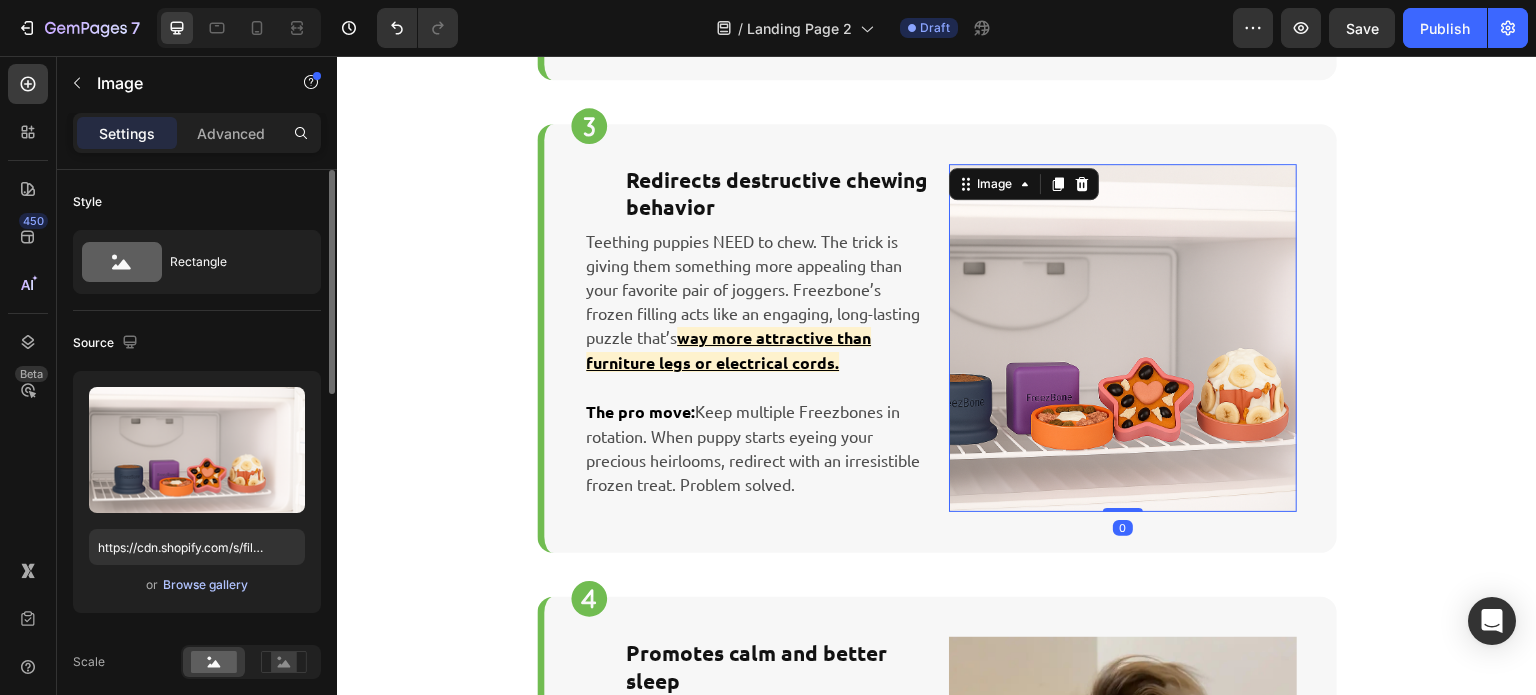 click on "Browse gallery" at bounding box center [205, 585] 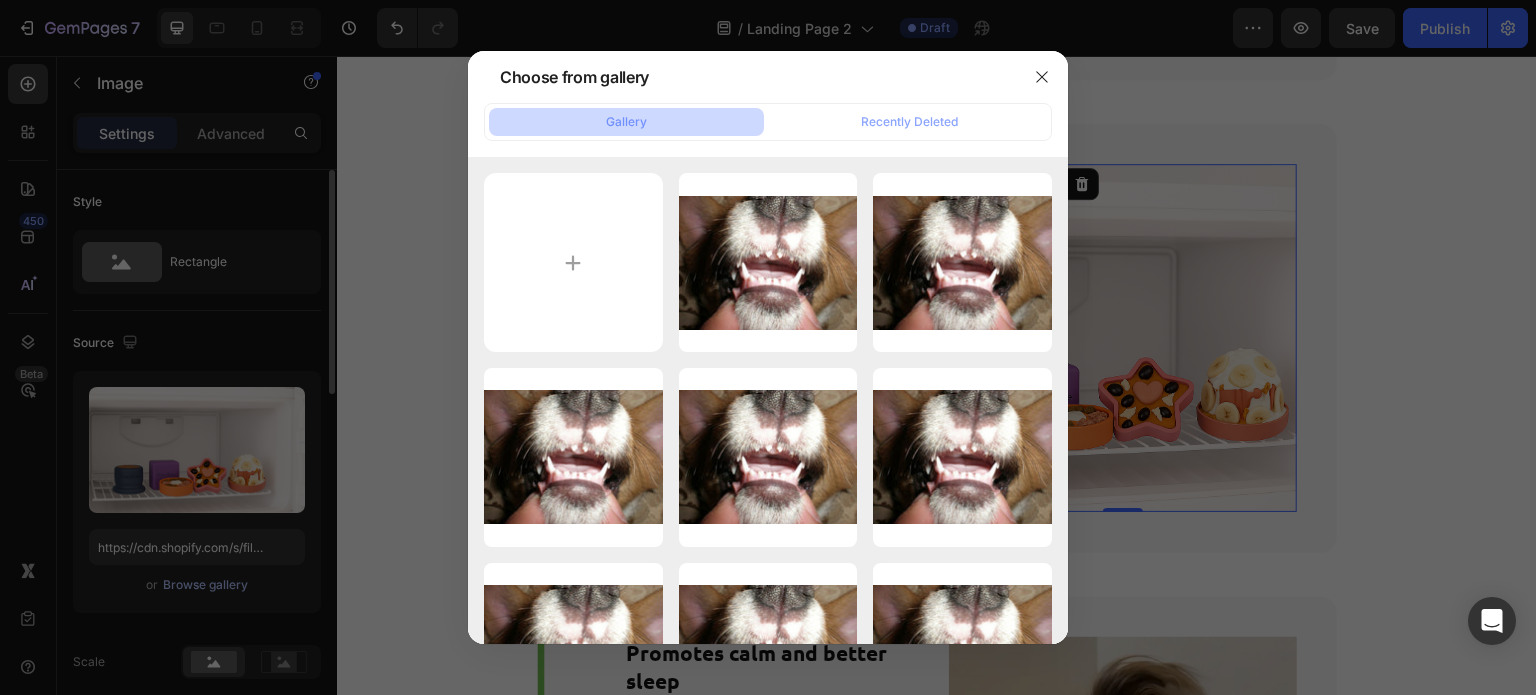 type on "C:\fakepath\ChewingDog.jpg" 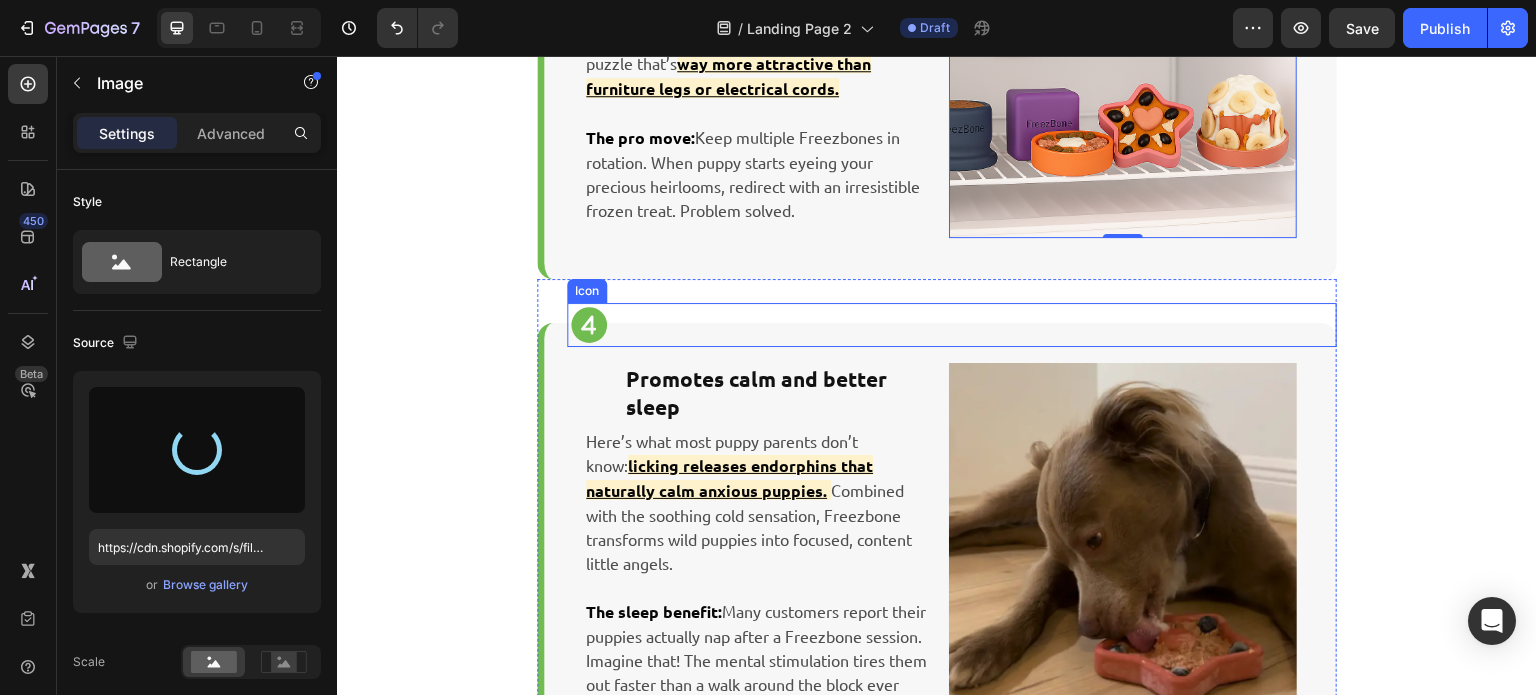 scroll, scrollTop: 1980, scrollLeft: 0, axis: vertical 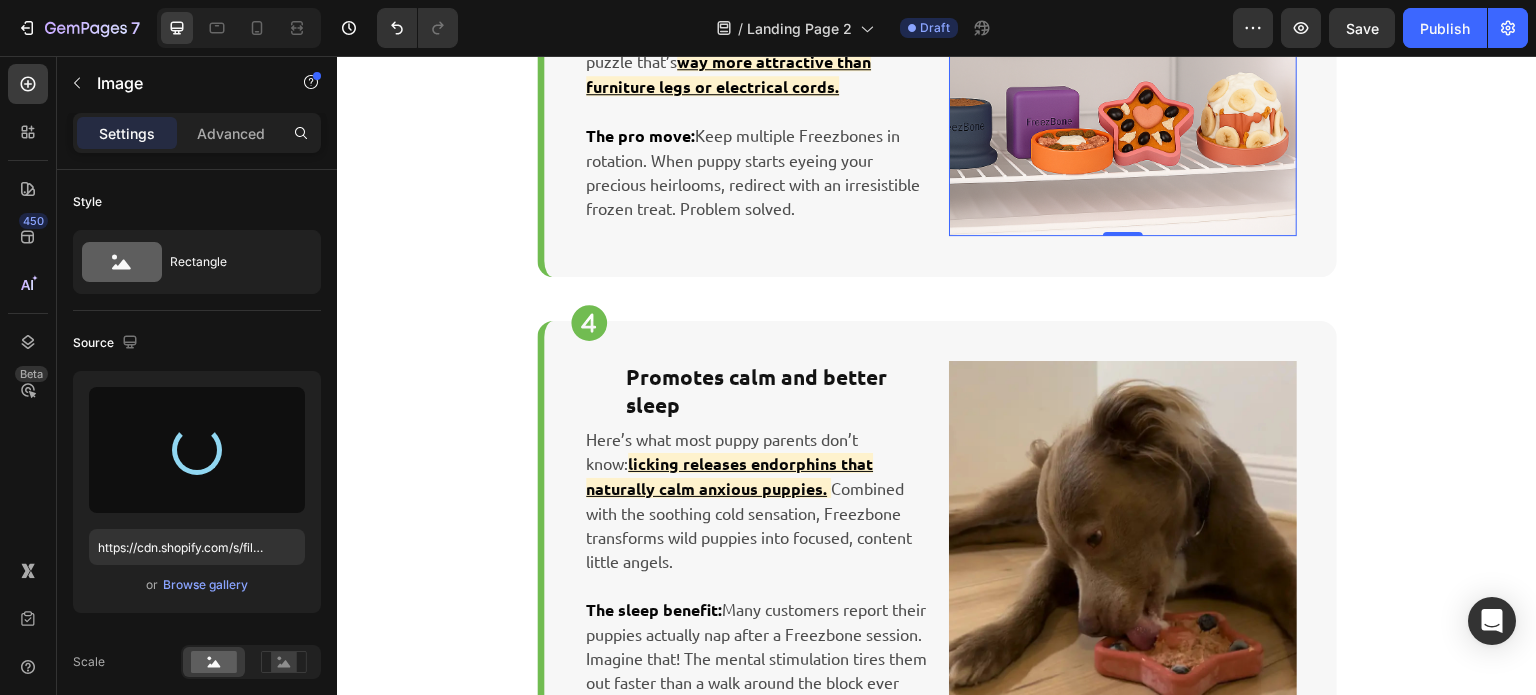type on "https://cdn.shopify.com/s/files/1/0597/2335/0068/files/gempages_560636866219476053-340adc00-e0b8-4eec-89bb-069531795d3a.jpg" 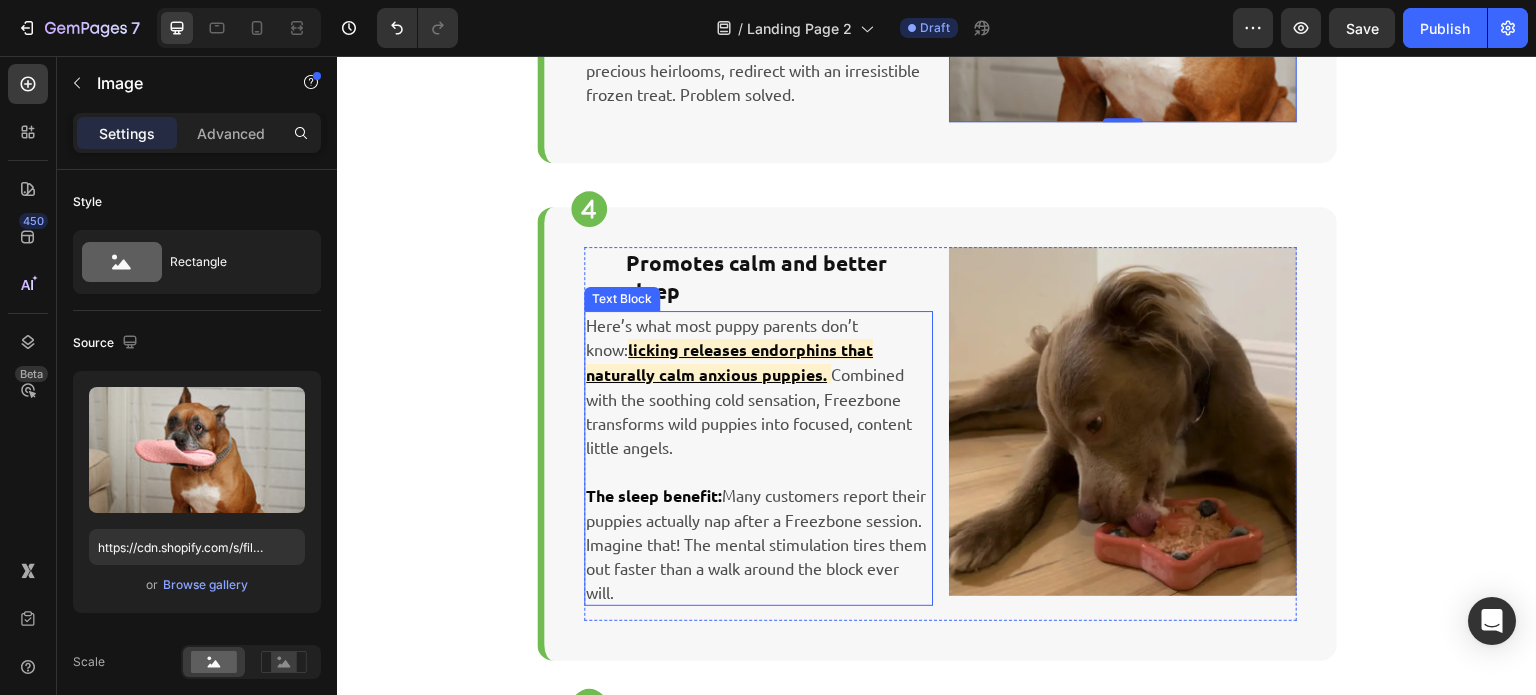 scroll, scrollTop: 2096, scrollLeft: 0, axis: vertical 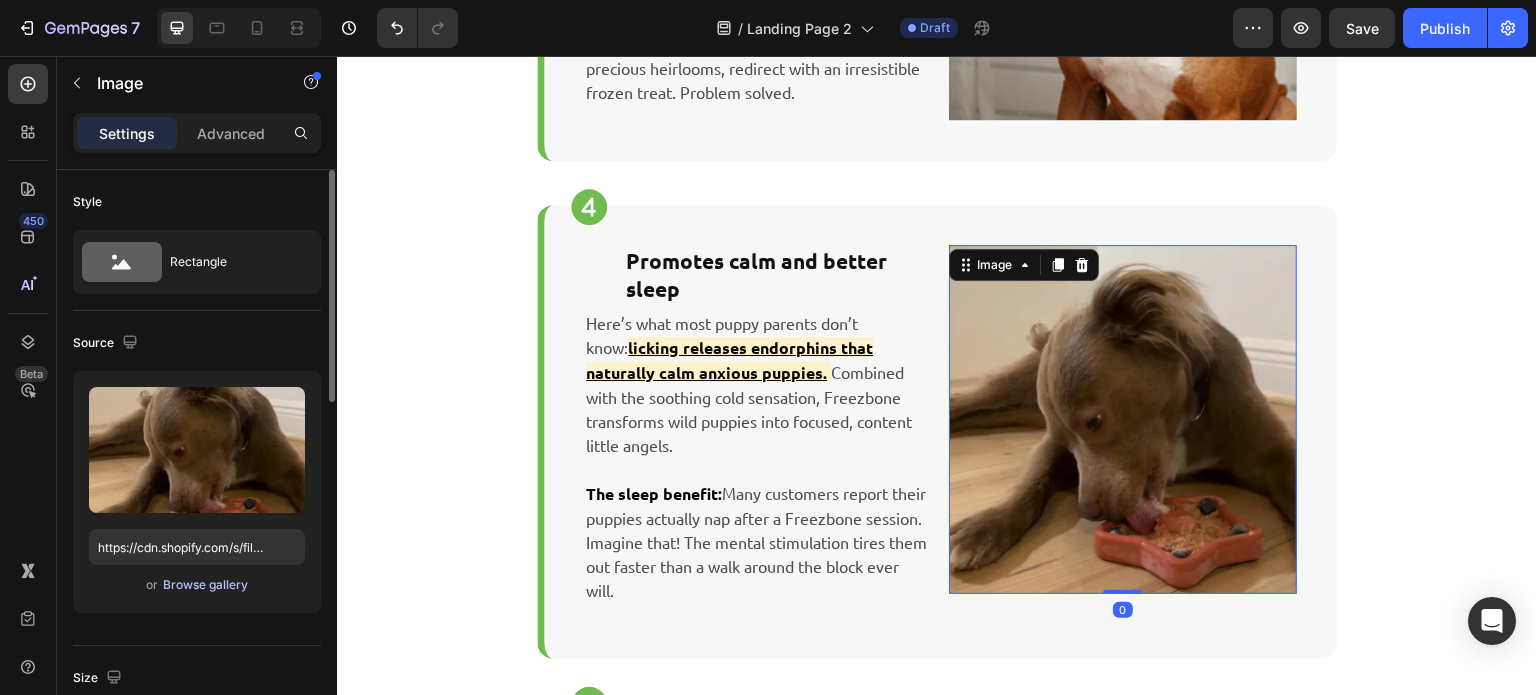 click on "Browse gallery" at bounding box center [205, 585] 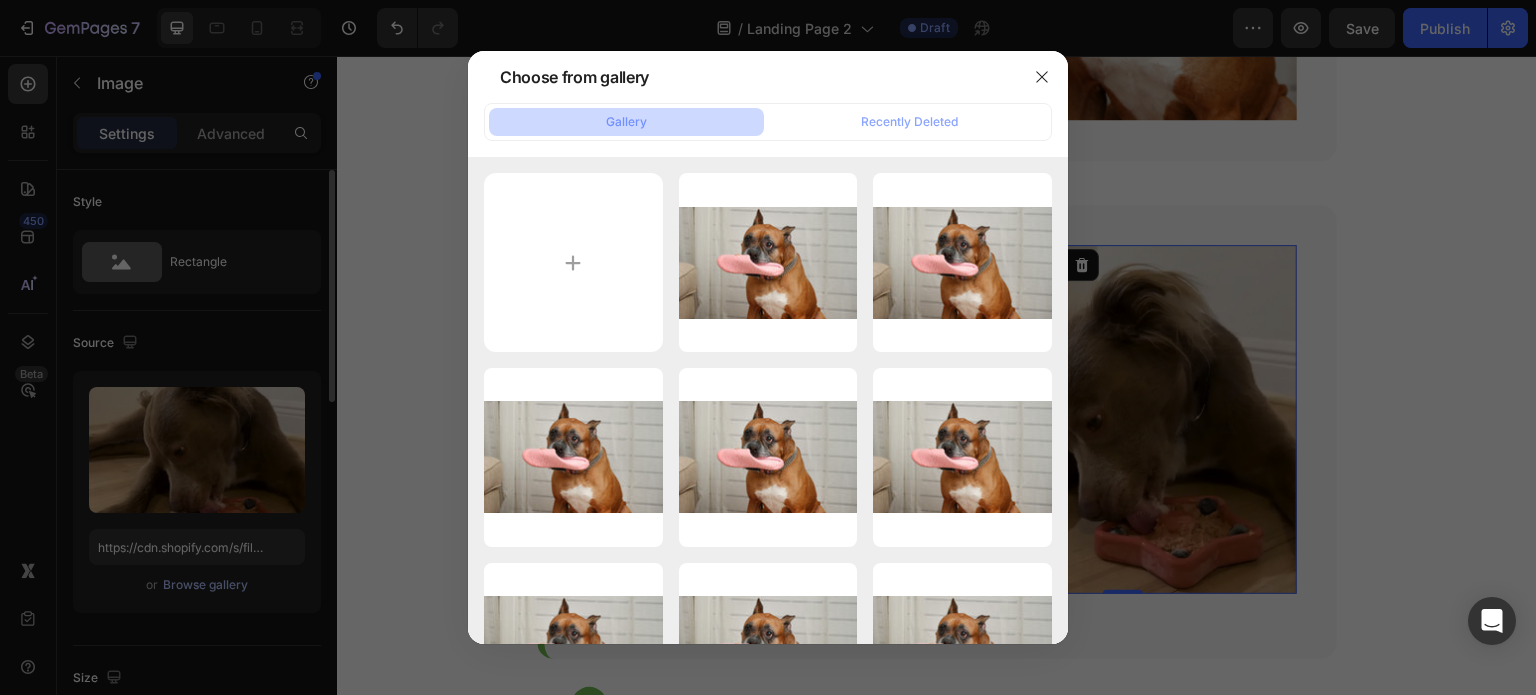 type on "C:\fakepath\jack-russell-terrier-puppy-sleeping-on-the-rag_Lazy_Bear_Shutterstock.jpeg" 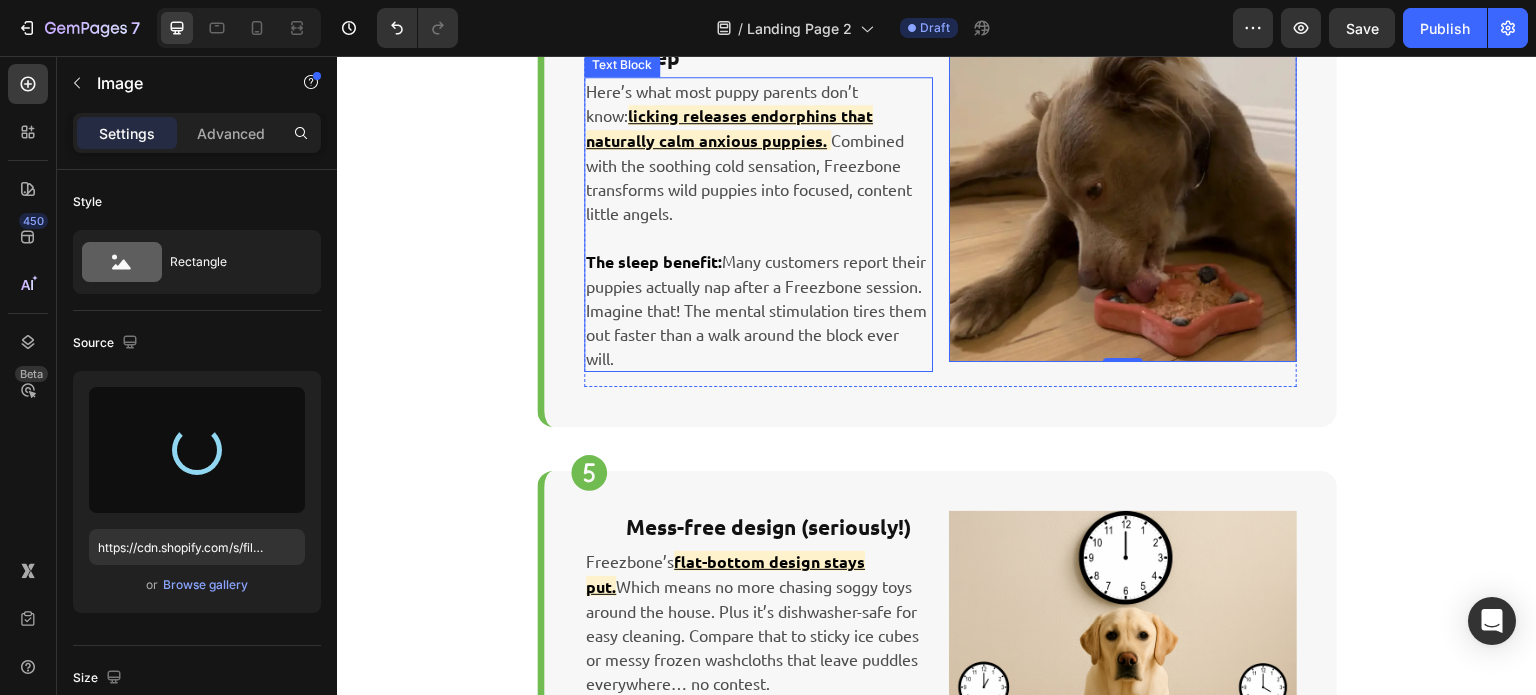 scroll, scrollTop: 2478, scrollLeft: 0, axis: vertical 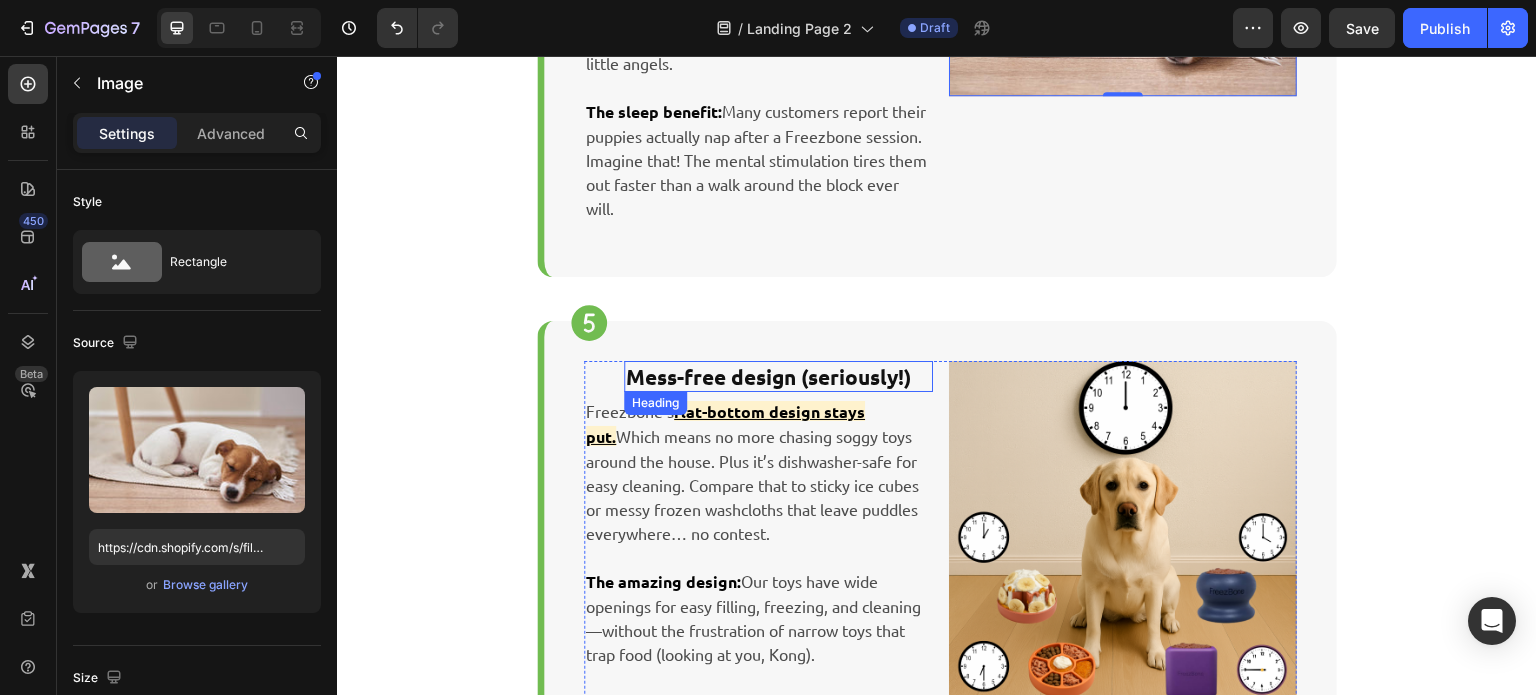 type on "https://cdn.shopify.com/s/files/1/0597/2335/0068/files/gempages_560636866219476053-02df36a2-d1c6-4054-8b5c-5915a3085dce.jpg" 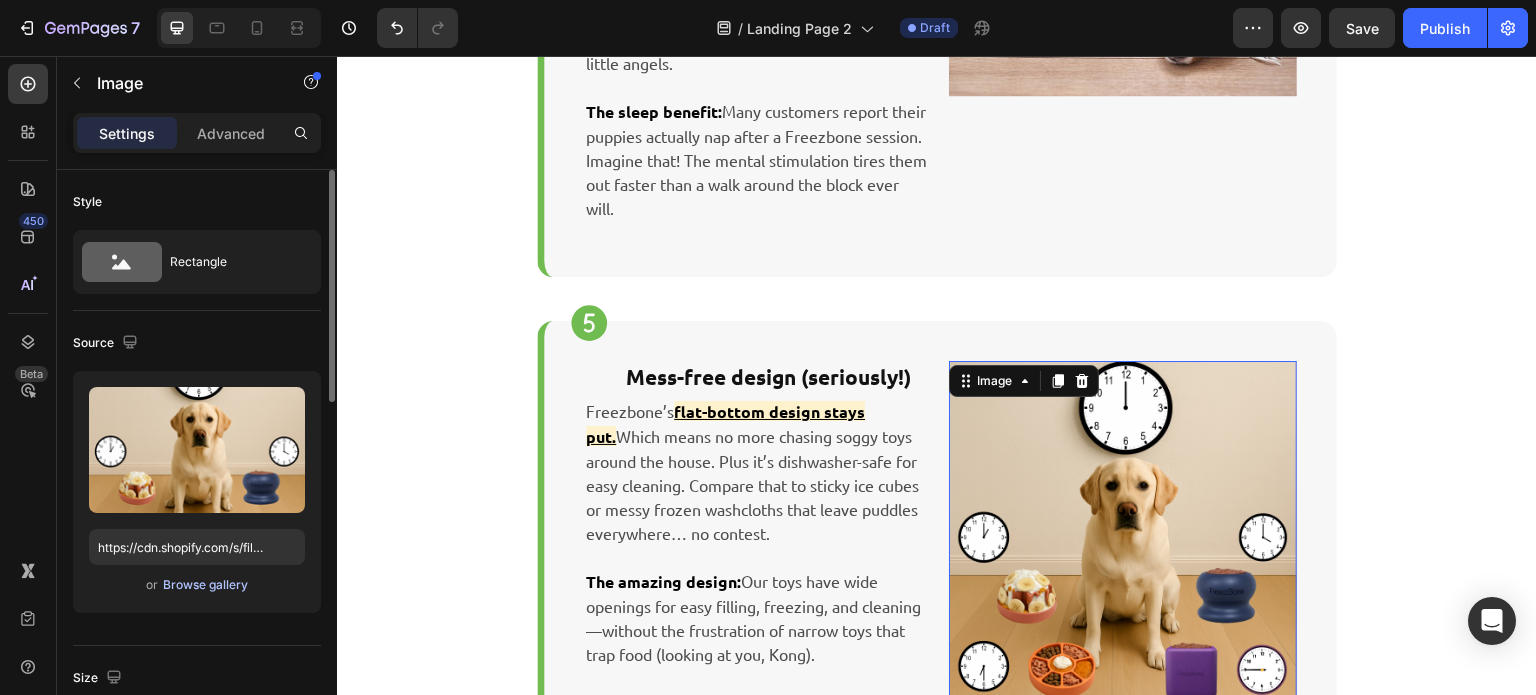 click on "Browse gallery" at bounding box center (205, 585) 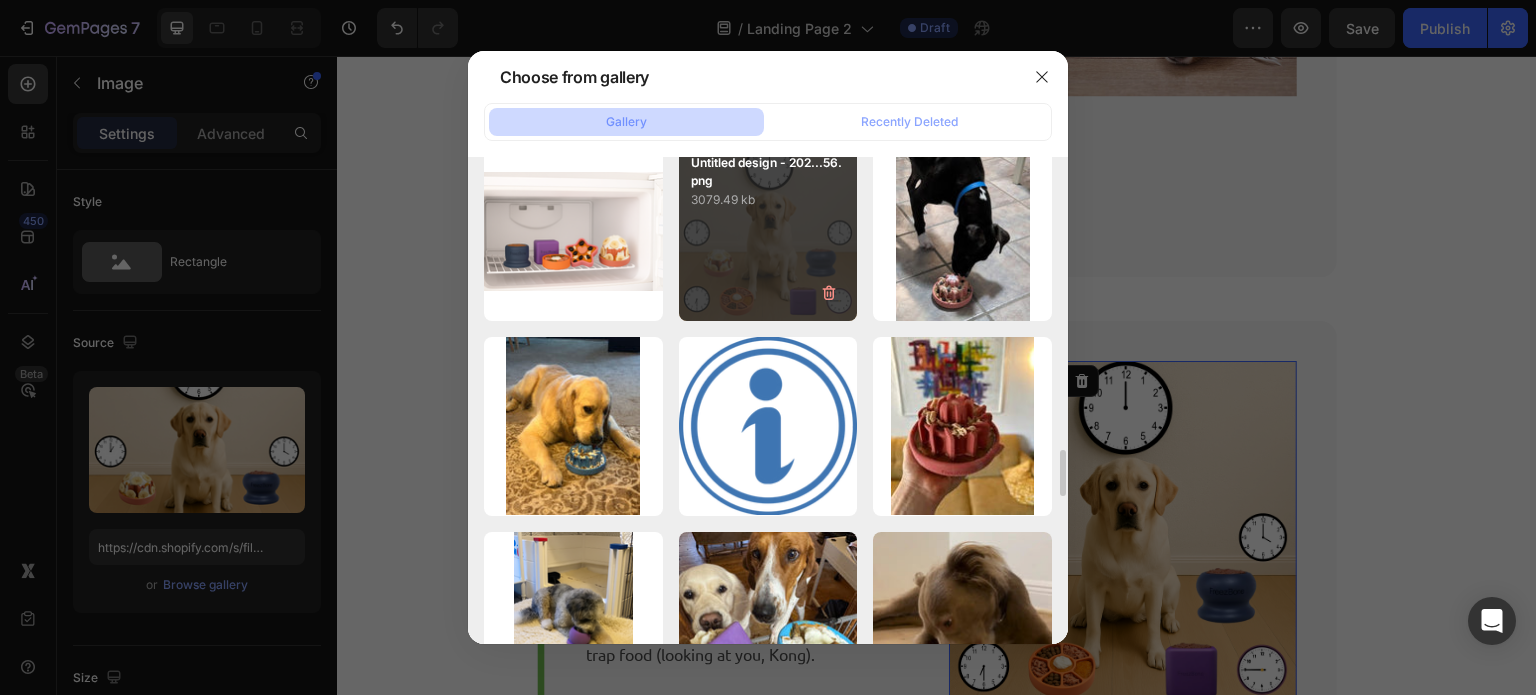 scroll, scrollTop: 2966, scrollLeft: 0, axis: vertical 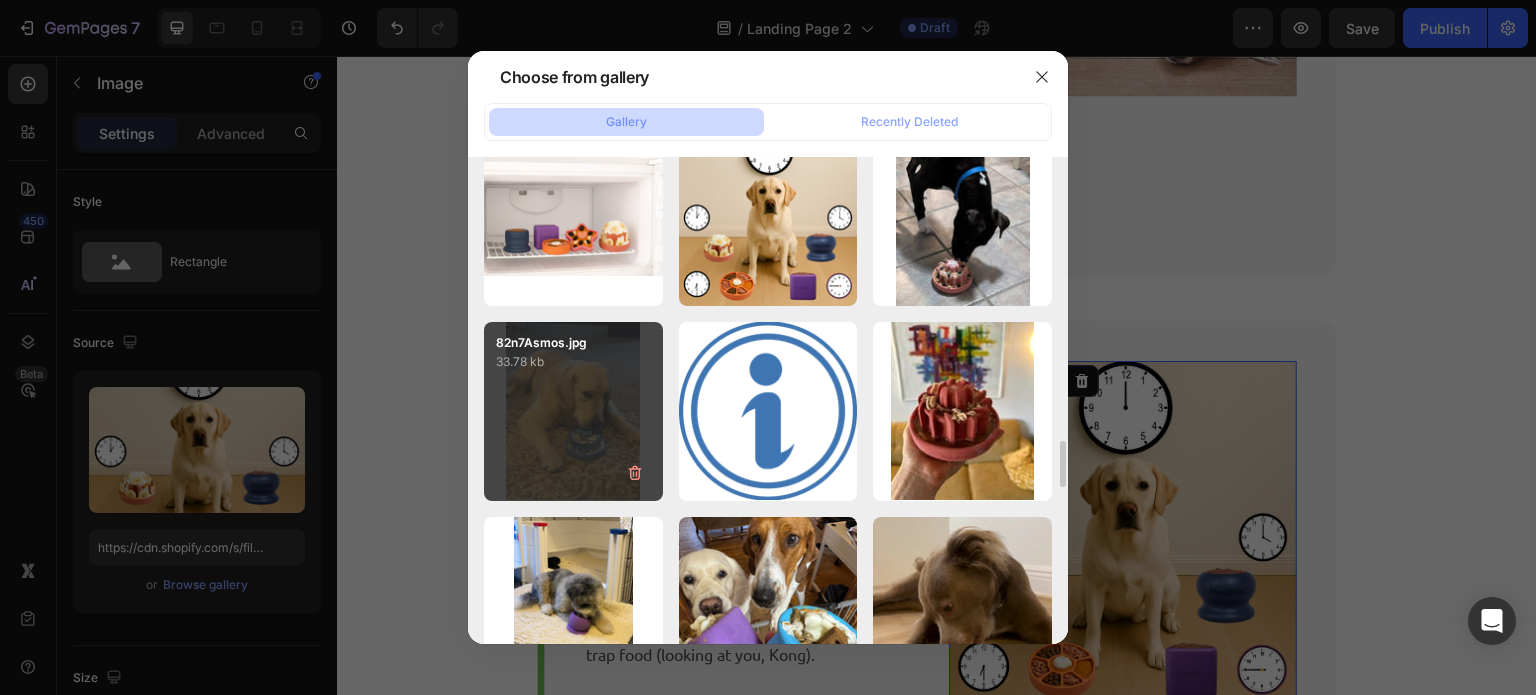 click on "82n7Asmos.jpg 33.78 kb" at bounding box center [573, 411] 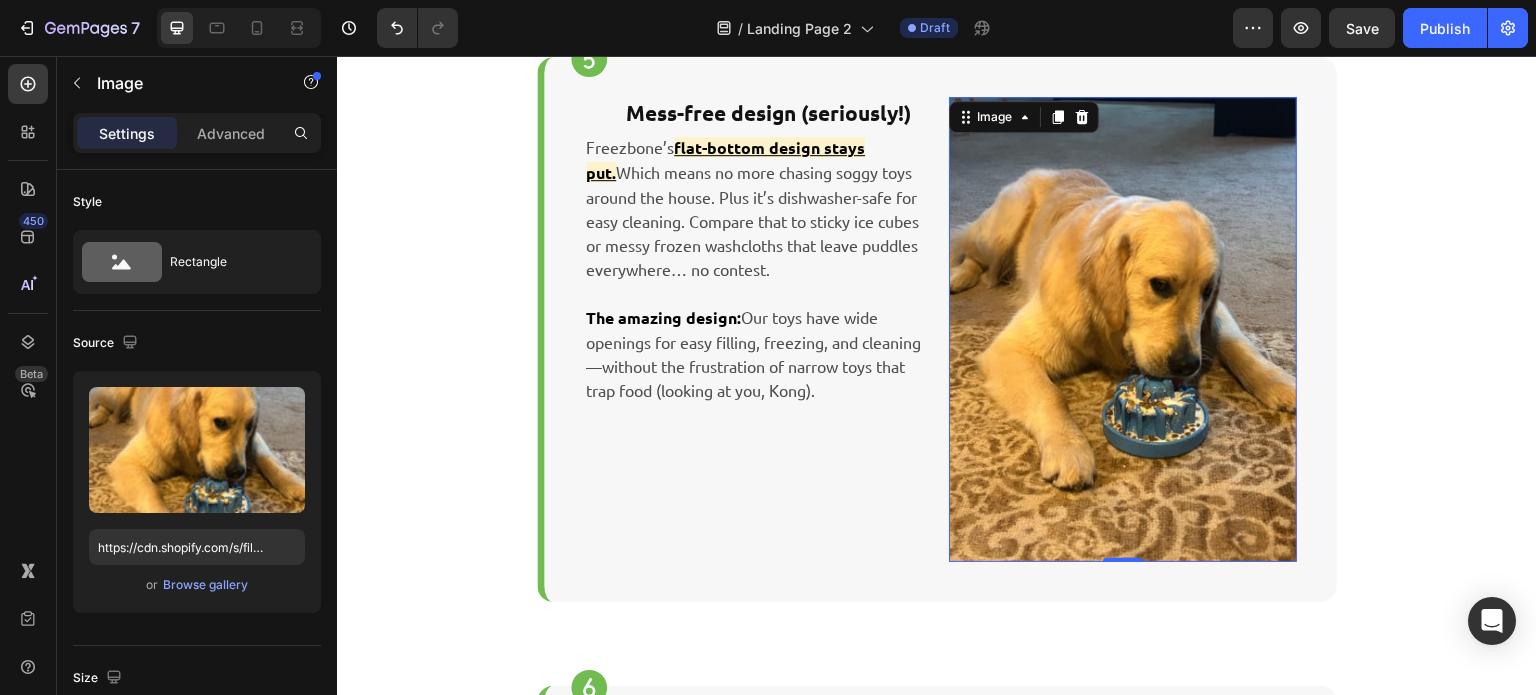 scroll, scrollTop: 2766, scrollLeft: 0, axis: vertical 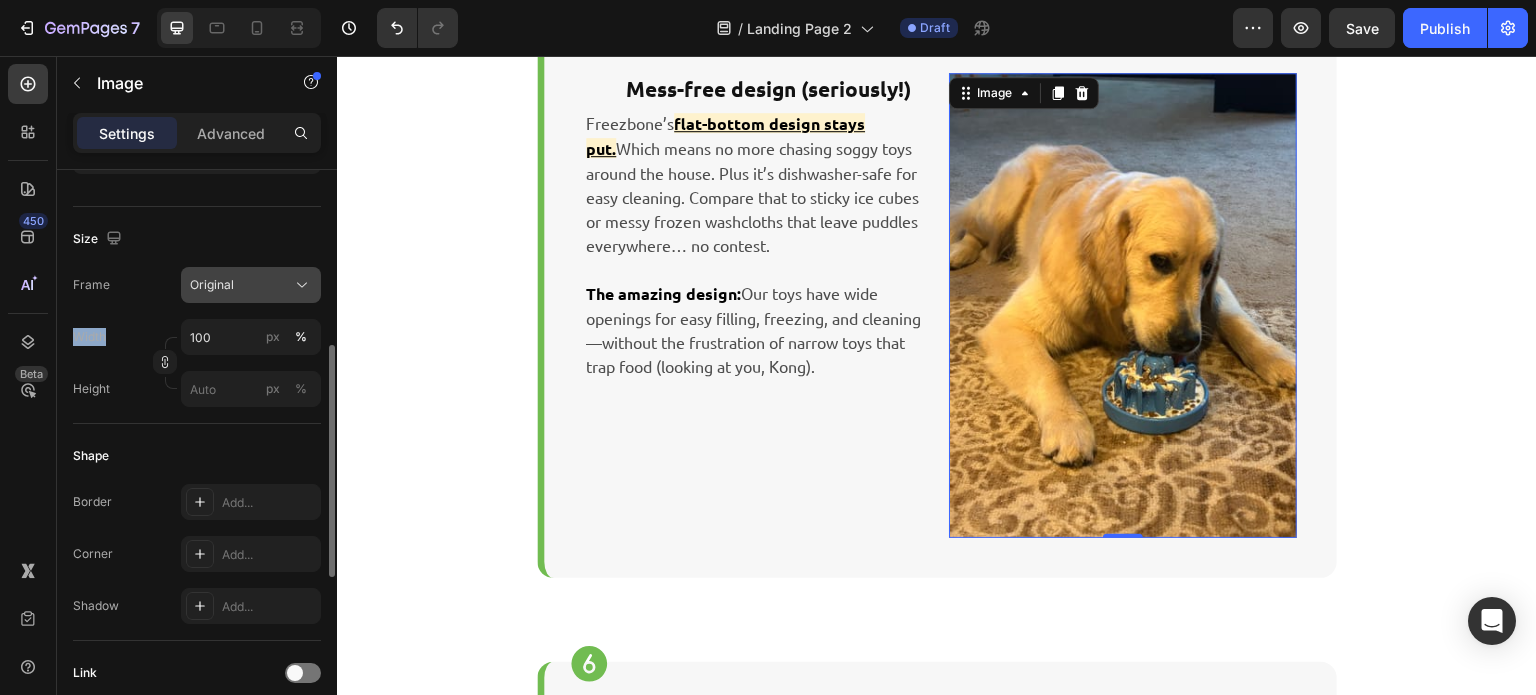 drag, startPoint x: 264, startPoint y: 312, endPoint x: 263, endPoint y: 290, distance: 22.022715 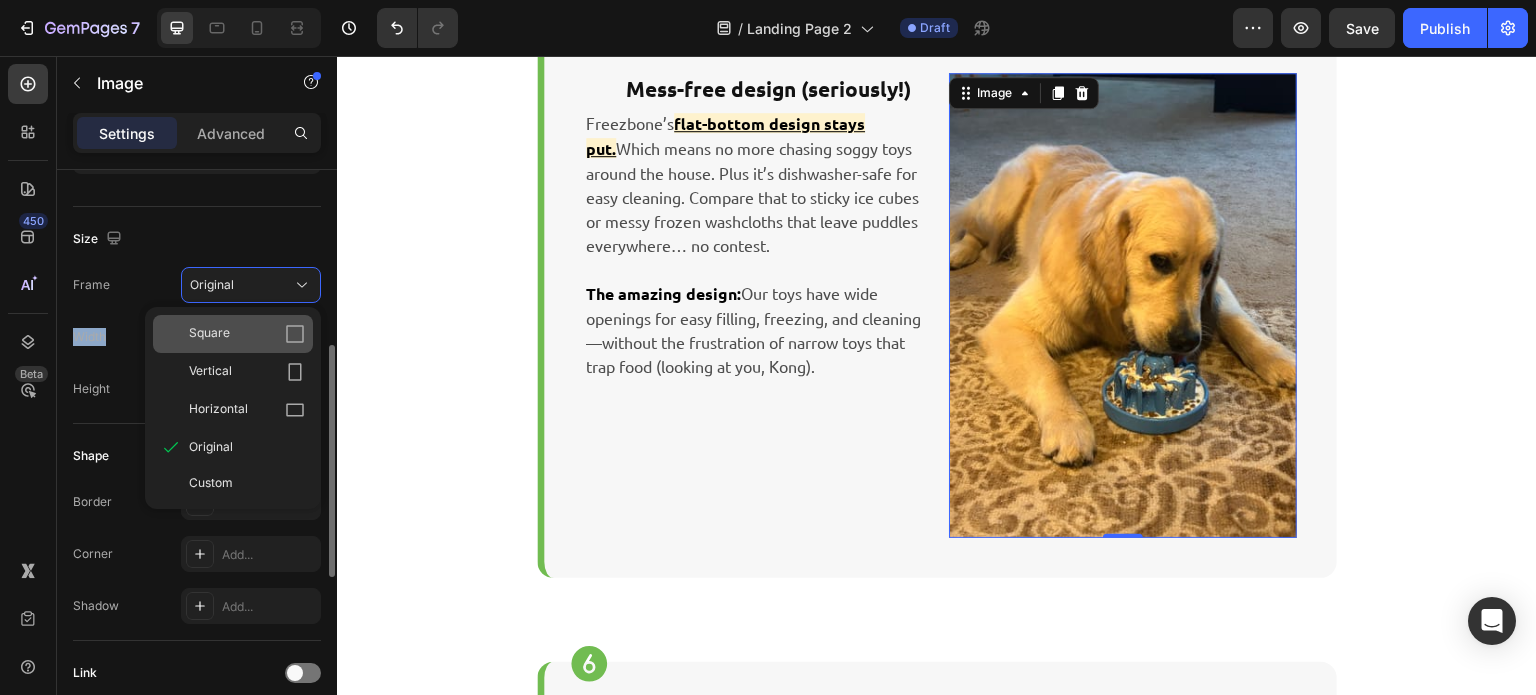 click on "Square" at bounding box center (247, 334) 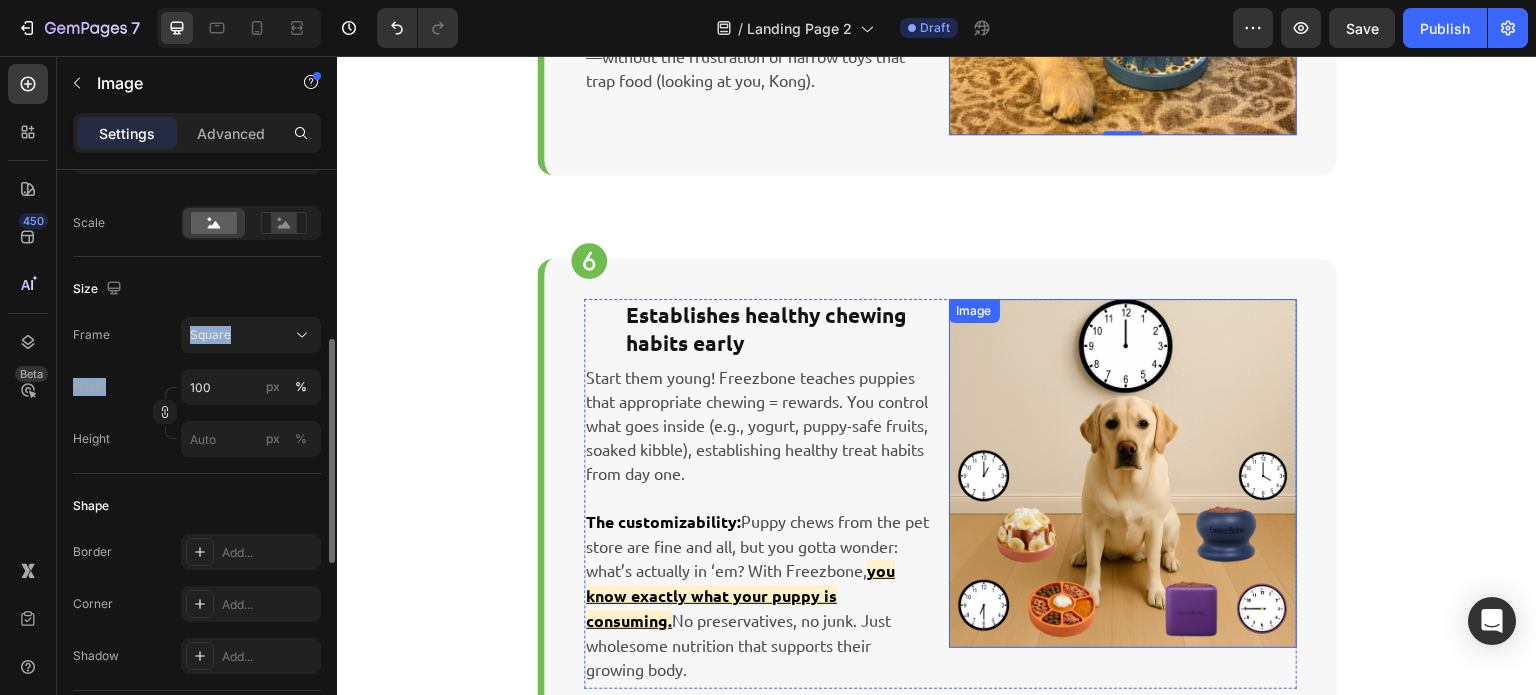 scroll, scrollTop: 3051, scrollLeft: 0, axis: vertical 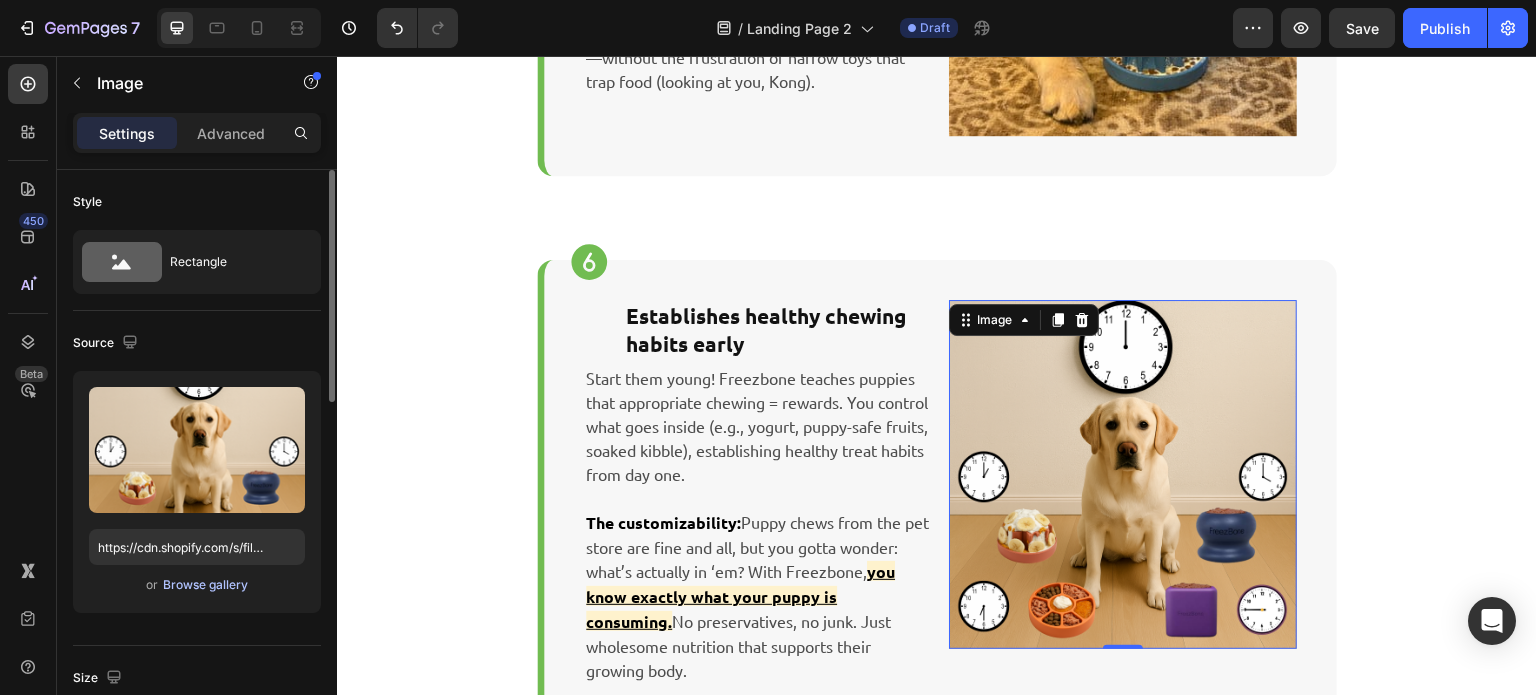 click on "Browse gallery" at bounding box center (205, 585) 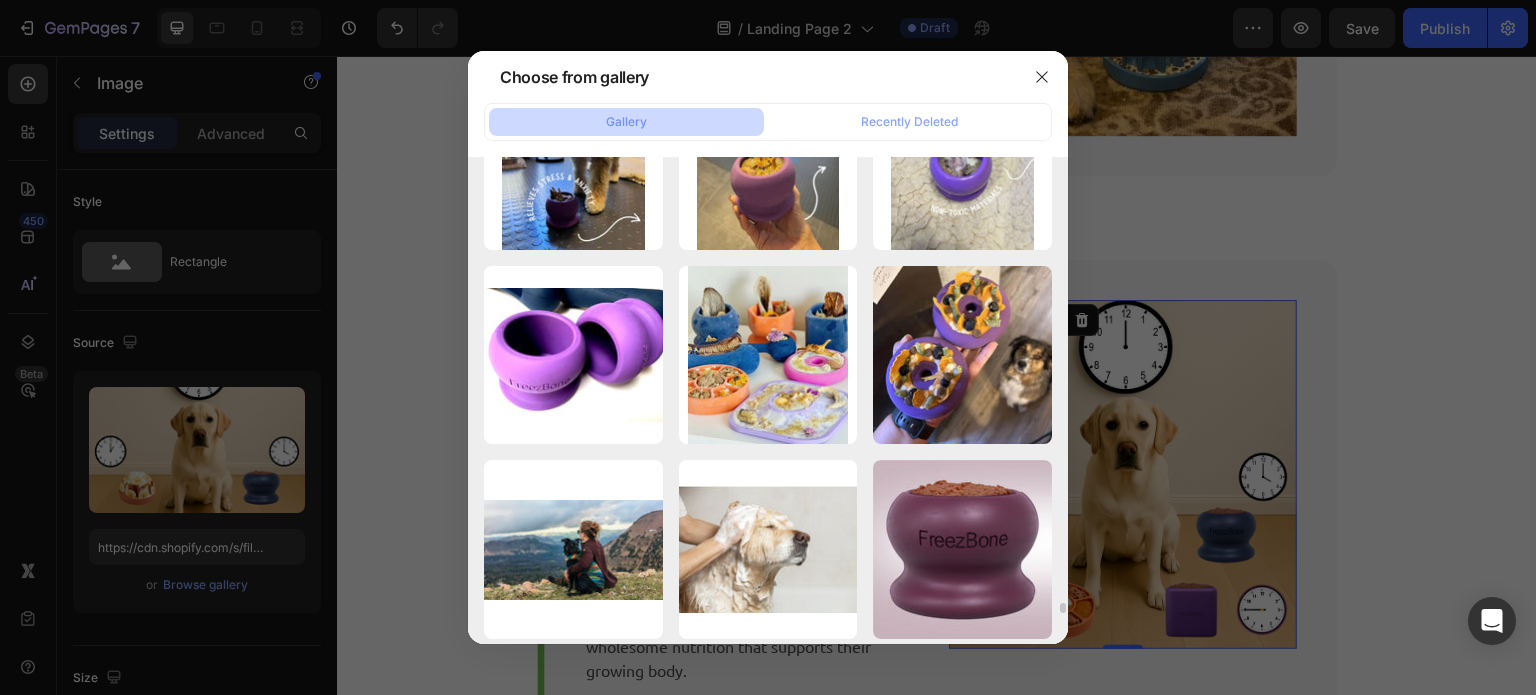 scroll, scrollTop: 20931, scrollLeft: 0, axis: vertical 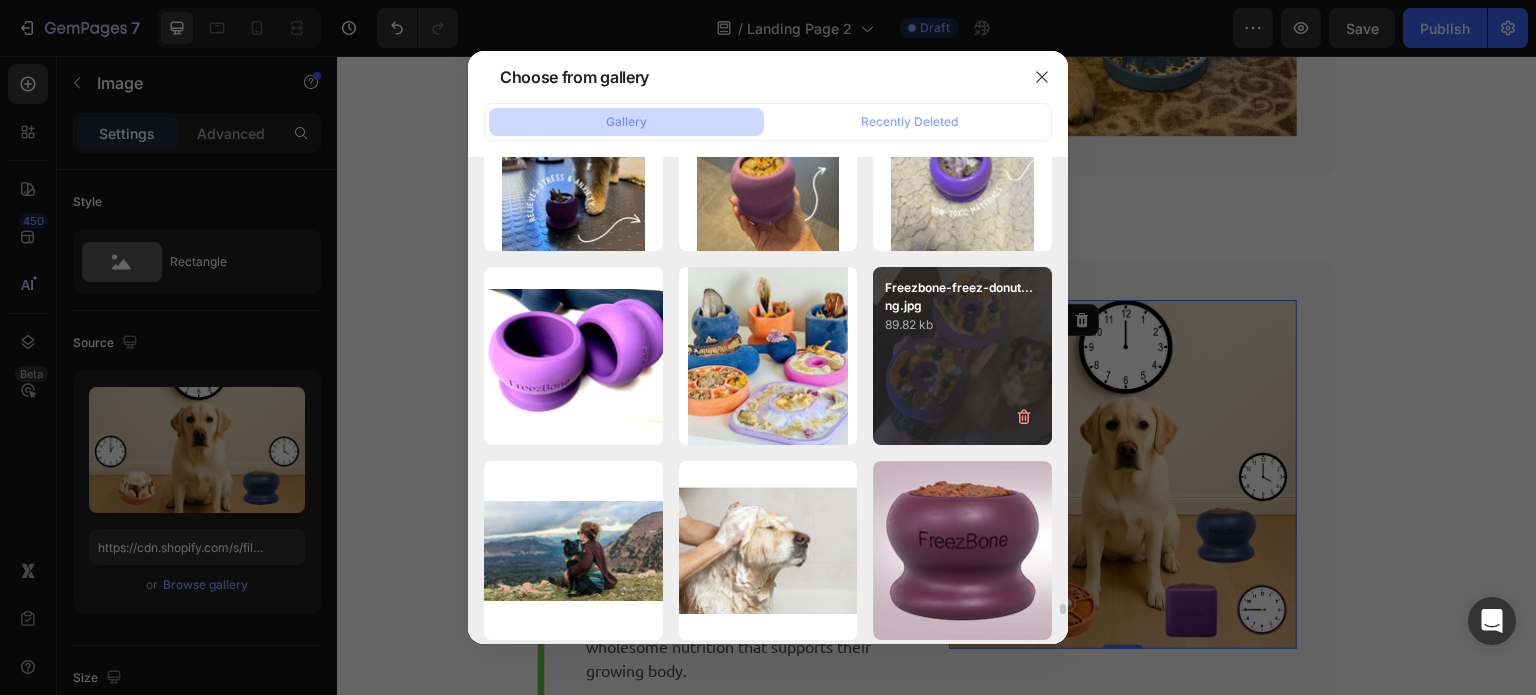 click on "Freezbone-freez-donut...ng.jpg 89.82 kb" at bounding box center [962, 356] 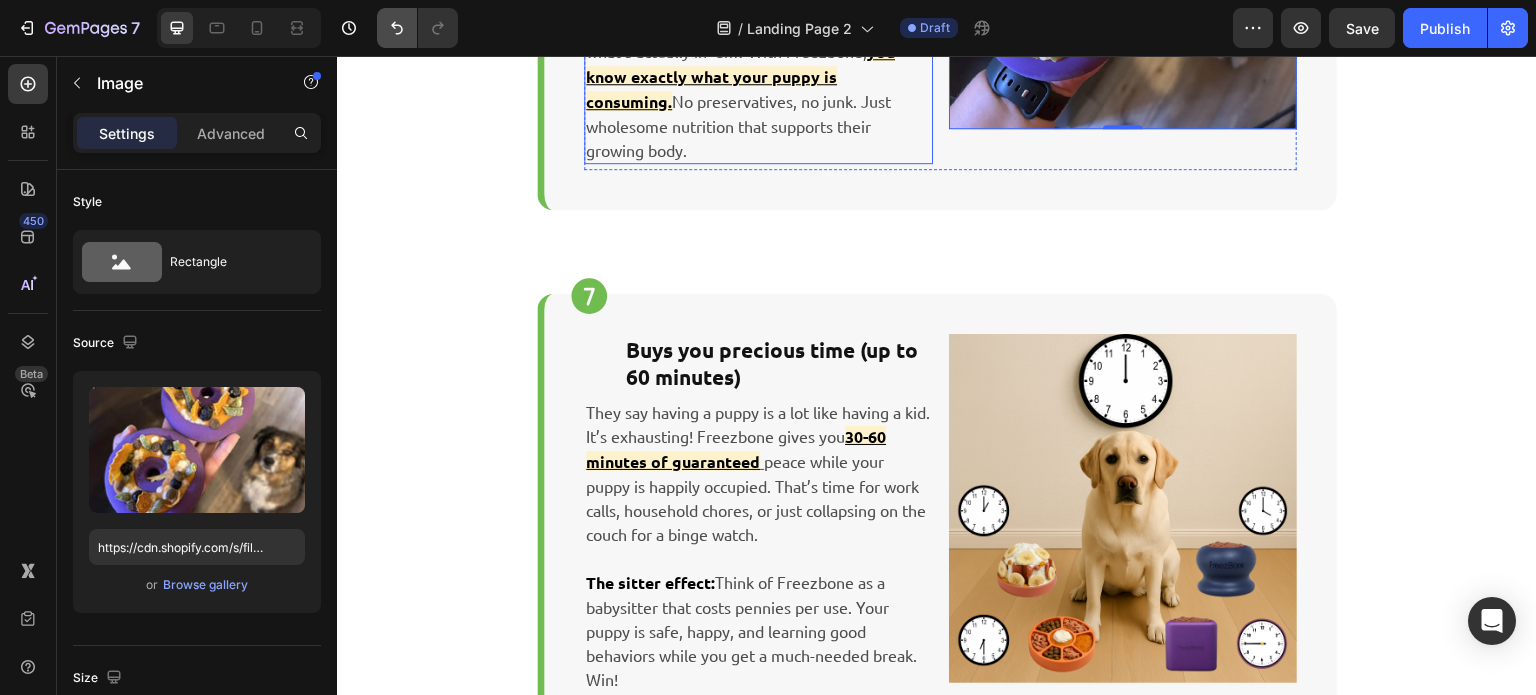 scroll, scrollTop: 3666, scrollLeft: 0, axis: vertical 